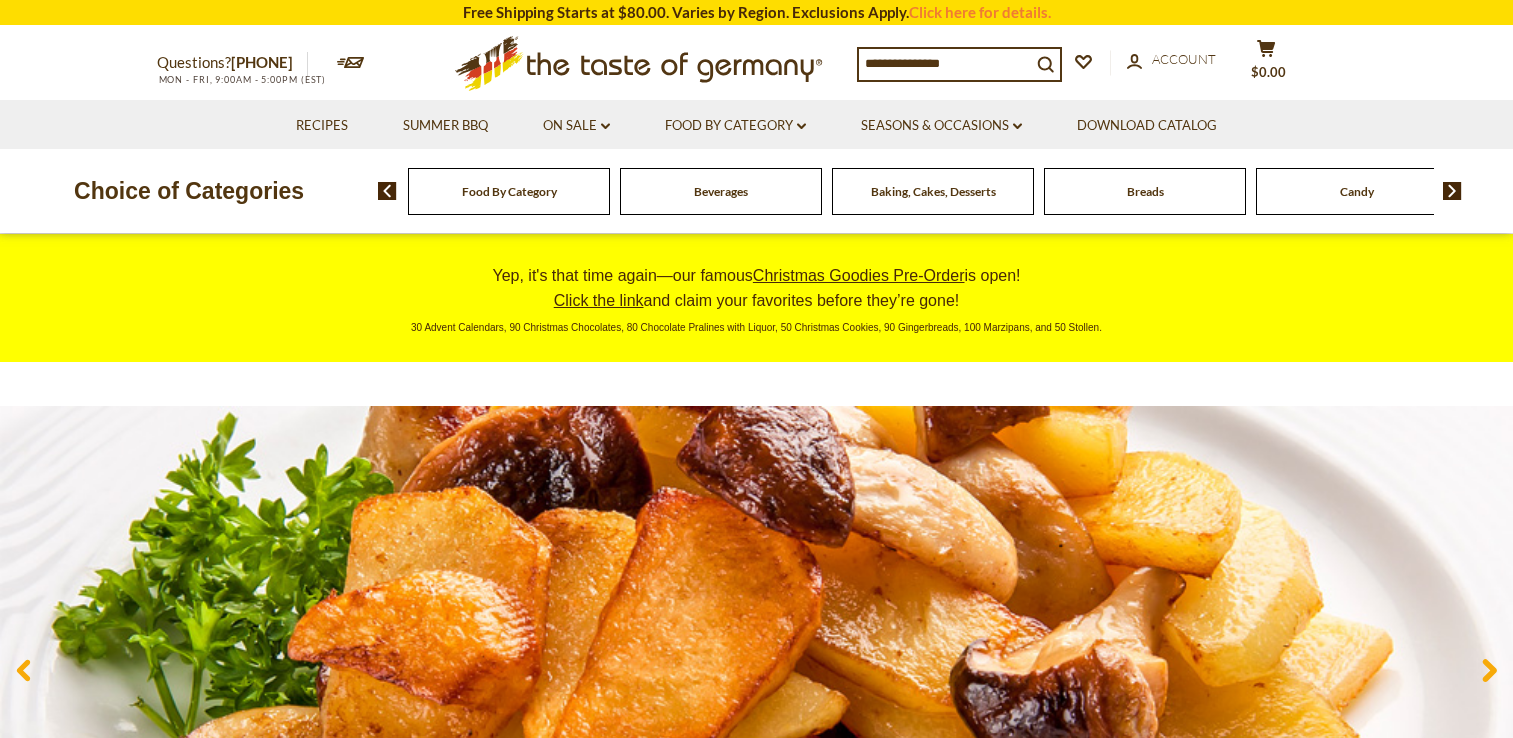 scroll, scrollTop: 0, scrollLeft: 0, axis: both 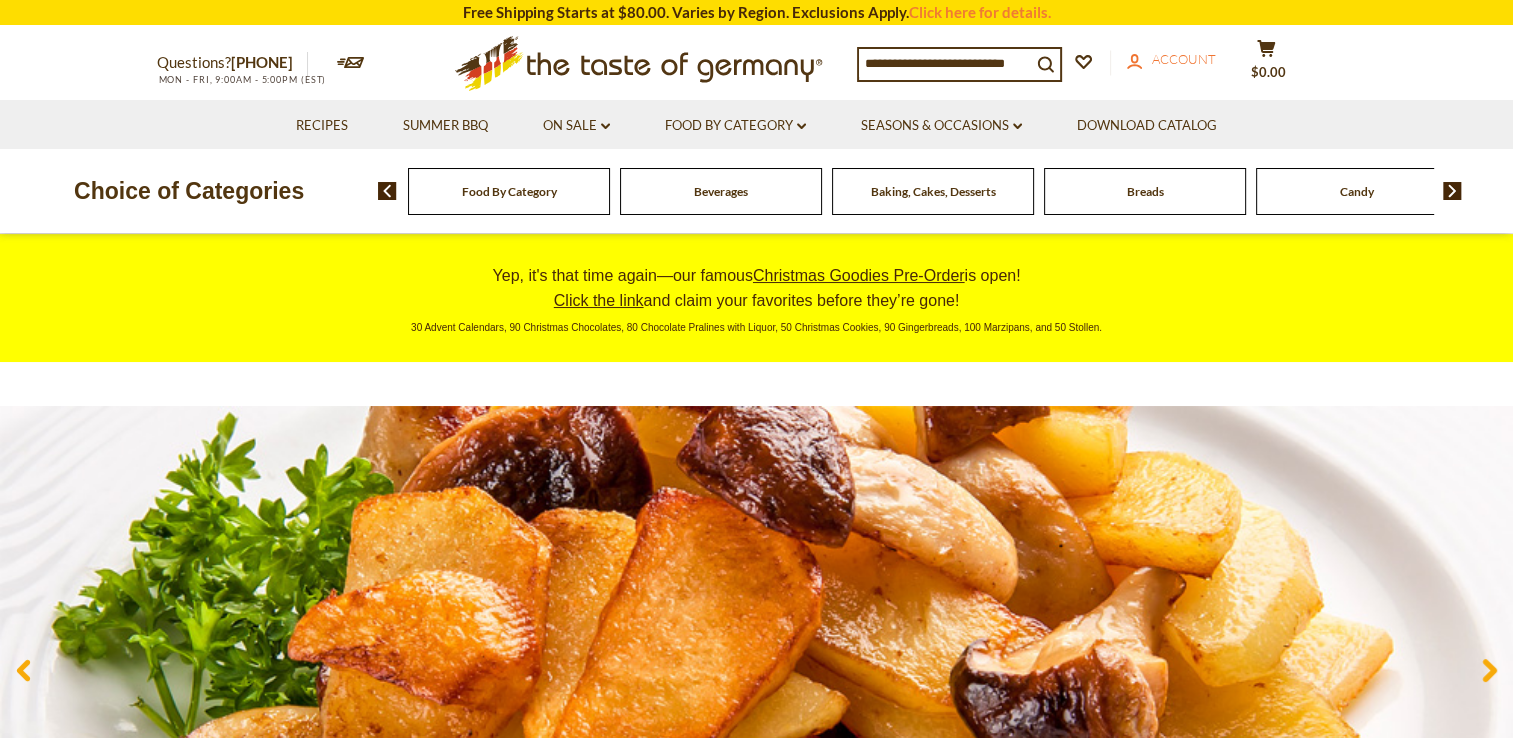 click on "Account" at bounding box center (1184, 59) 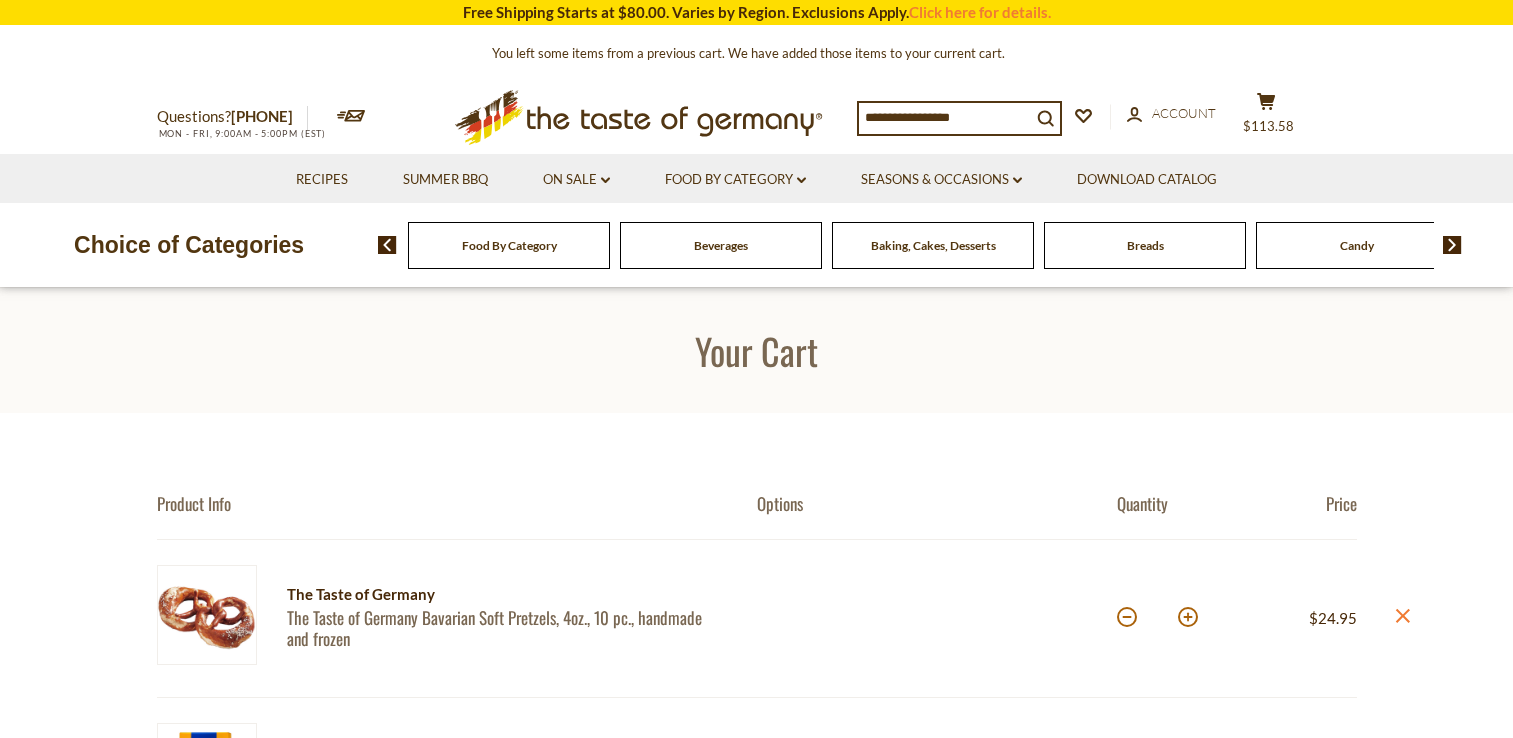 scroll, scrollTop: 0, scrollLeft: 0, axis: both 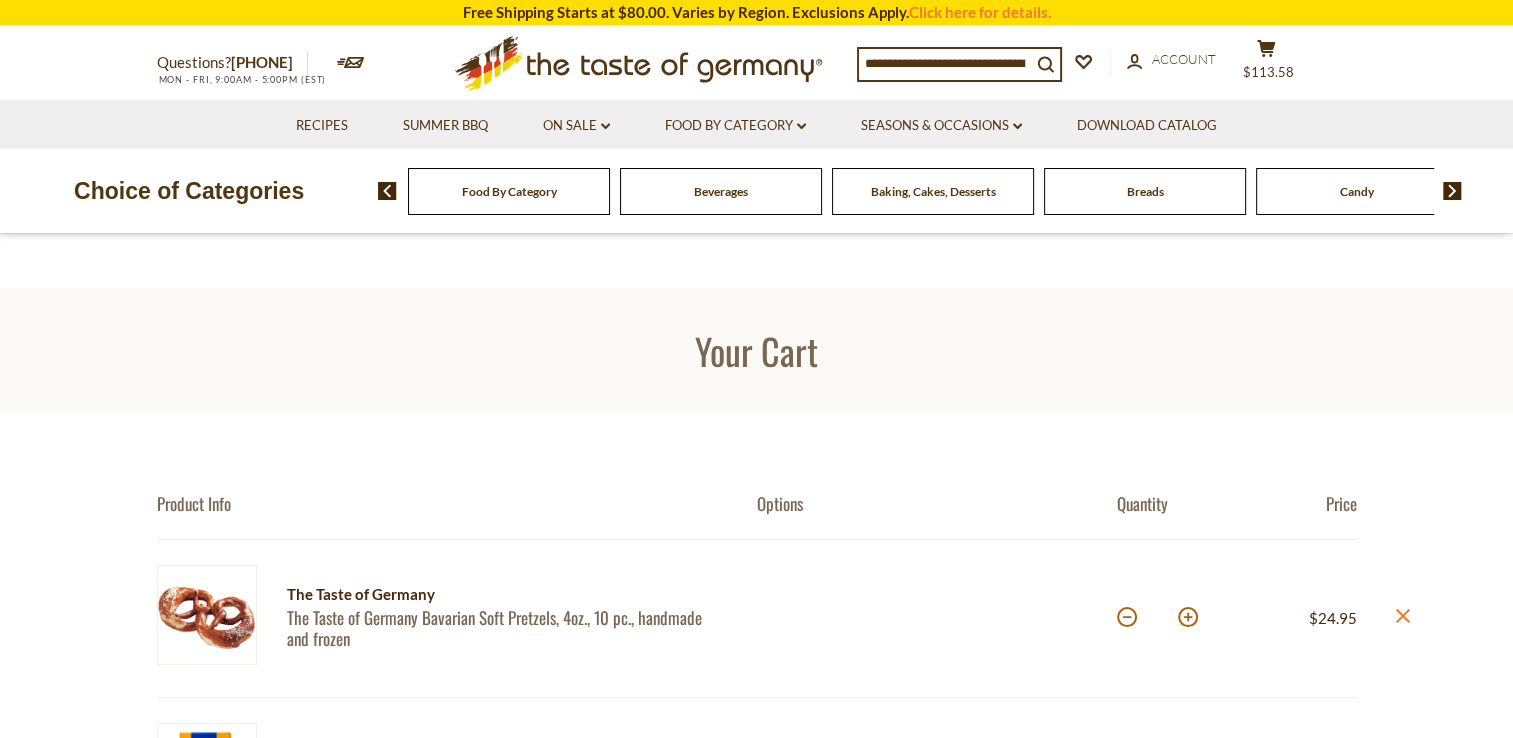 click on "Download Catalog" at bounding box center [1147, 124] 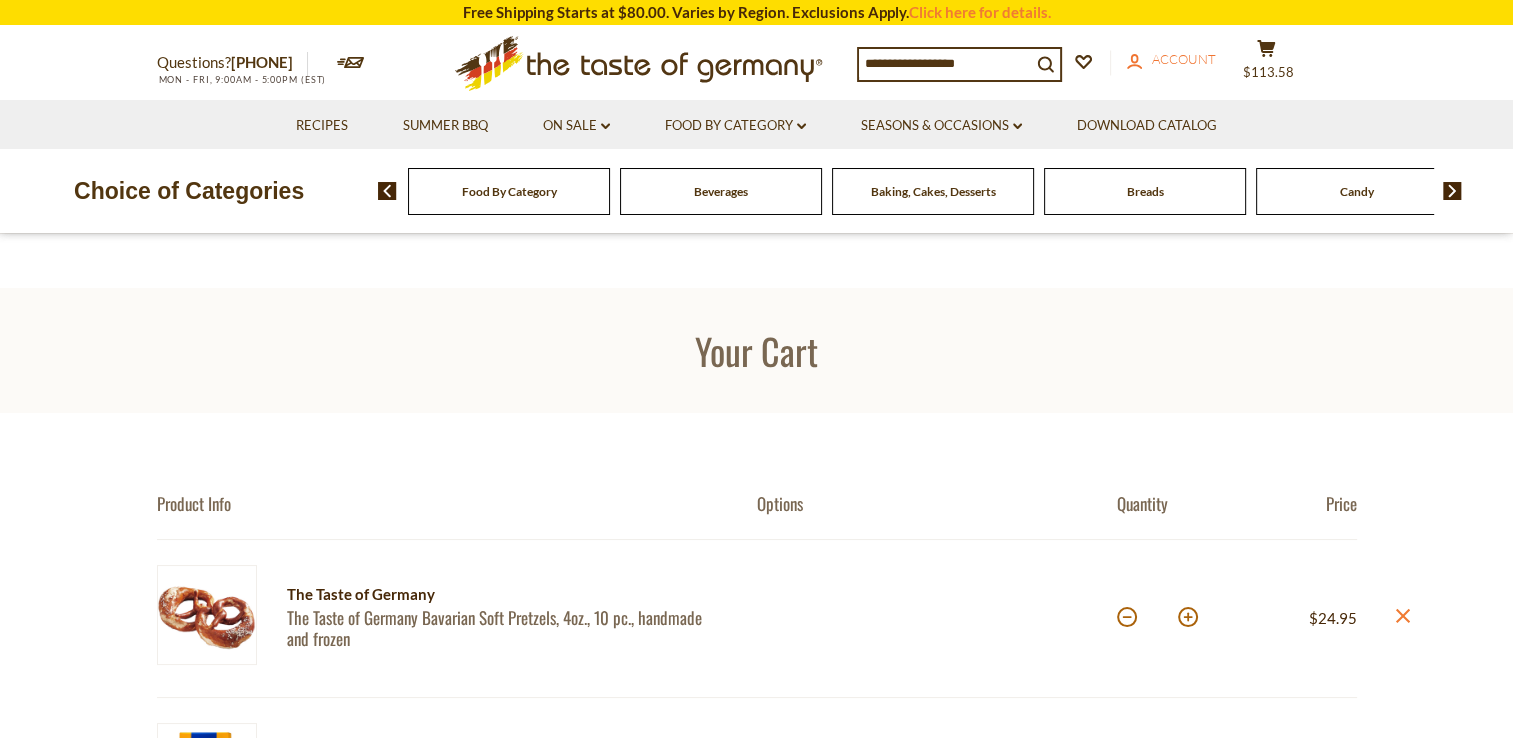 click on "Account" at bounding box center (1184, 59) 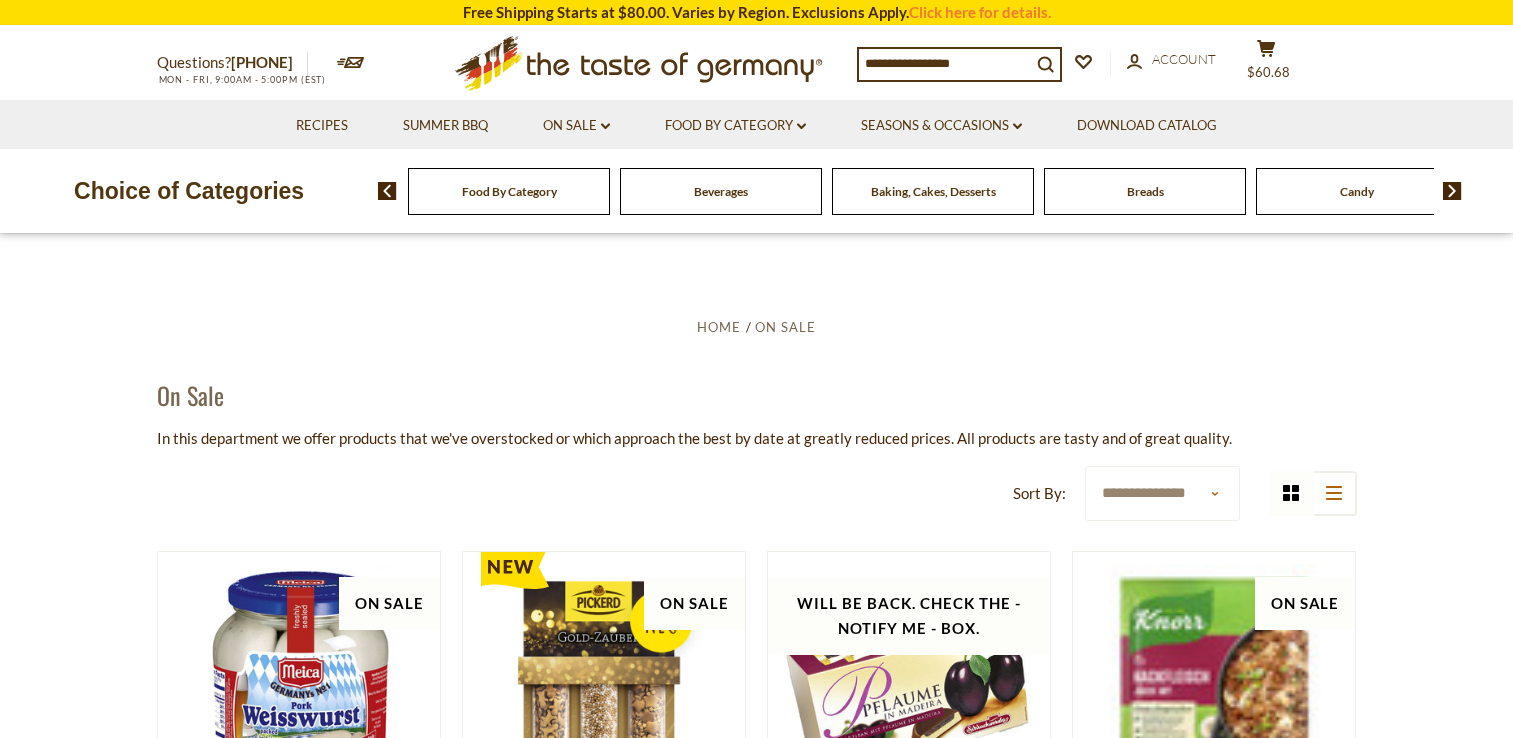 scroll, scrollTop: 0, scrollLeft: 0, axis: both 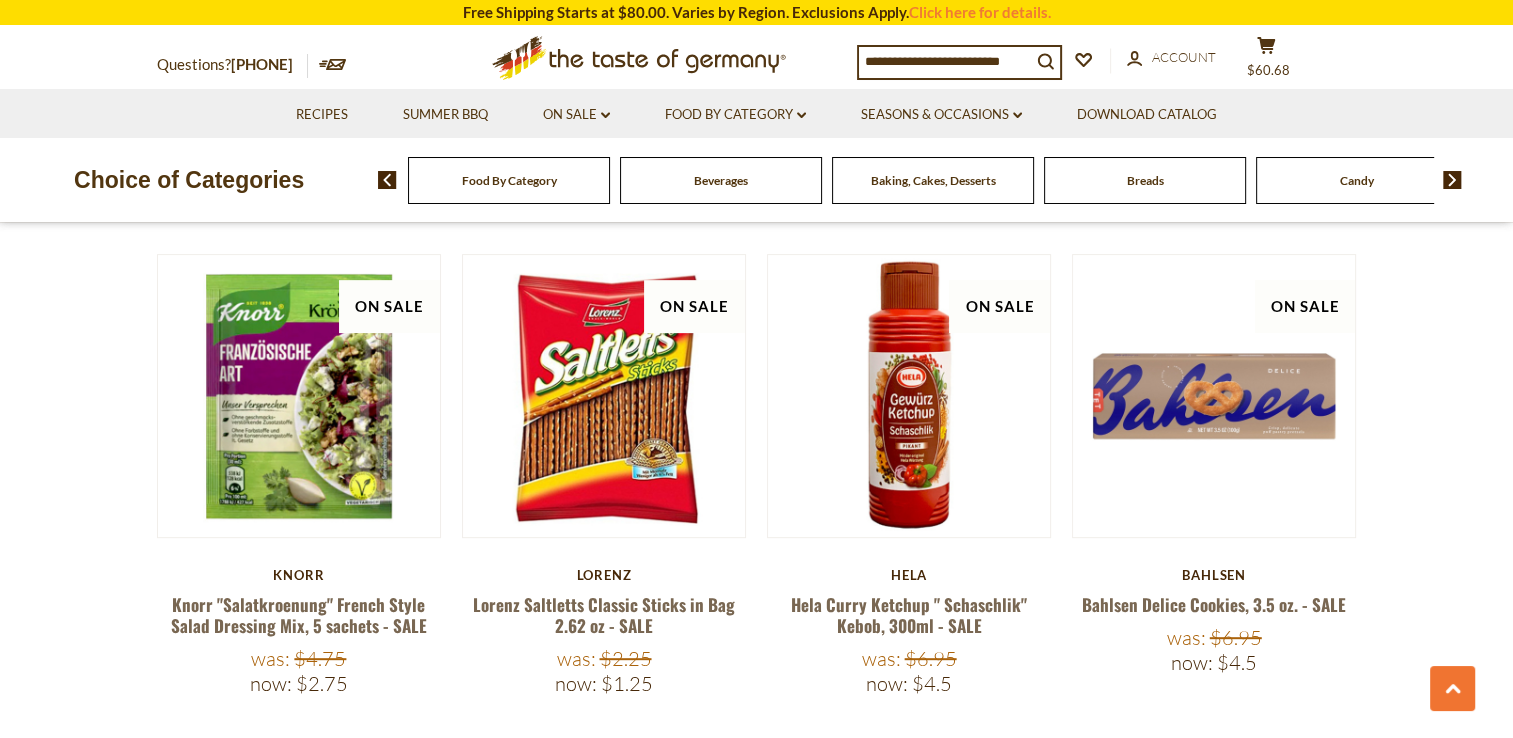 click on "Beverages" at bounding box center [721, 180] 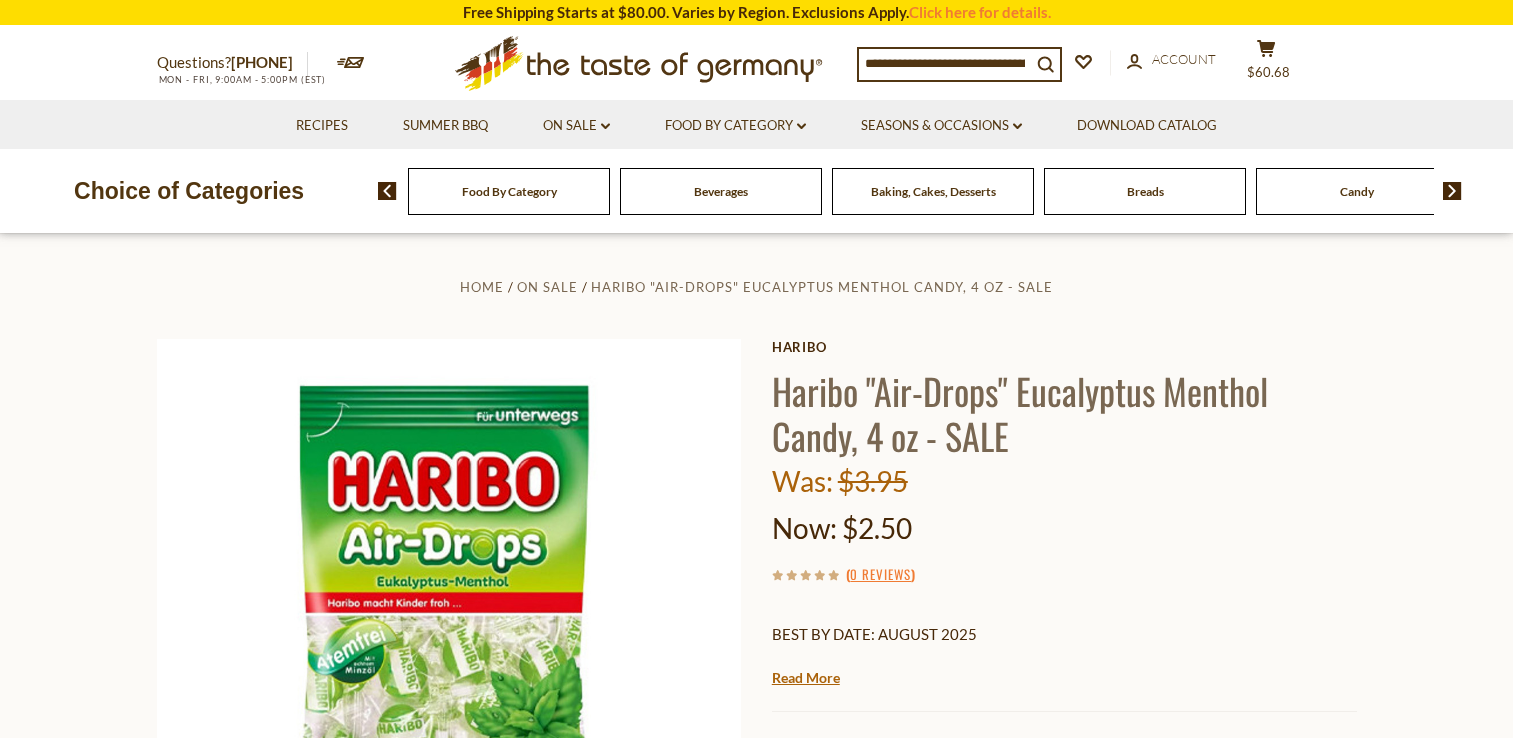 scroll, scrollTop: 0, scrollLeft: 0, axis: both 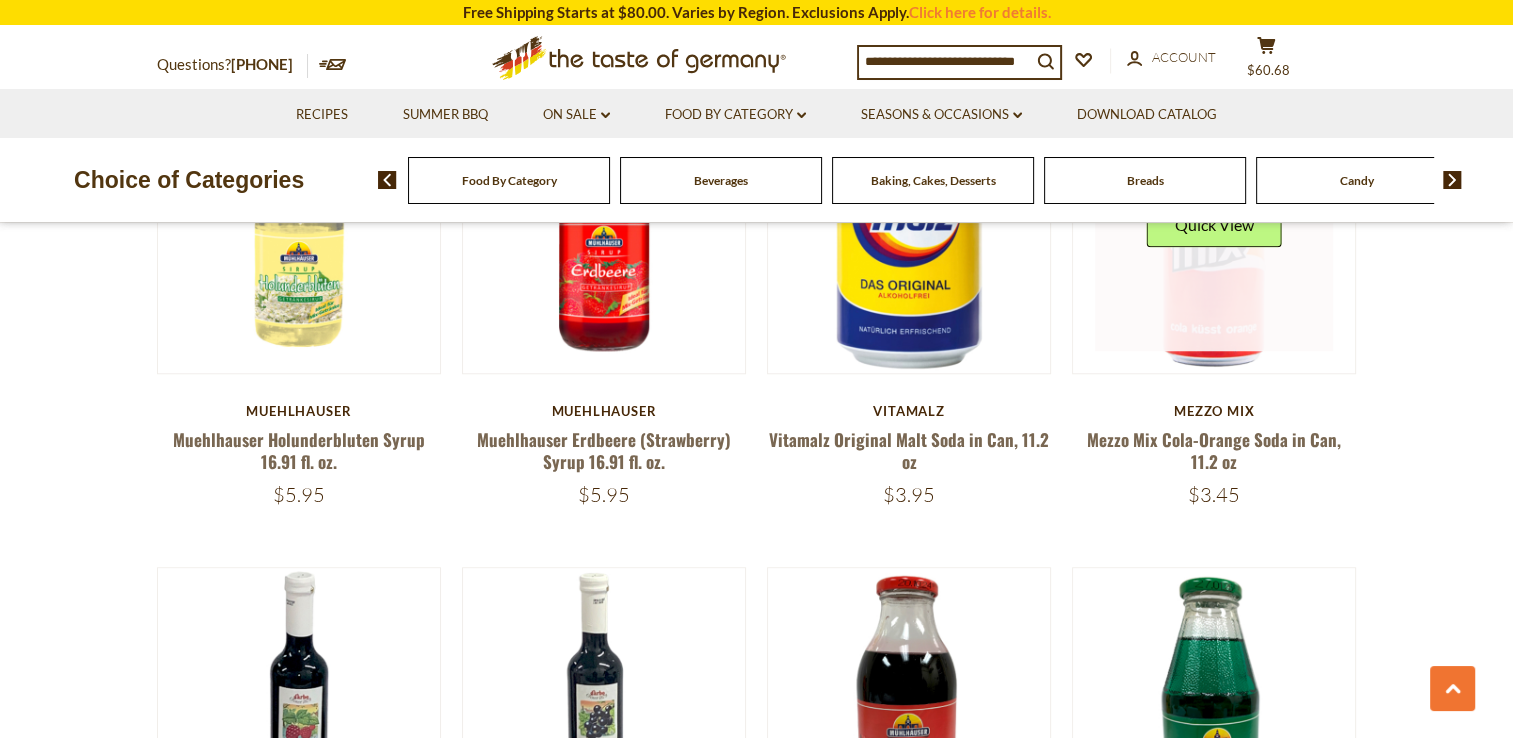 click at bounding box center (1214, 232) 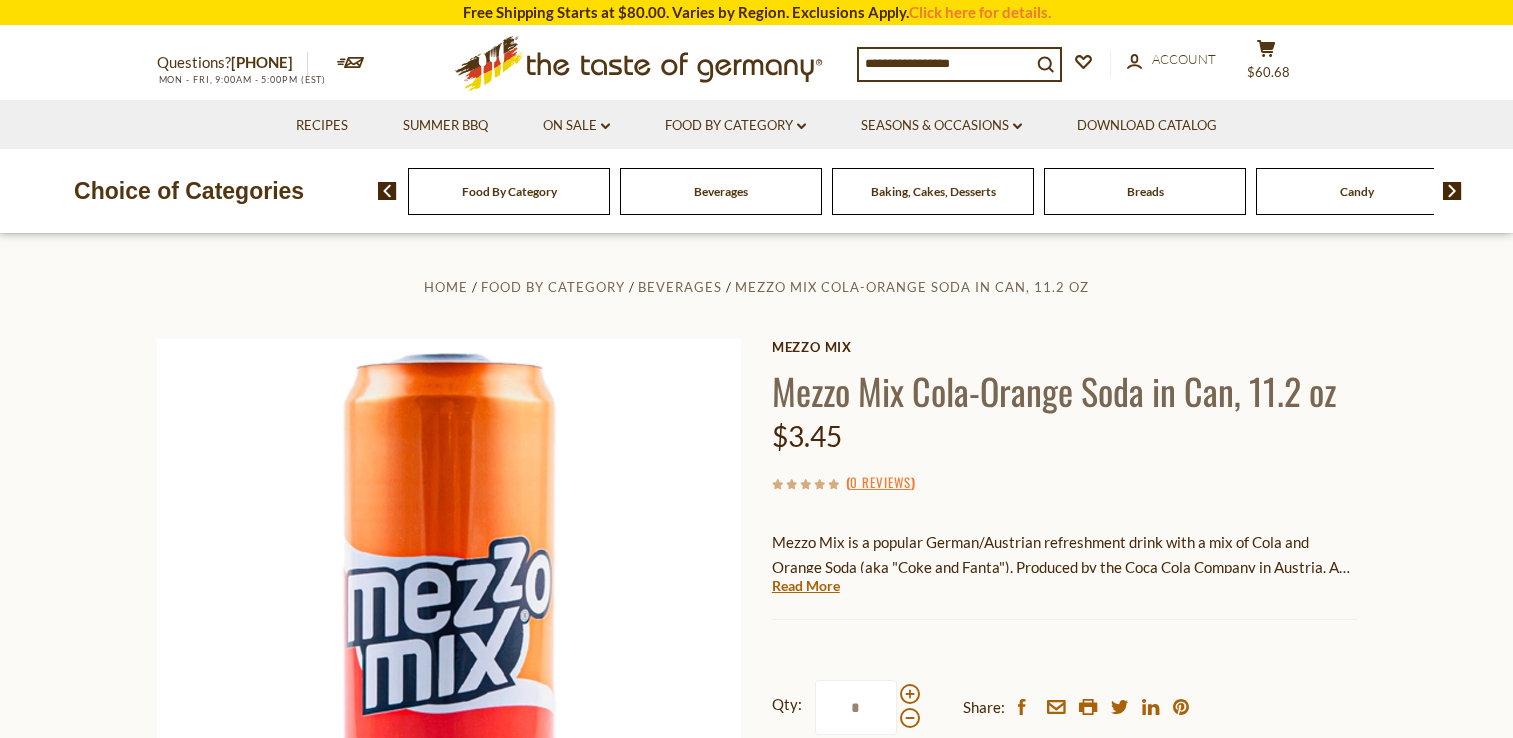 scroll, scrollTop: 0, scrollLeft: 0, axis: both 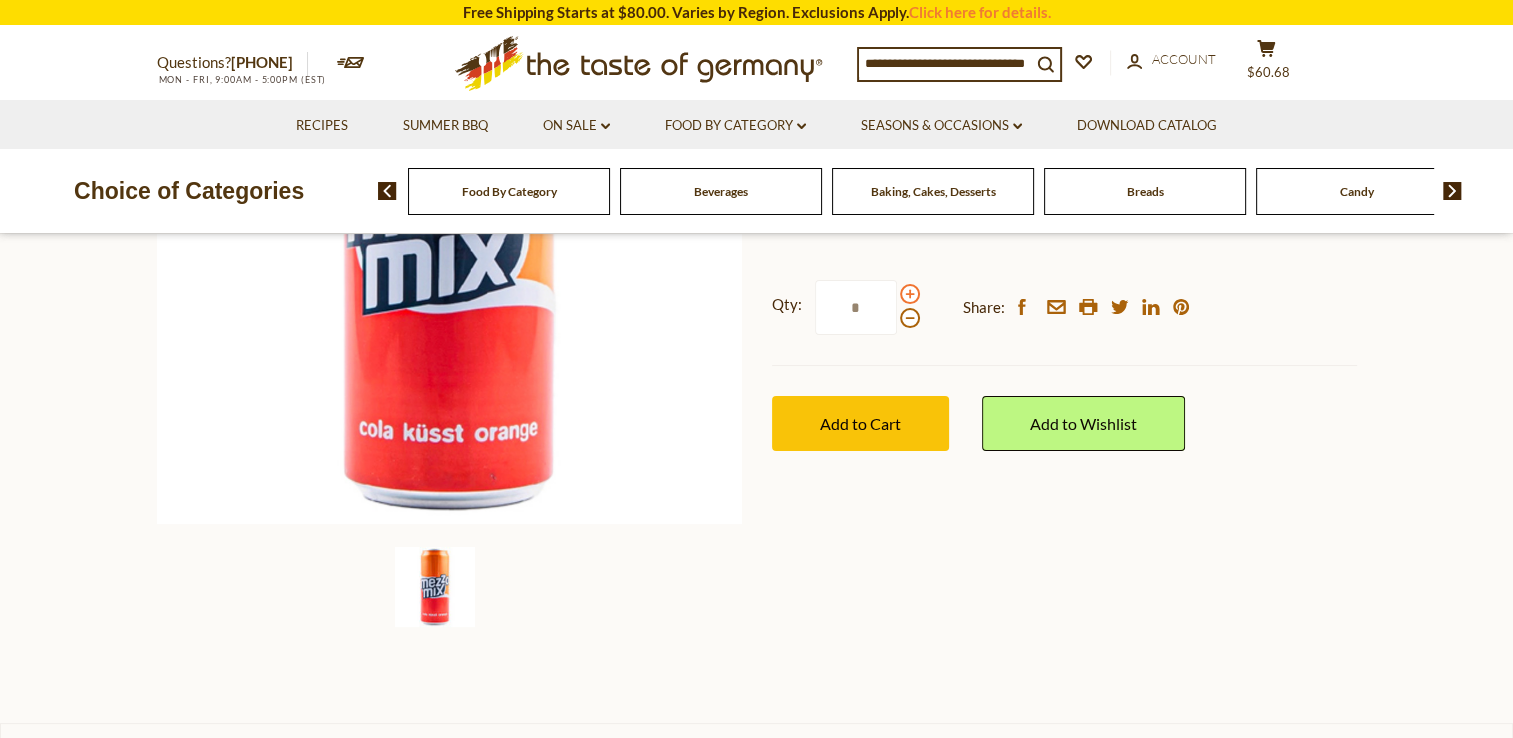 click at bounding box center (910, 294) 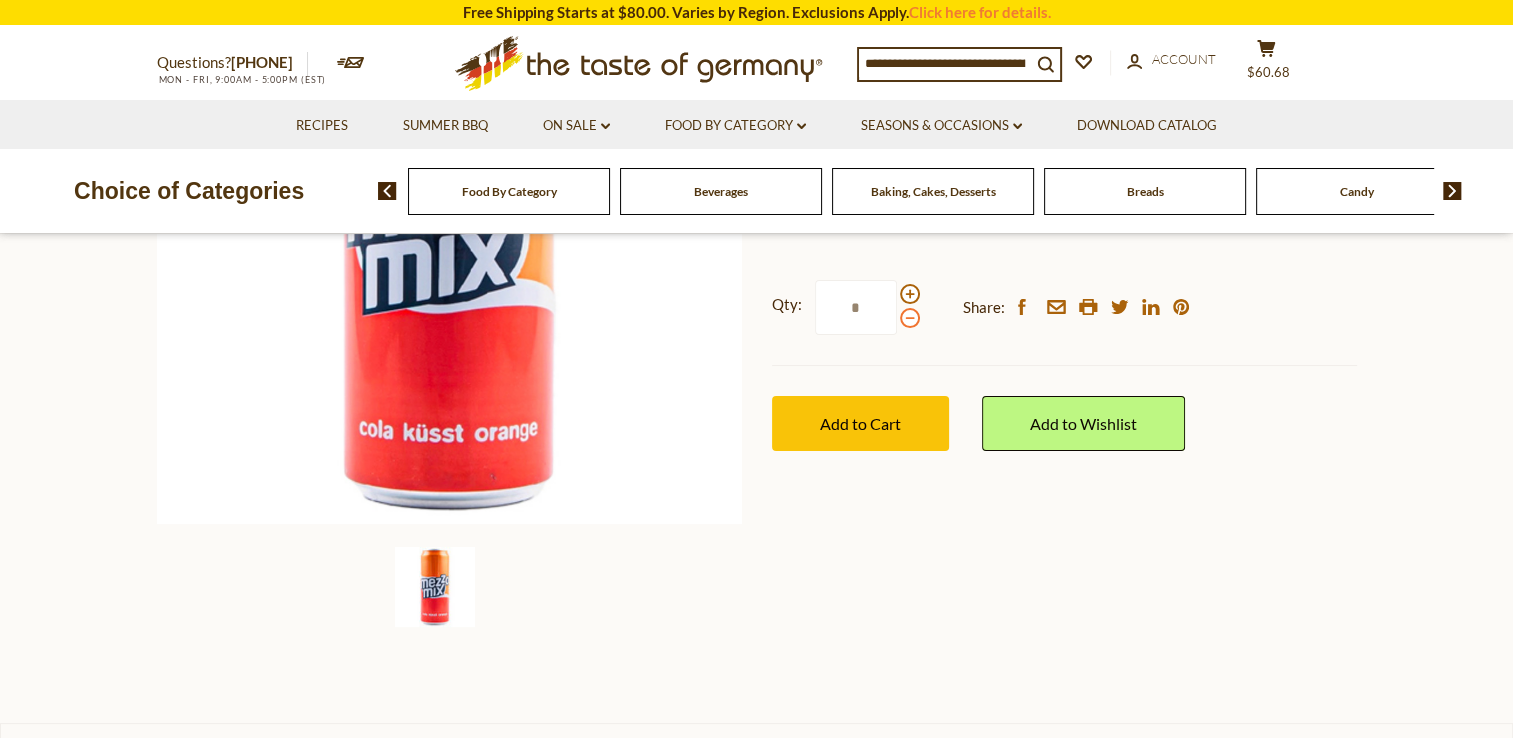 click at bounding box center [910, 318] 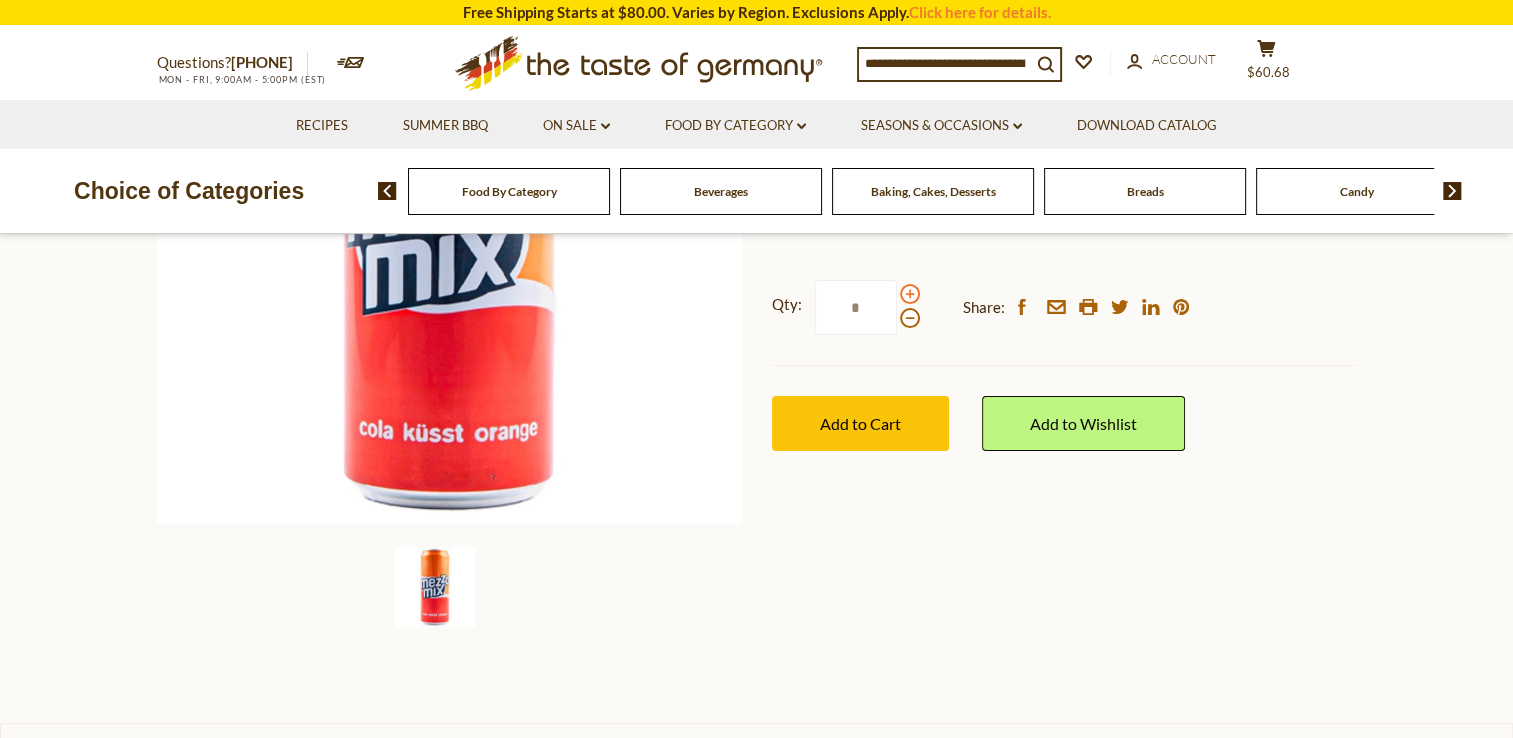 click at bounding box center (910, 294) 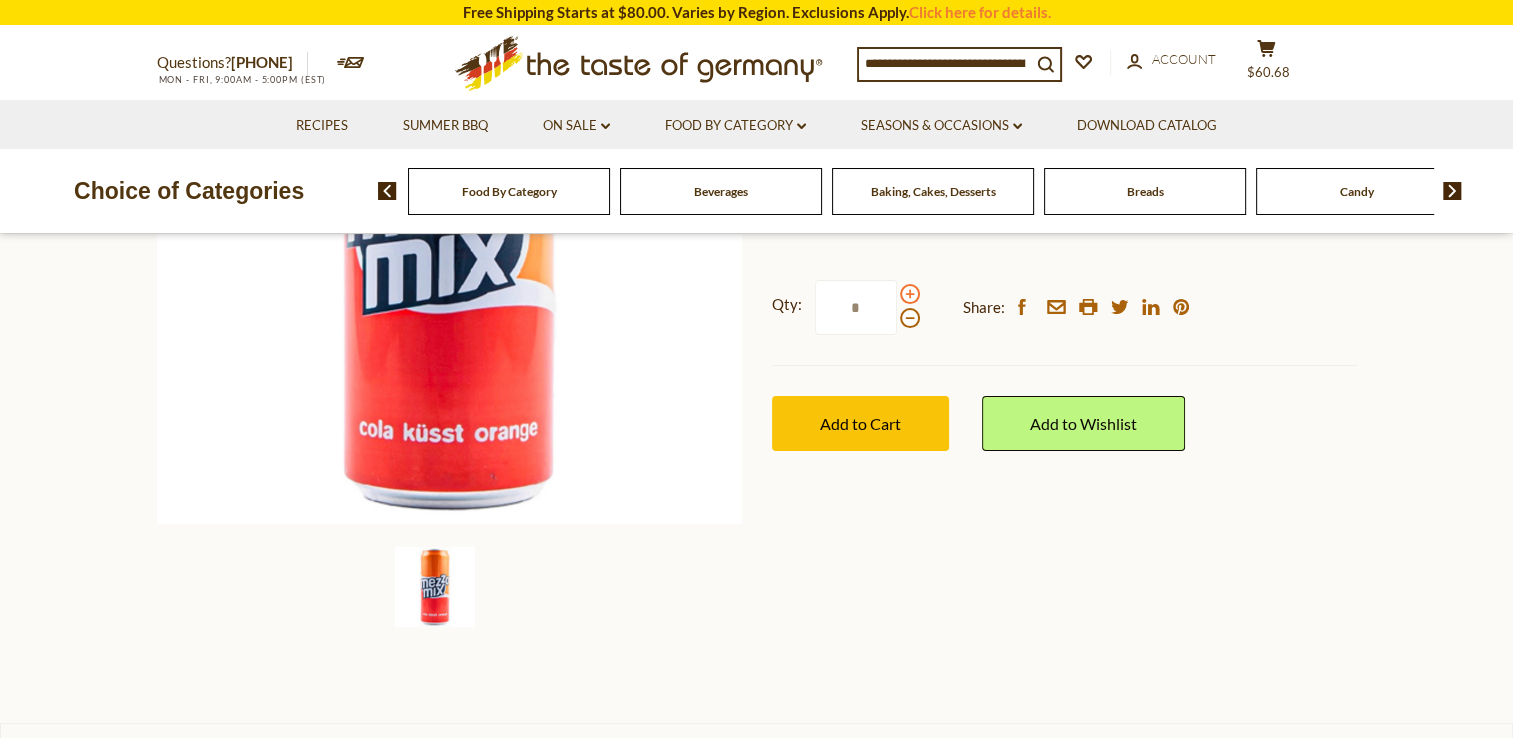 type on "*" 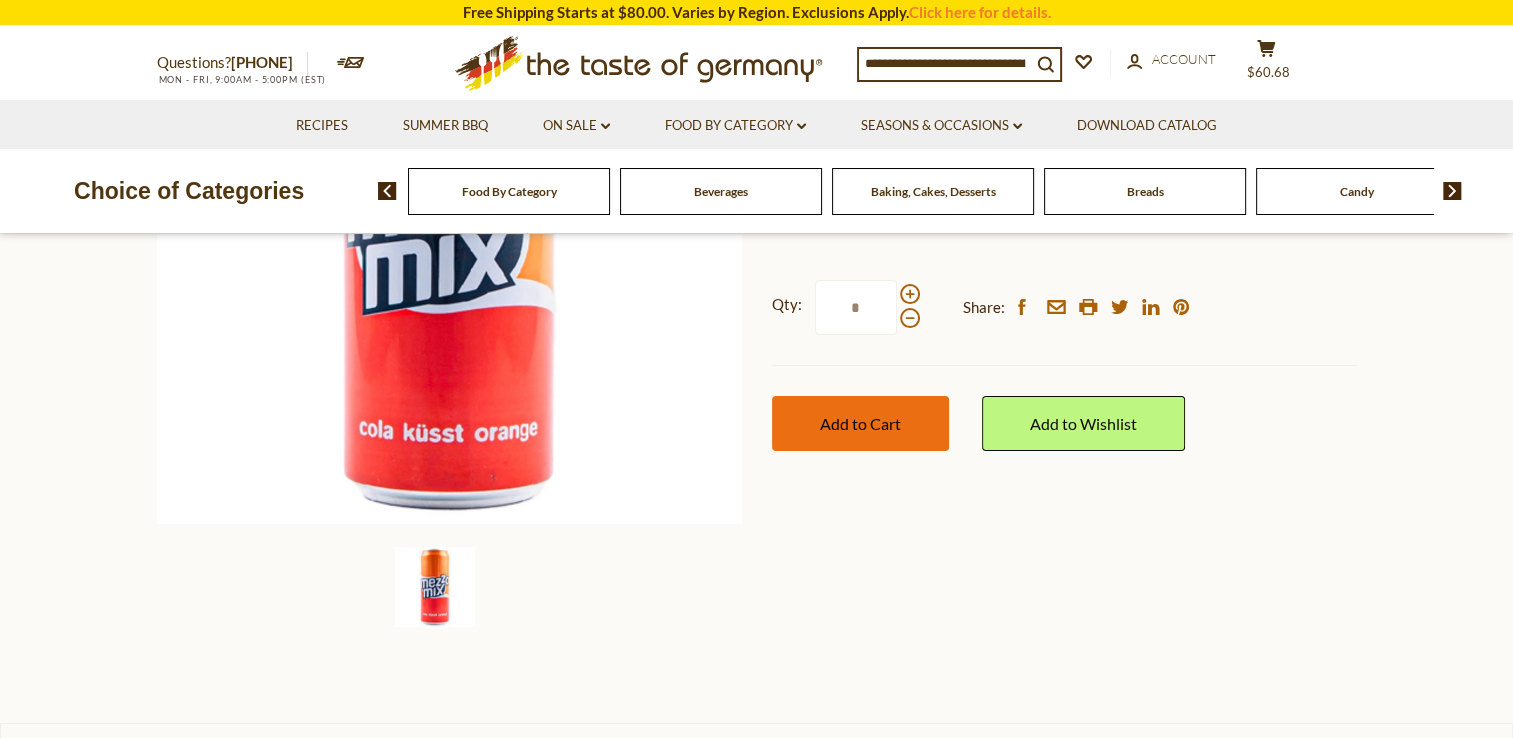 click on "Add to Cart" at bounding box center (860, 423) 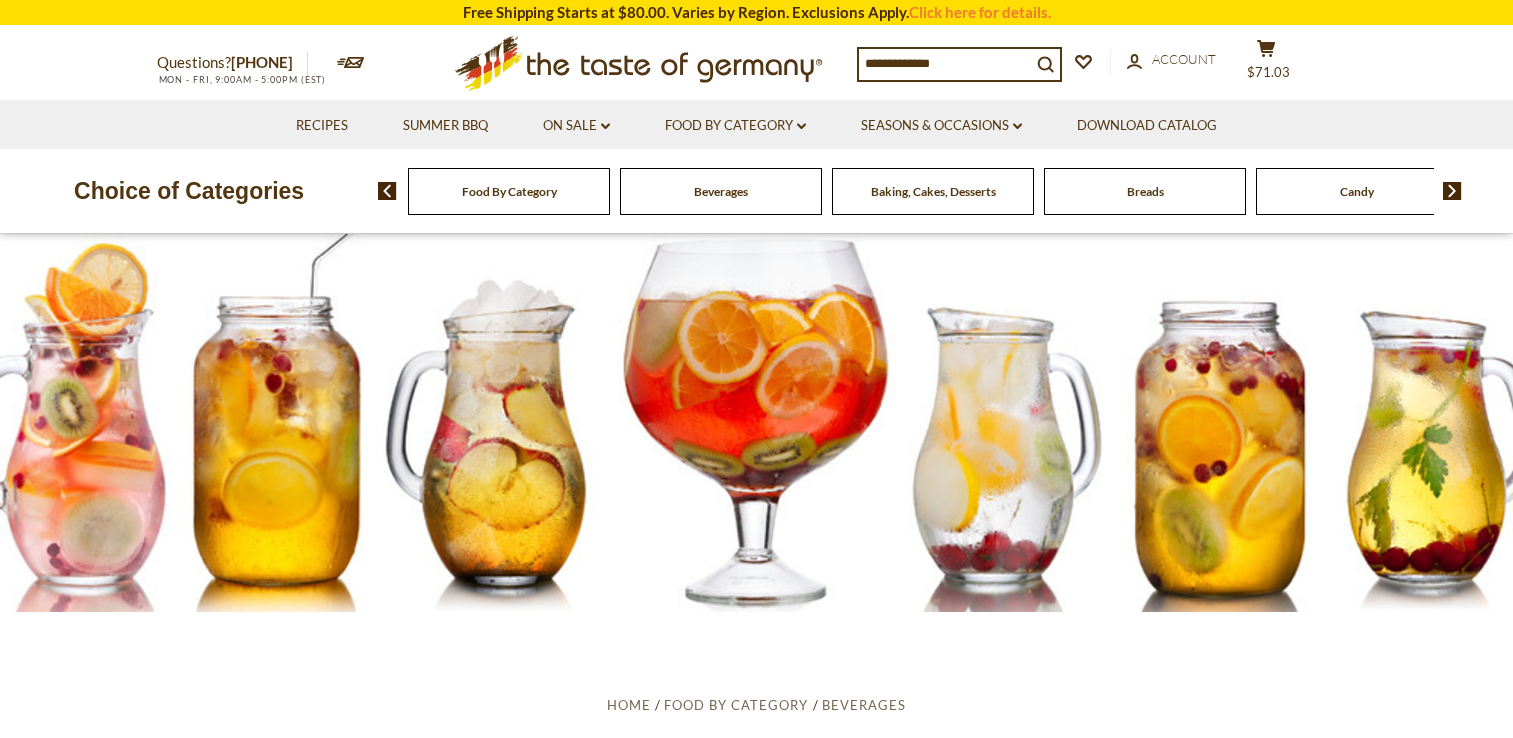 scroll, scrollTop: 1700, scrollLeft: 0, axis: vertical 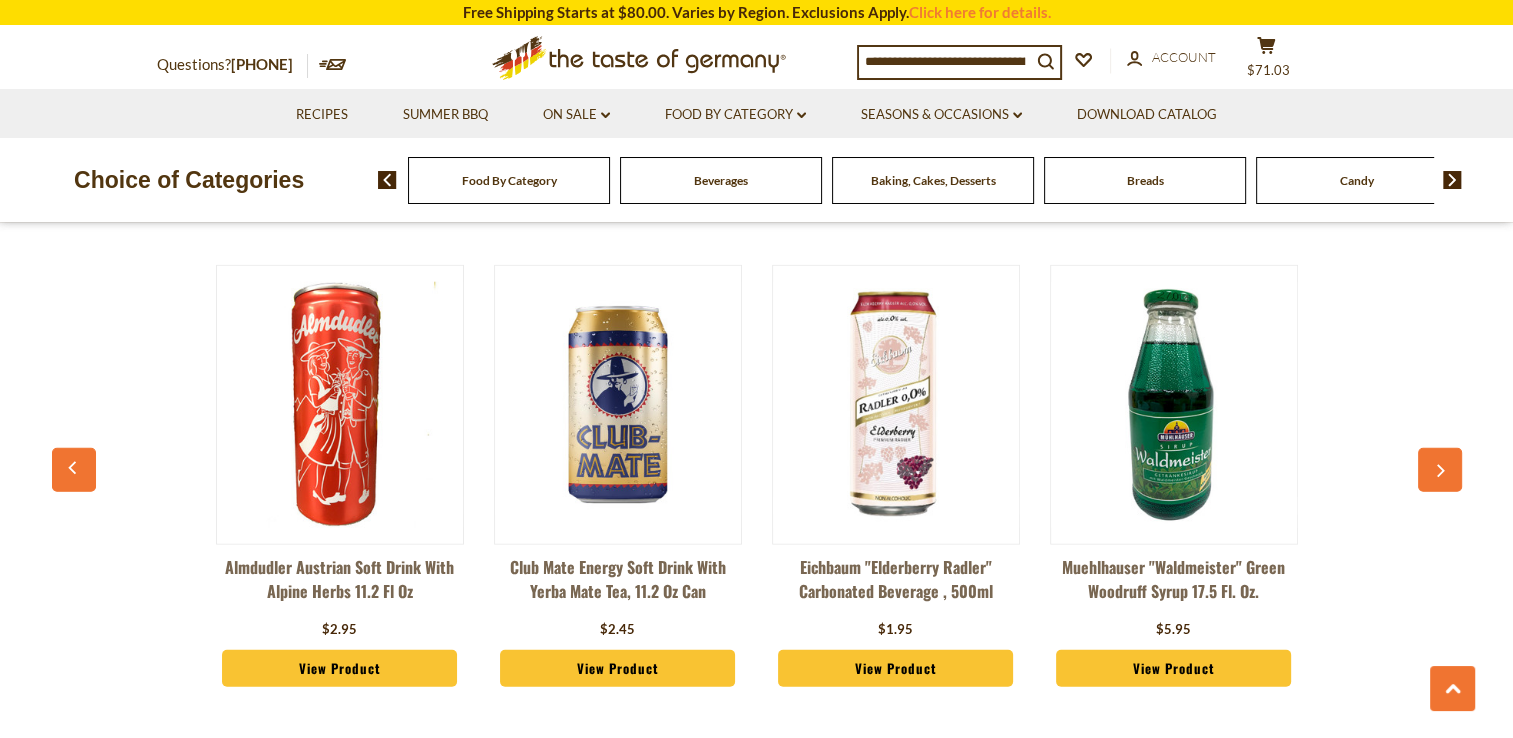 click on "View Product" at bounding box center [896, 669] 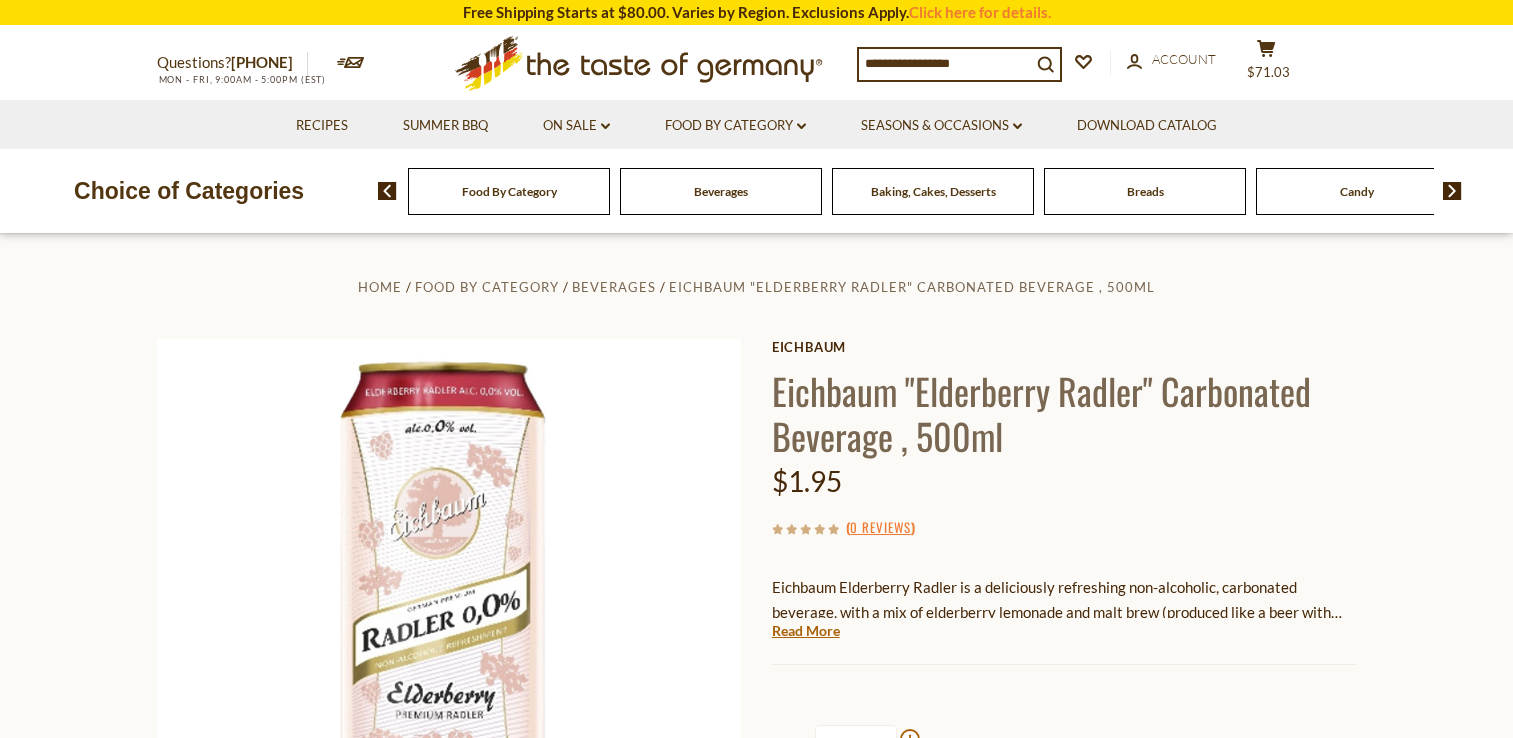 scroll, scrollTop: 0, scrollLeft: 0, axis: both 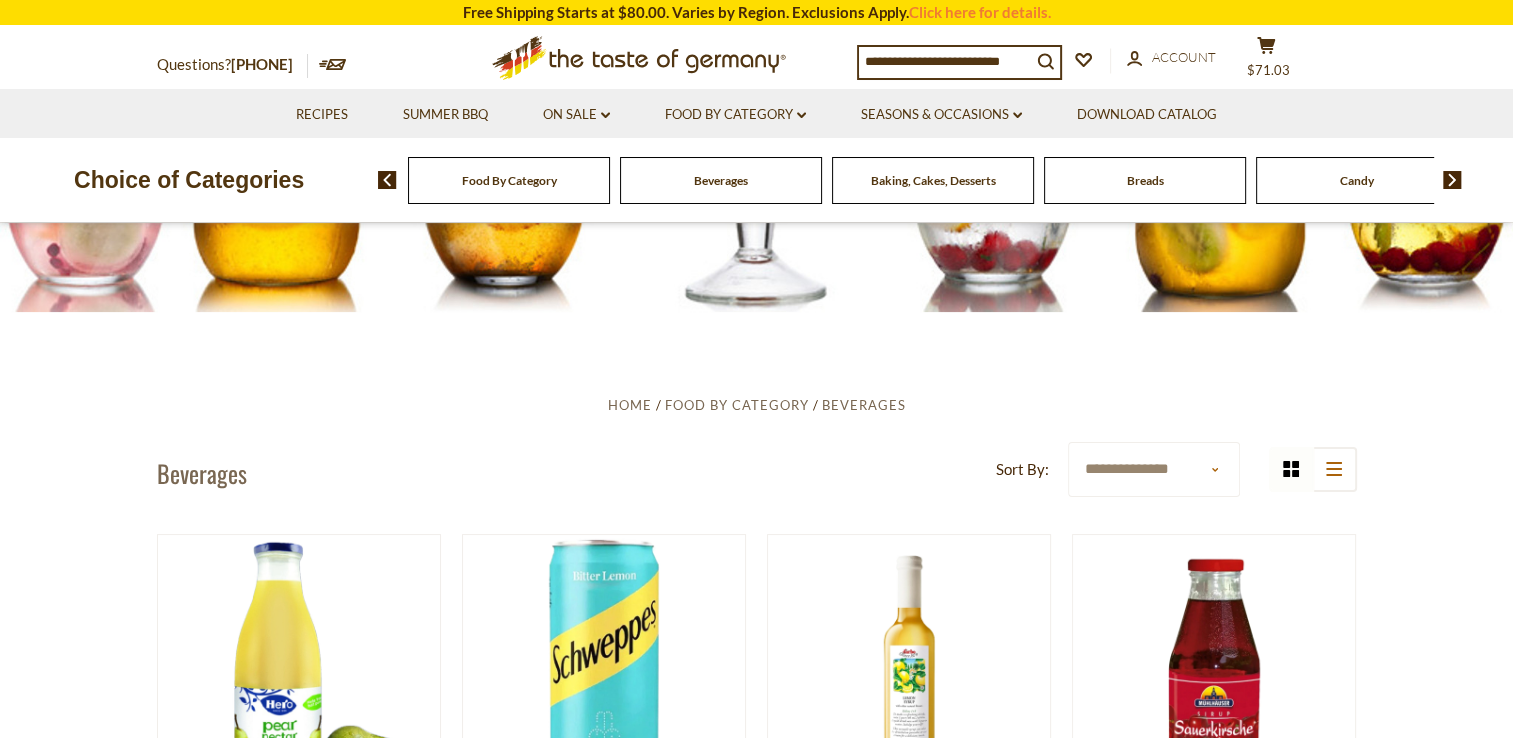 click on "Breads" at bounding box center (509, 180) 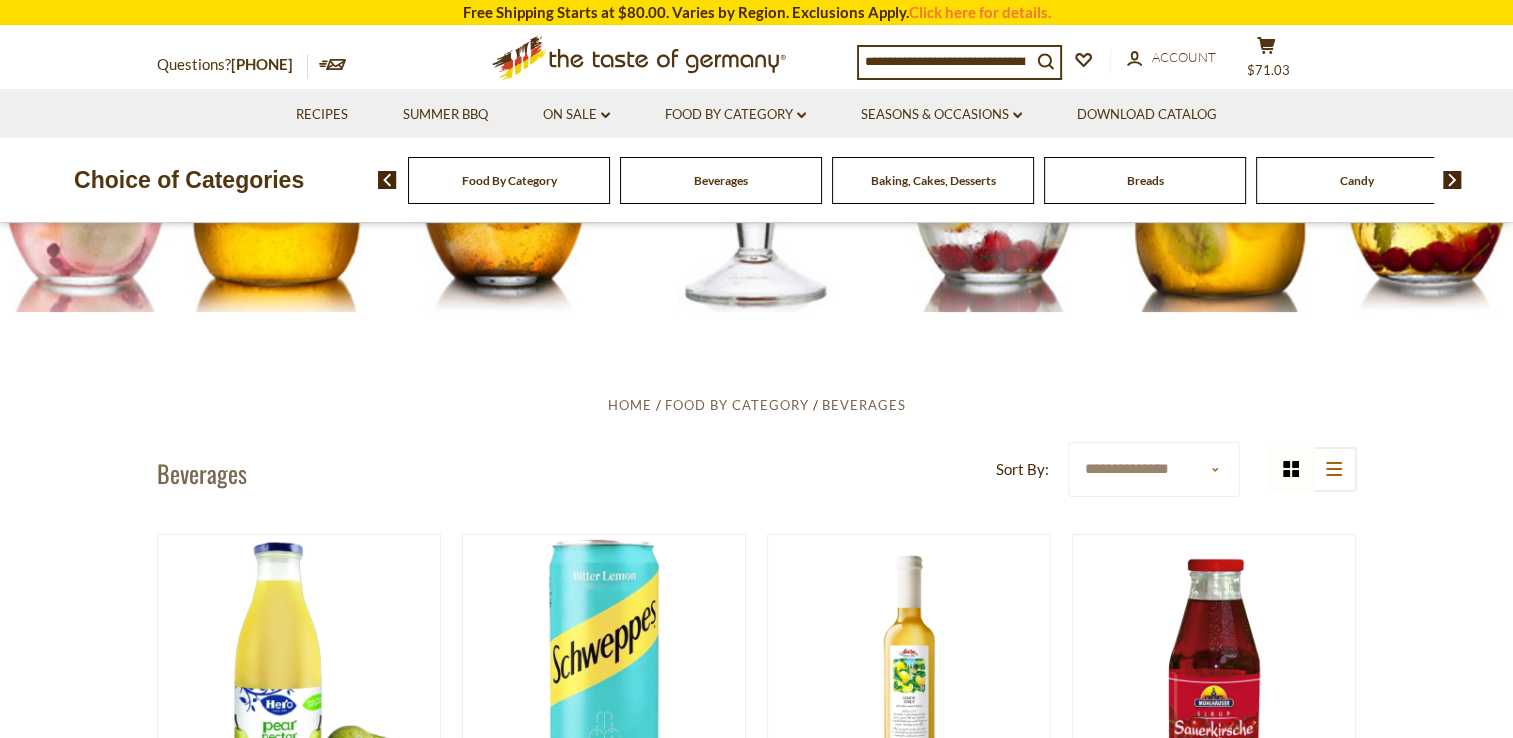 click on "Breads" at bounding box center [509, 180] 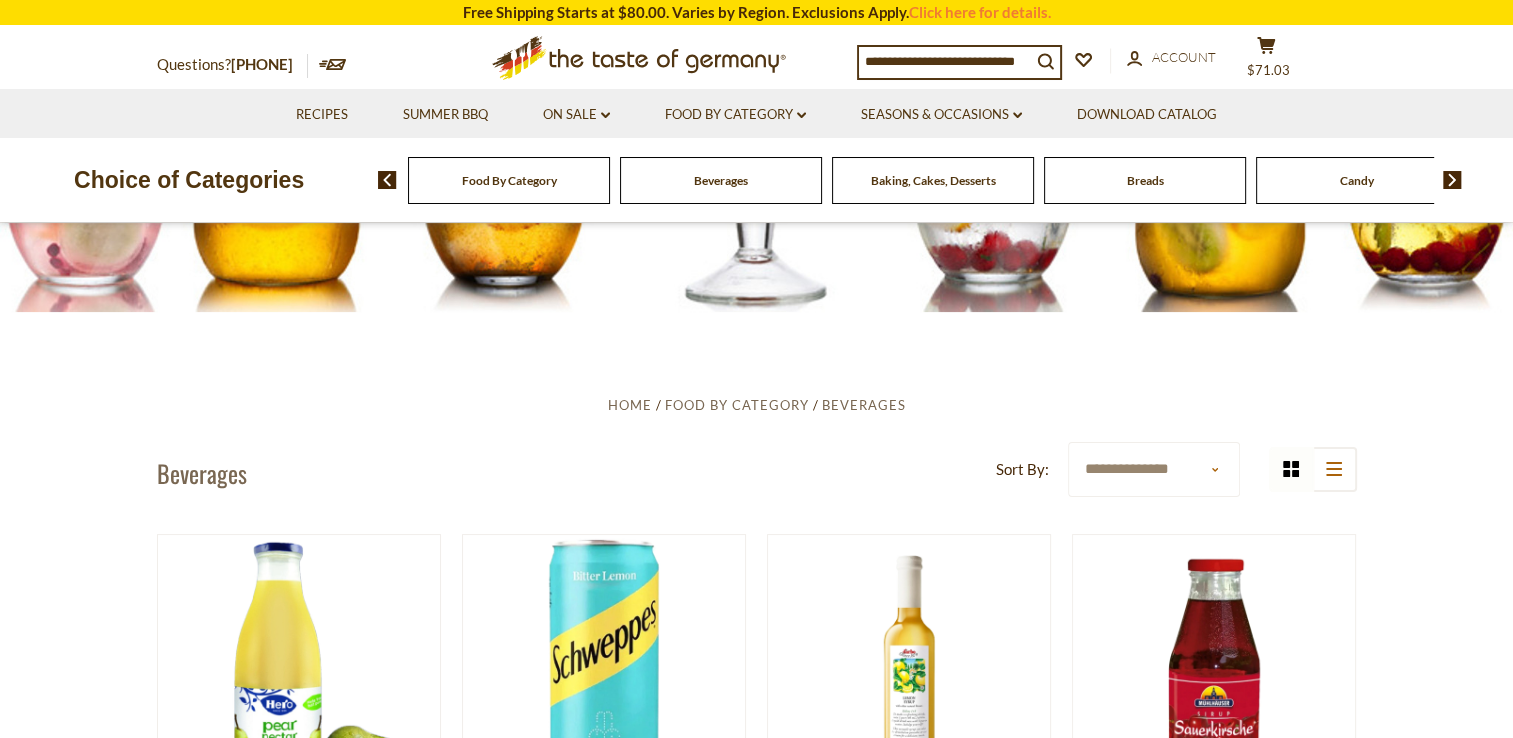 click on "Breads" at bounding box center (1145, 180) 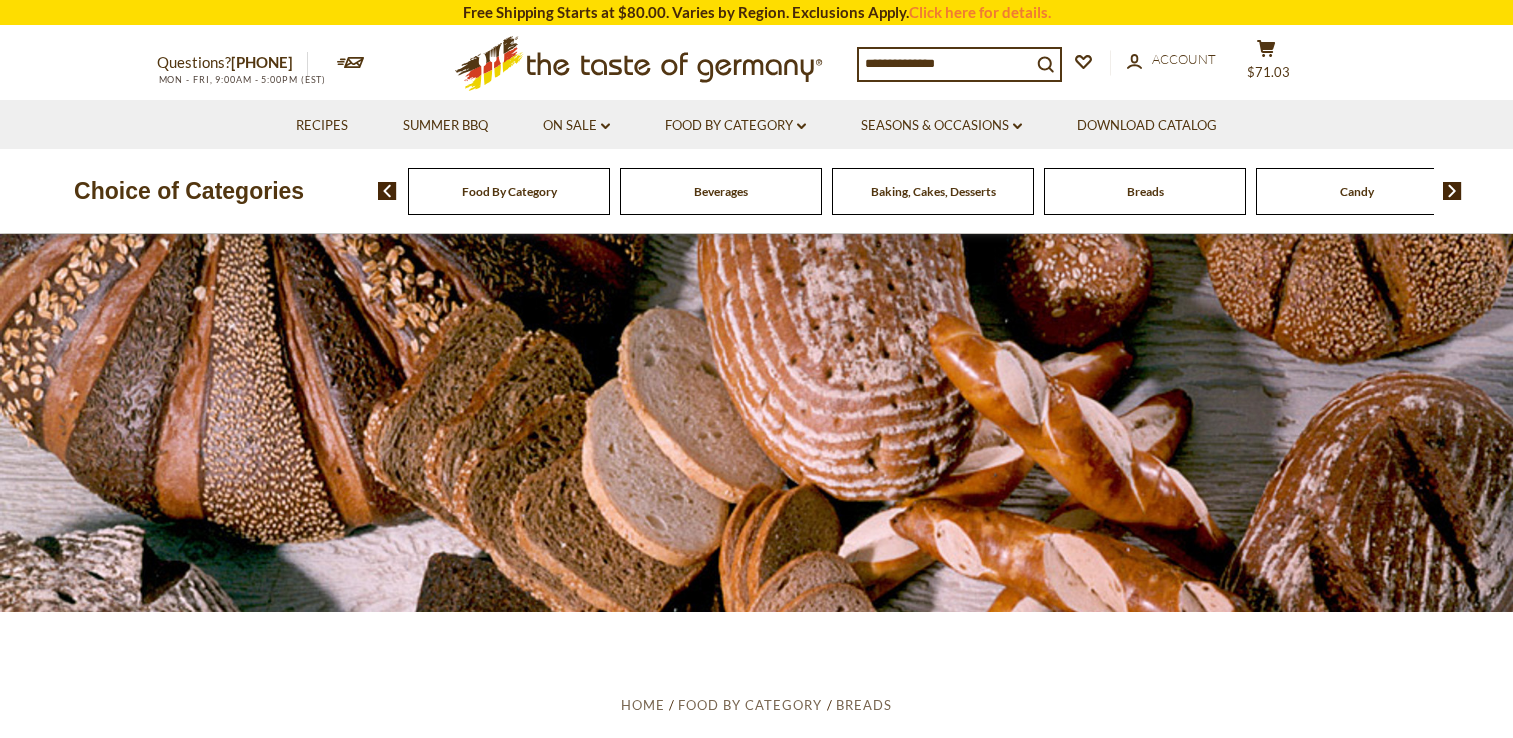 scroll, scrollTop: 0, scrollLeft: 0, axis: both 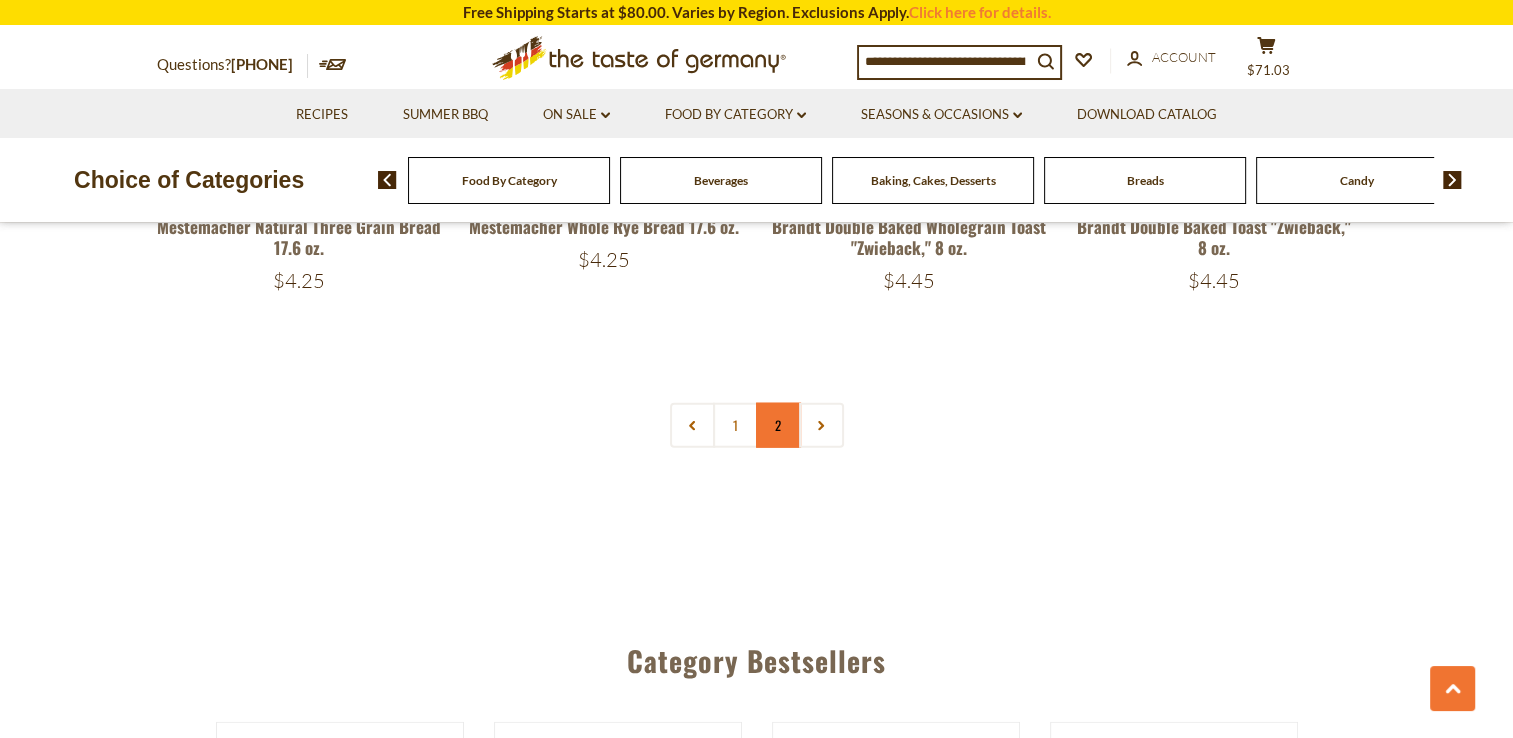 click on "2" at bounding box center [778, 425] 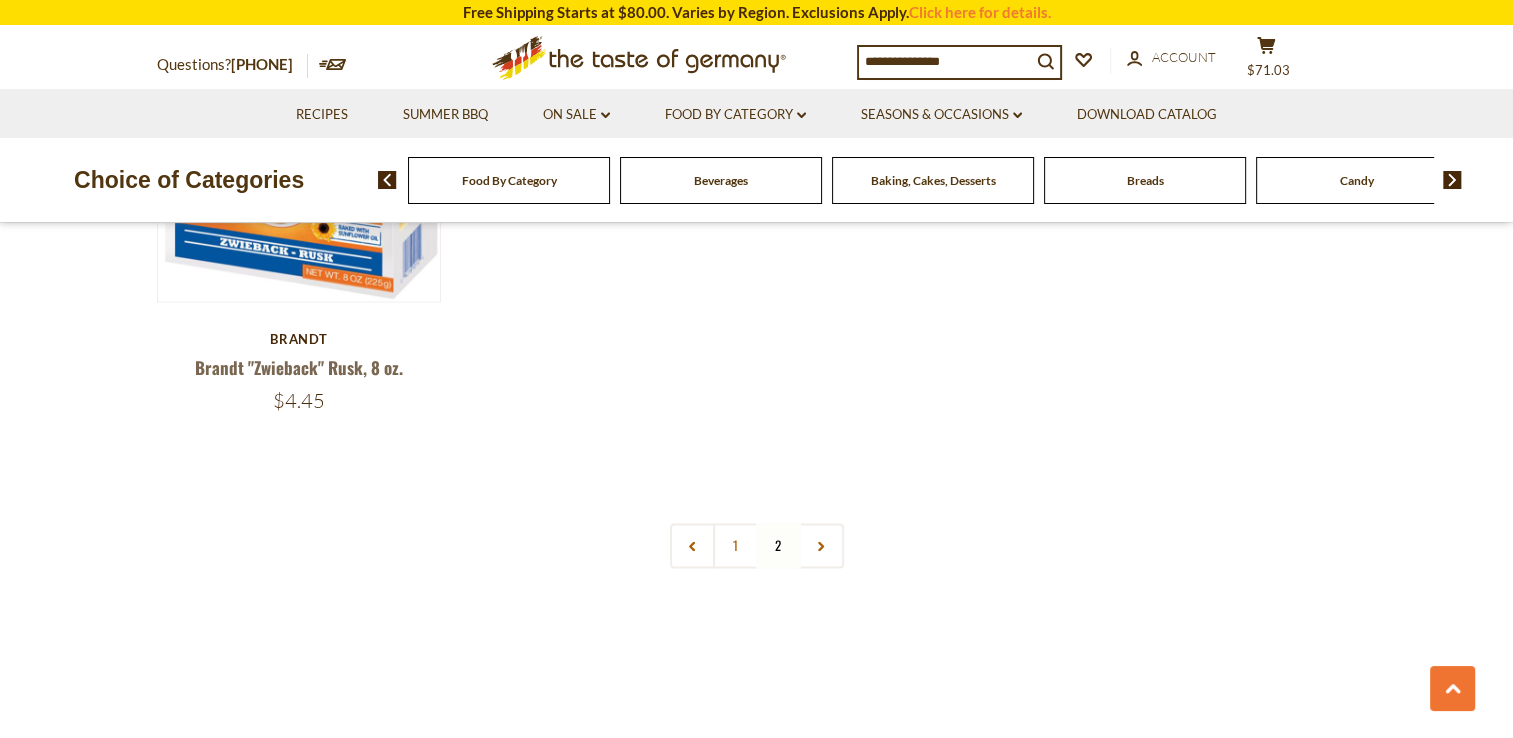 scroll, scrollTop: 3342, scrollLeft: 0, axis: vertical 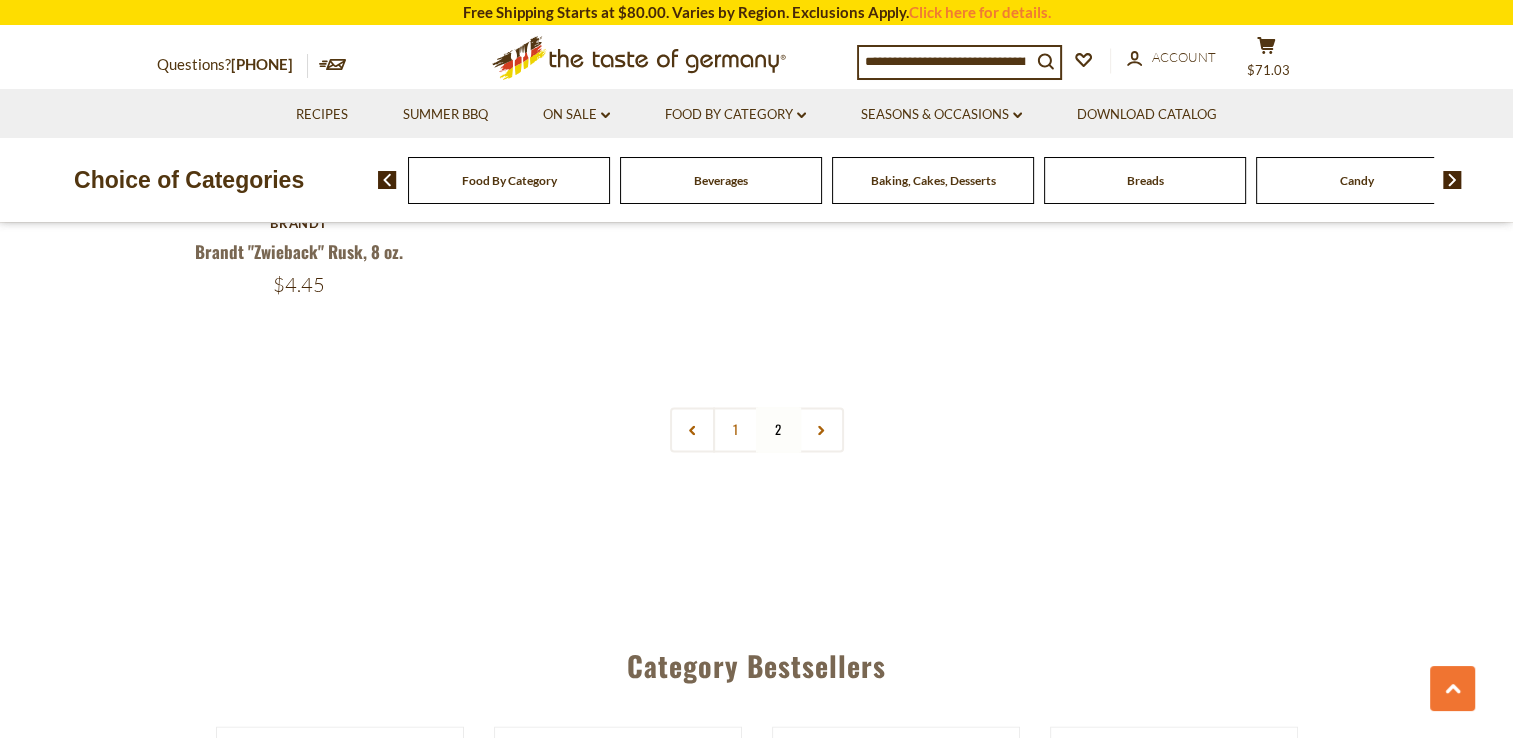 click on "Baking, Cakes, Desserts" at bounding box center (509, 180) 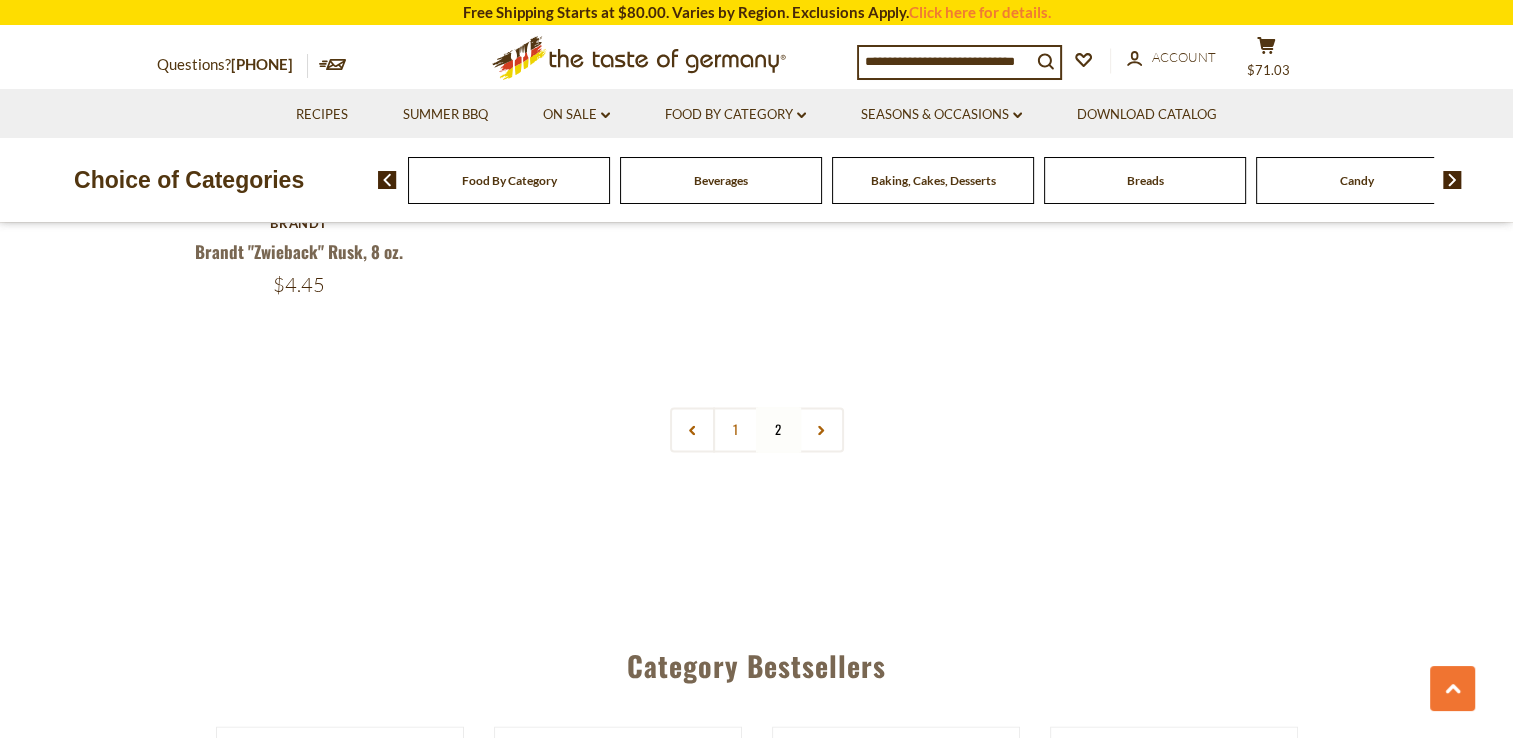click on "Baking, Cakes, Desserts" at bounding box center [933, 180] 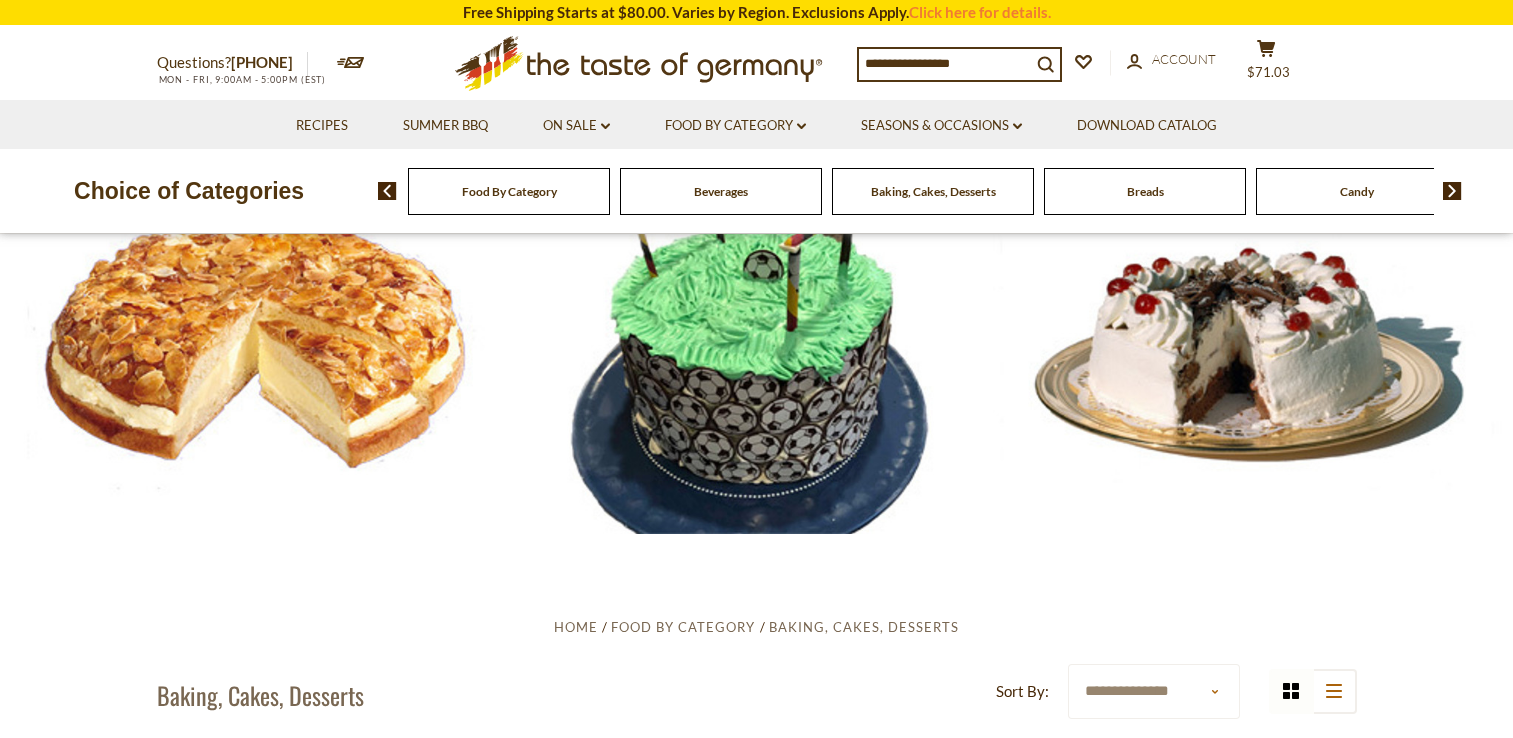 scroll, scrollTop: 0, scrollLeft: 0, axis: both 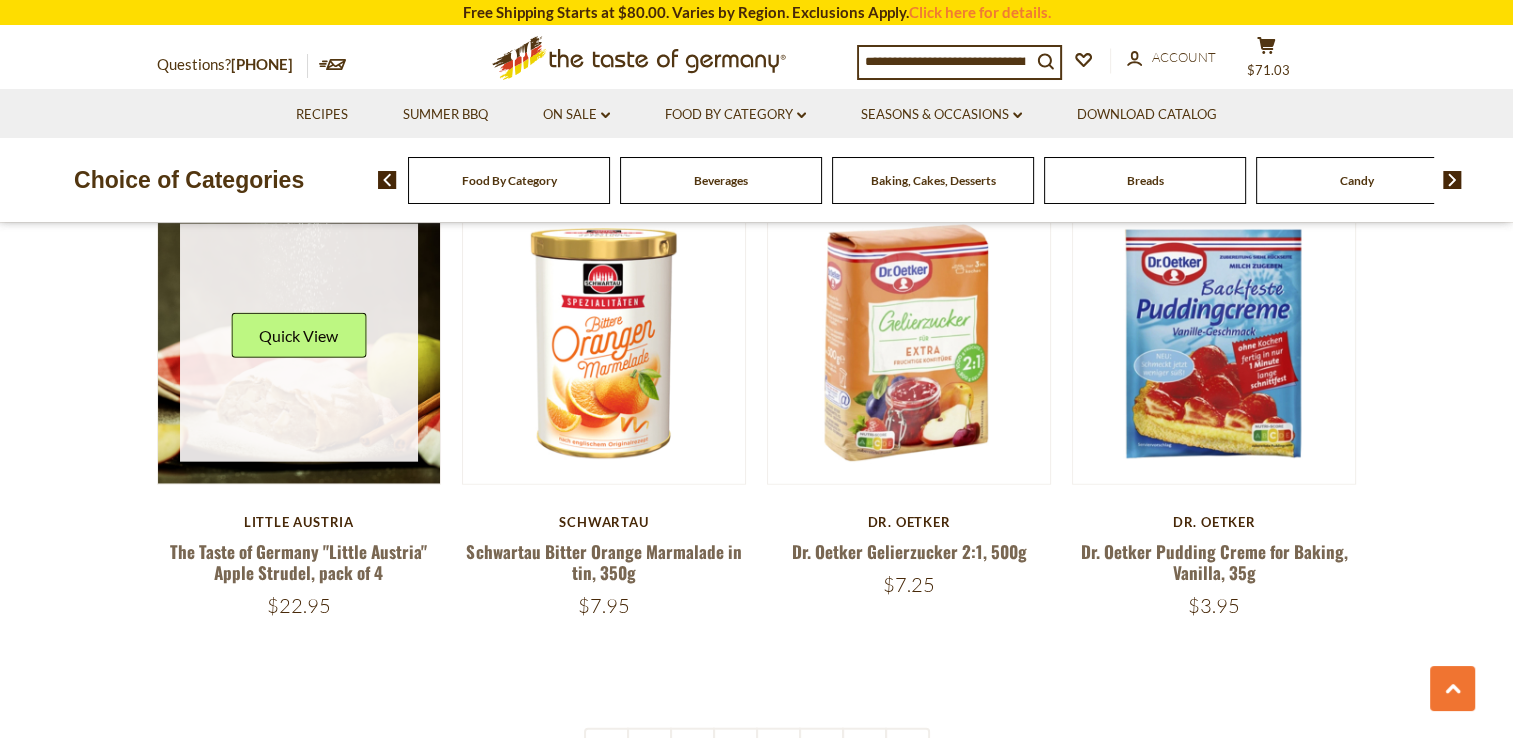 click at bounding box center (299, 343) 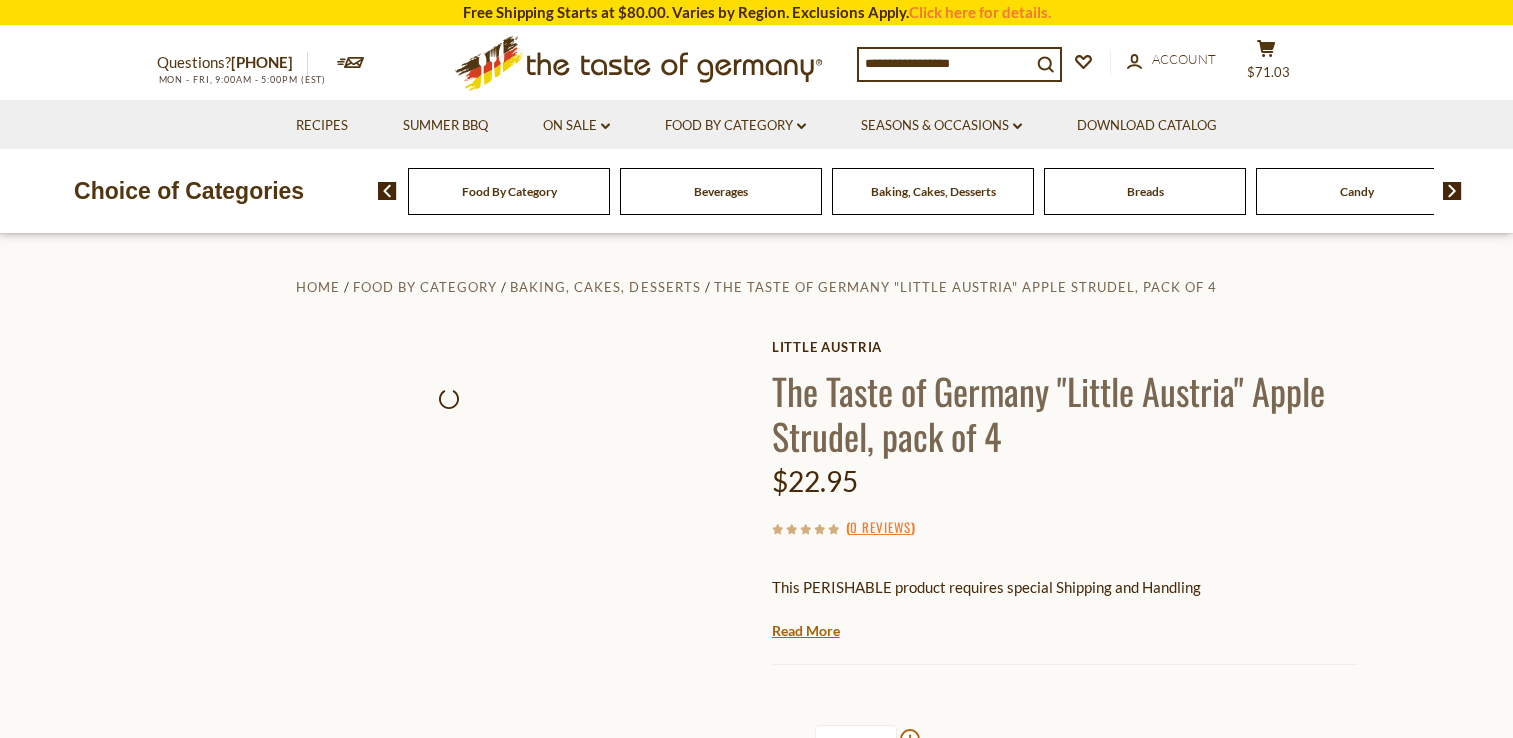 scroll, scrollTop: 0, scrollLeft: 0, axis: both 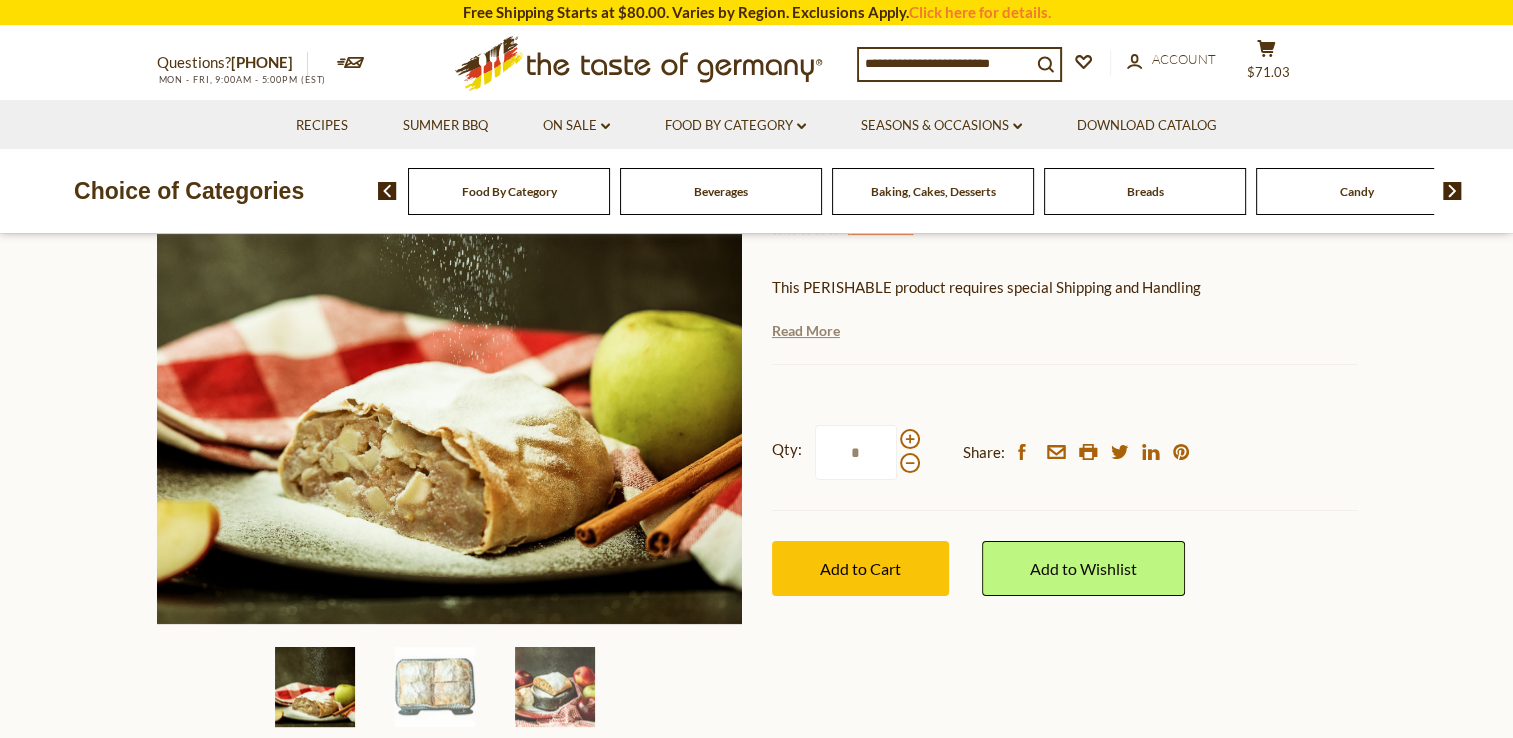 click on "Read More" at bounding box center (806, 331) 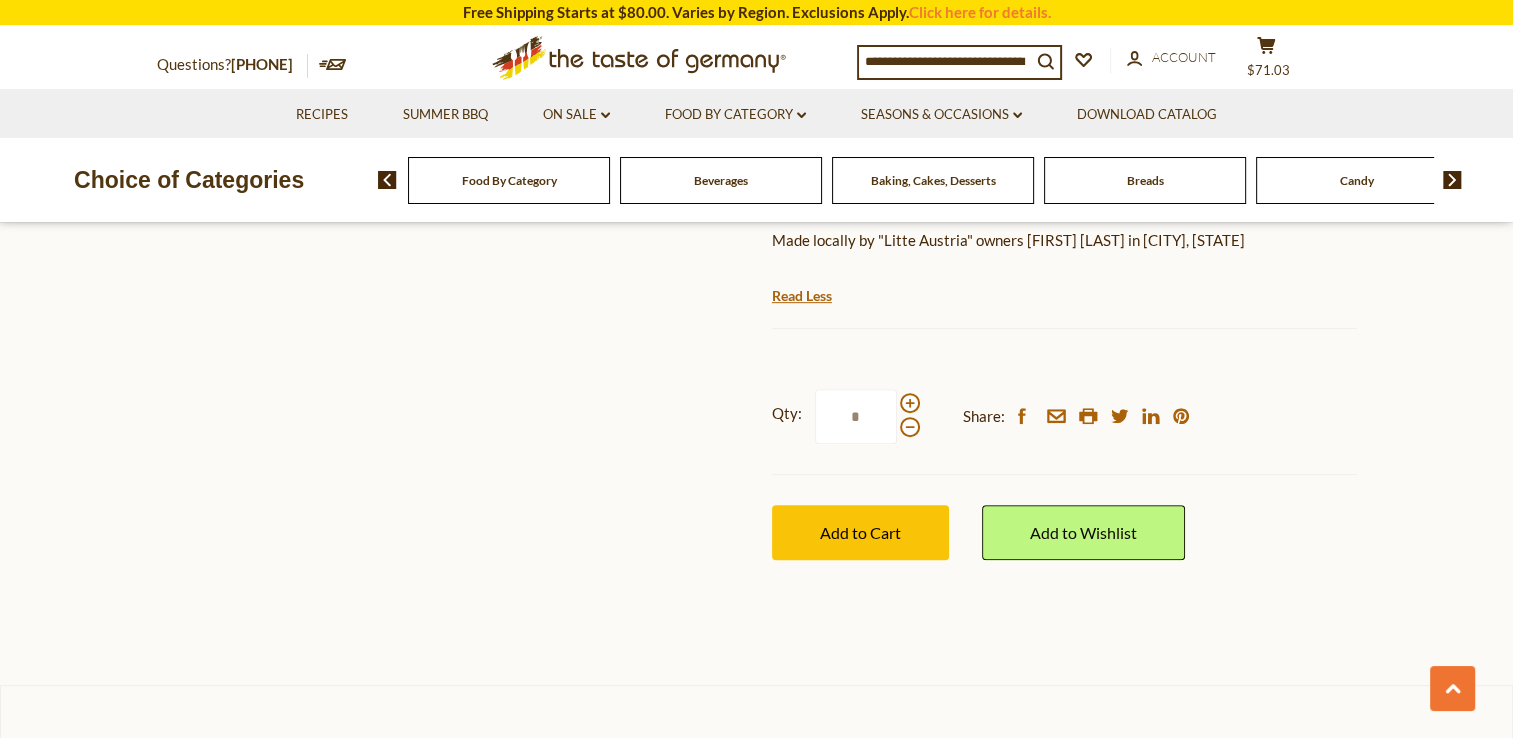scroll, scrollTop: 1000, scrollLeft: 0, axis: vertical 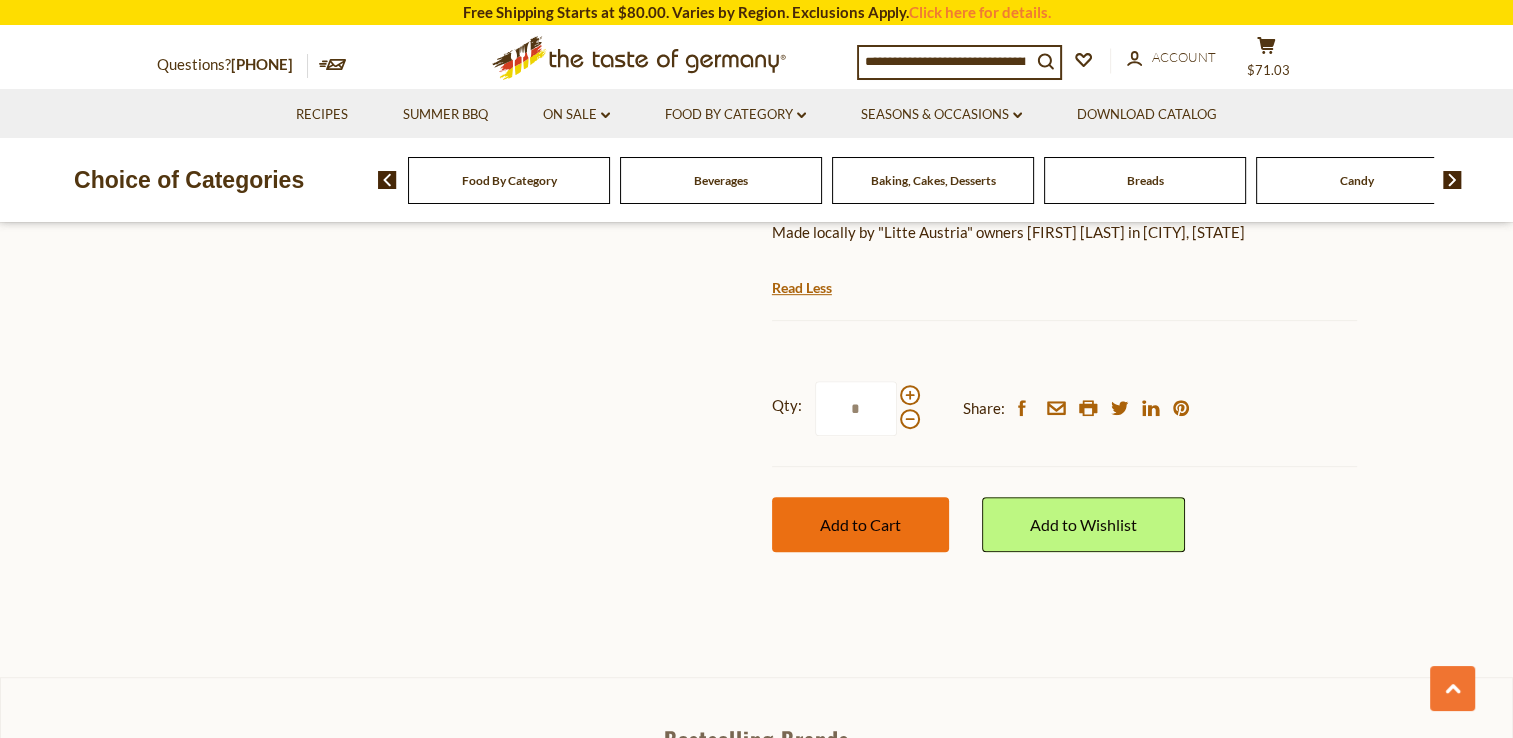 click on "Add to Cart" at bounding box center (860, 524) 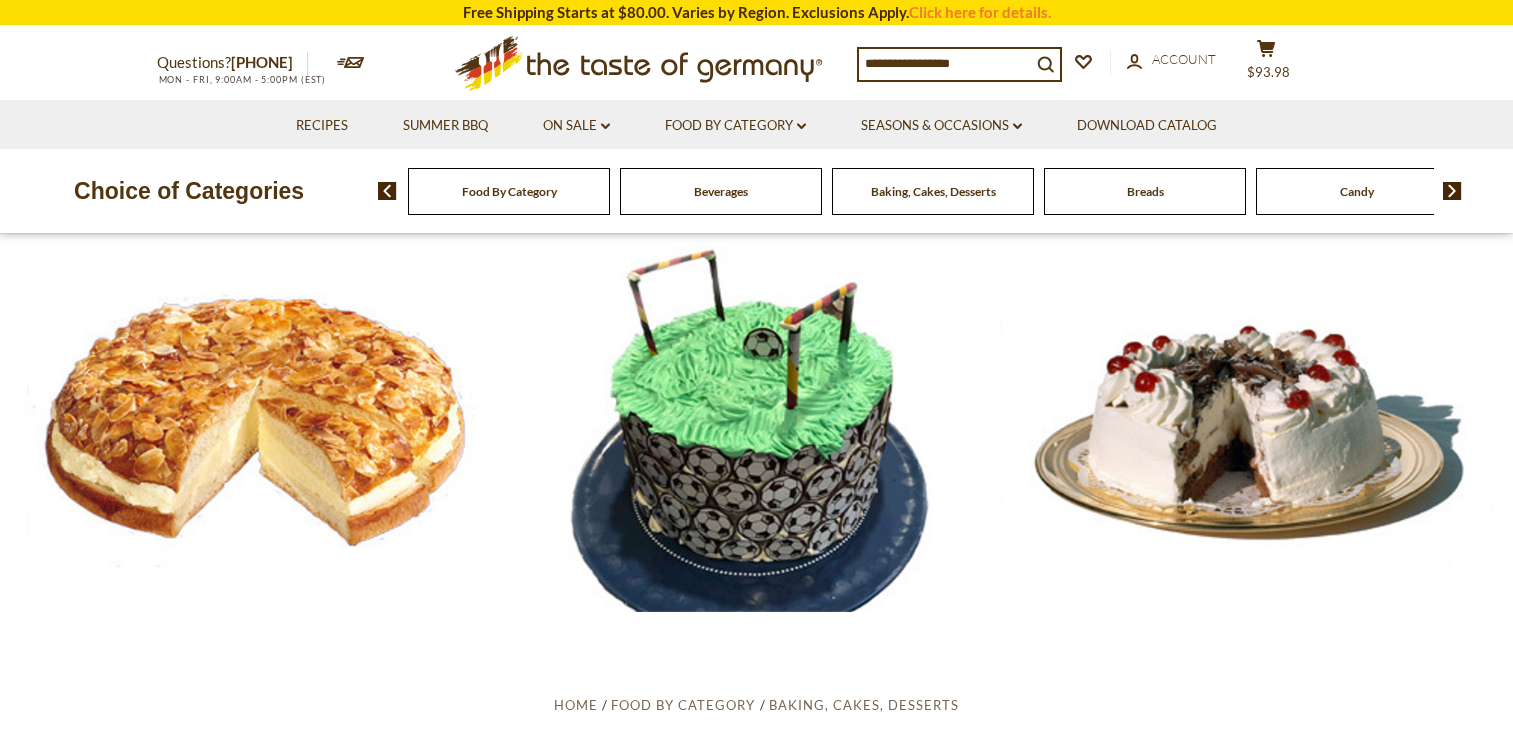 scroll, scrollTop: 4500, scrollLeft: 0, axis: vertical 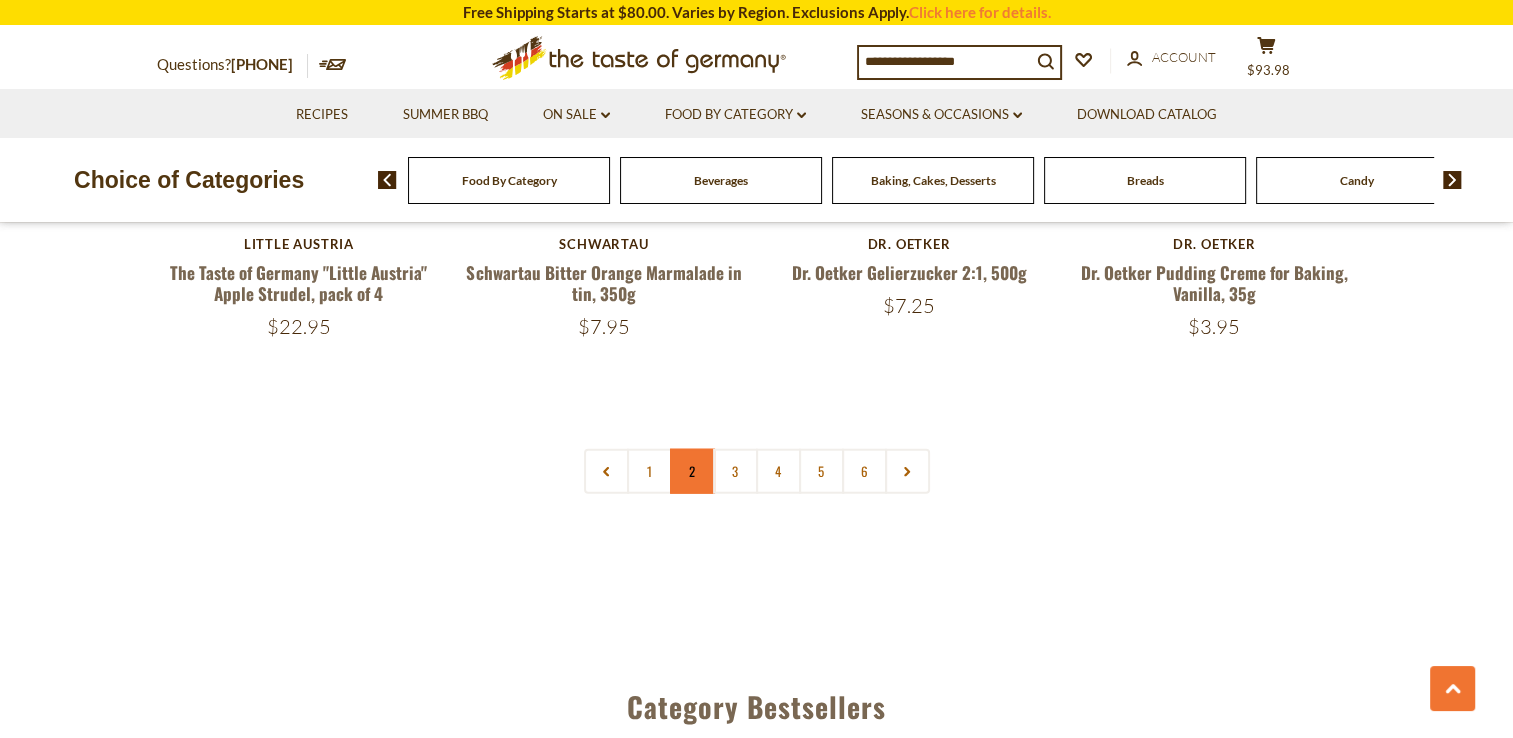 click on "2" at bounding box center (692, 471) 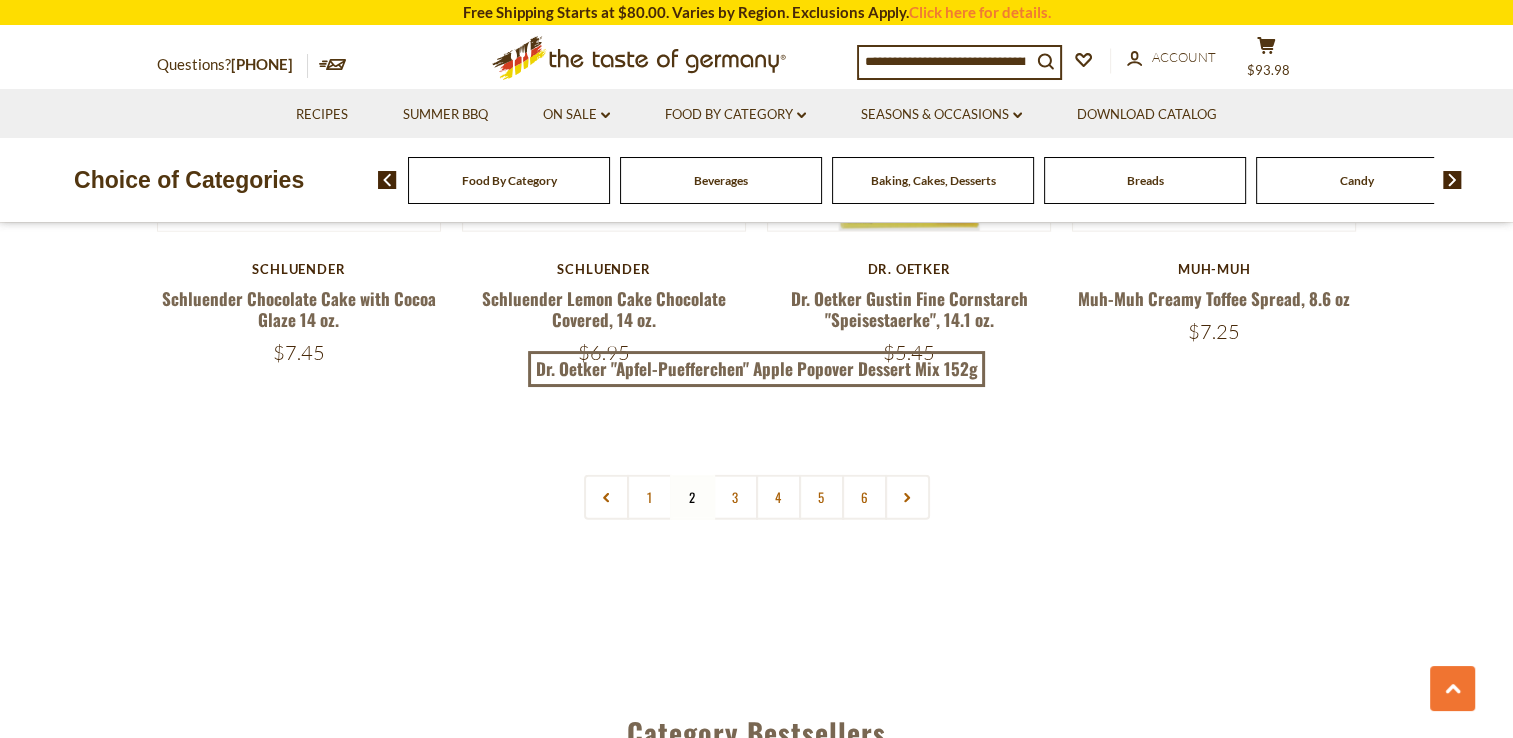 scroll, scrollTop: 4742, scrollLeft: 0, axis: vertical 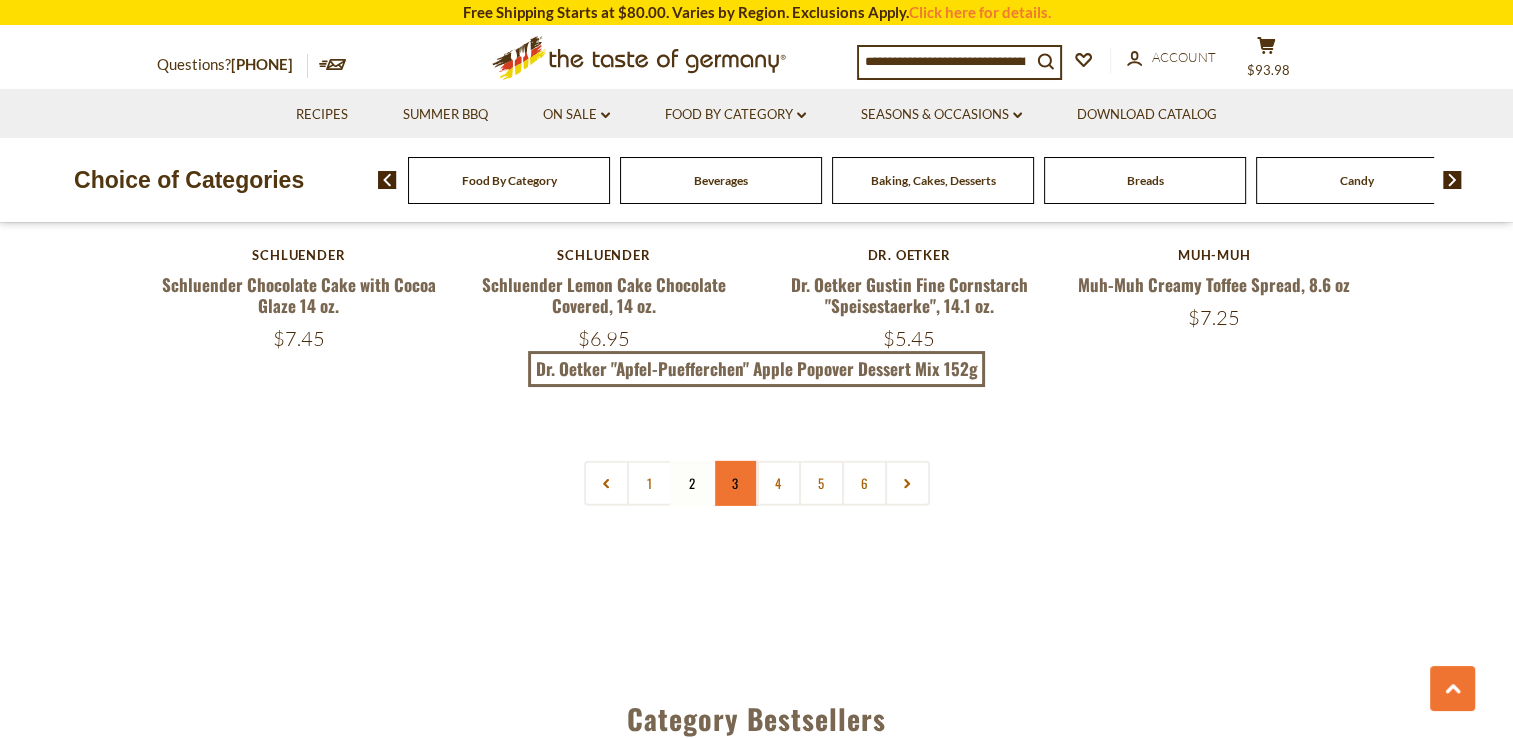 click on "3" at bounding box center [735, 483] 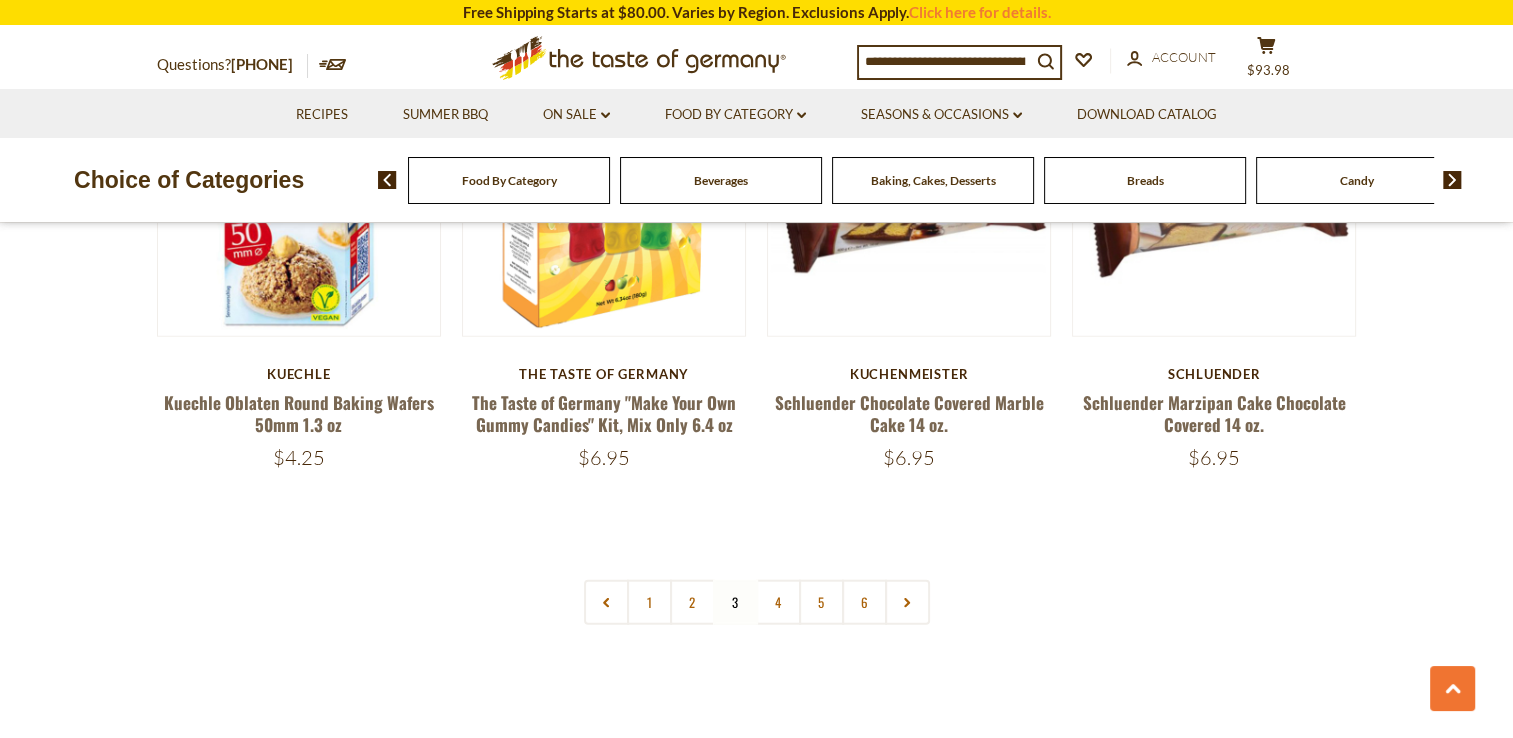 scroll, scrollTop: 4842, scrollLeft: 0, axis: vertical 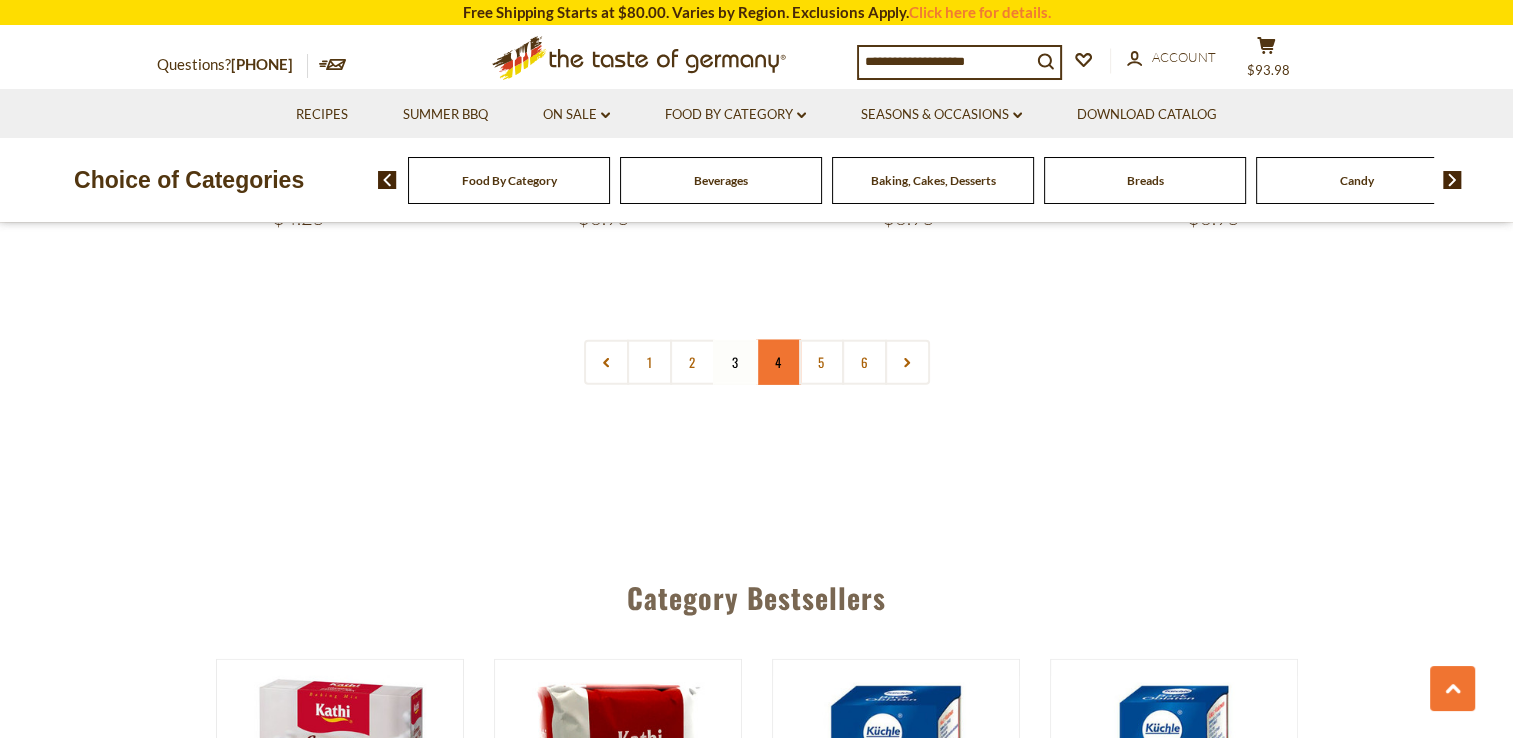 click on "4" at bounding box center [778, 362] 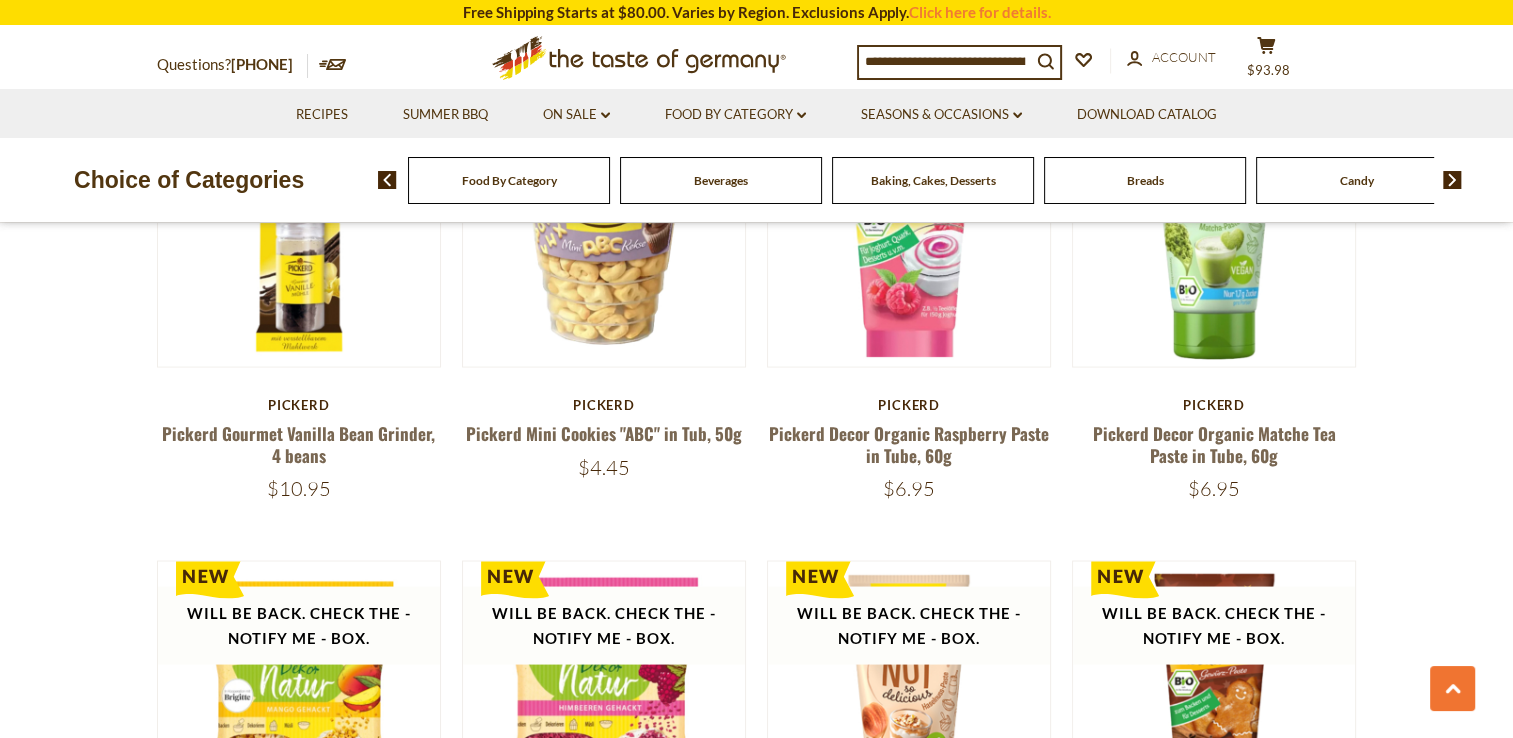 scroll, scrollTop: 4042, scrollLeft: 0, axis: vertical 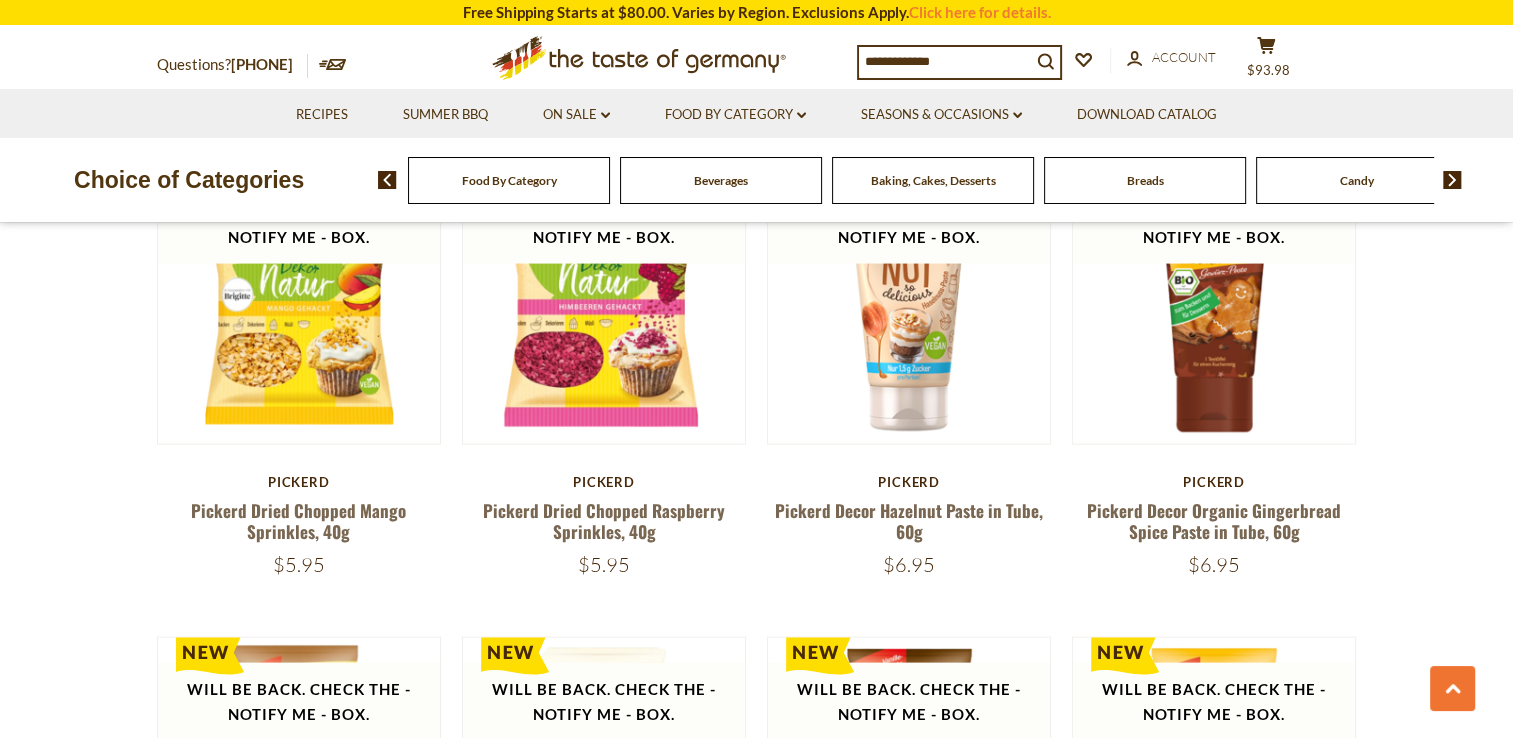 click on "Candy" at bounding box center [1357, 180] 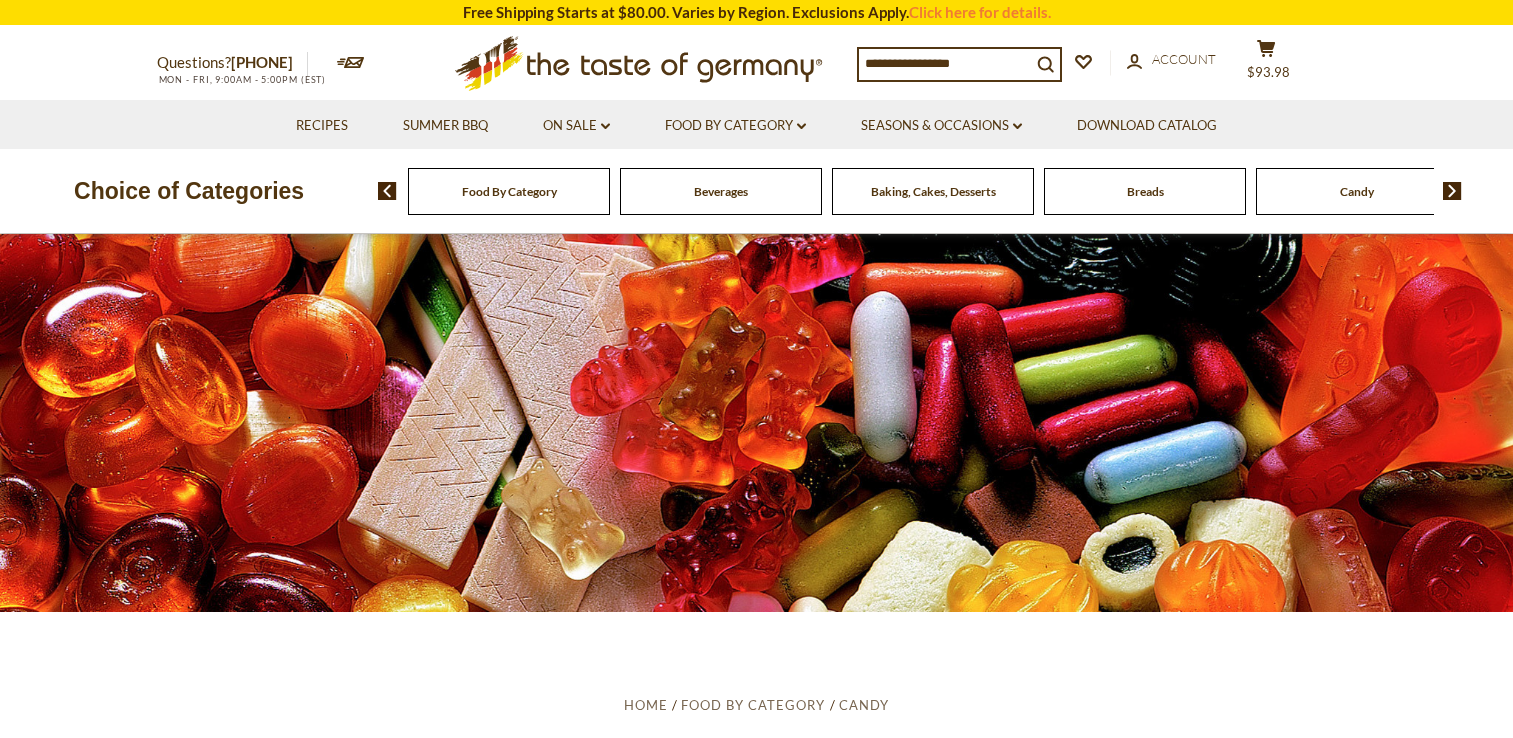 scroll, scrollTop: 0, scrollLeft: 0, axis: both 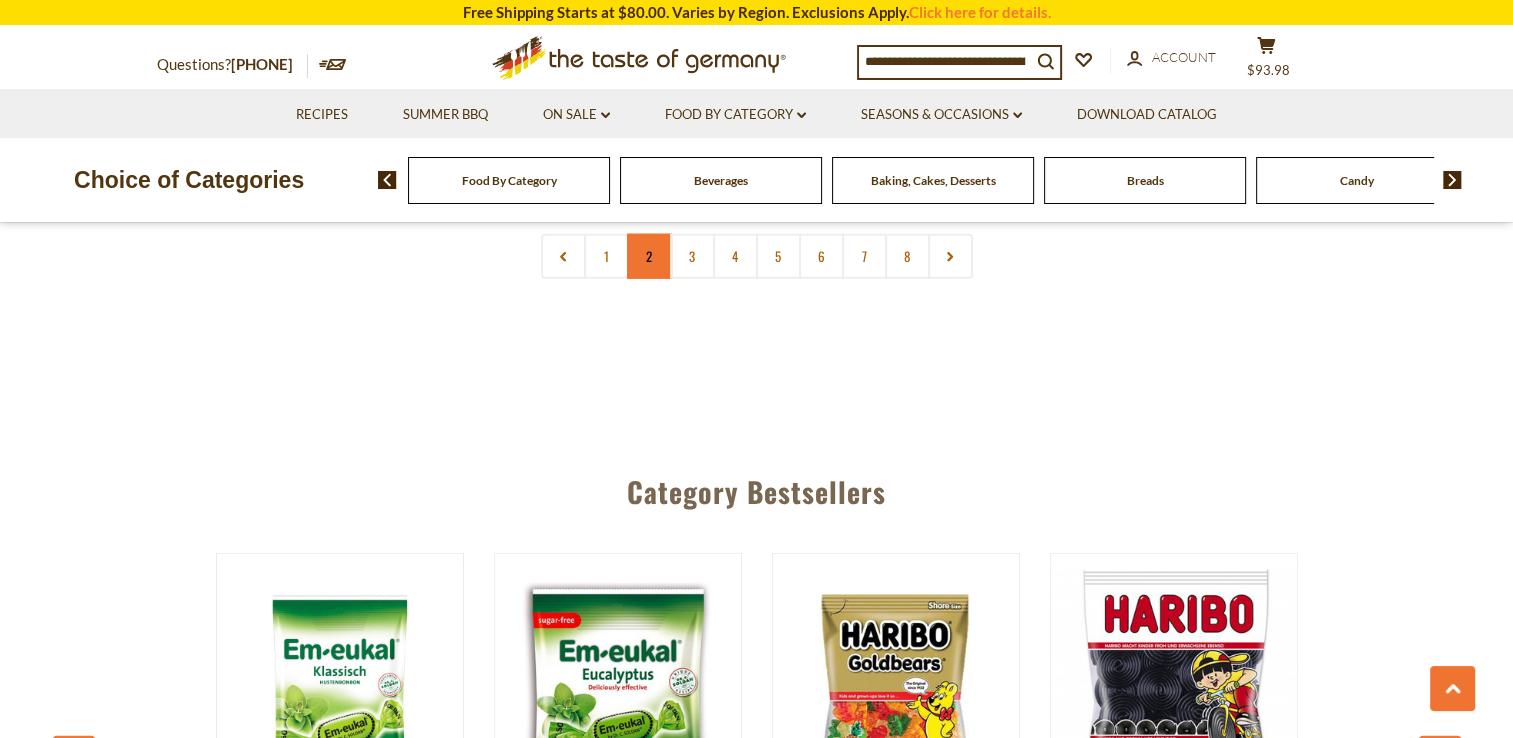 click on "2" at bounding box center (649, 256) 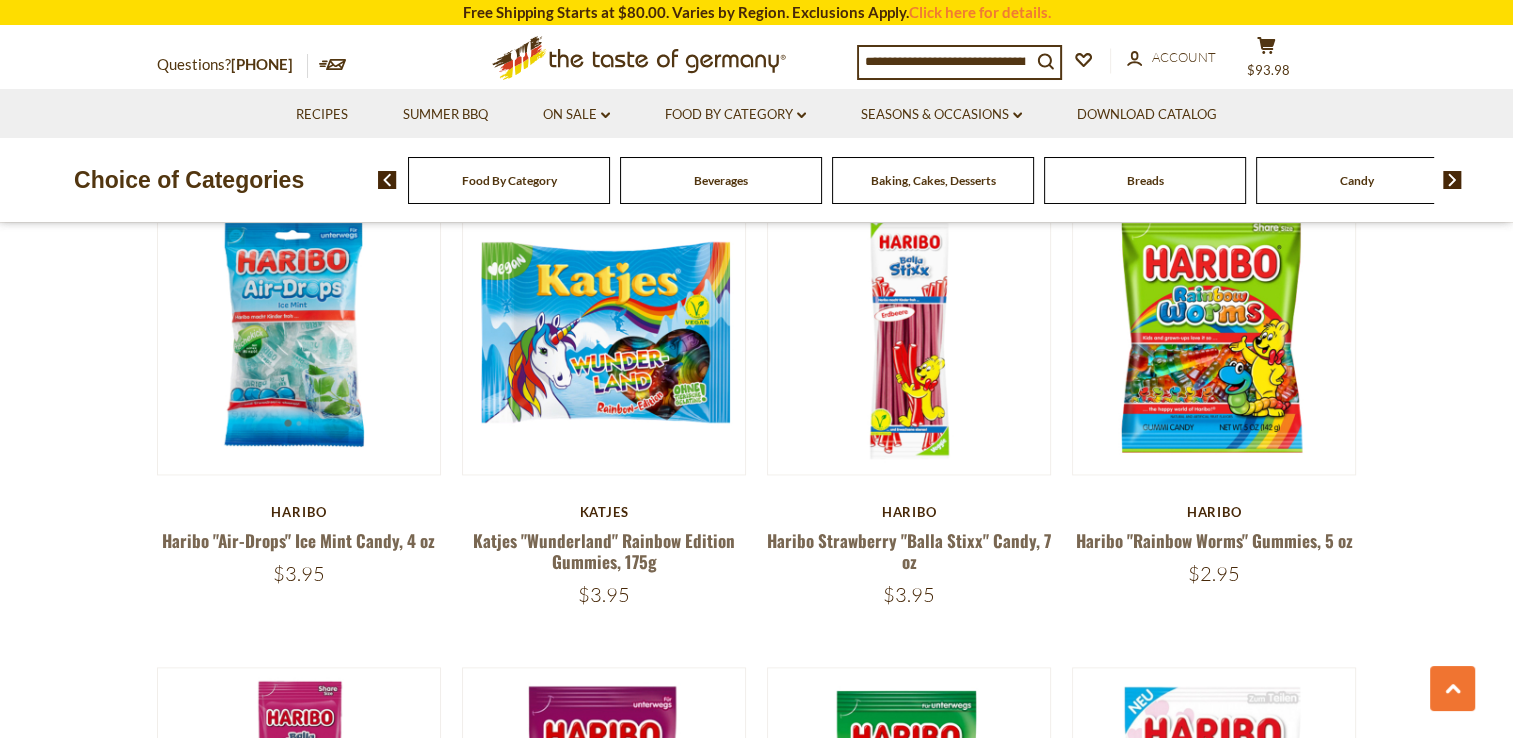 scroll, scrollTop: 2842, scrollLeft: 0, axis: vertical 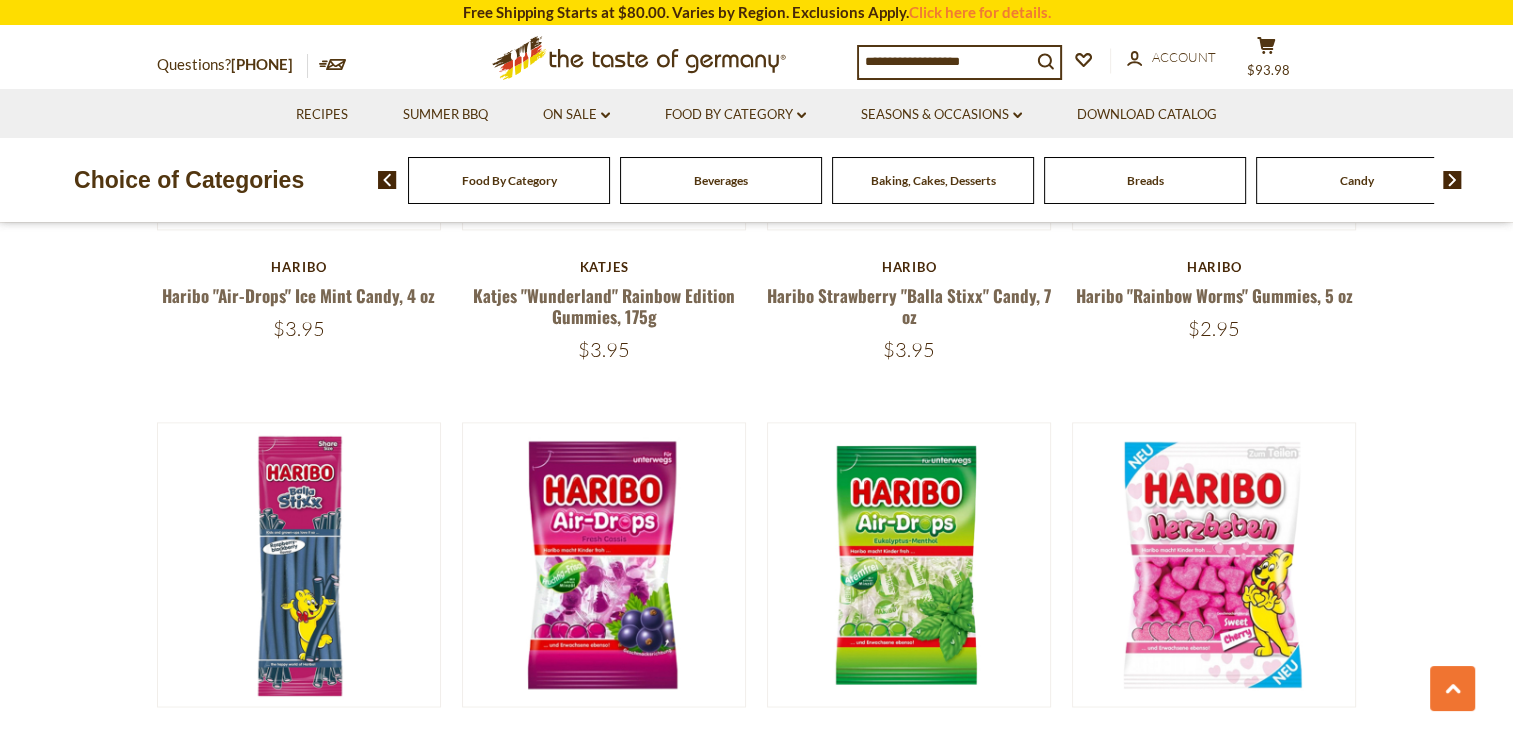 click at bounding box center (1452, 180) 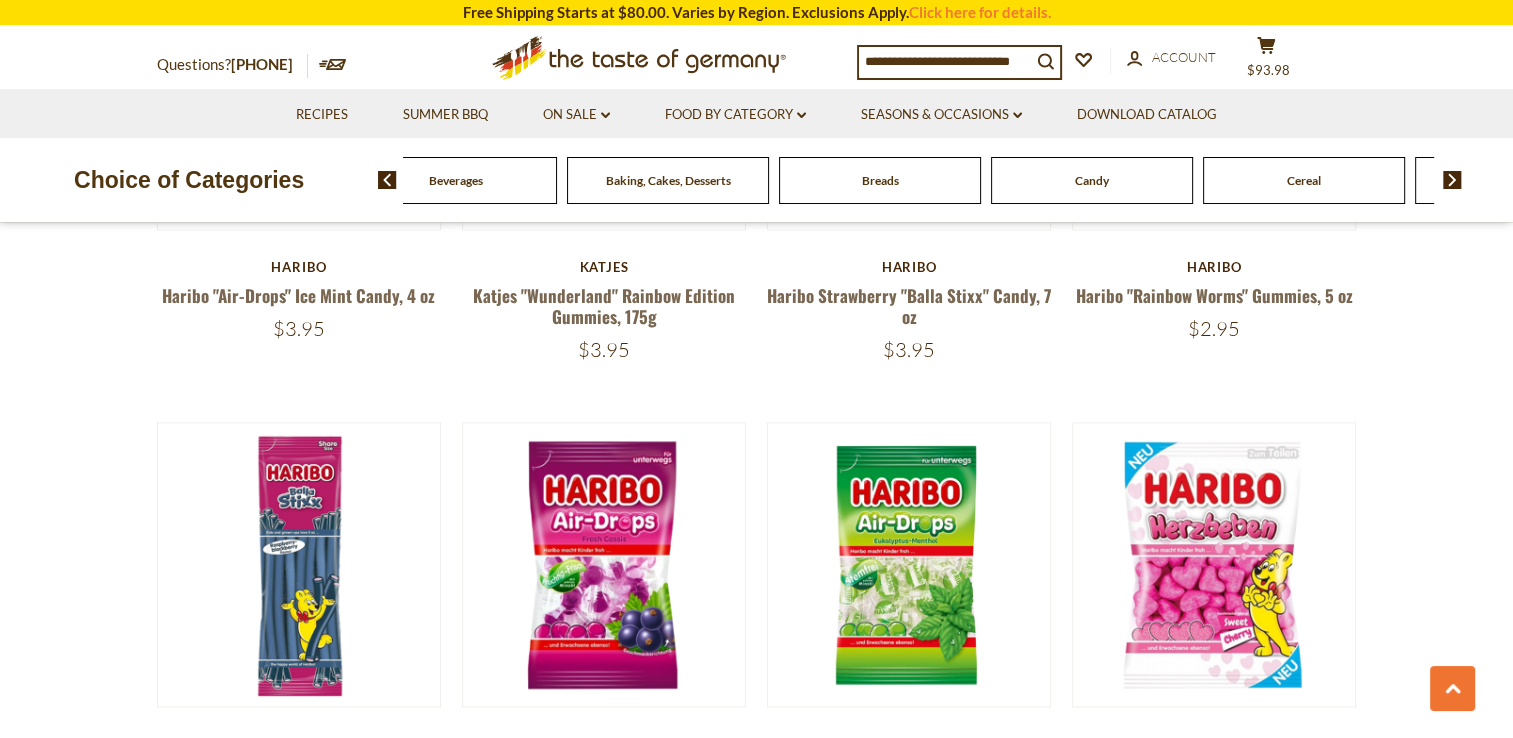 click at bounding box center [1452, 180] 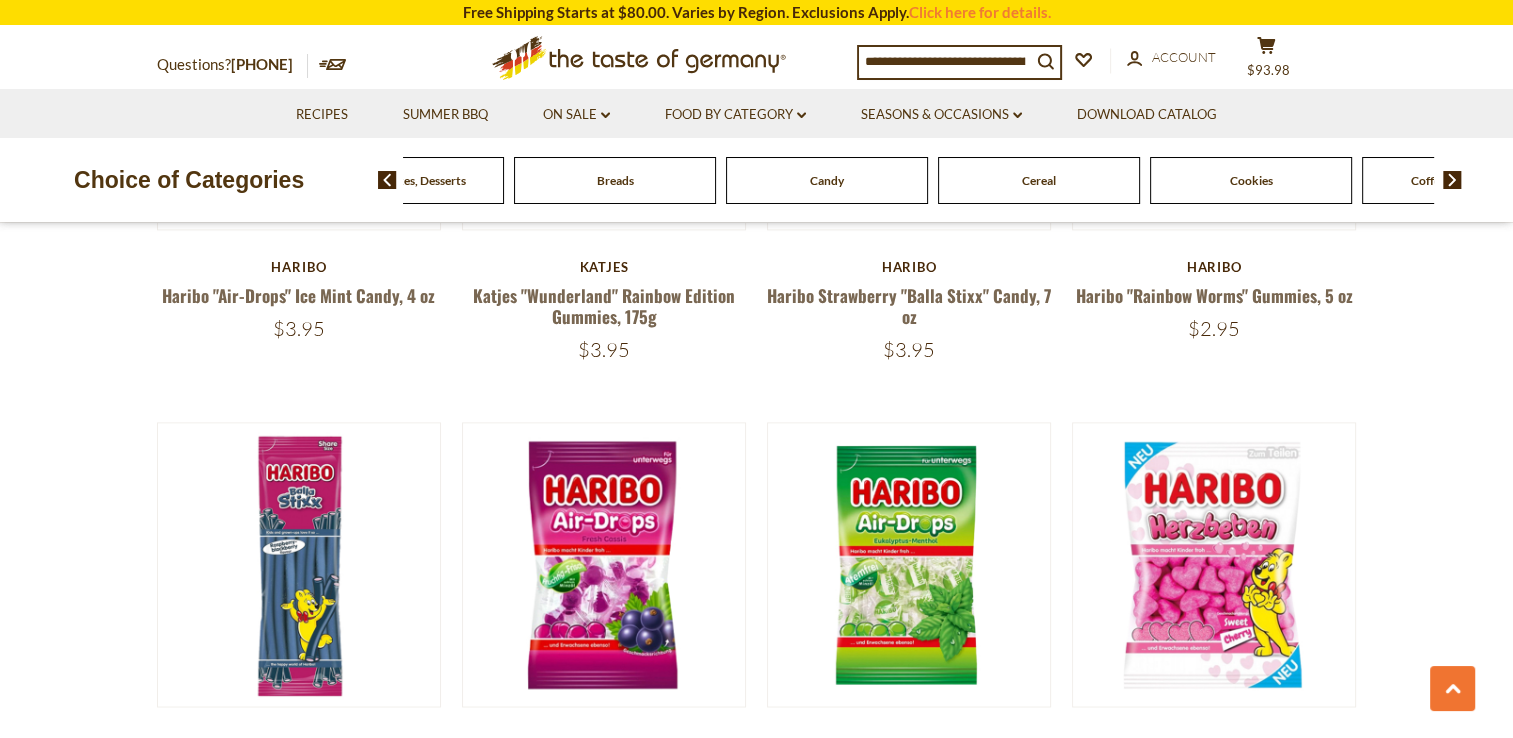 click at bounding box center [1452, 180] 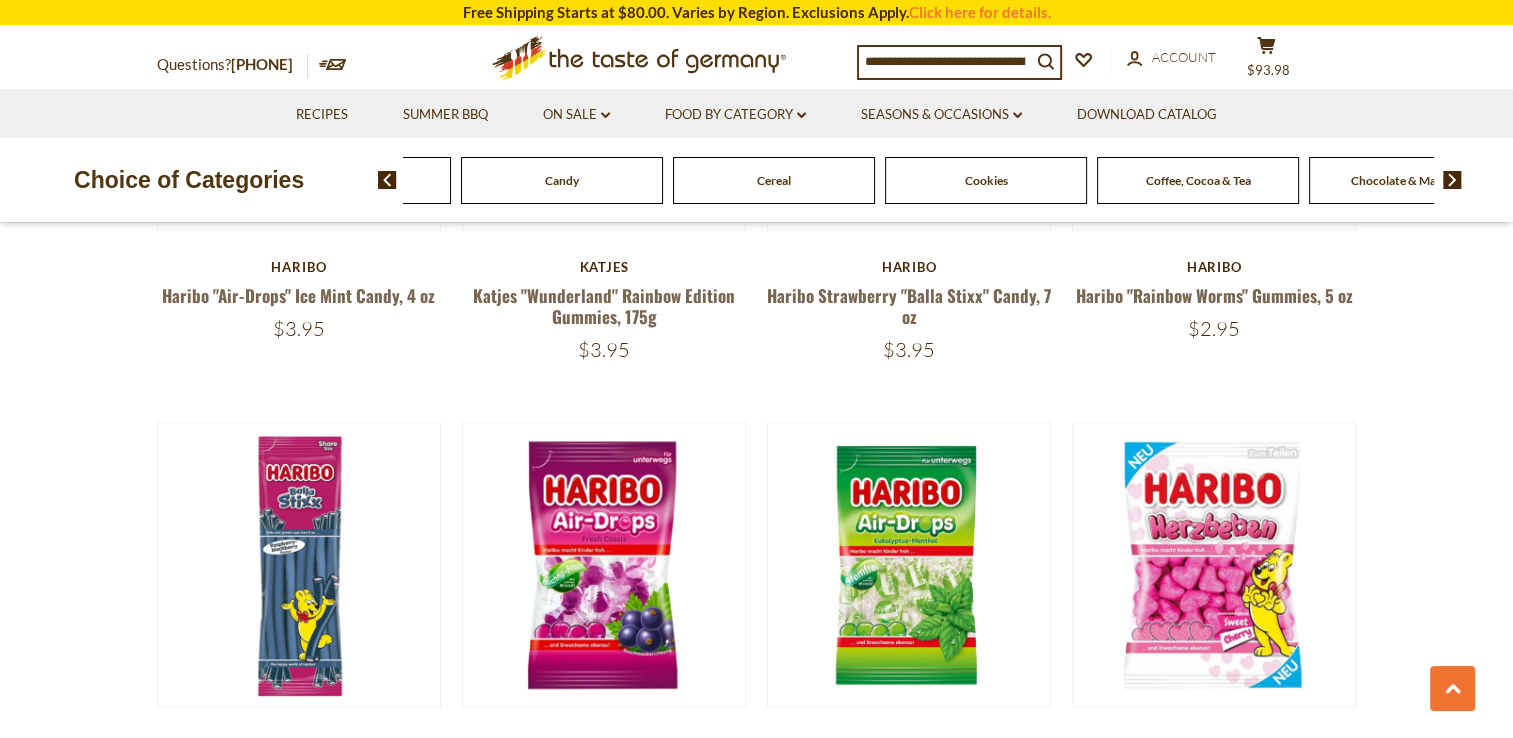 click at bounding box center [1452, 180] 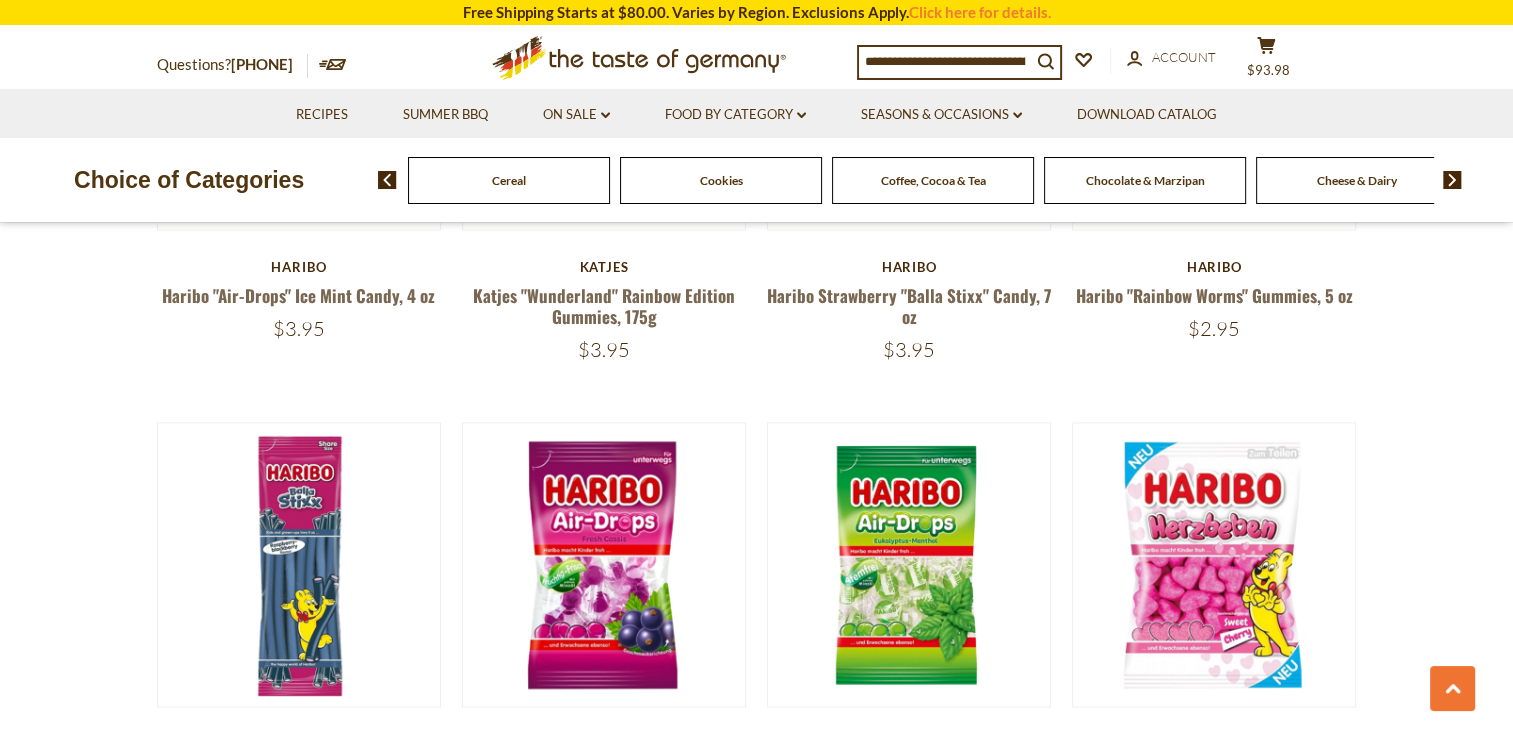 click on "Coffee, Cocoa & Tea" at bounding box center [933, 180] 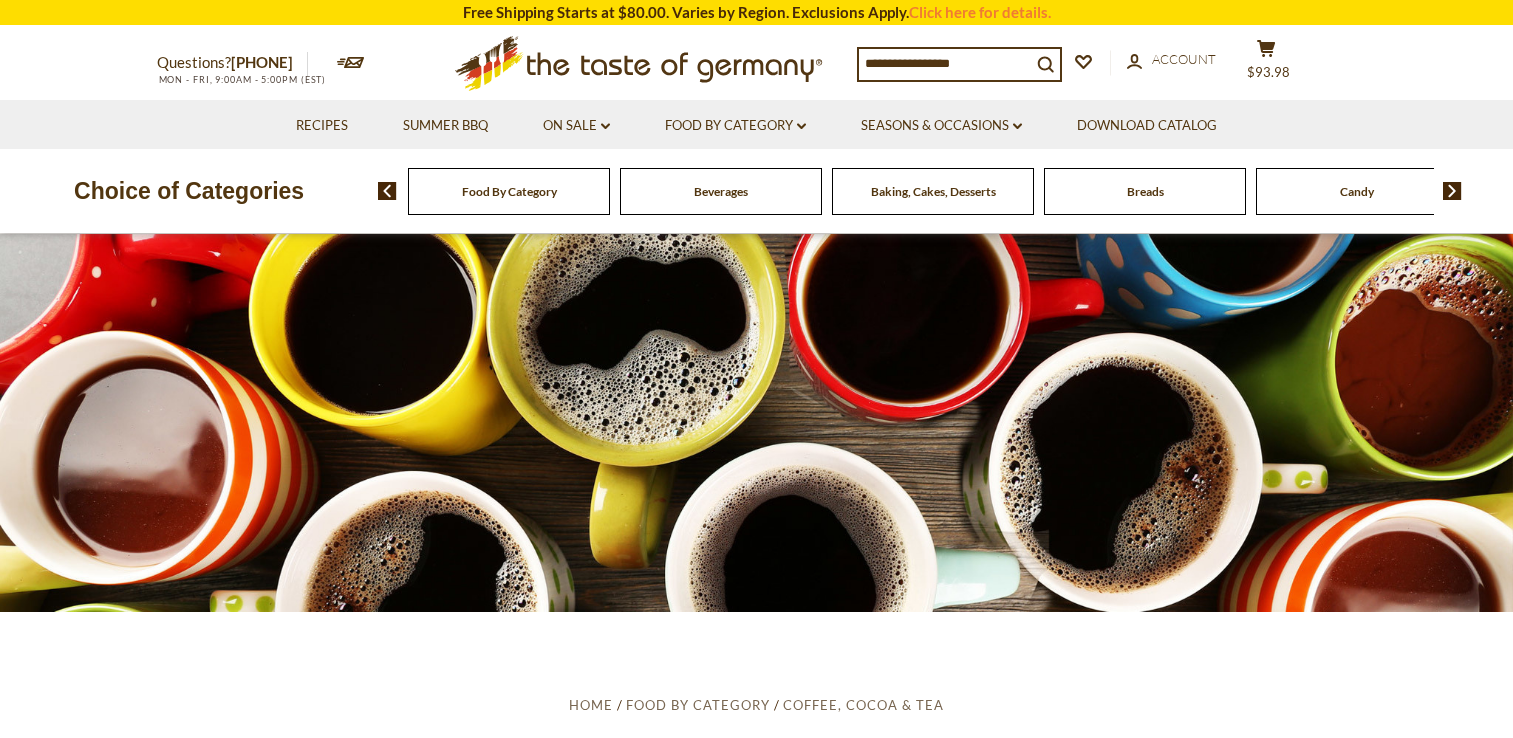 scroll, scrollTop: 0, scrollLeft: 0, axis: both 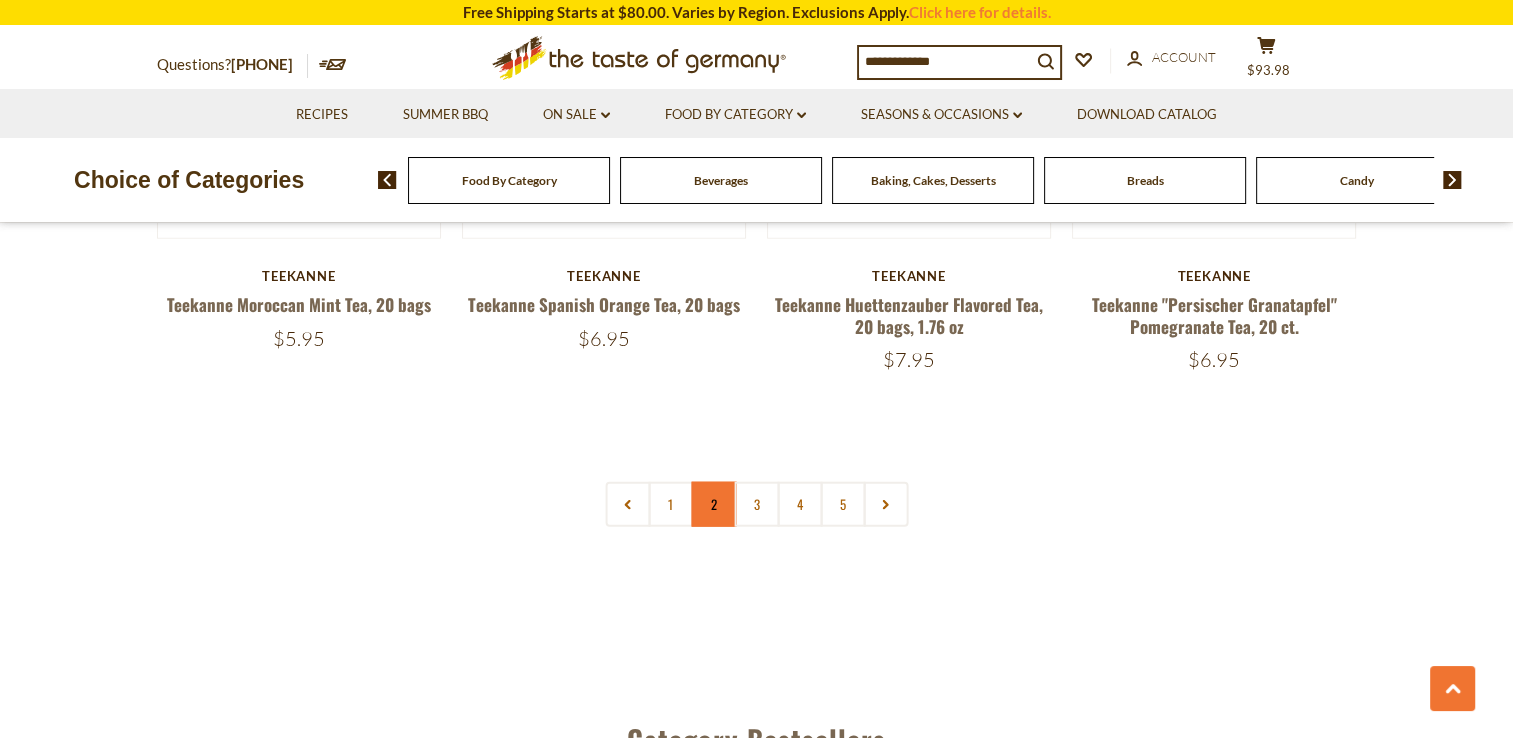 click on "2" at bounding box center [713, 504] 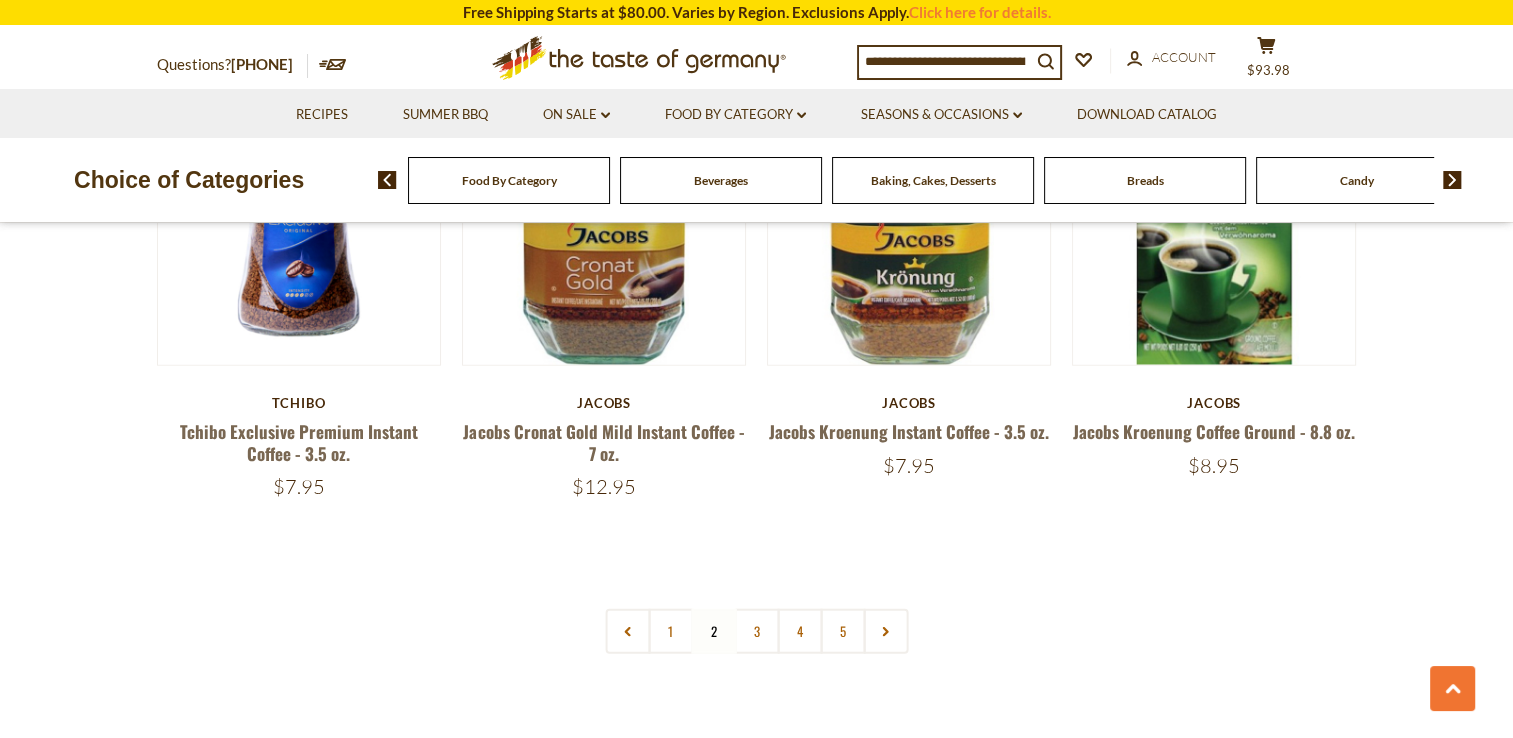 scroll, scrollTop: 4842, scrollLeft: 0, axis: vertical 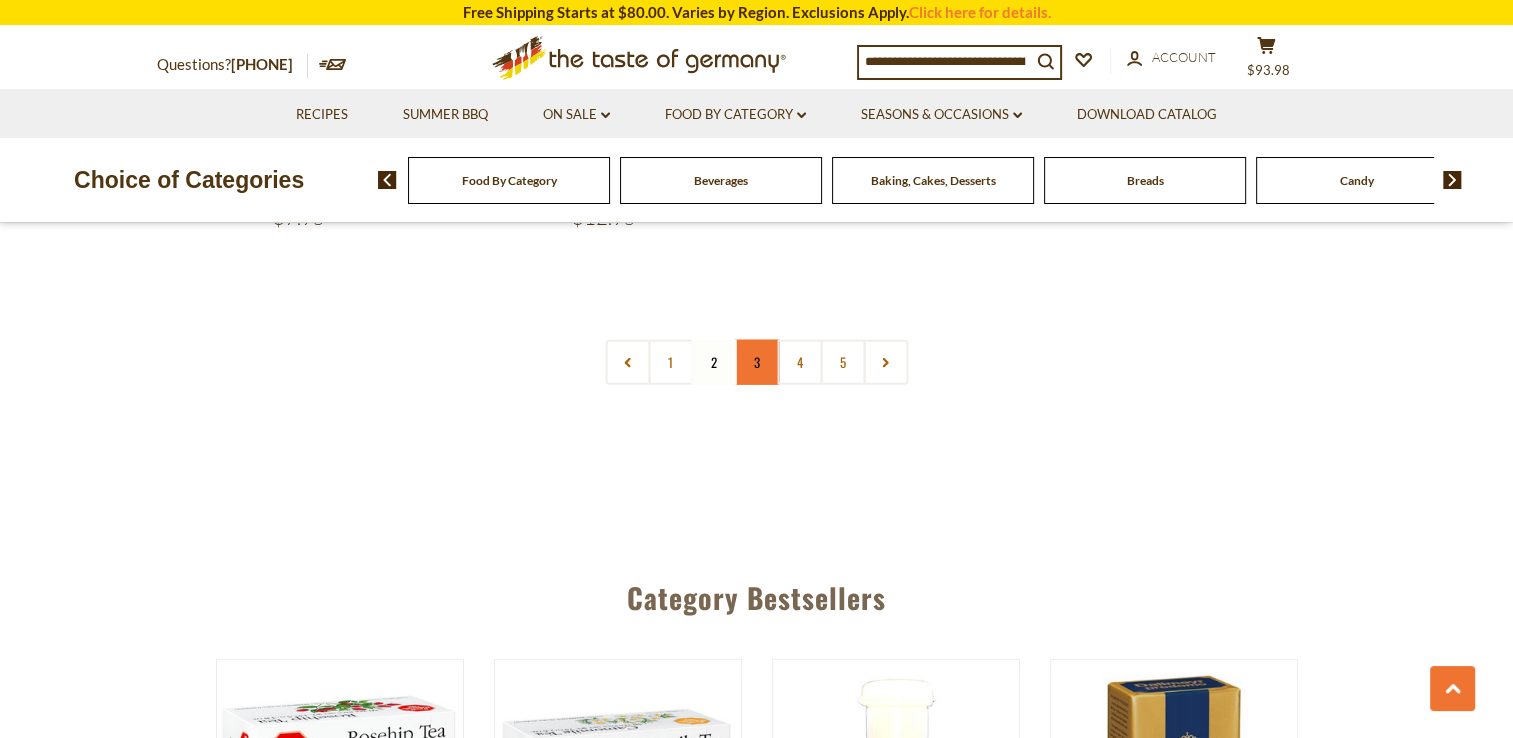 click on "3" at bounding box center (756, 362) 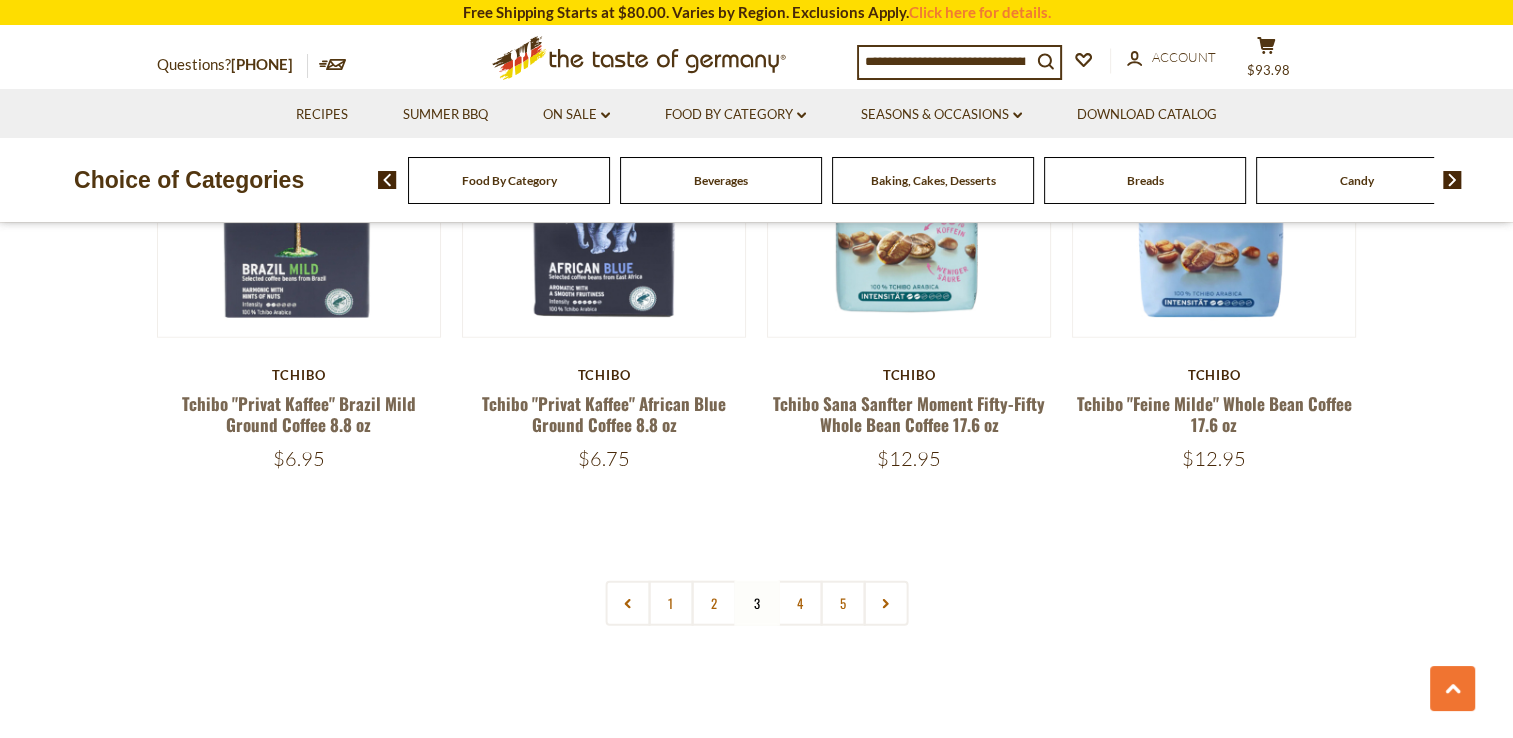scroll, scrollTop: 4742, scrollLeft: 0, axis: vertical 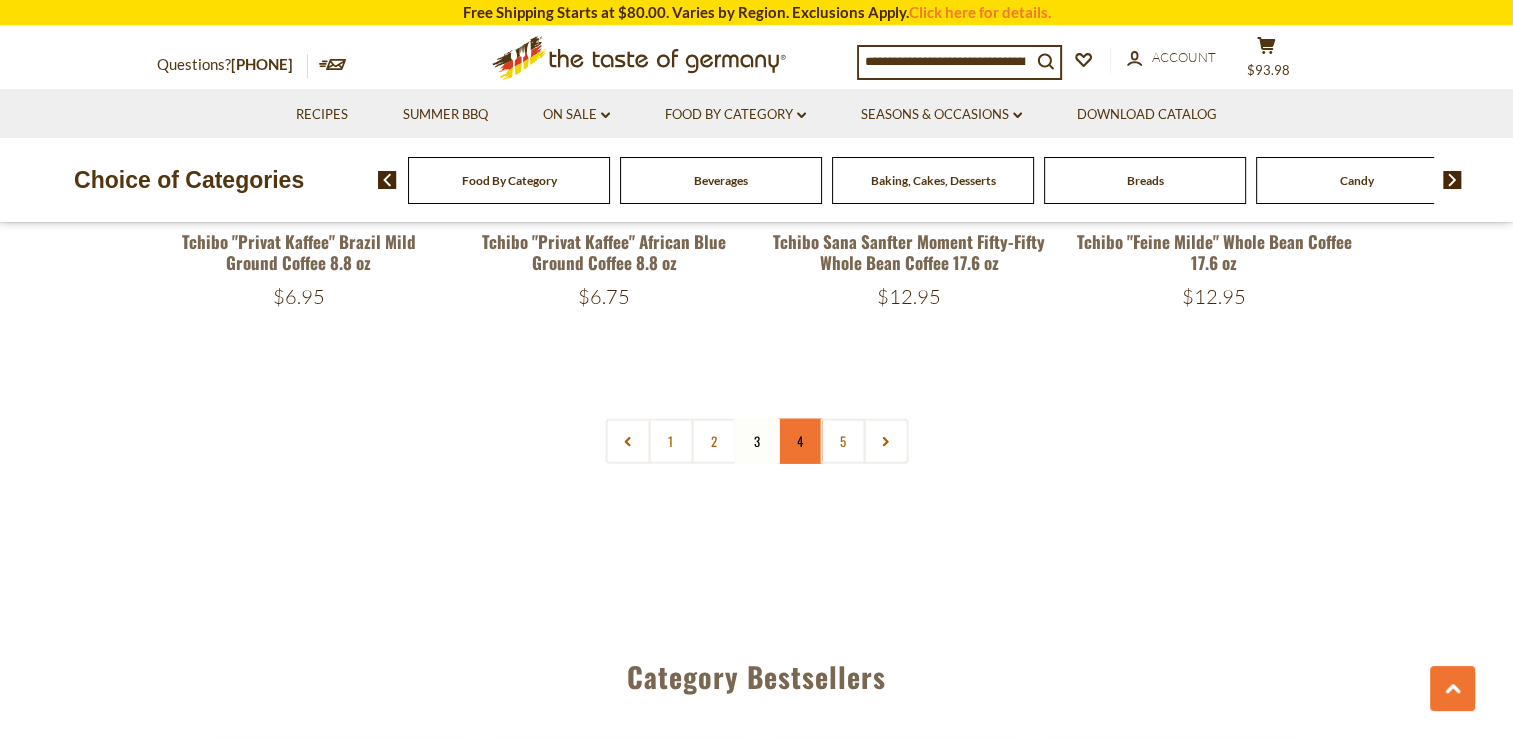 click on "4" at bounding box center [799, 441] 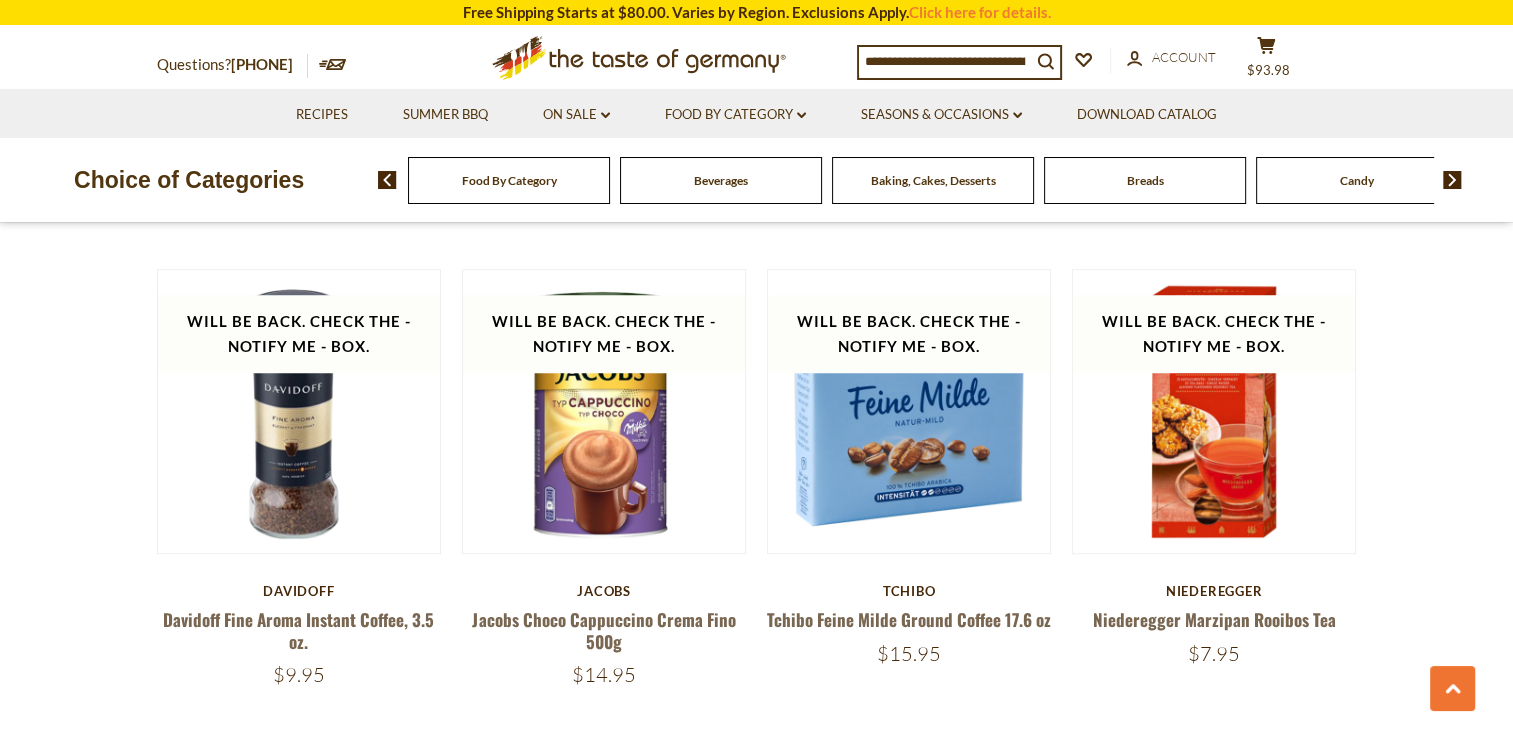 scroll, scrollTop: 1542, scrollLeft: 0, axis: vertical 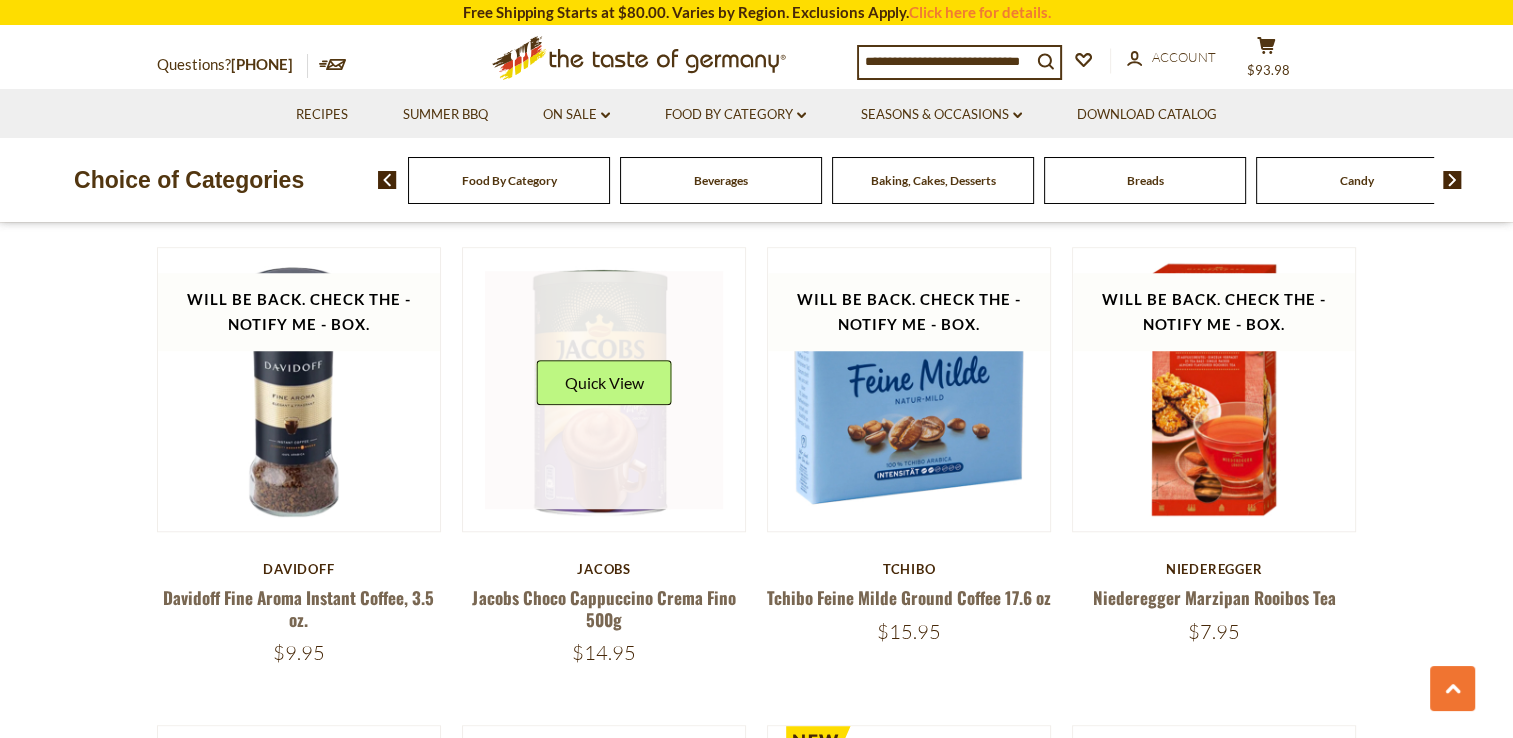 click at bounding box center [604, 390] 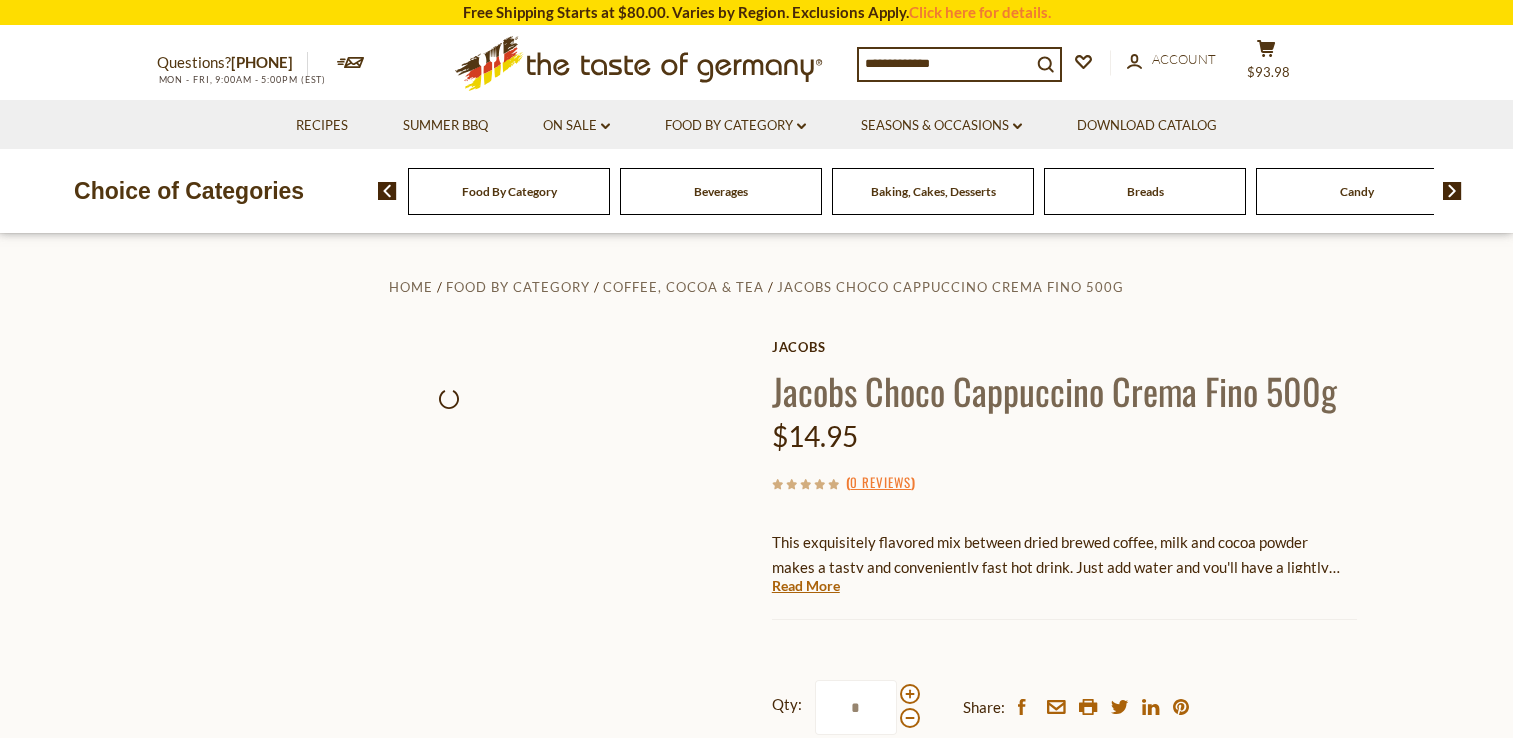scroll, scrollTop: 0, scrollLeft: 0, axis: both 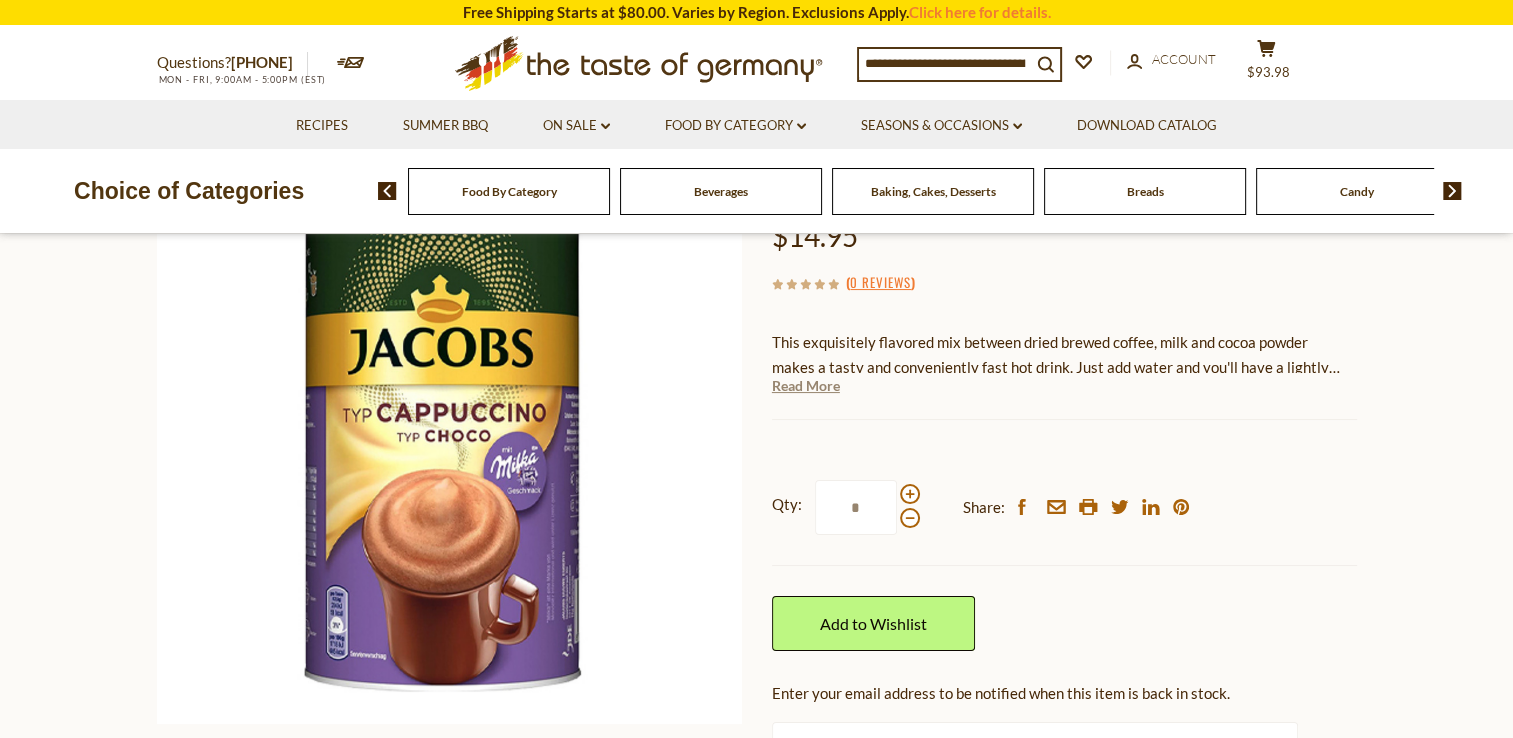 click on "Read More" at bounding box center [806, 386] 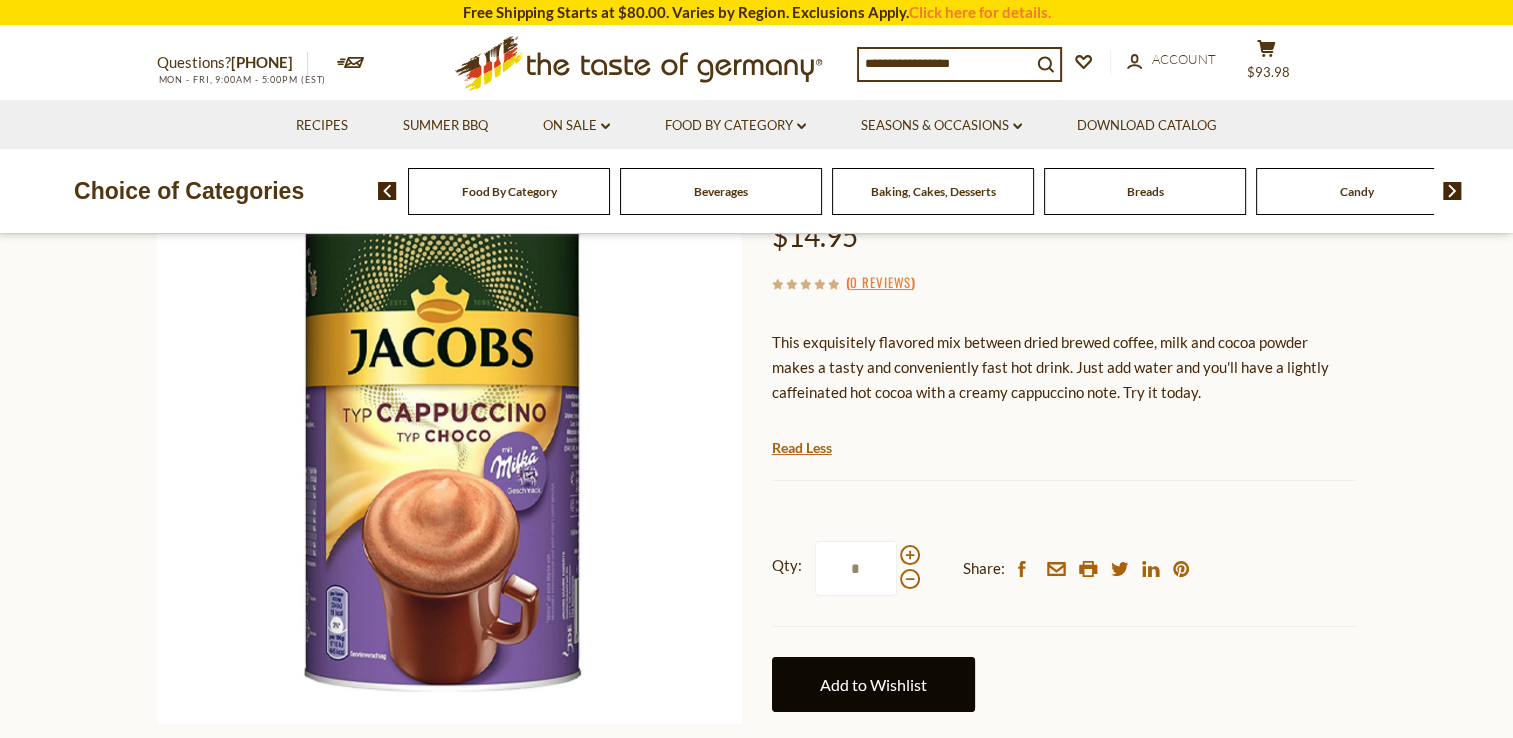 click on "Add to Wishlist" at bounding box center [873, 684] 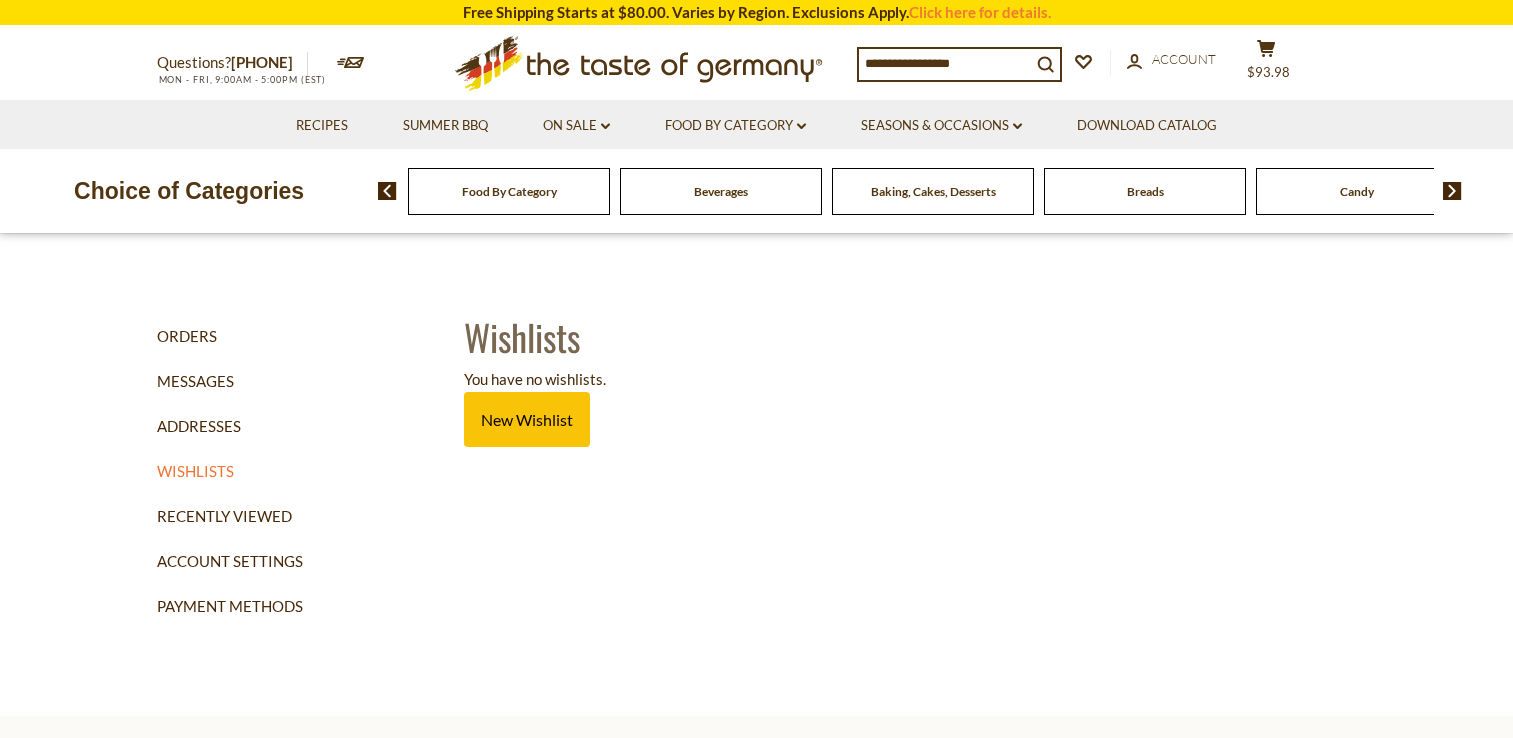 scroll, scrollTop: 0, scrollLeft: 0, axis: both 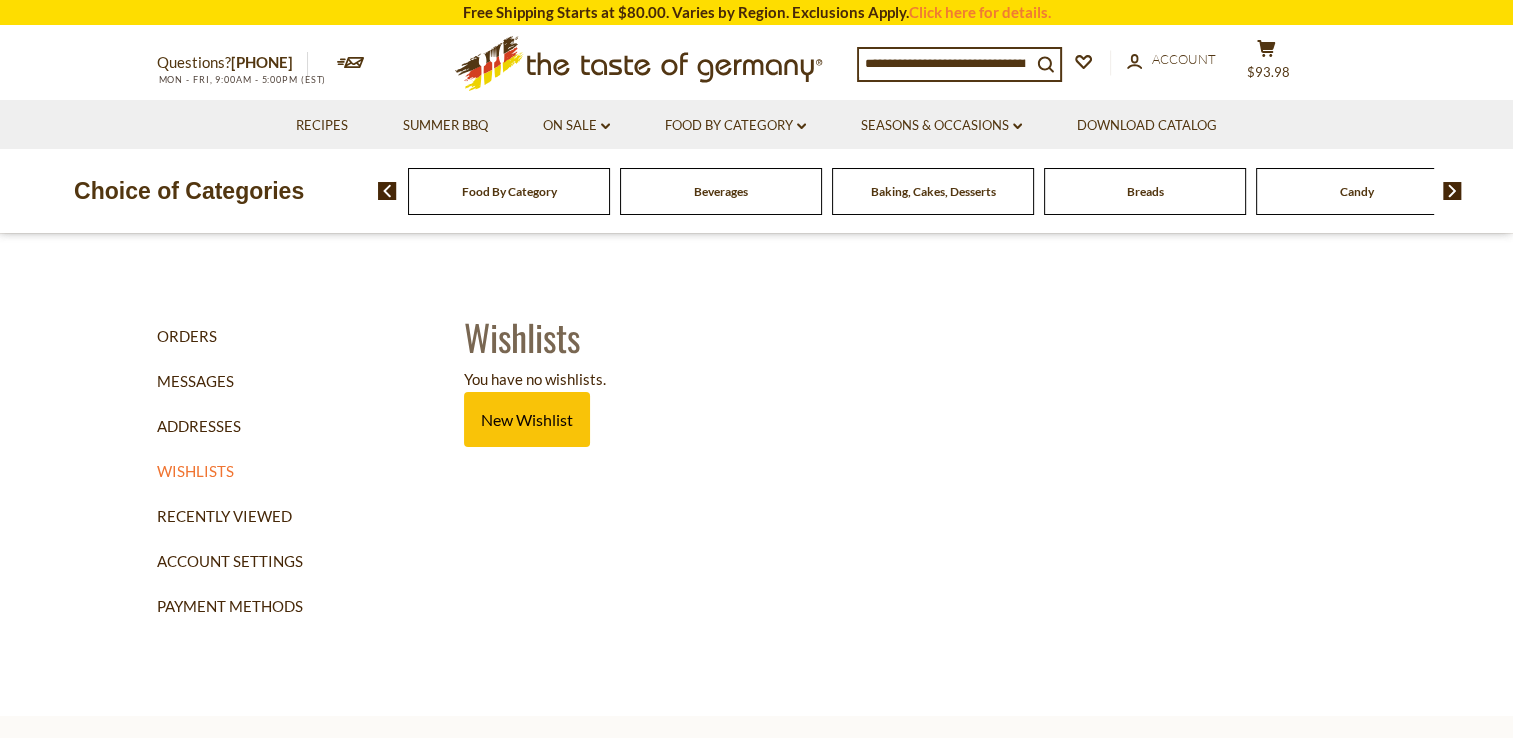 click at bounding box center (1452, 191) 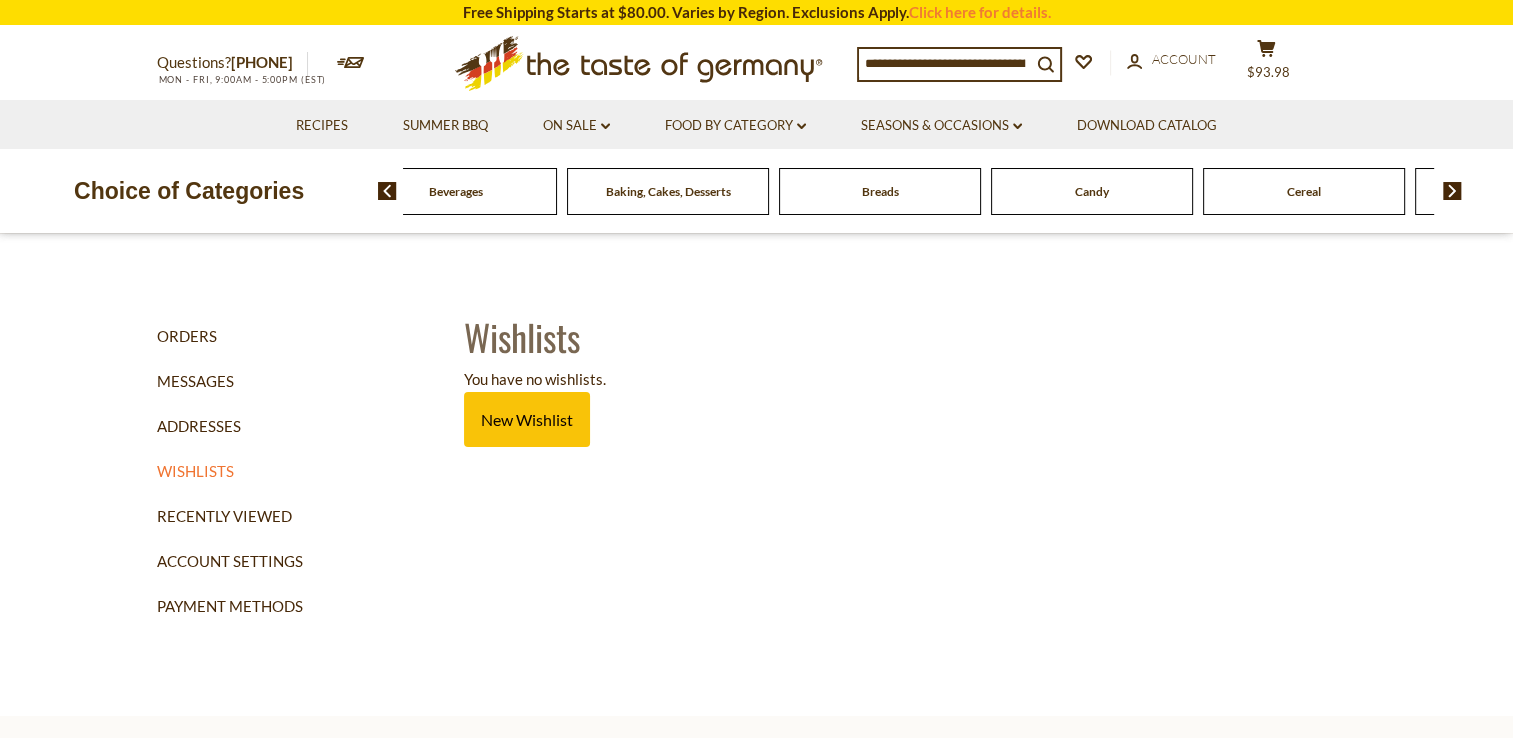 click at bounding box center (1452, 191) 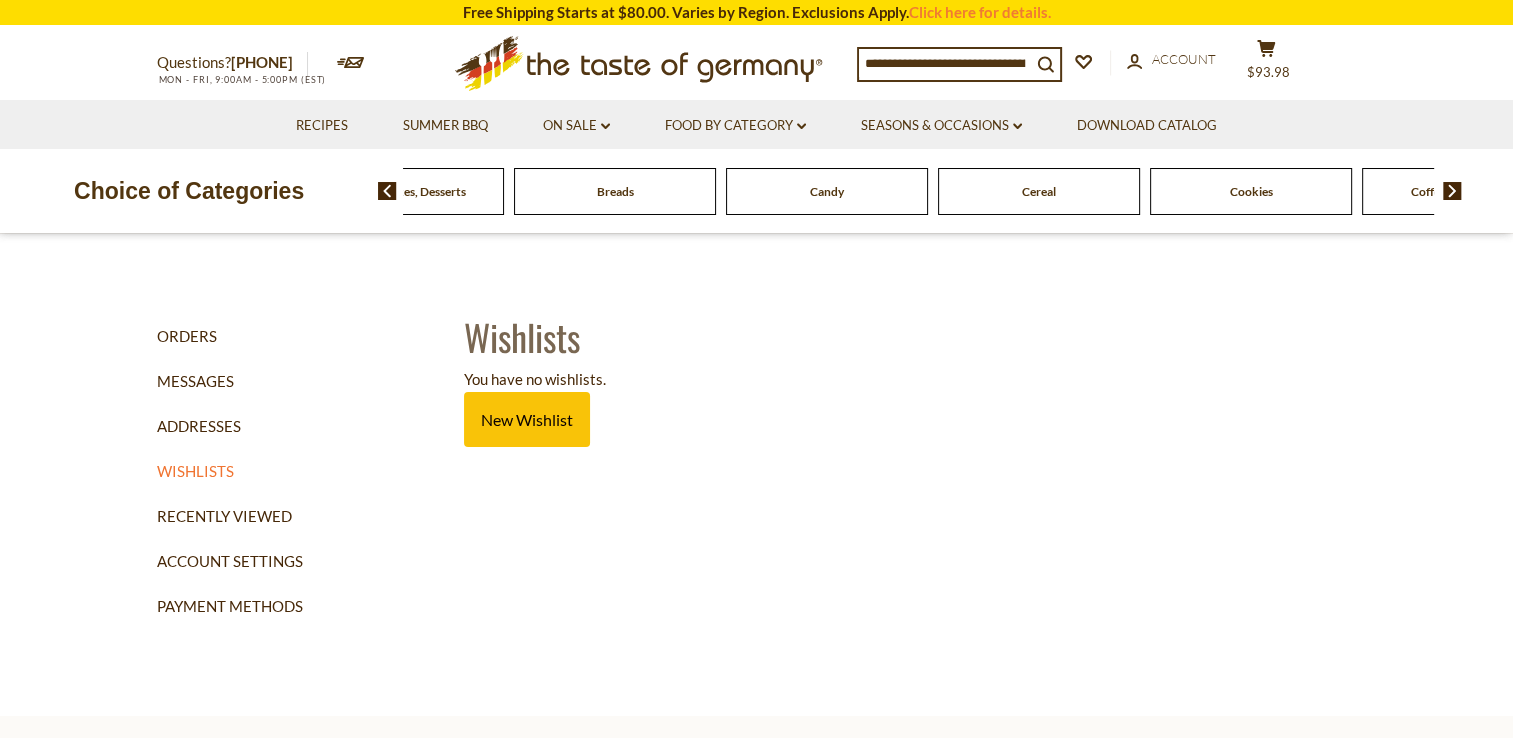 click at bounding box center [1452, 191] 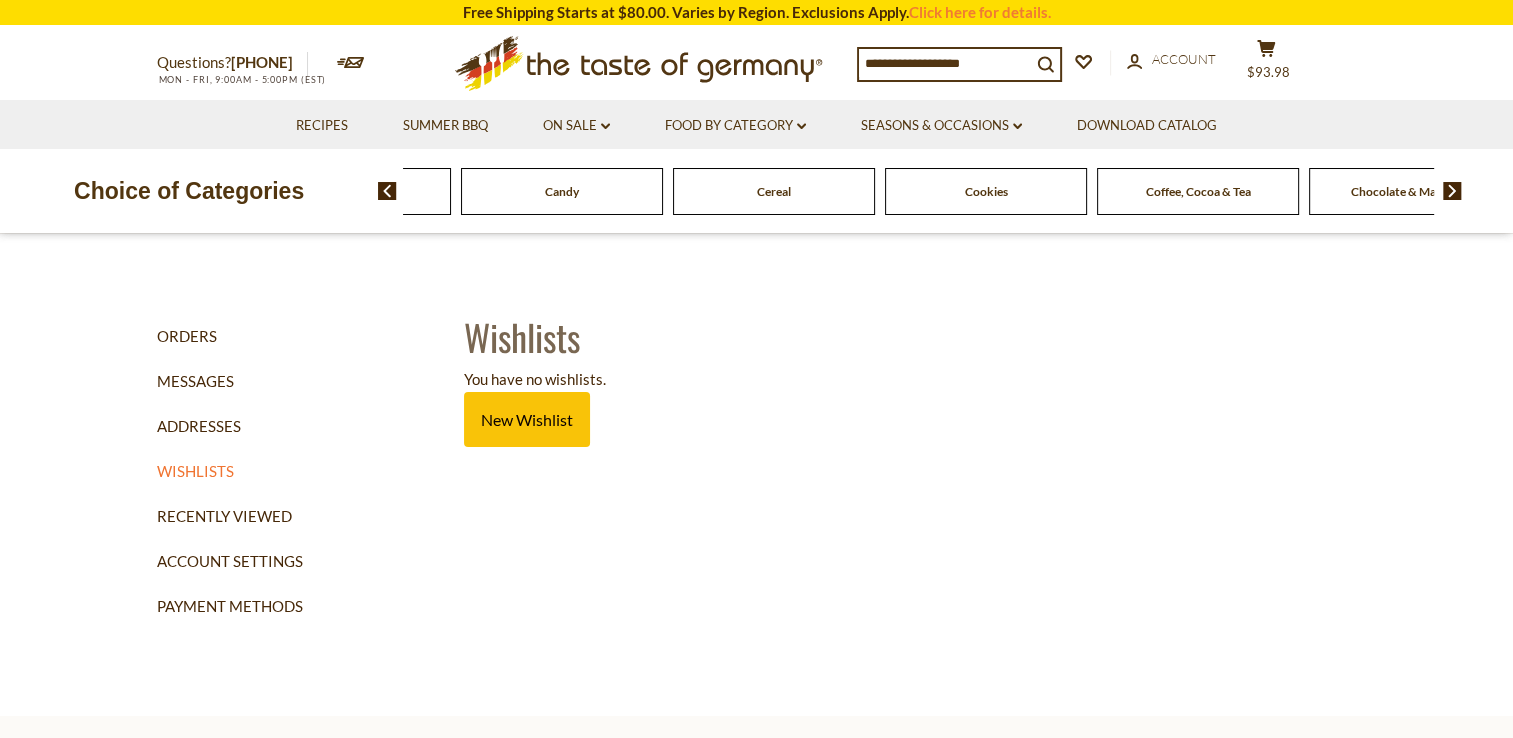 click at bounding box center [1452, 191] 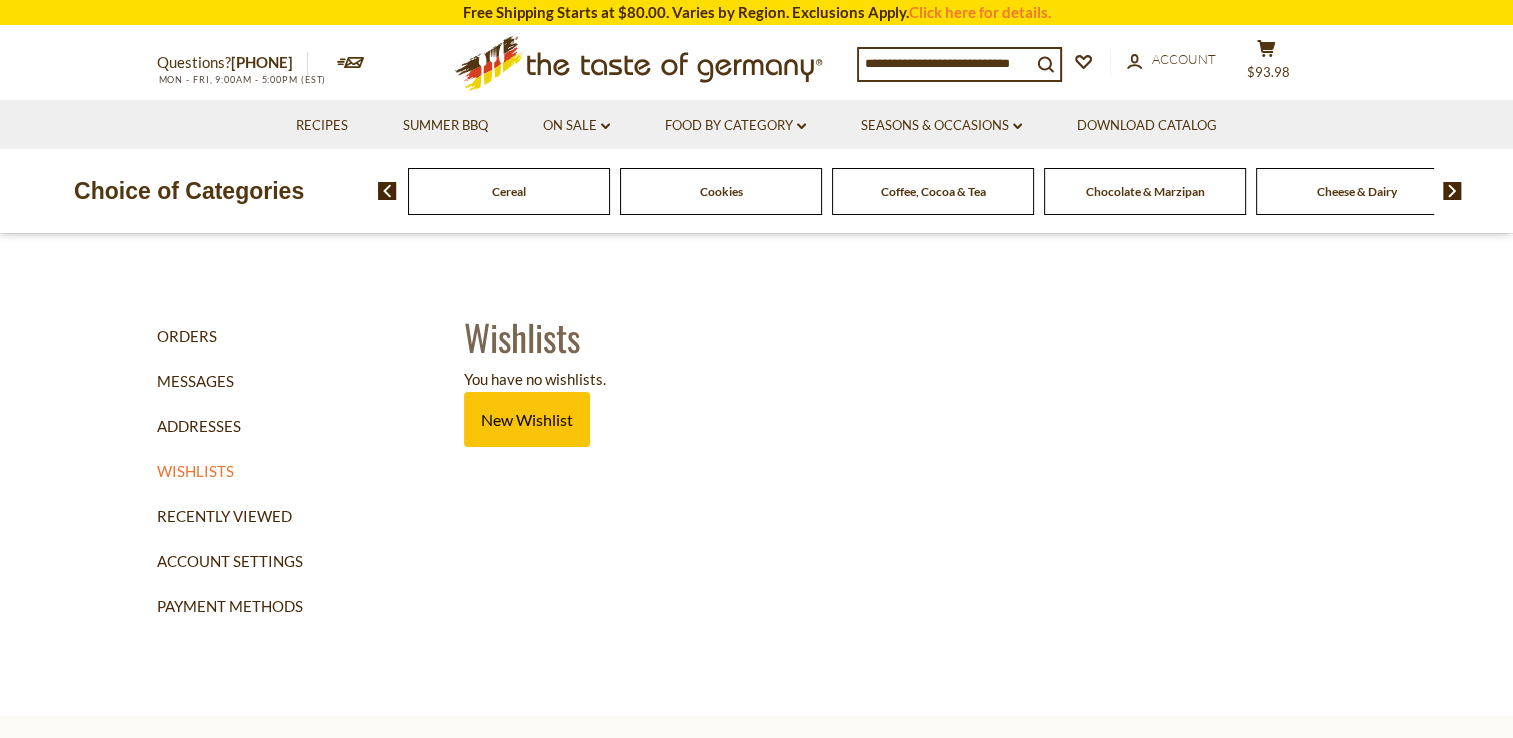 click at bounding box center (1452, 191) 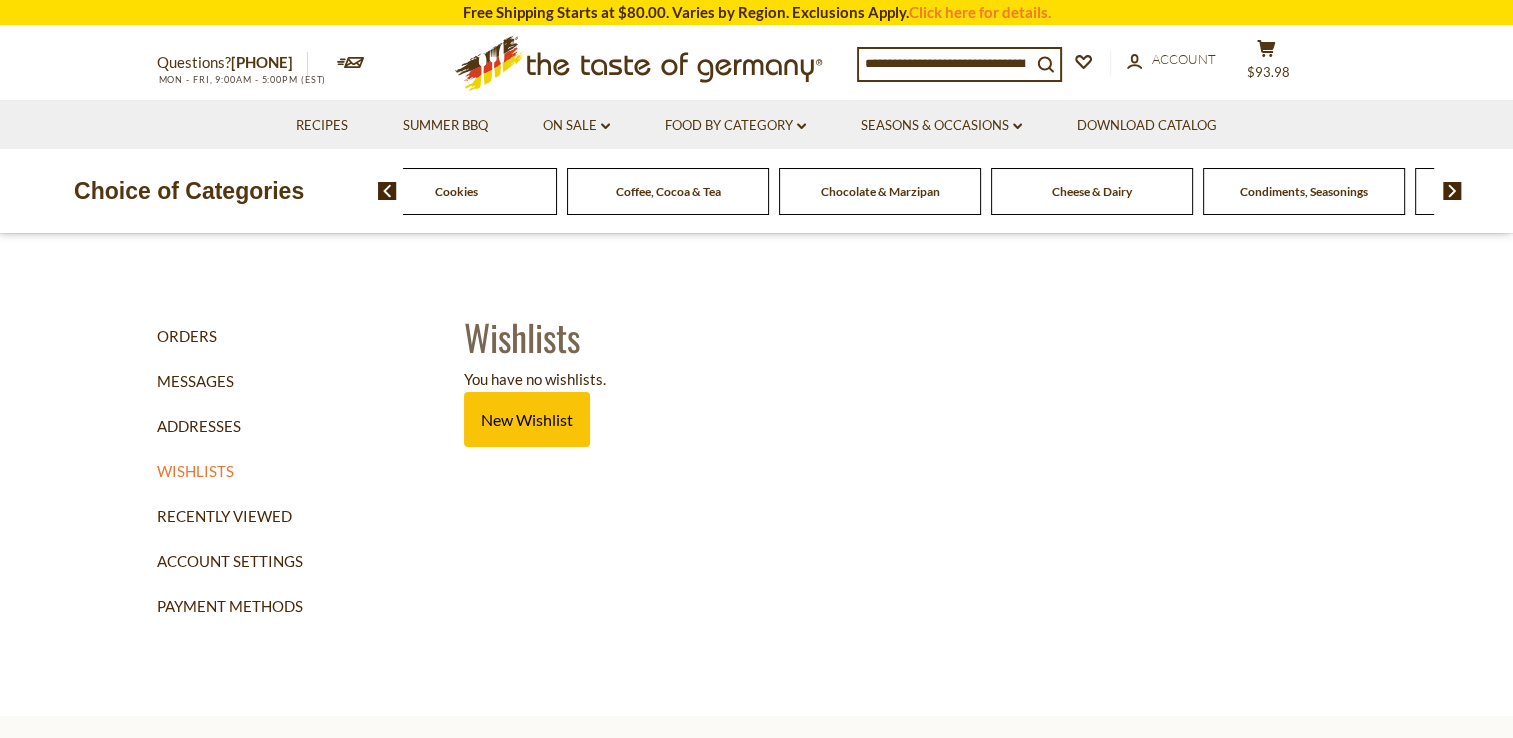 click at bounding box center (1452, 191) 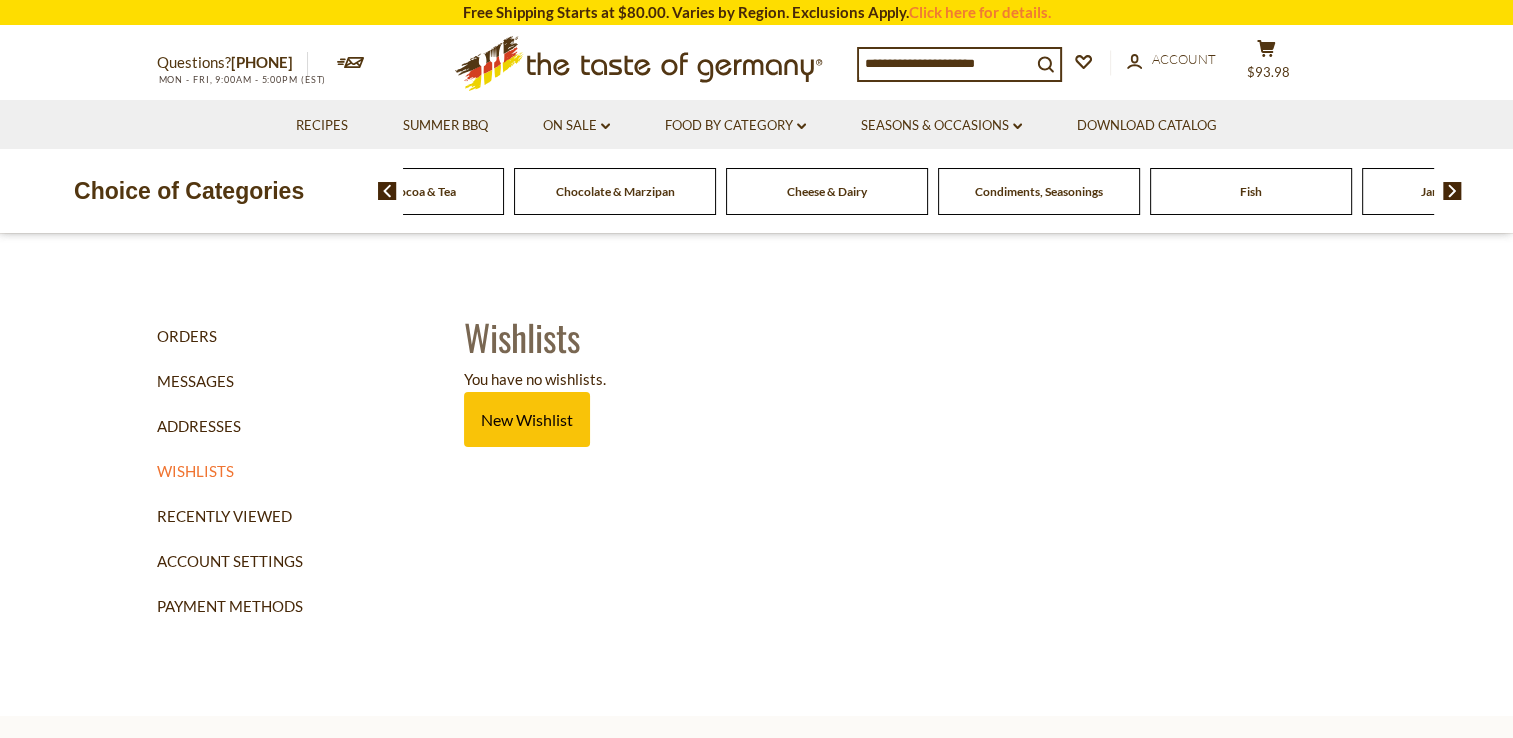 click on "Cheese & Dairy" at bounding box center (827, 191) 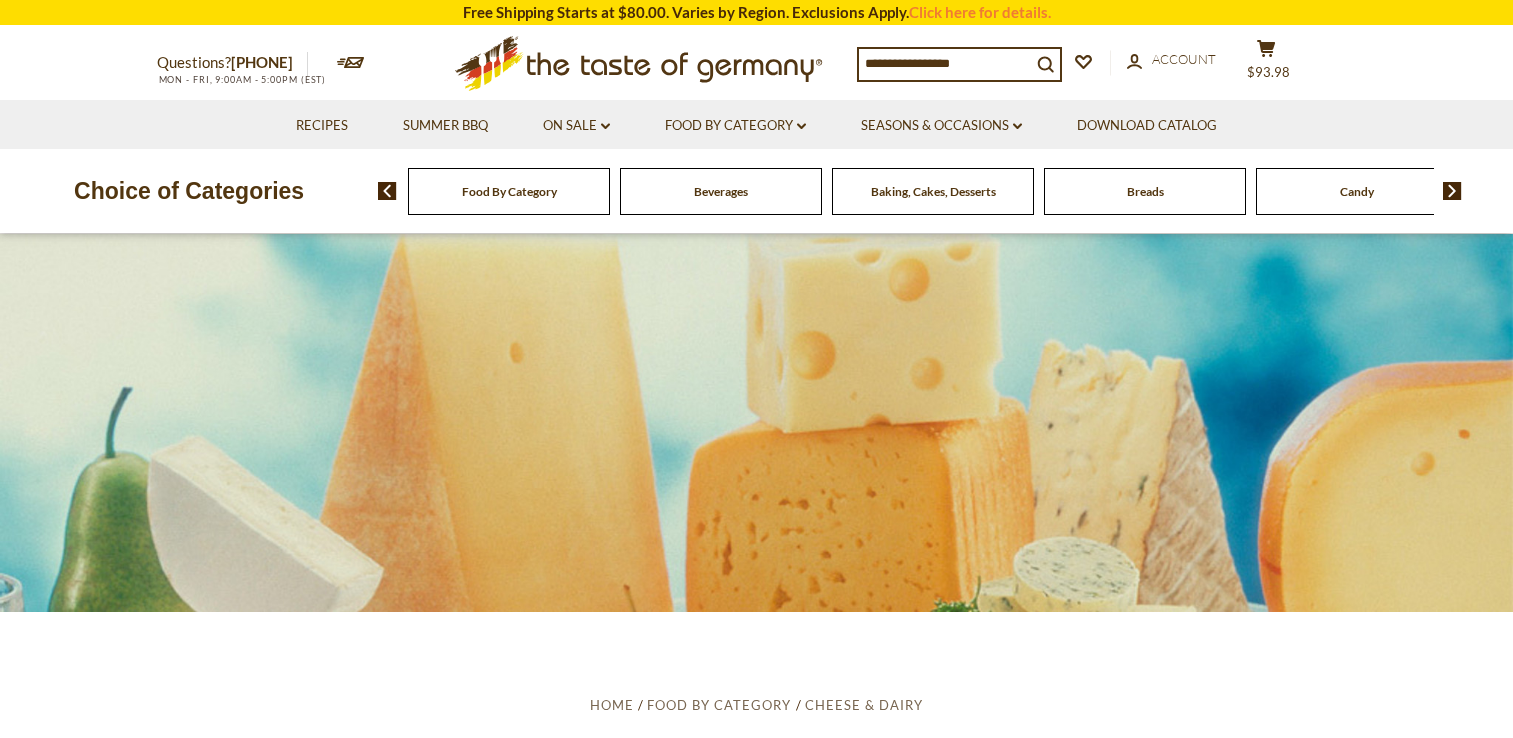 scroll, scrollTop: 0, scrollLeft: 0, axis: both 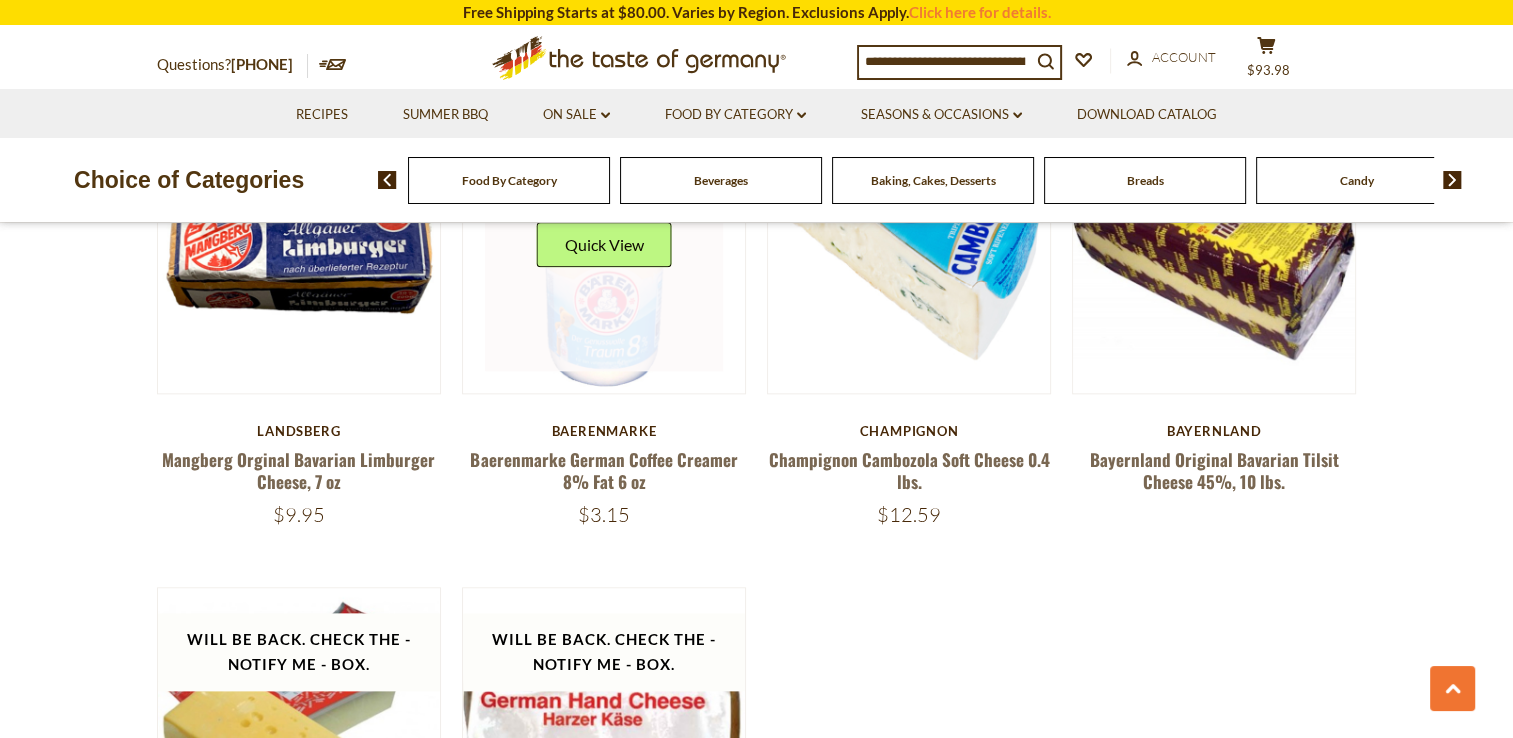 click at bounding box center [604, 252] 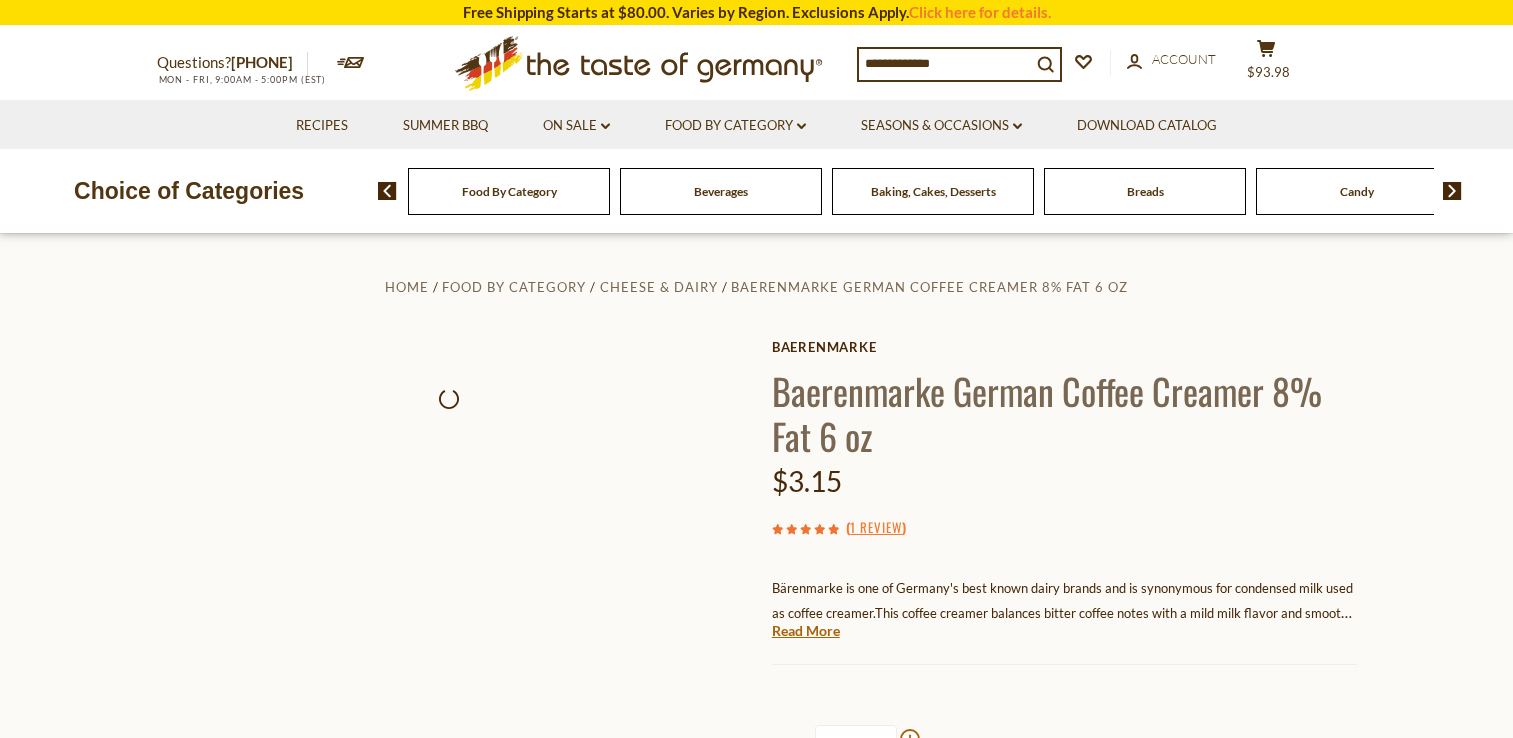 scroll, scrollTop: 0, scrollLeft: 0, axis: both 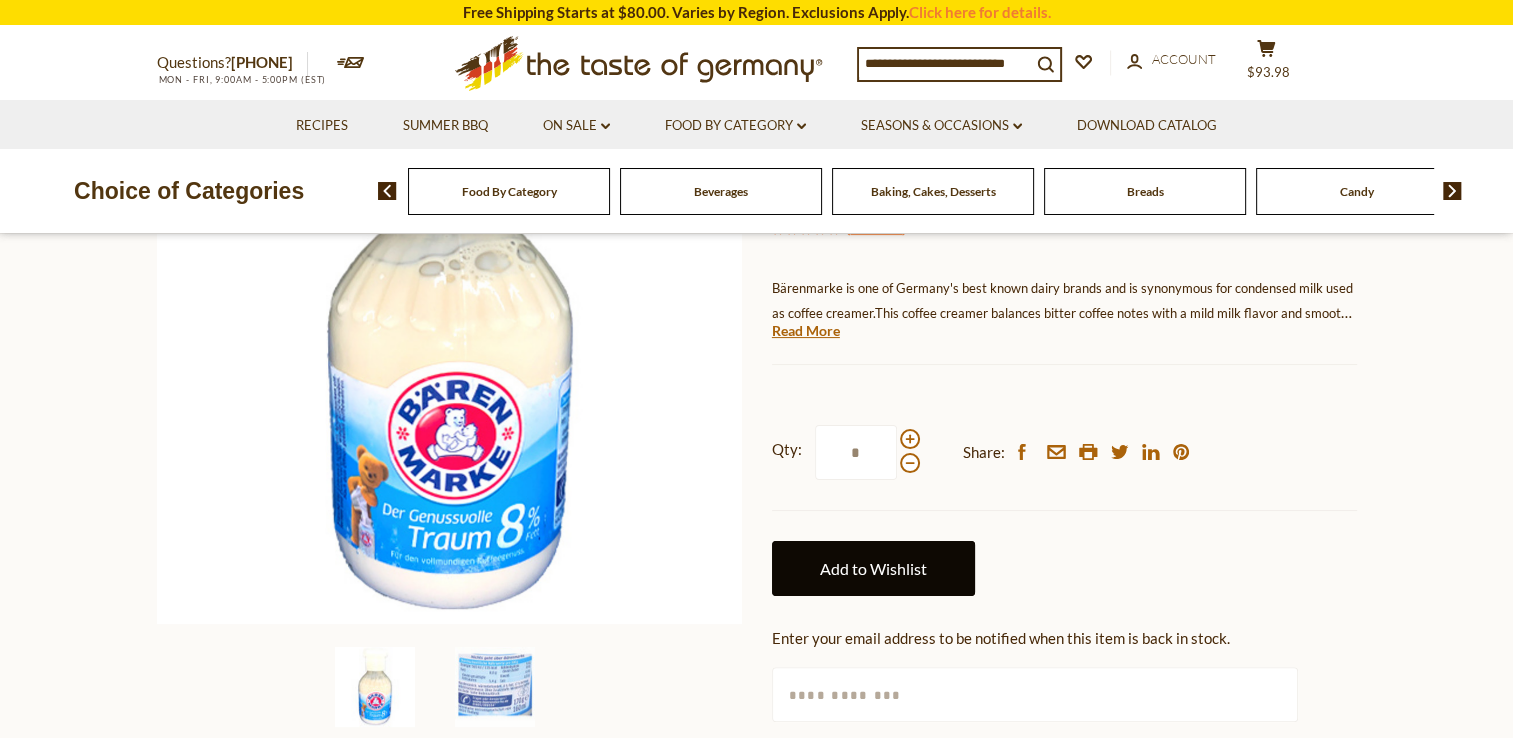 click on "Add to Wishlist" at bounding box center [873, 568] 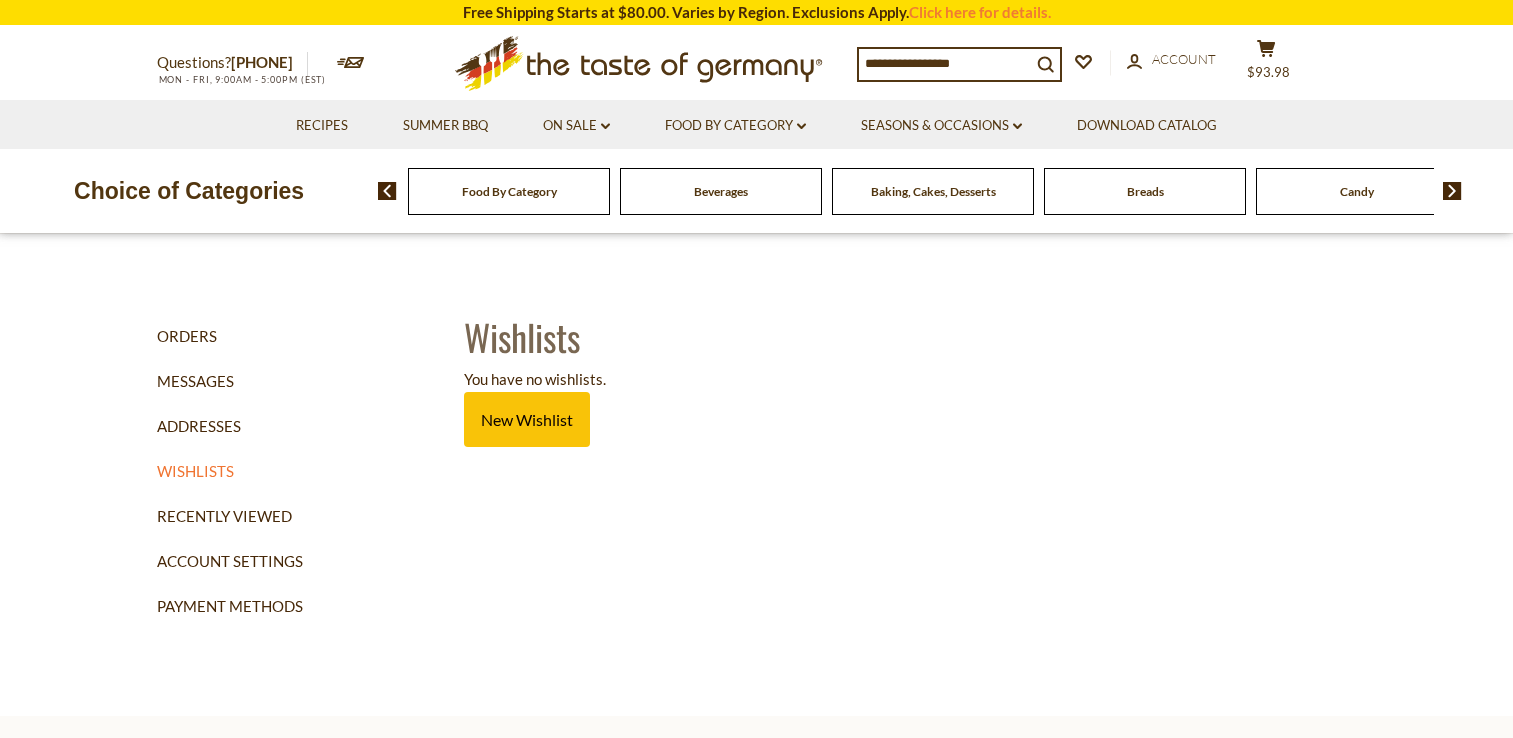 scroll, scrollTop: 0, scrollLeft: 0, axis: both 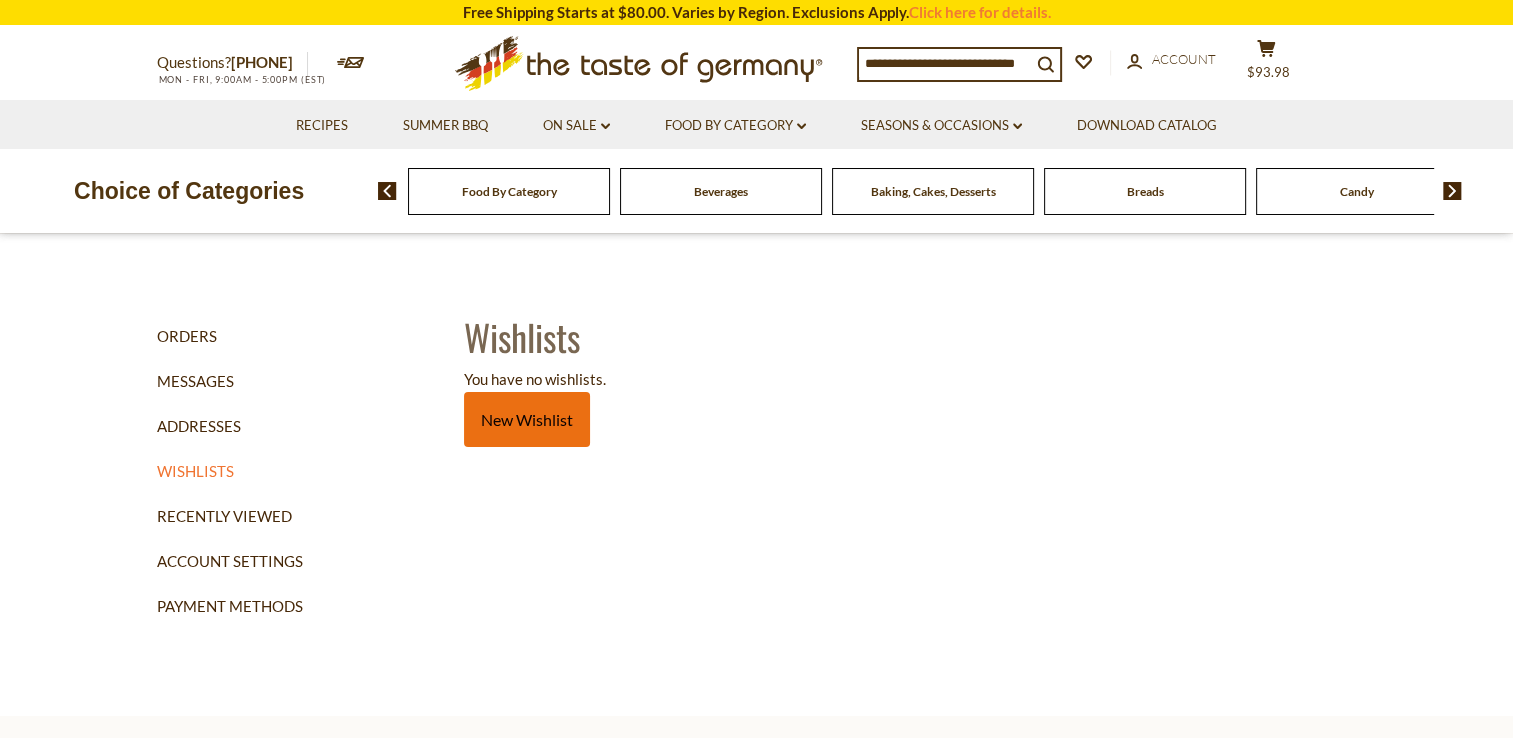 click on "New Wishlist" at bounding box center (527, 419) 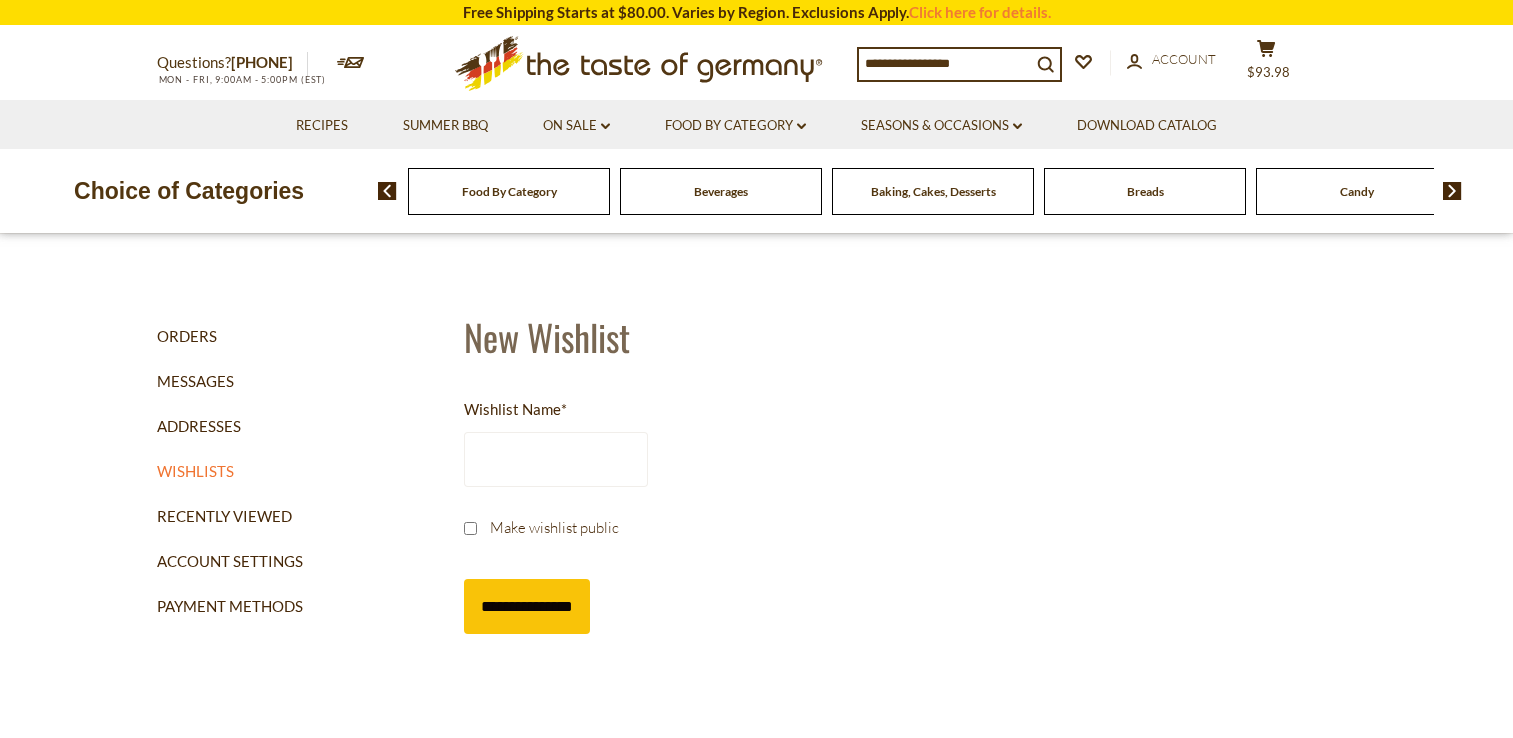 scroll, scrollTop: 0, scrollLeft: 0, axis: both 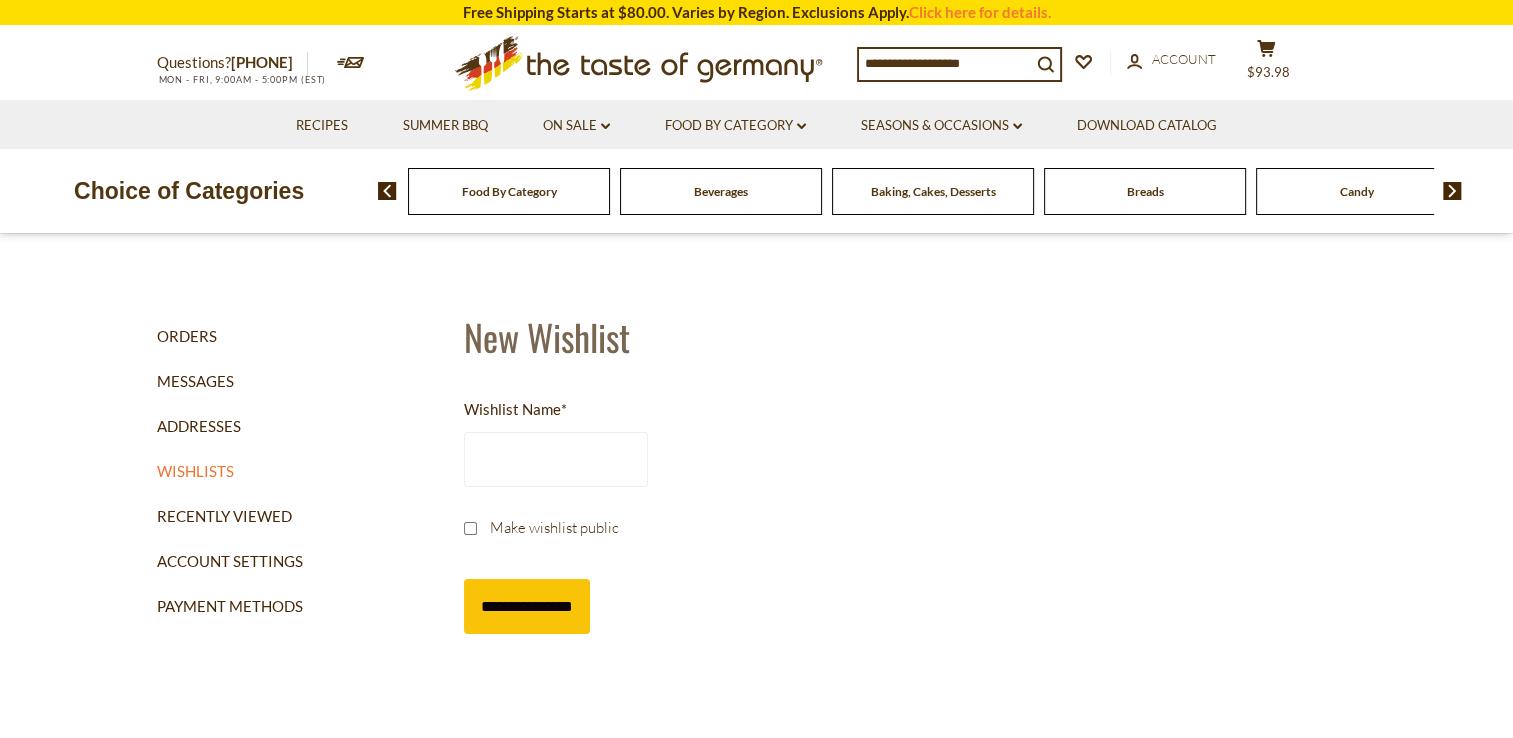 click on "Wishlist Name
*" at bounding box center (556, 459) 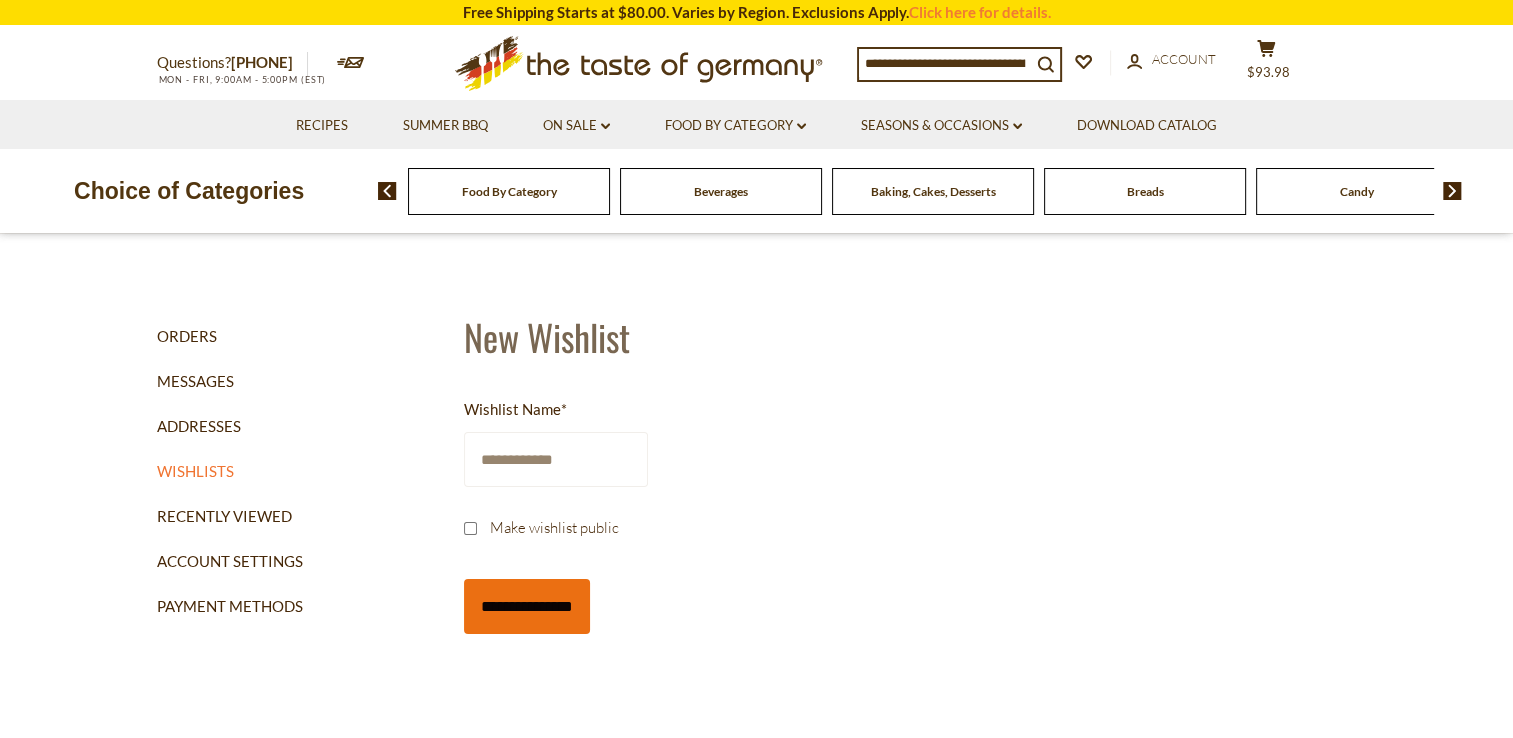 type on "**********" 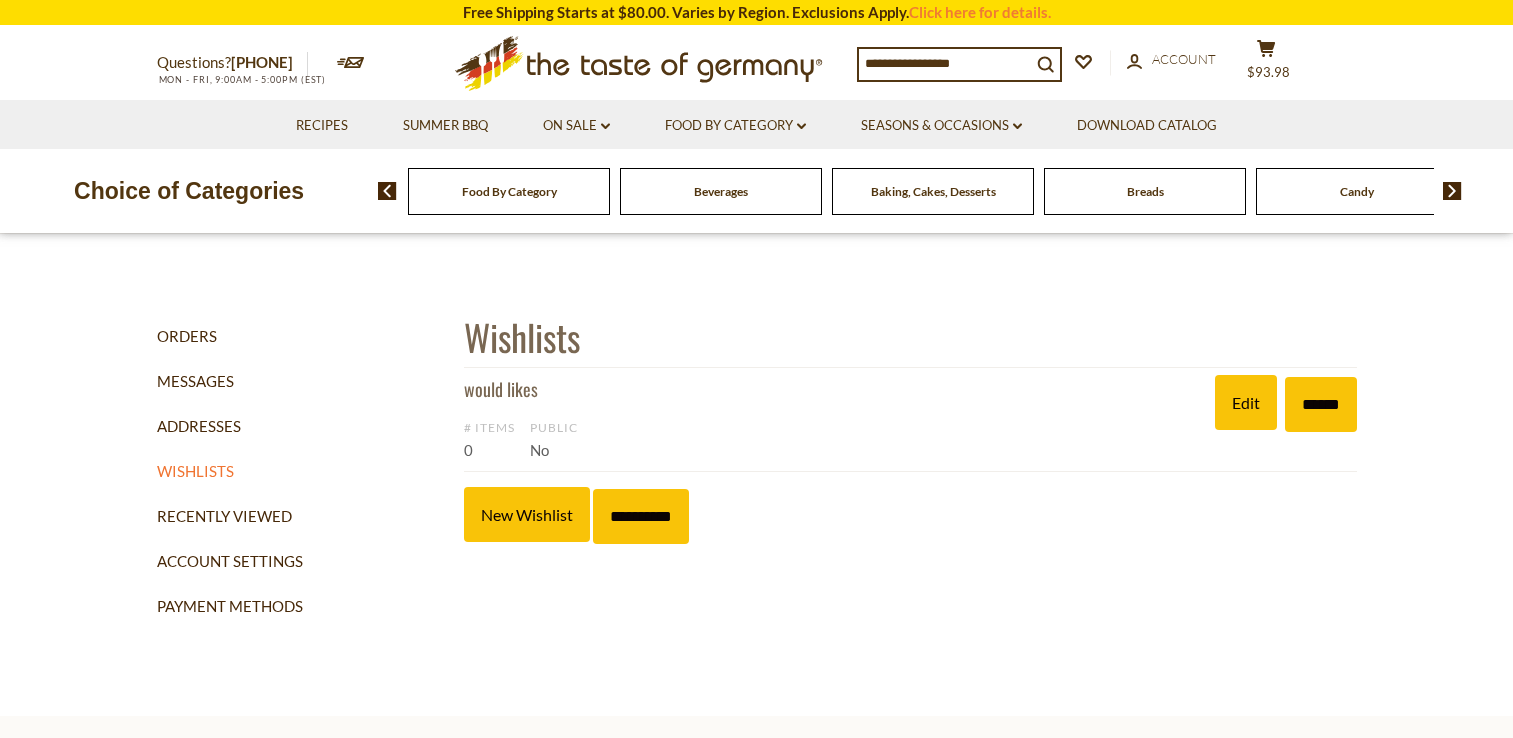 scroll, scrollTop: 0, scrollLeft: 0, axis: both 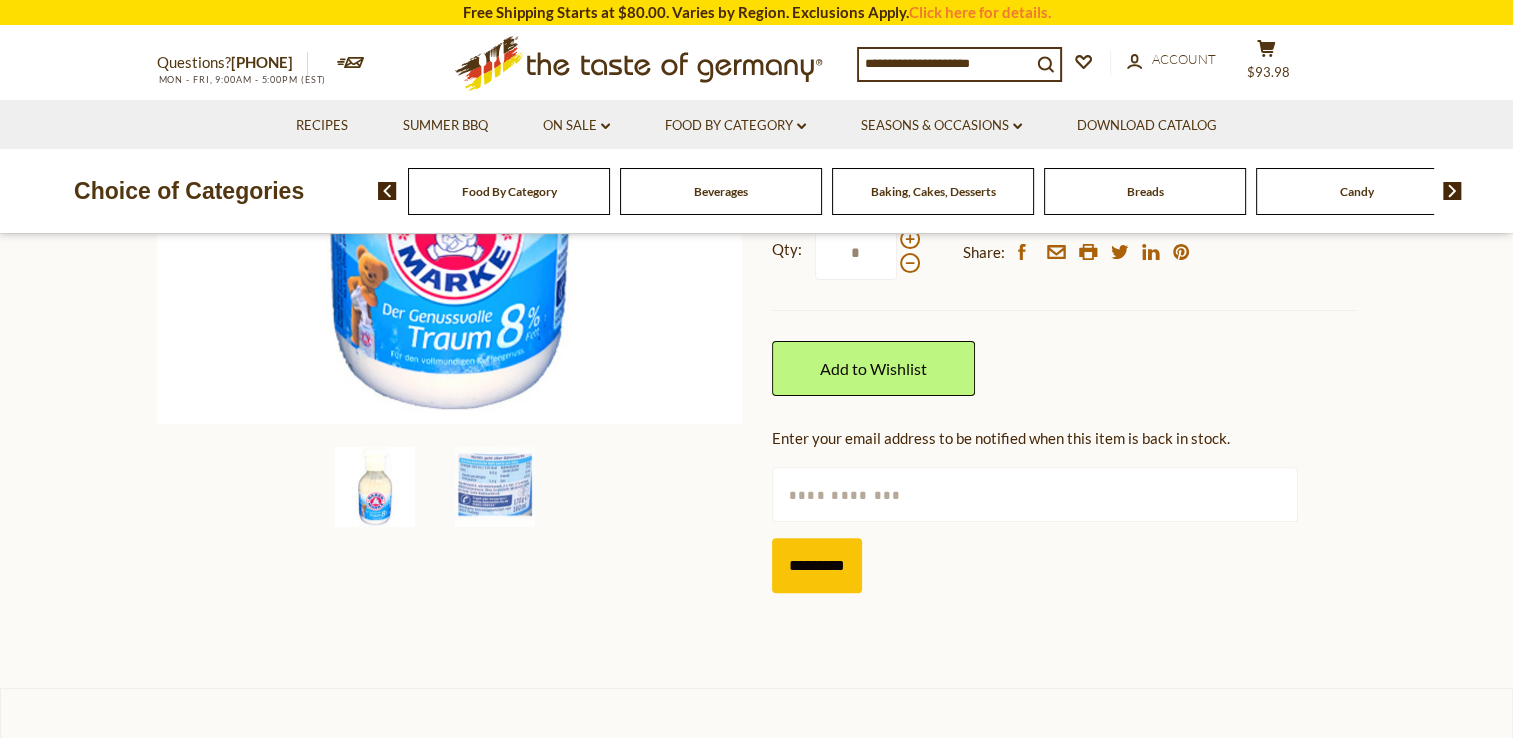 click at bounding box center (1035, 494) 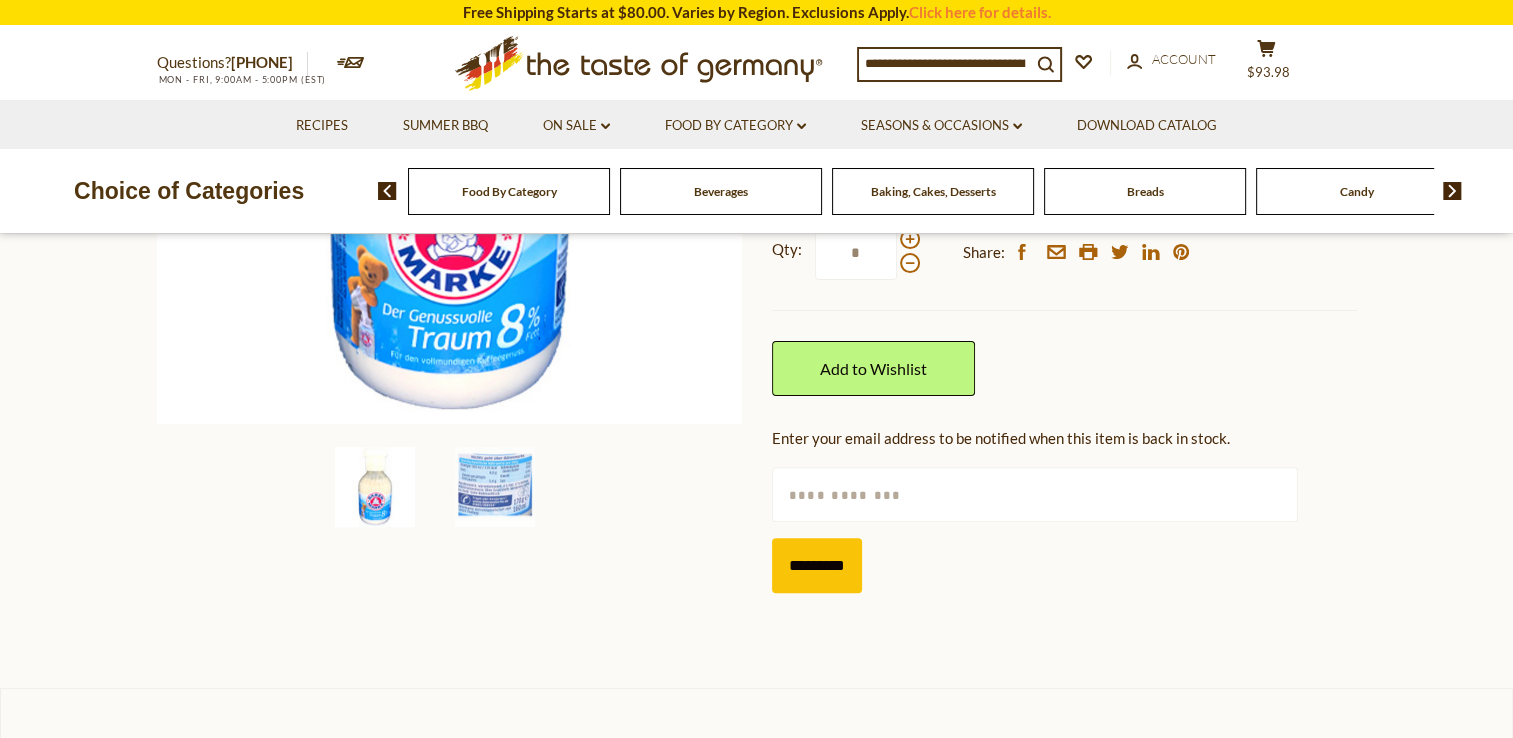 type on "**********" 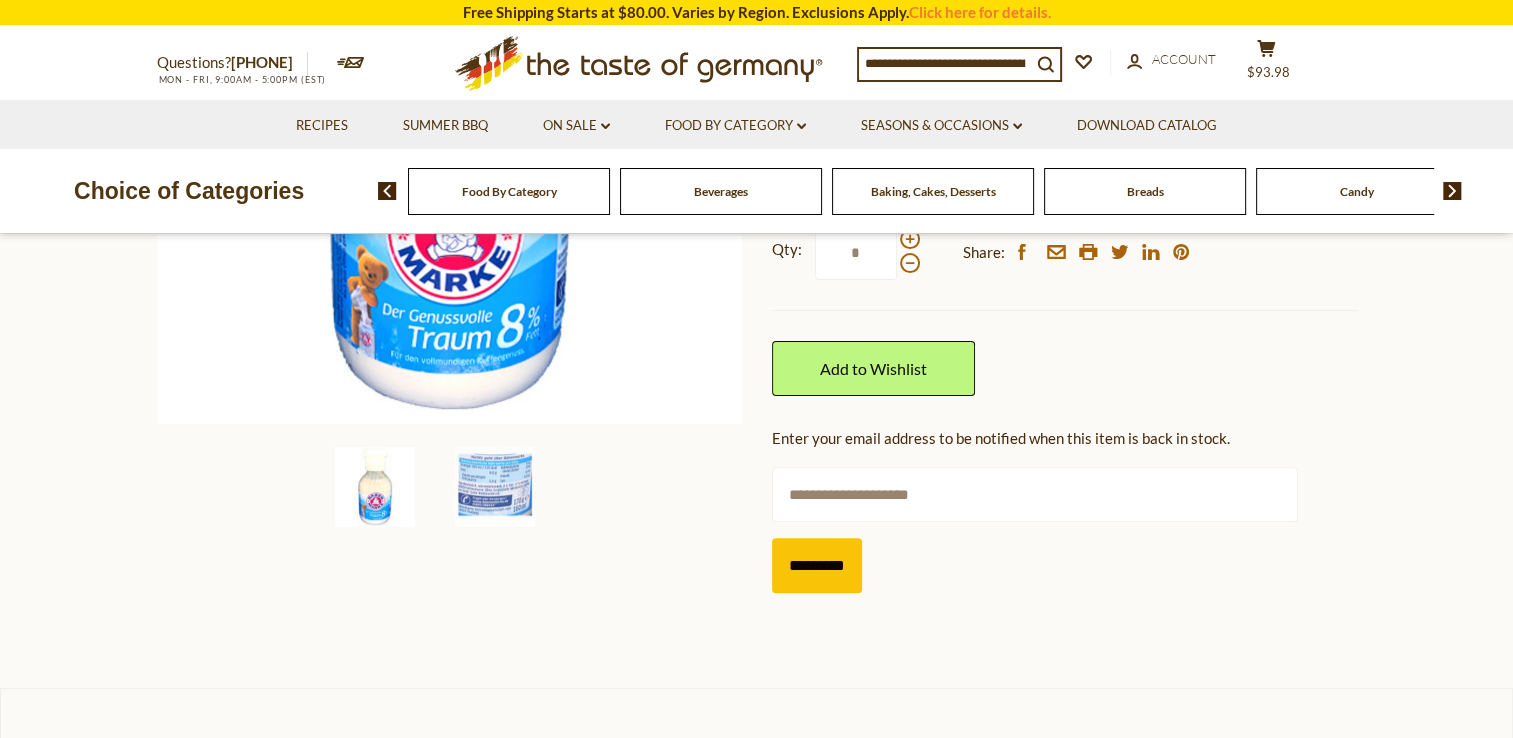 click on "*********" at bounding box center [817, 565] 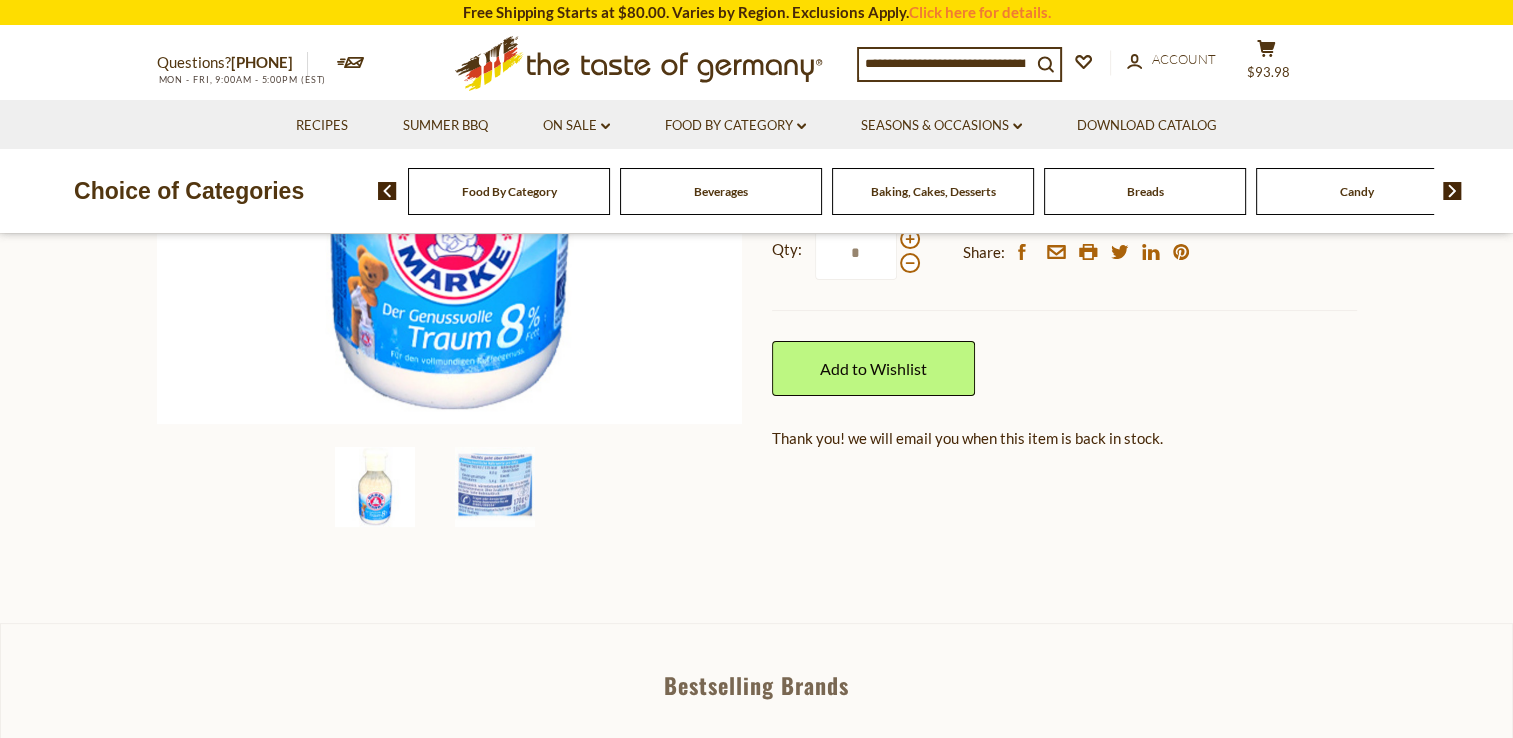 click at bounding box center (1452, 191) 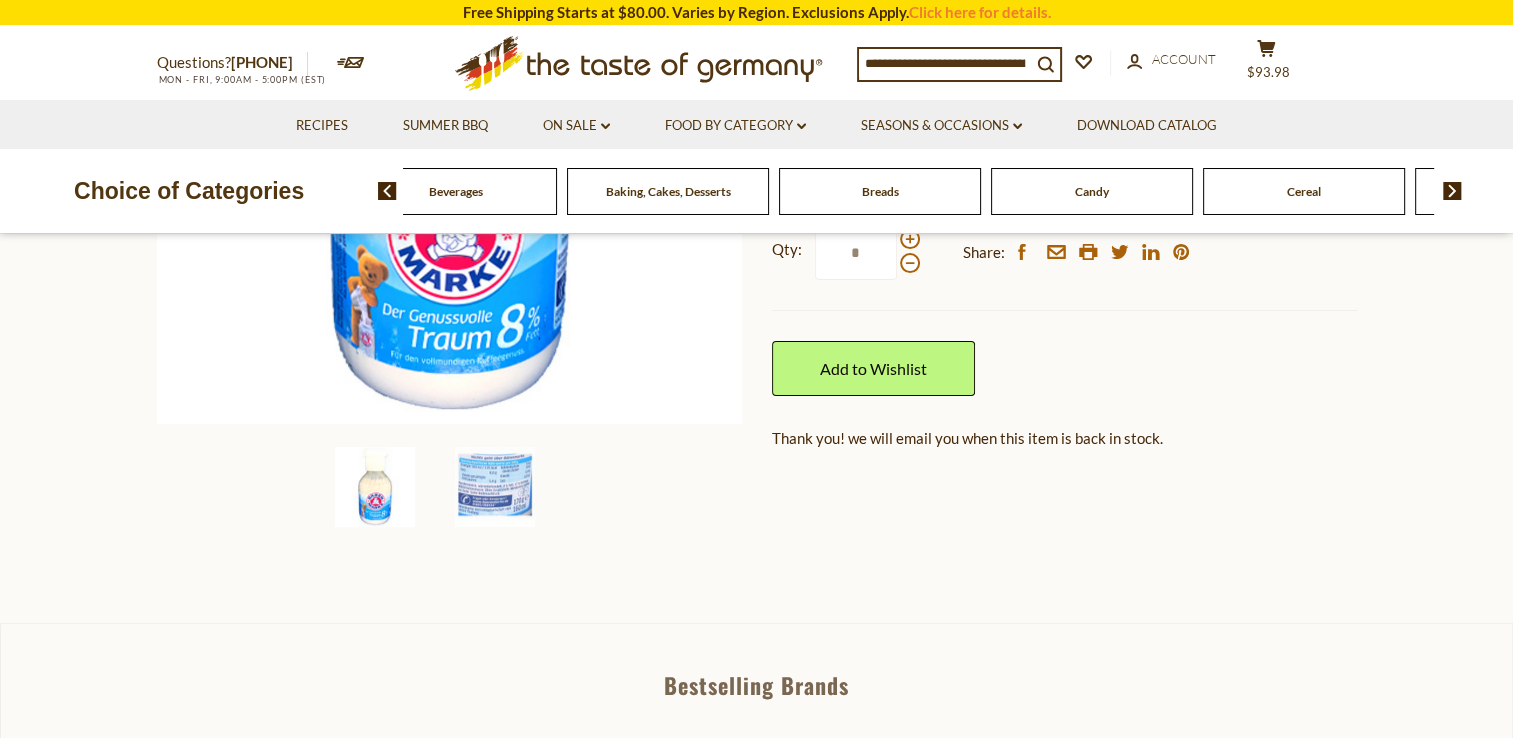 click at bounding box center (1452, 191) 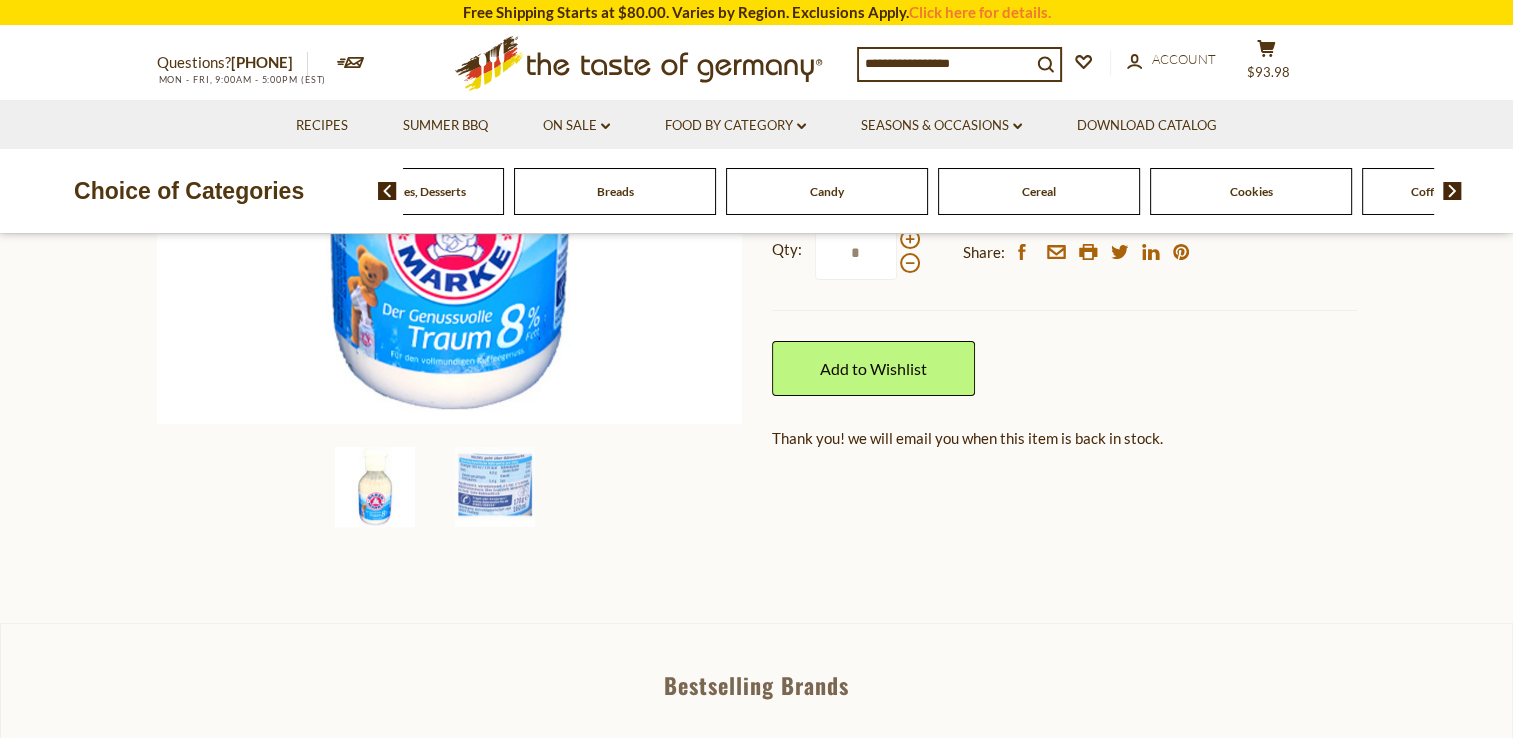 click at bounding box center [1452, 191] 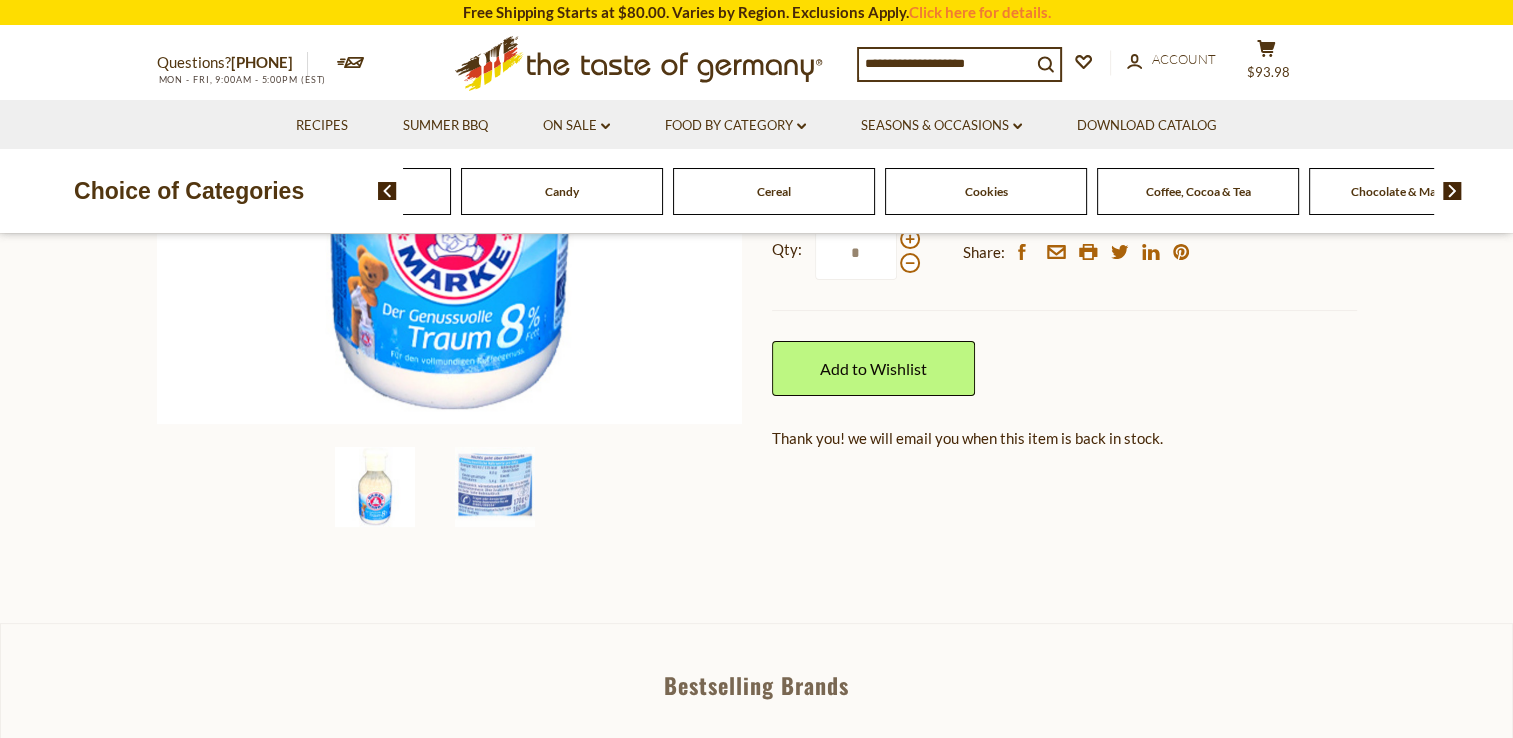 click at bounding box center [1452, 191] 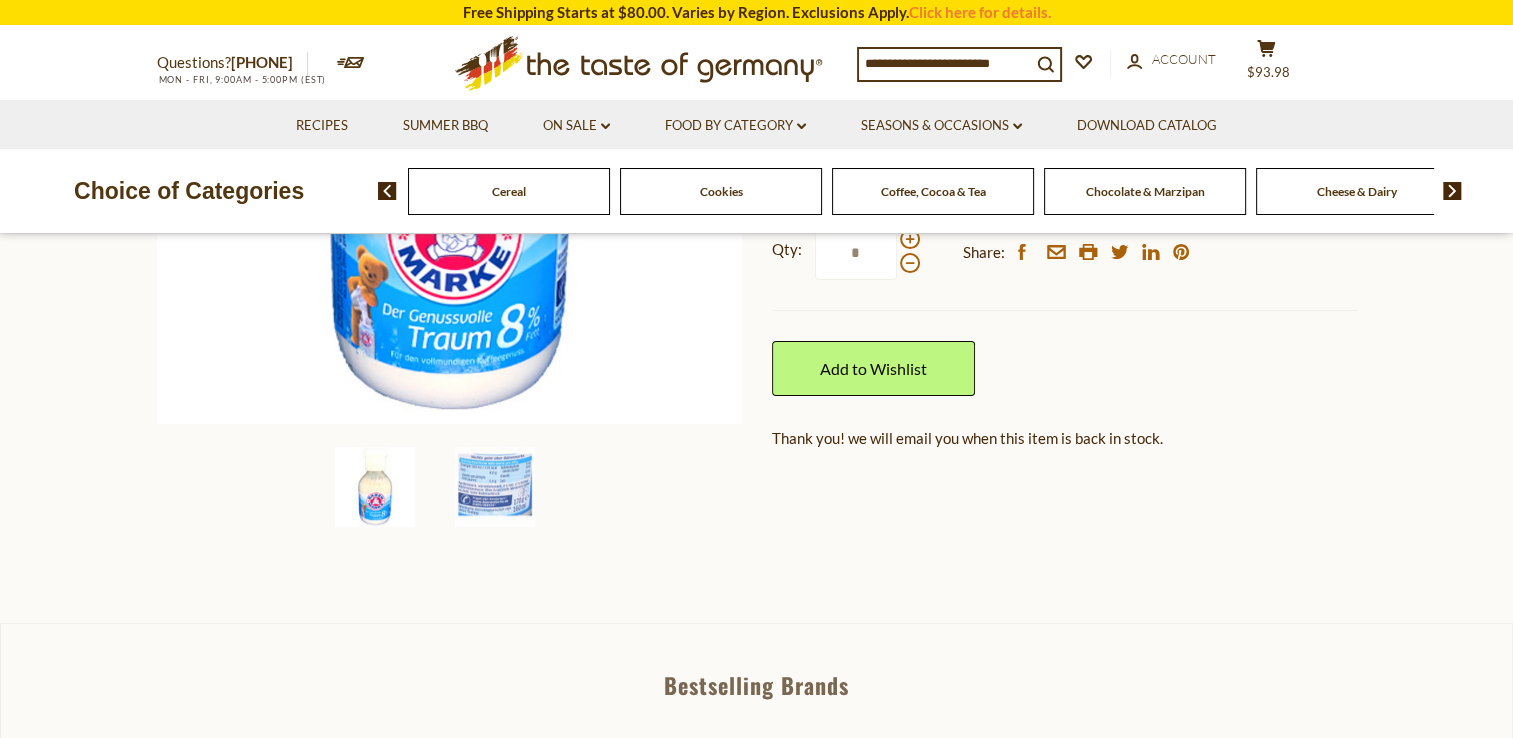 click at bounding box center [1452, 191] 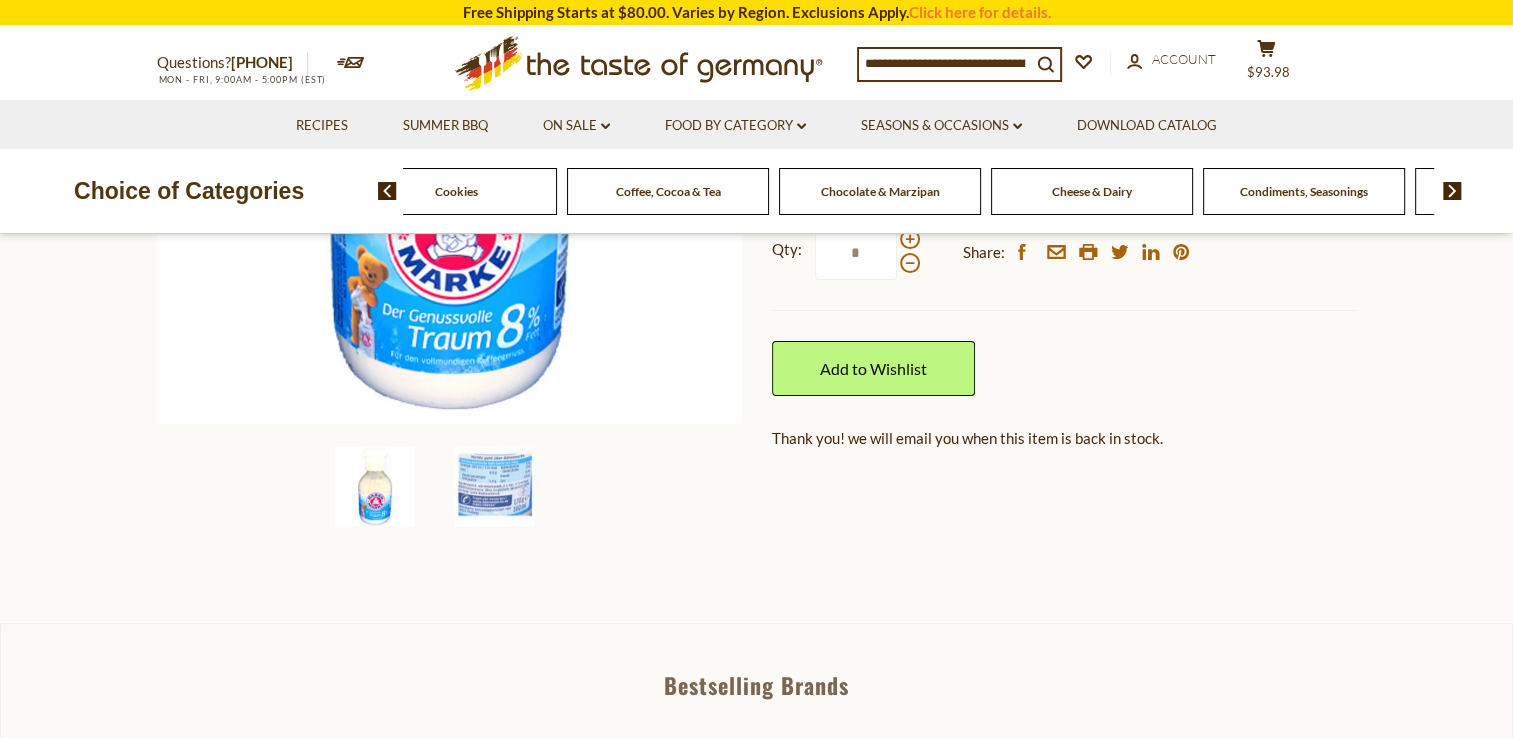 click on "Cheese & Dairy" at bounding box center [1092, 191] 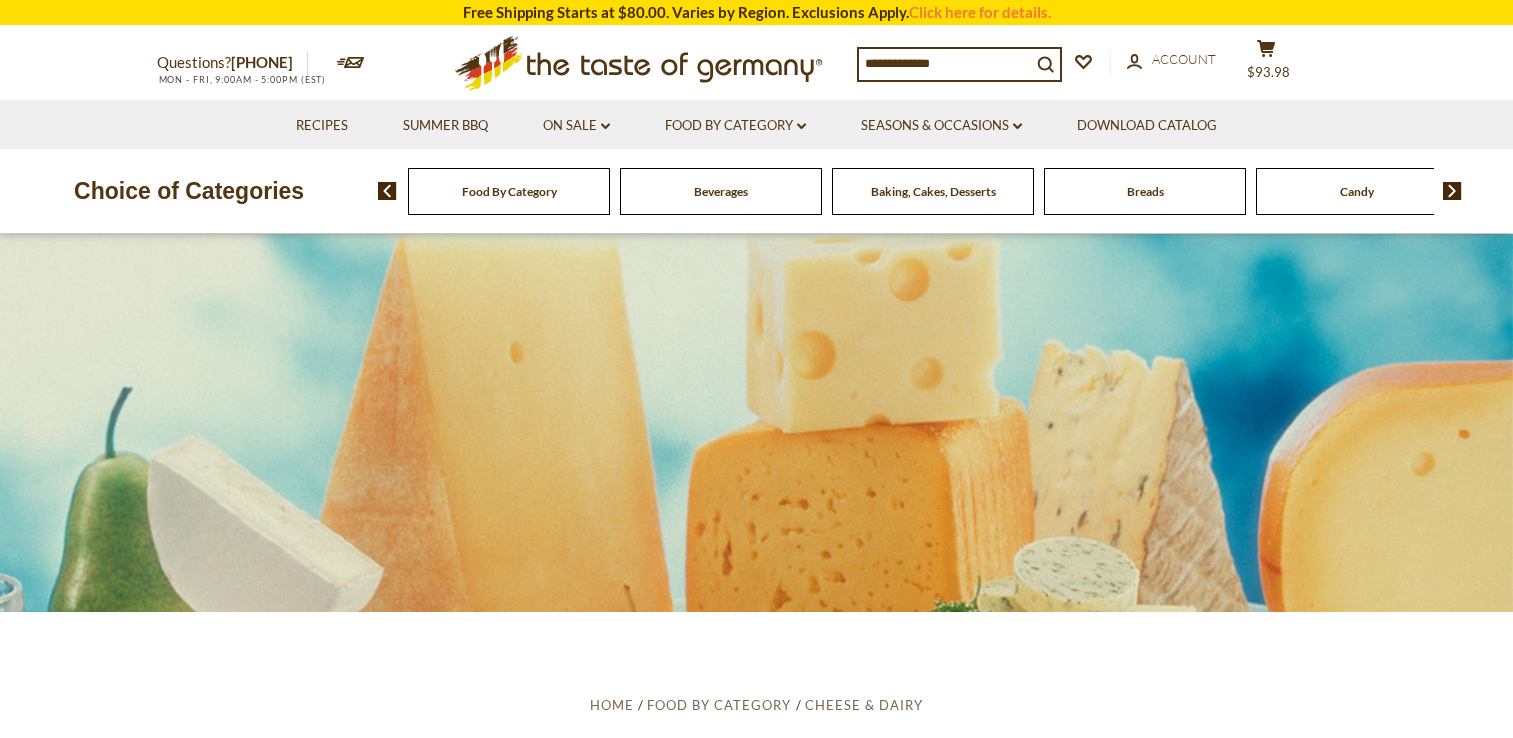 scroll, scrollTop: 0, scrollLeft: 0, axis: both 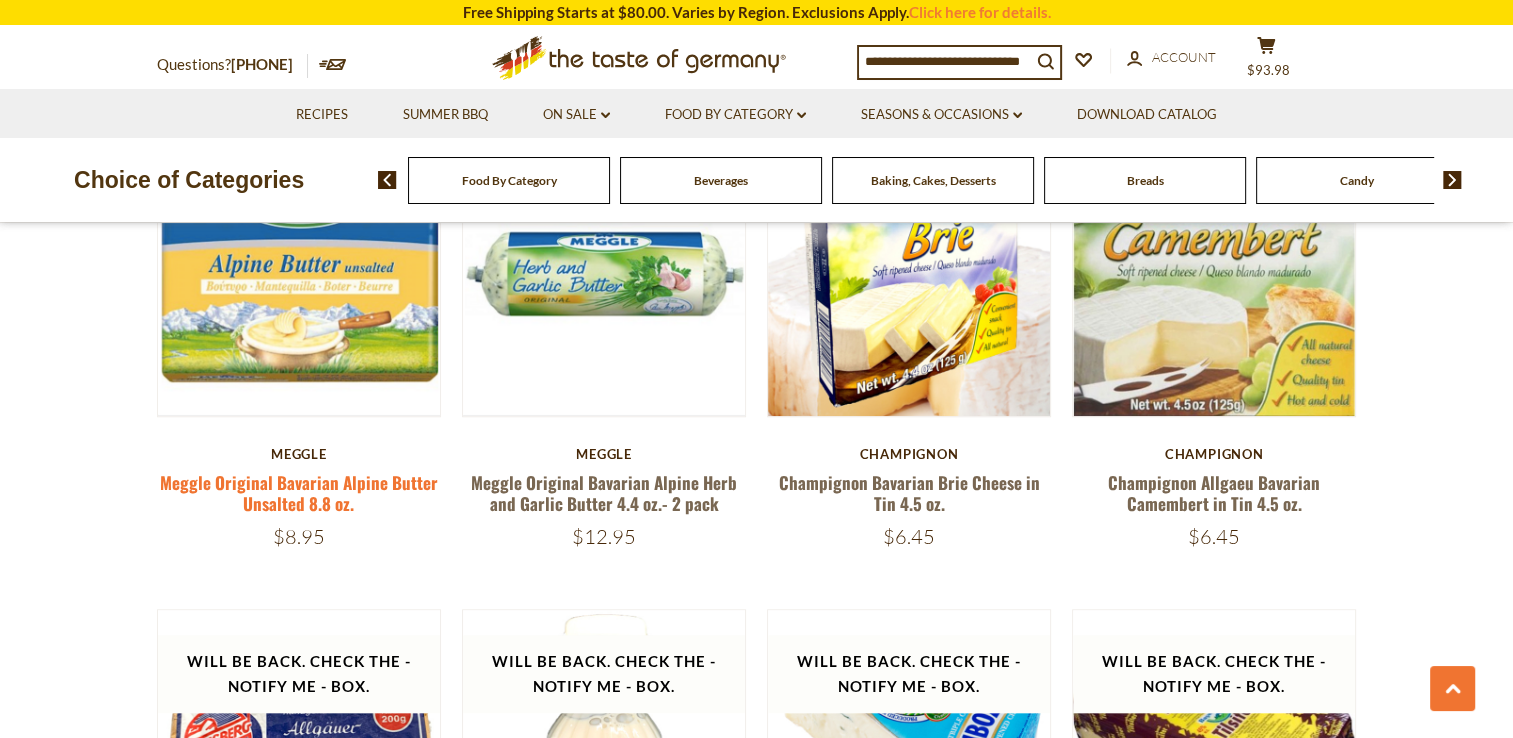 click on "Meggle Original Bavarian Alpine Butter Unsalted 8.8 oz." at bounding box center (299, 493) 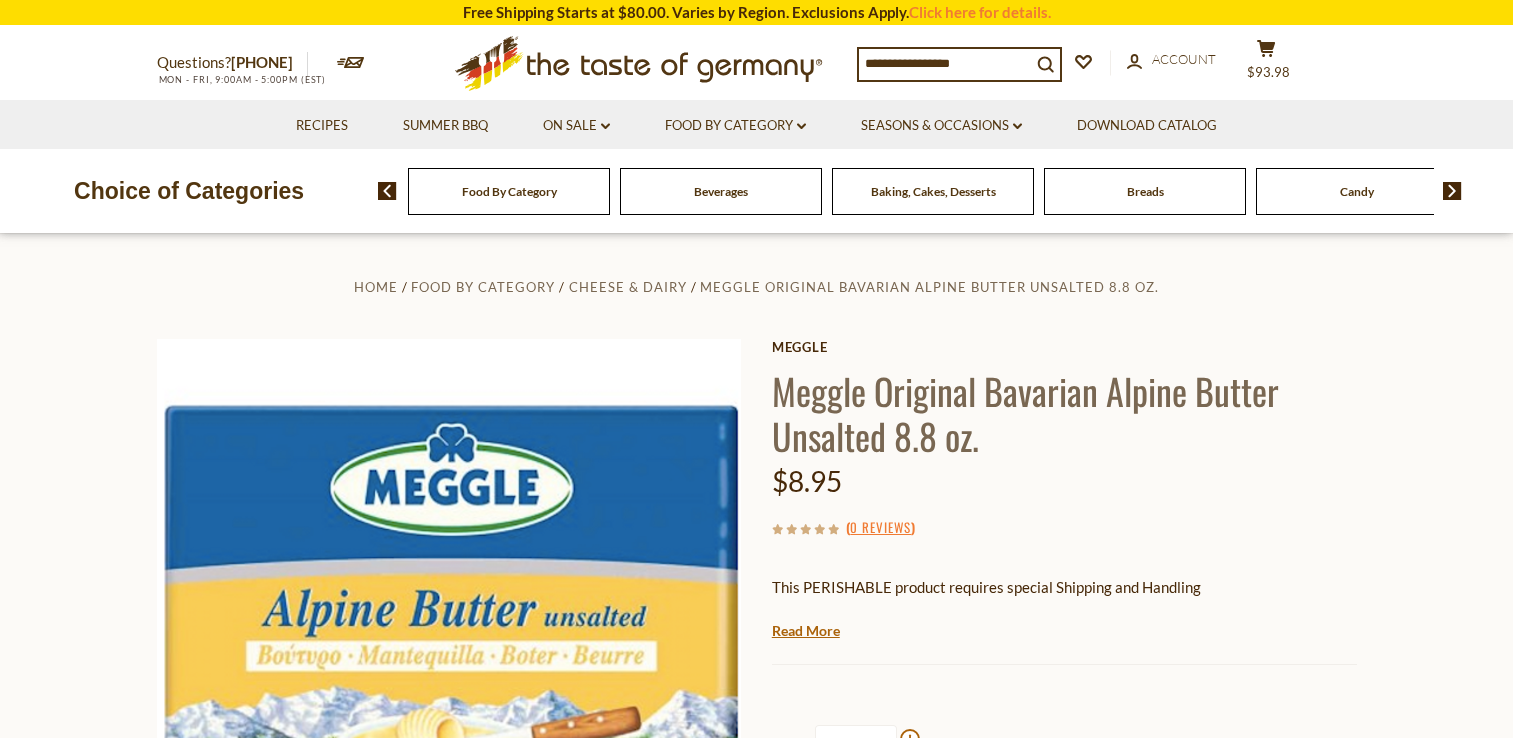 scroll, scrollTop: 0, scrollLeft: 0, axis: both 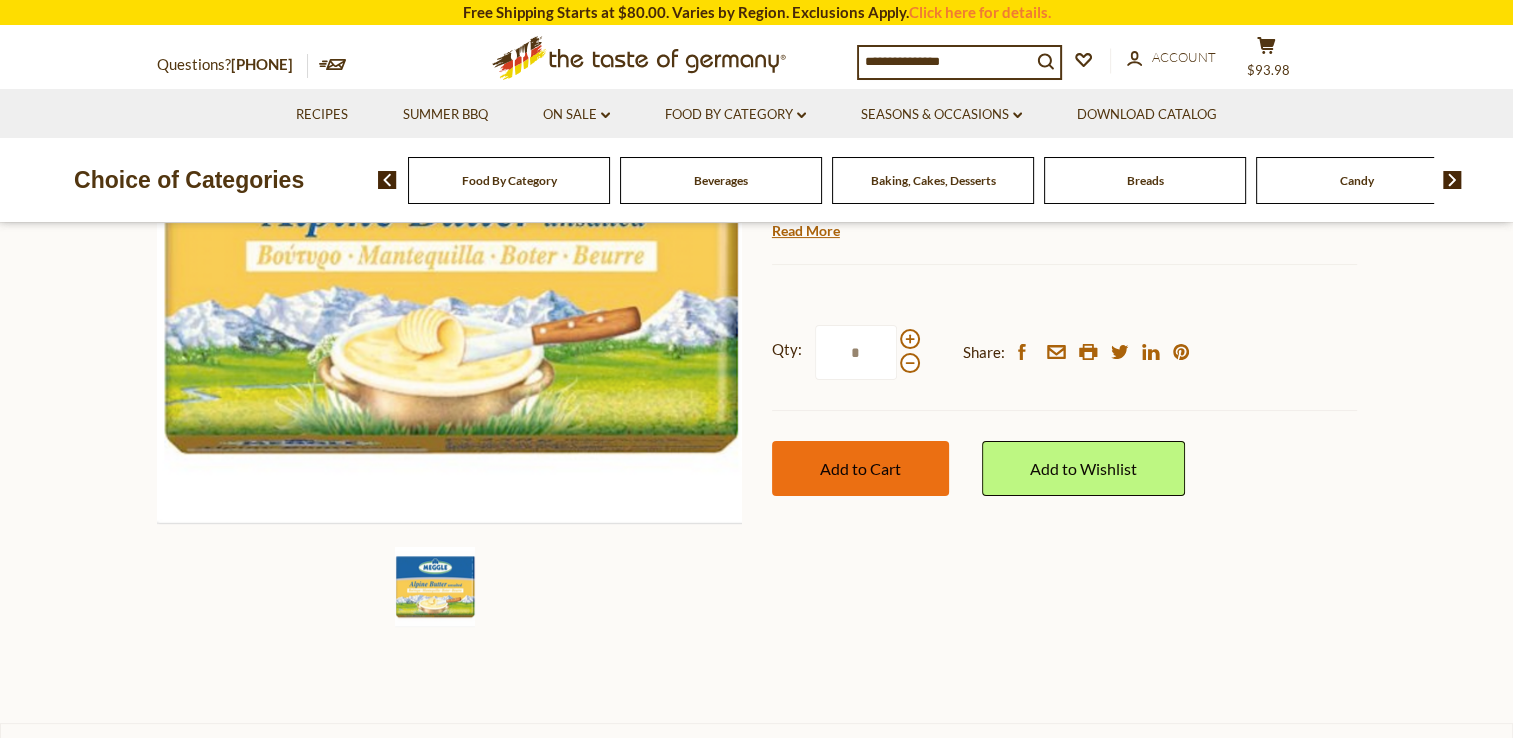 click on "Add to Cart" at bounding box center (860, 468) 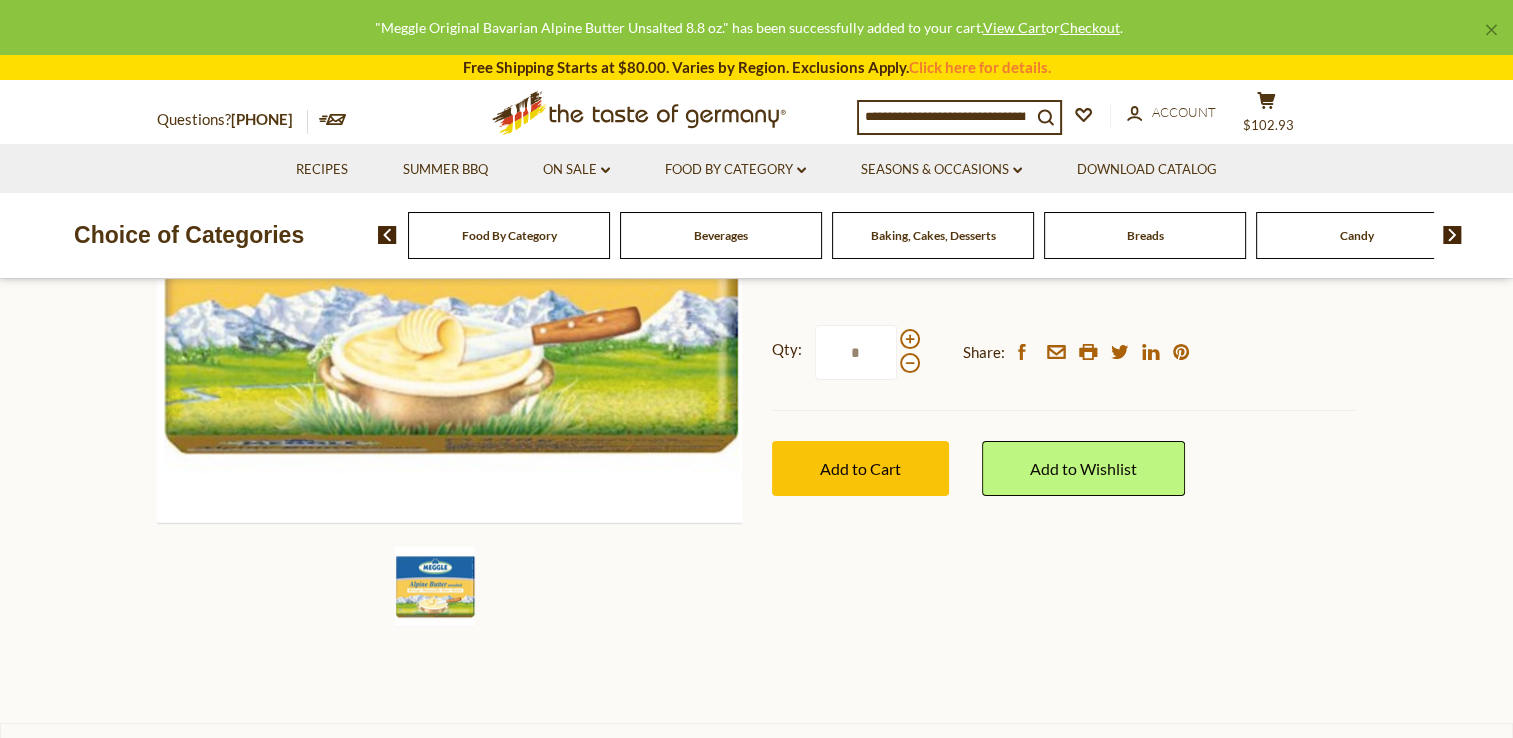 click at bounding box center (1452, 235) 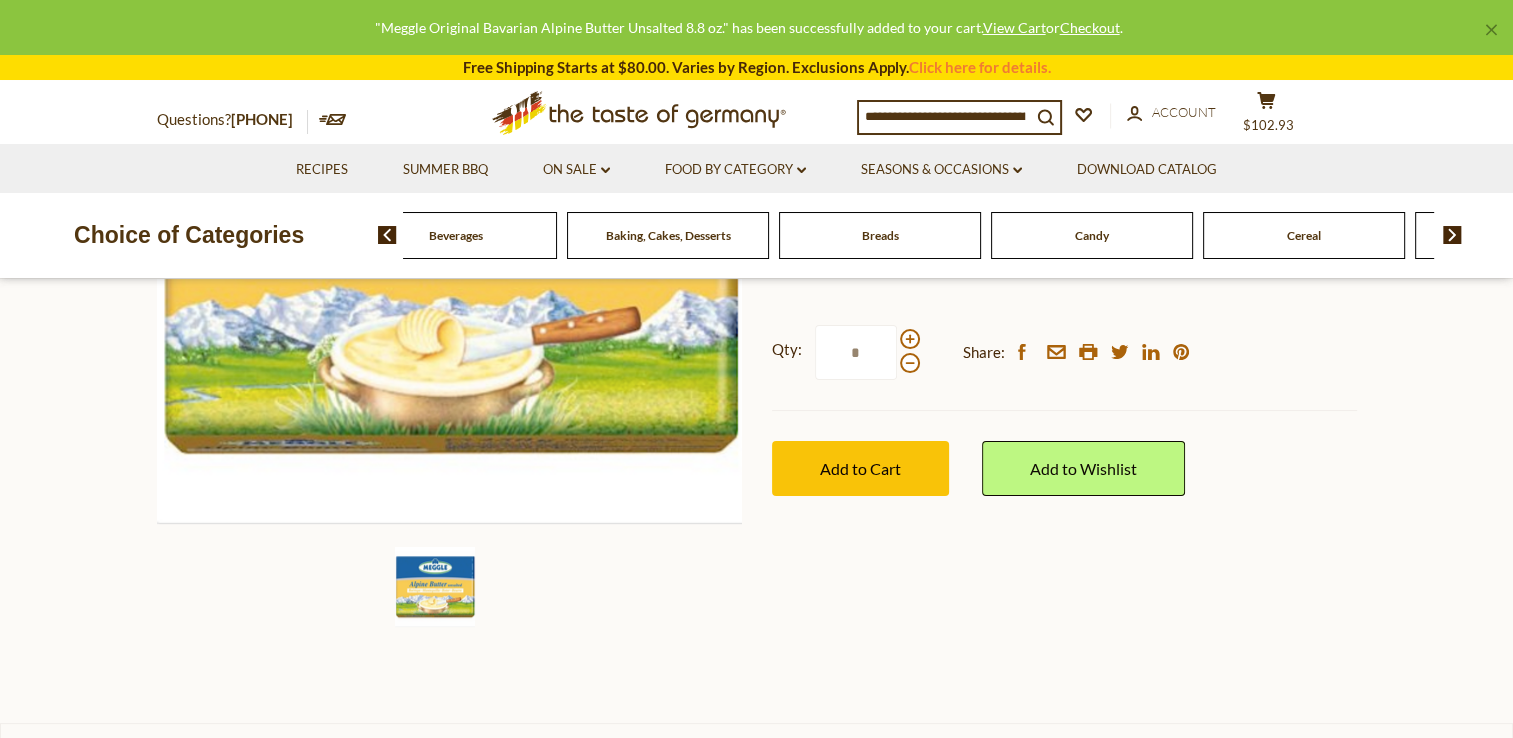 click at bounding box center [1452, 235] 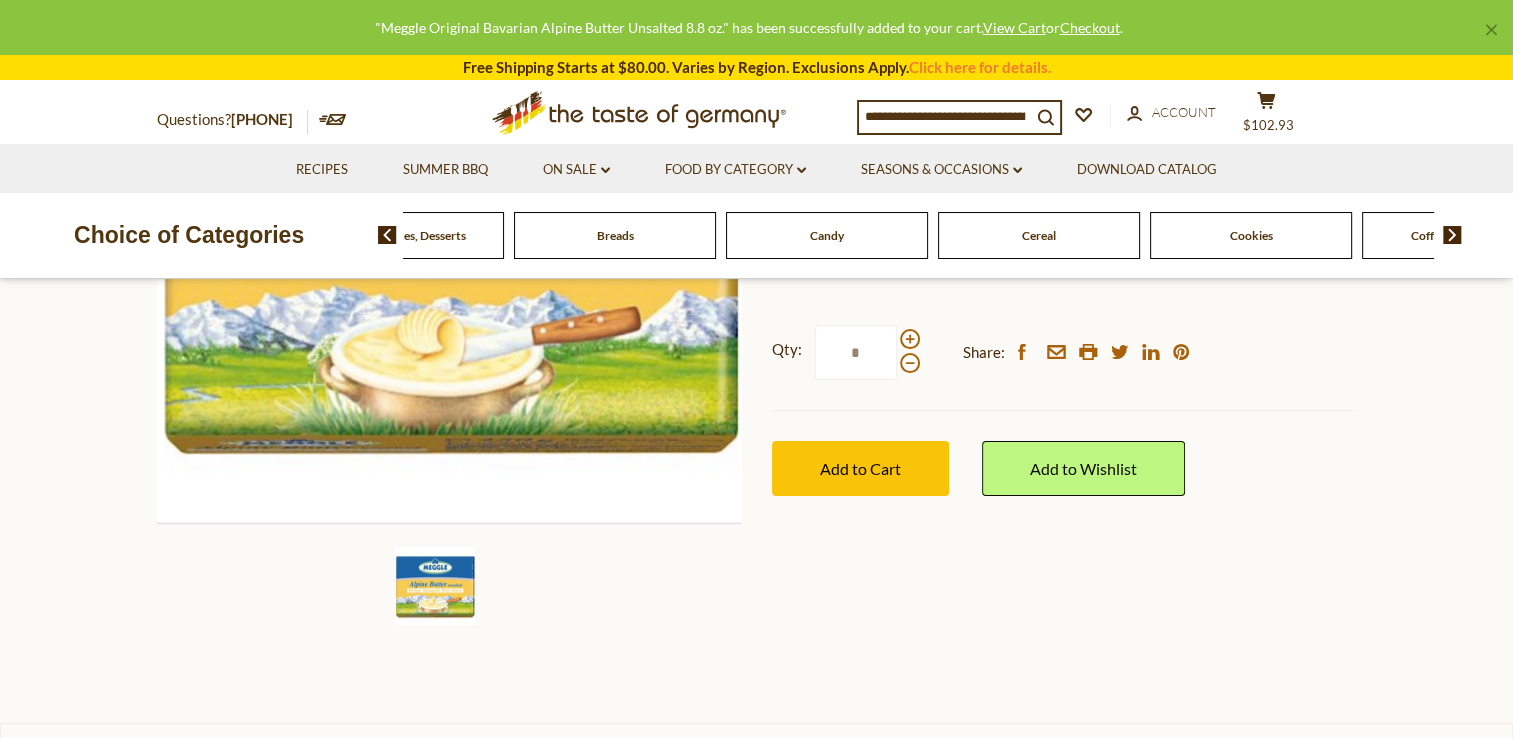 click at bounding box center [1452, 235] 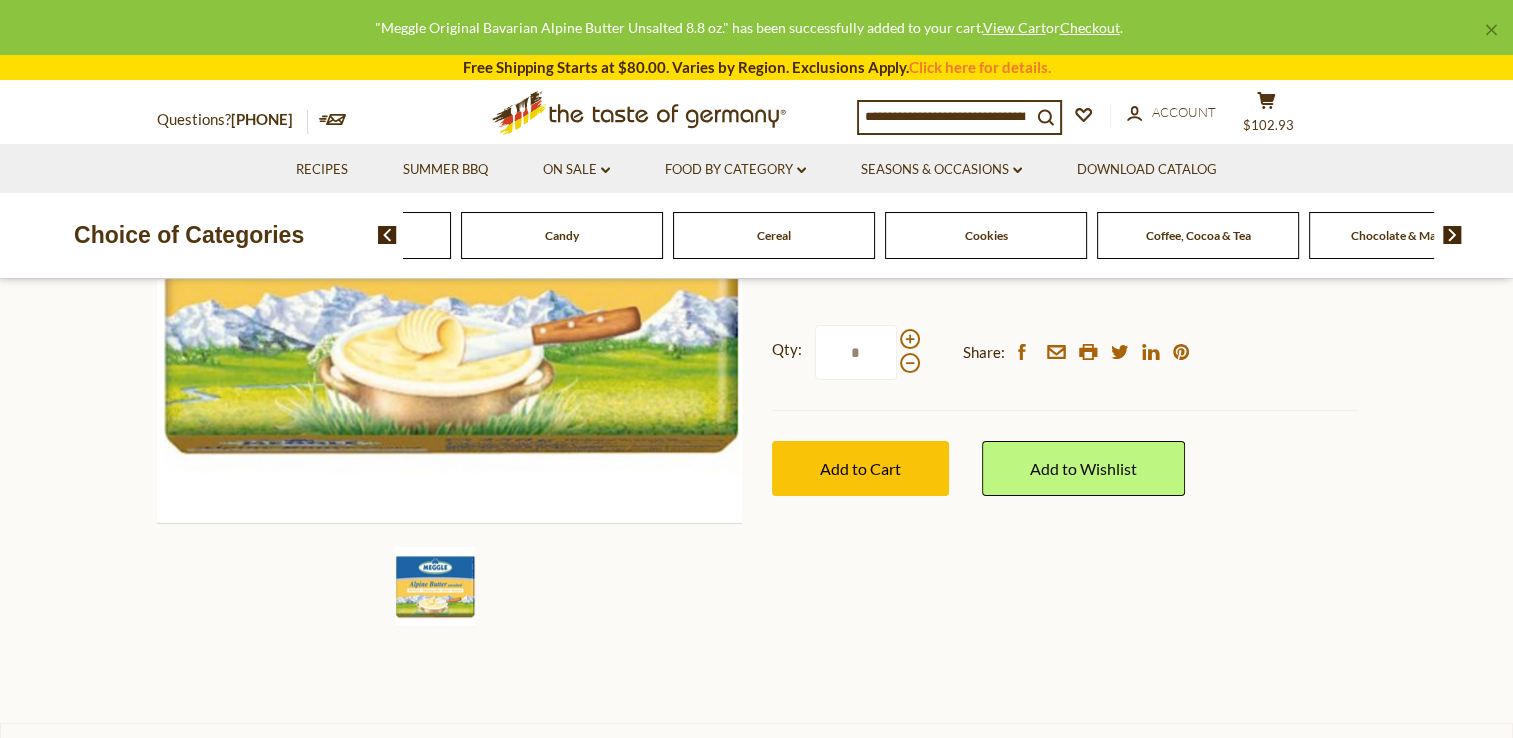 click at bounding box center (1452, 235) 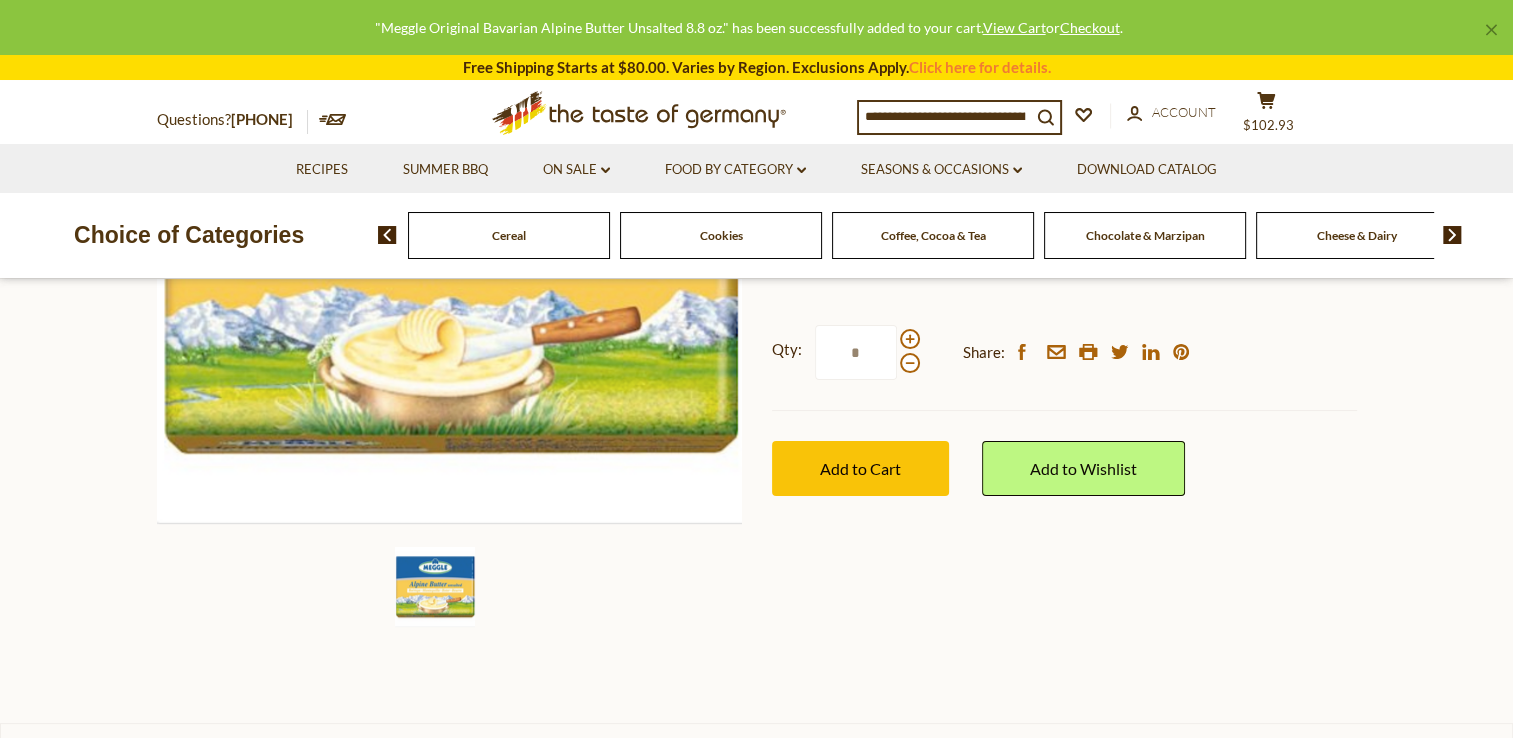 click at bounding box center [1452, 235] 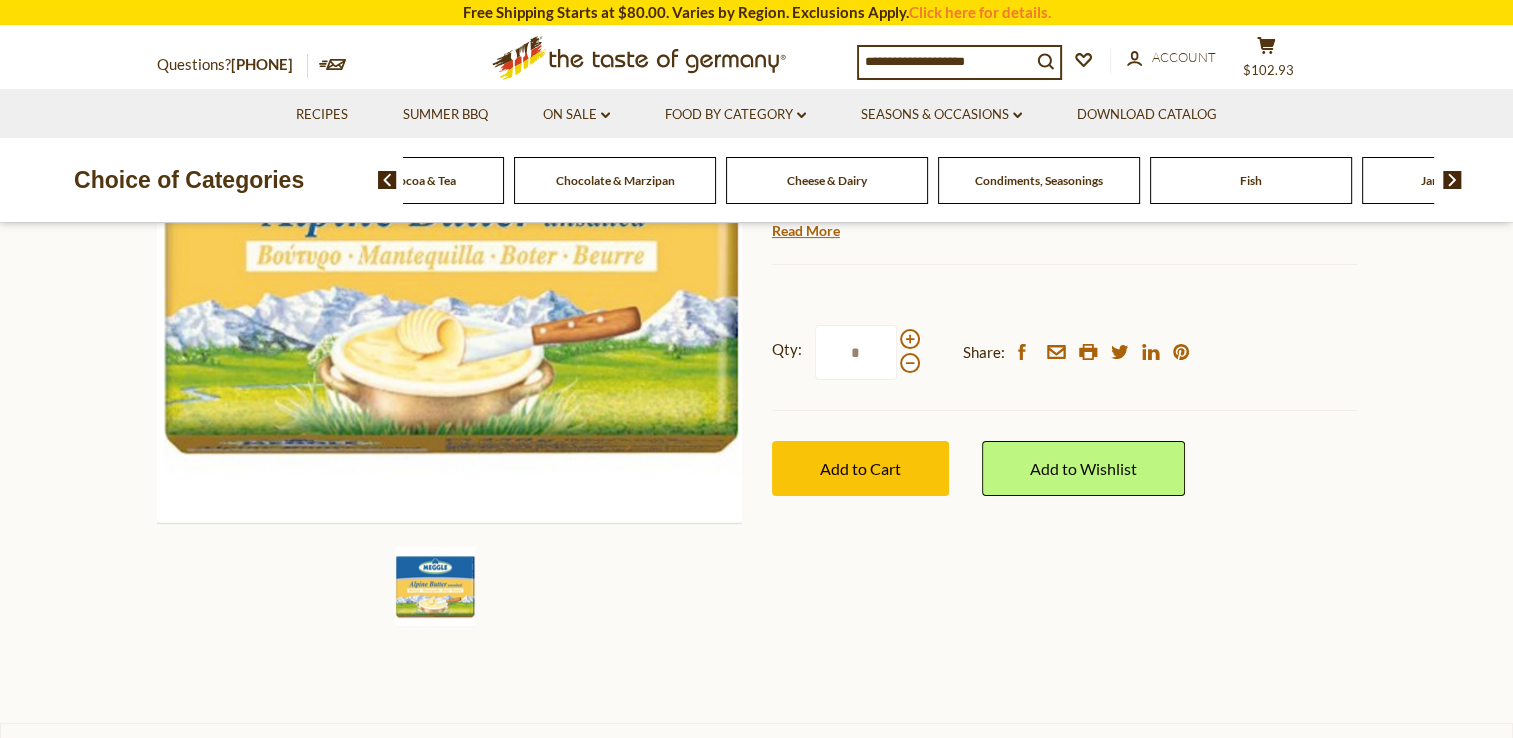 click on "Cheese & Dairy" at bounding box center (-1081, 180) 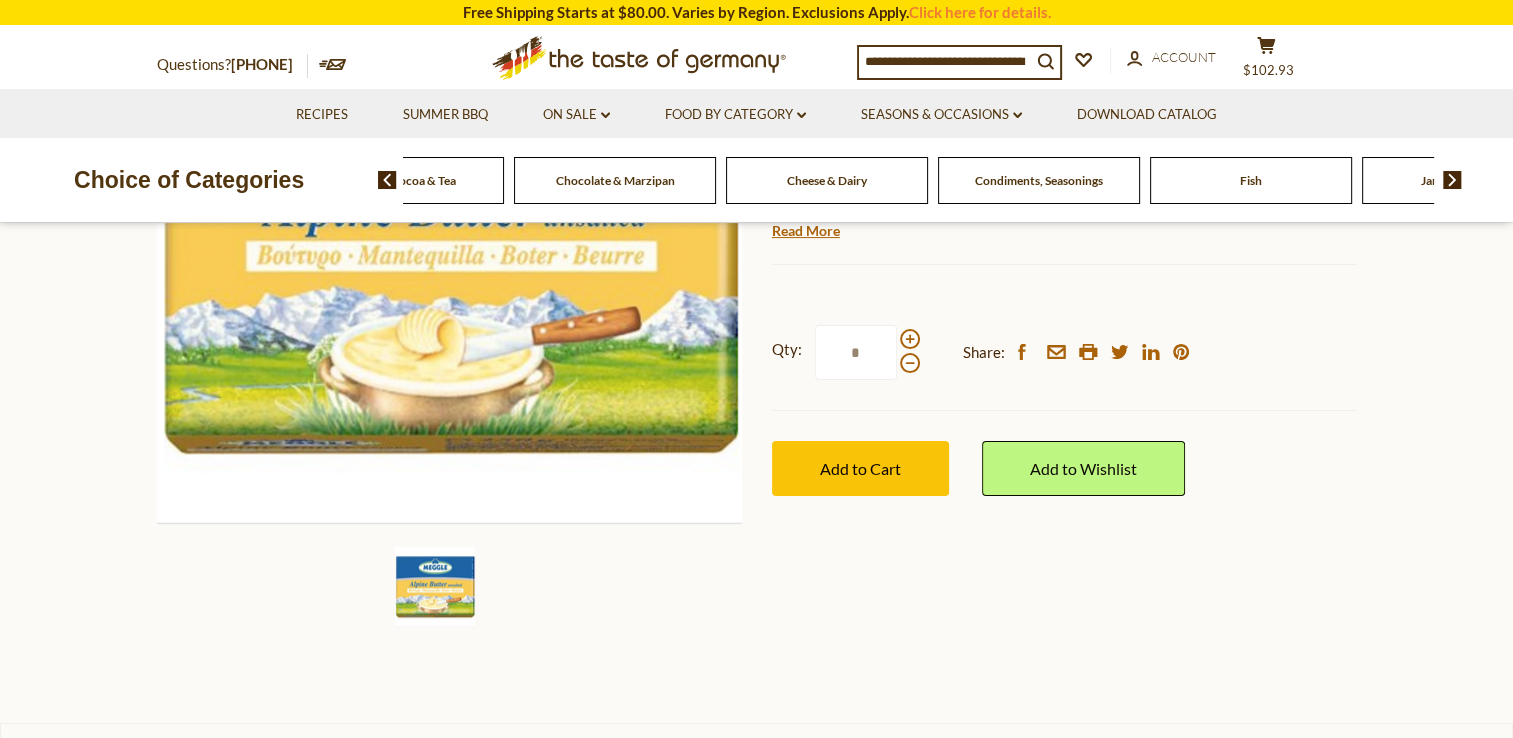 click on "Cheese & Dairy" at bounding box center (827, 180) 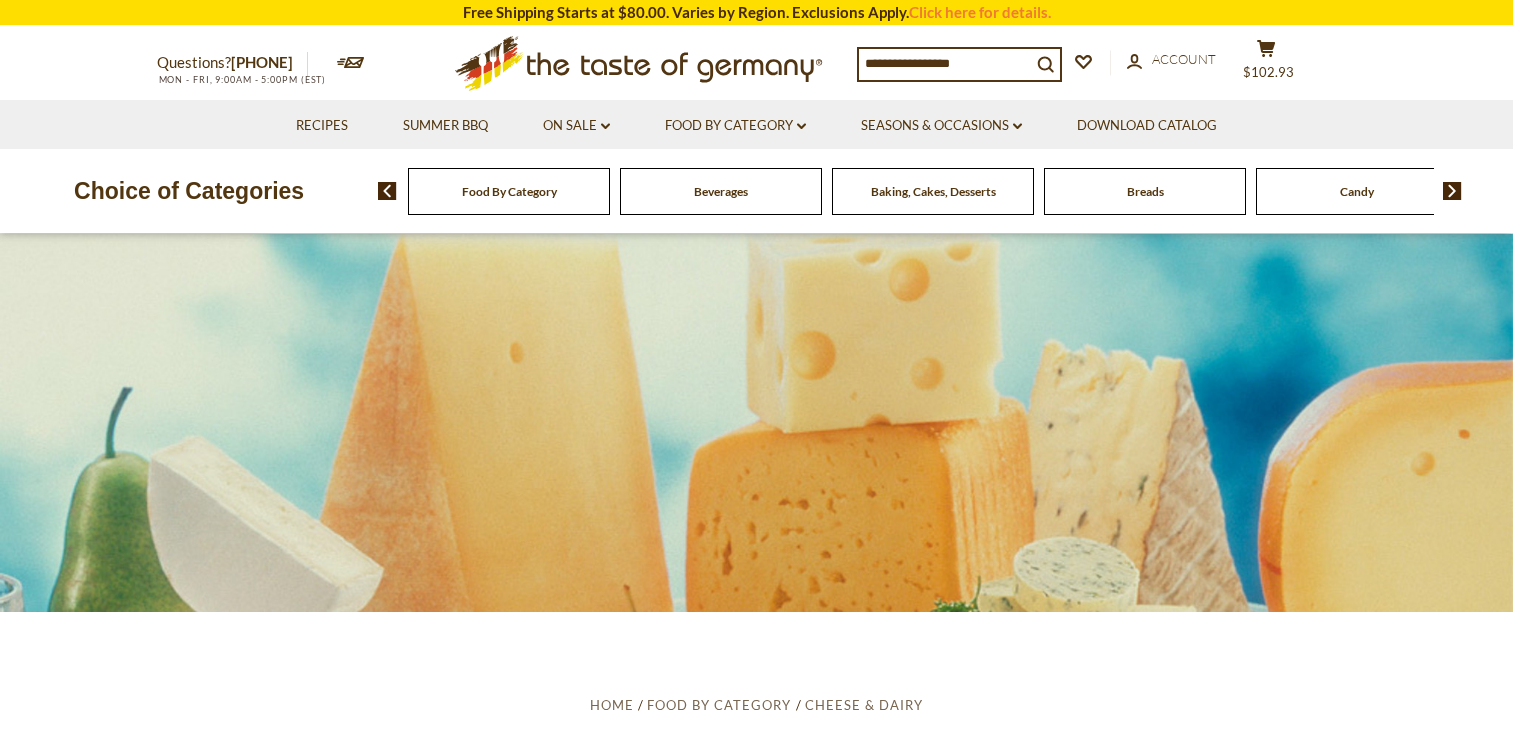 scroll, scrollTop: 0, scrollLeft: 0, axis: both 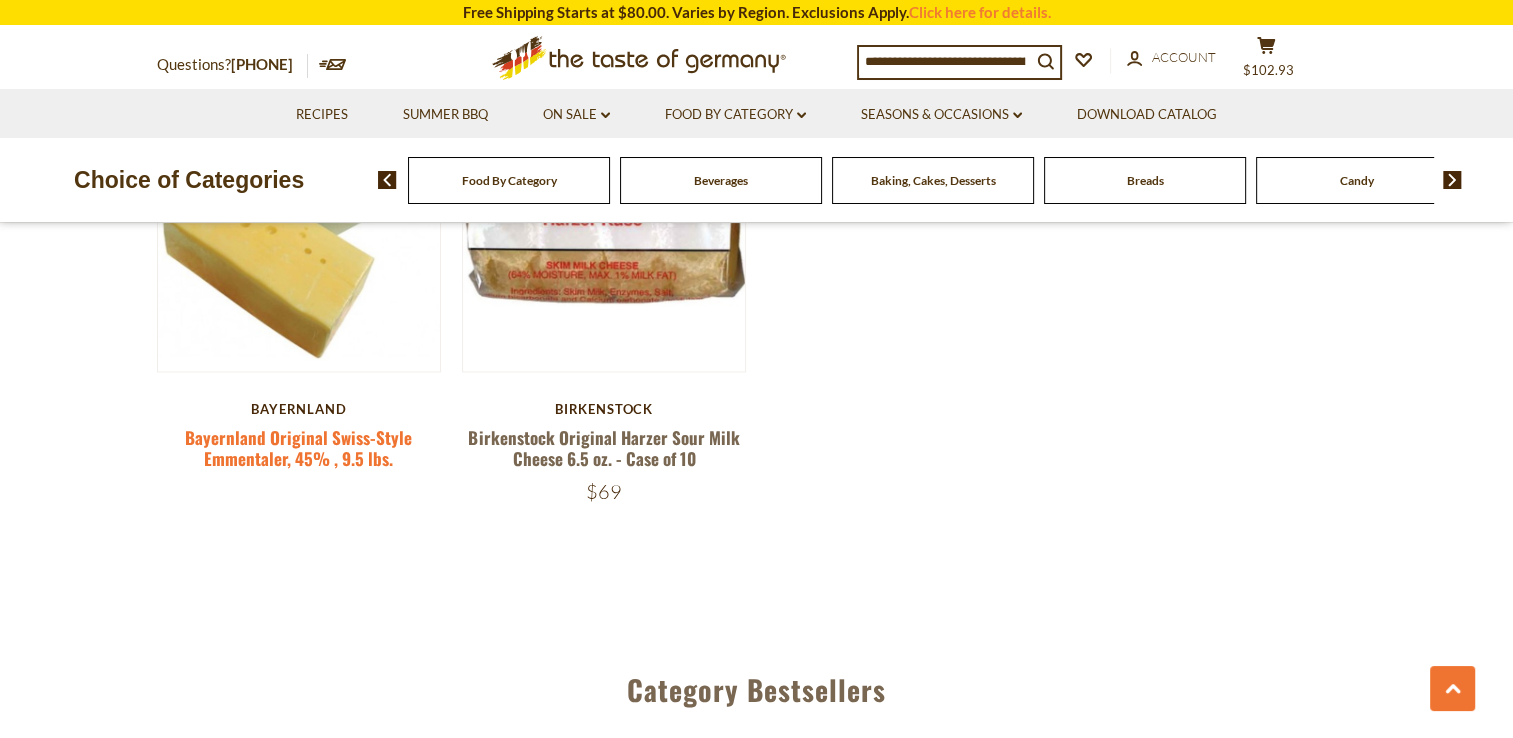 click on "Bayernland Original Swiss-Style Emmentaler, 45% , 9.5 lbs." at bounding box center (298, 448) 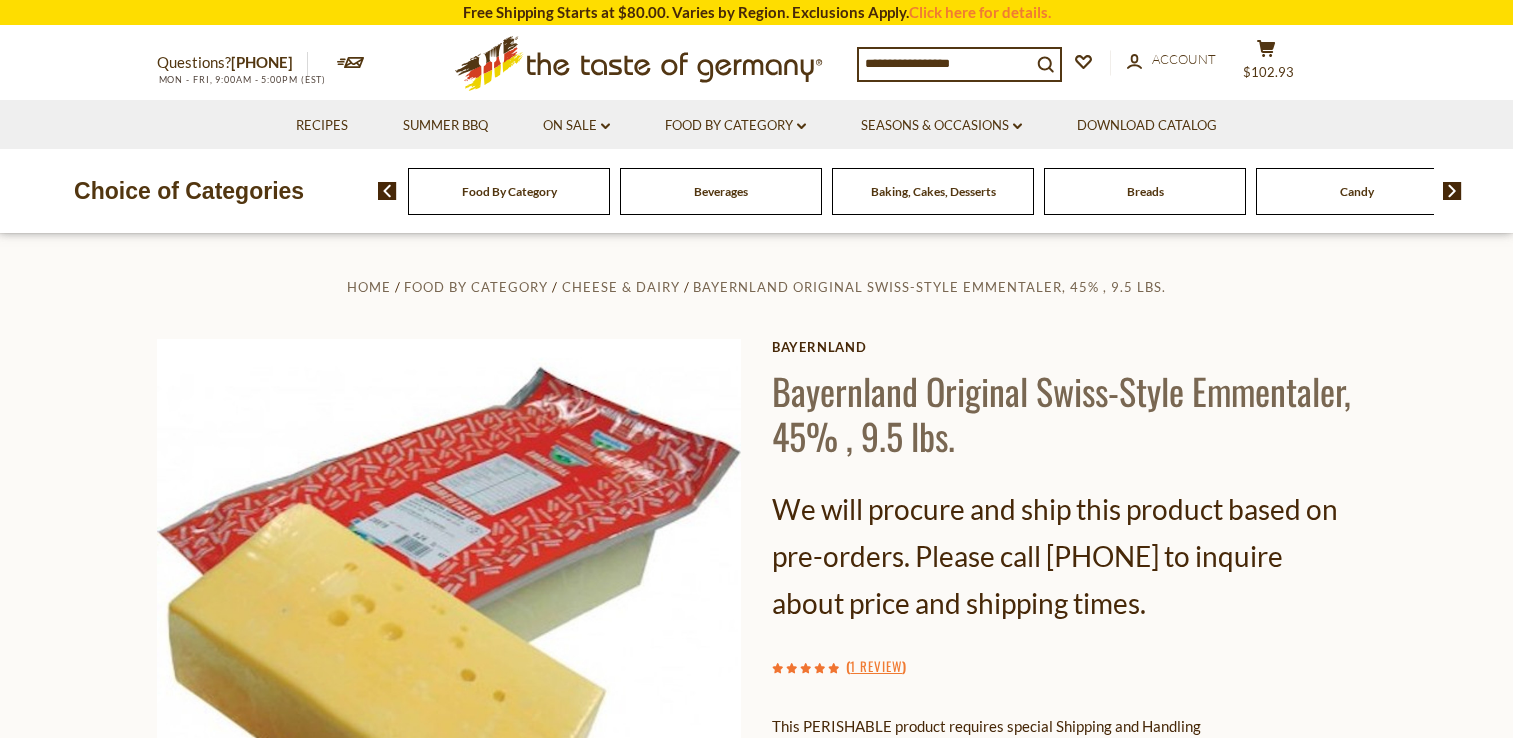 scroll, scrollTop: 0, scrollLeft: 0, axis: both 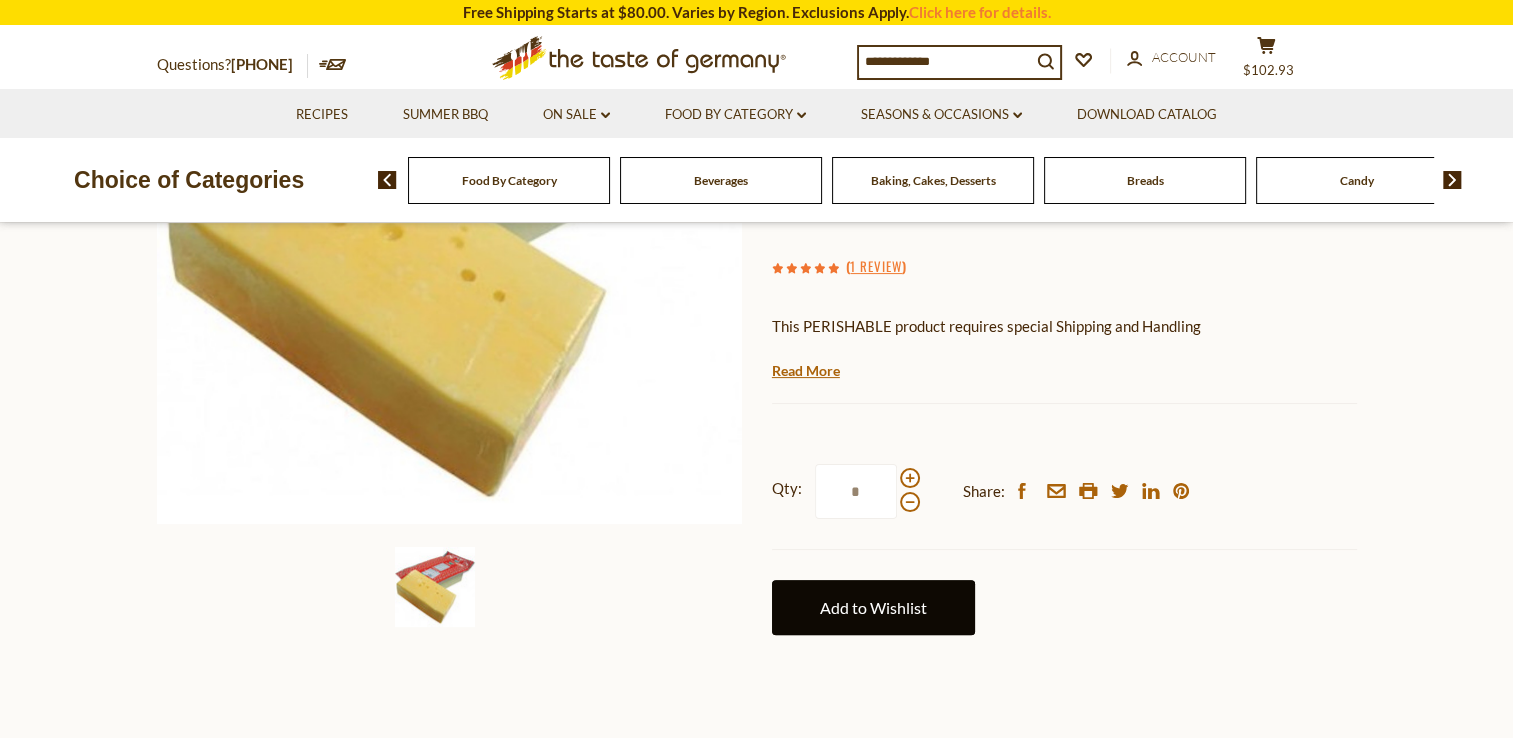 click on "Add to Wishlist" at bounding box center (873, 607) 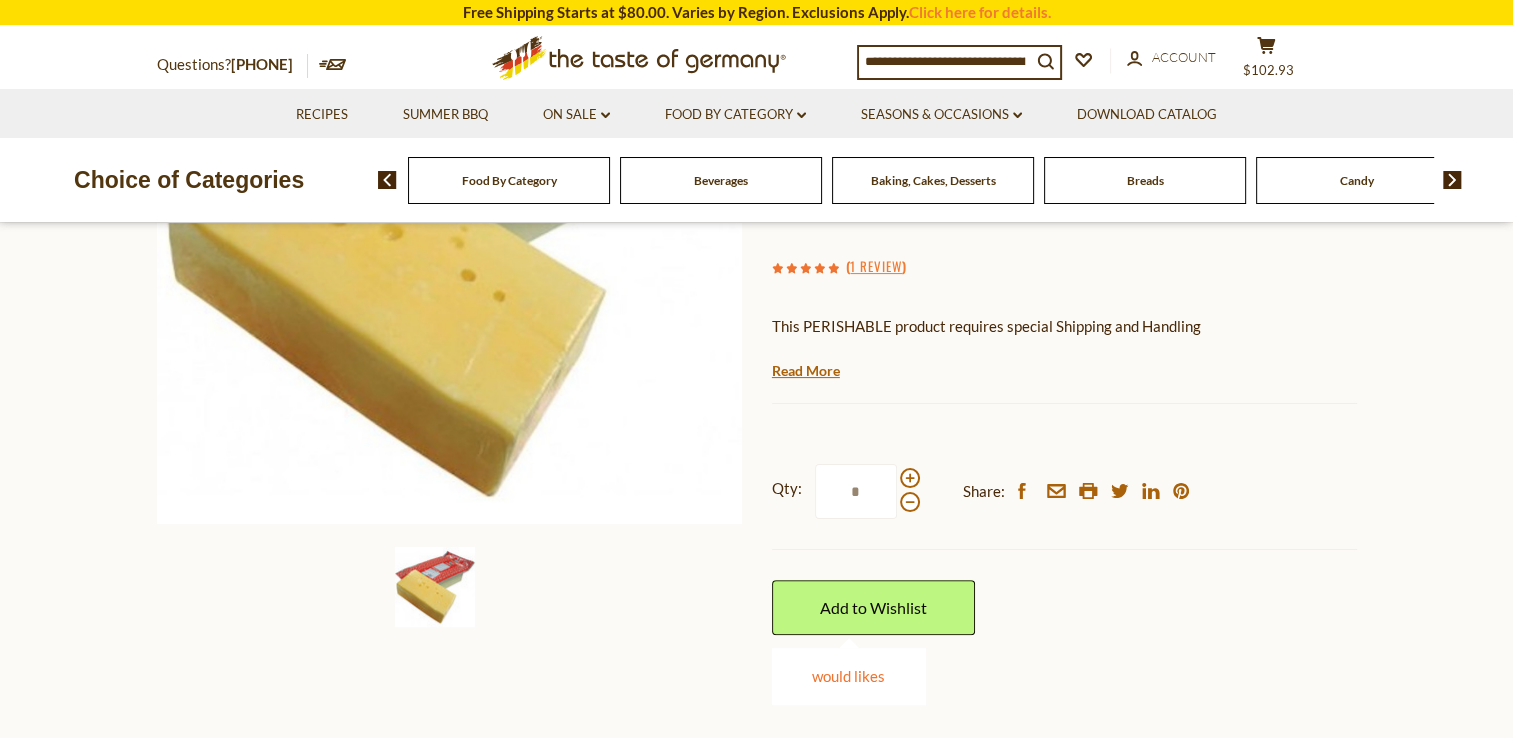 click on "would likes" at bounding box center (848, 676) 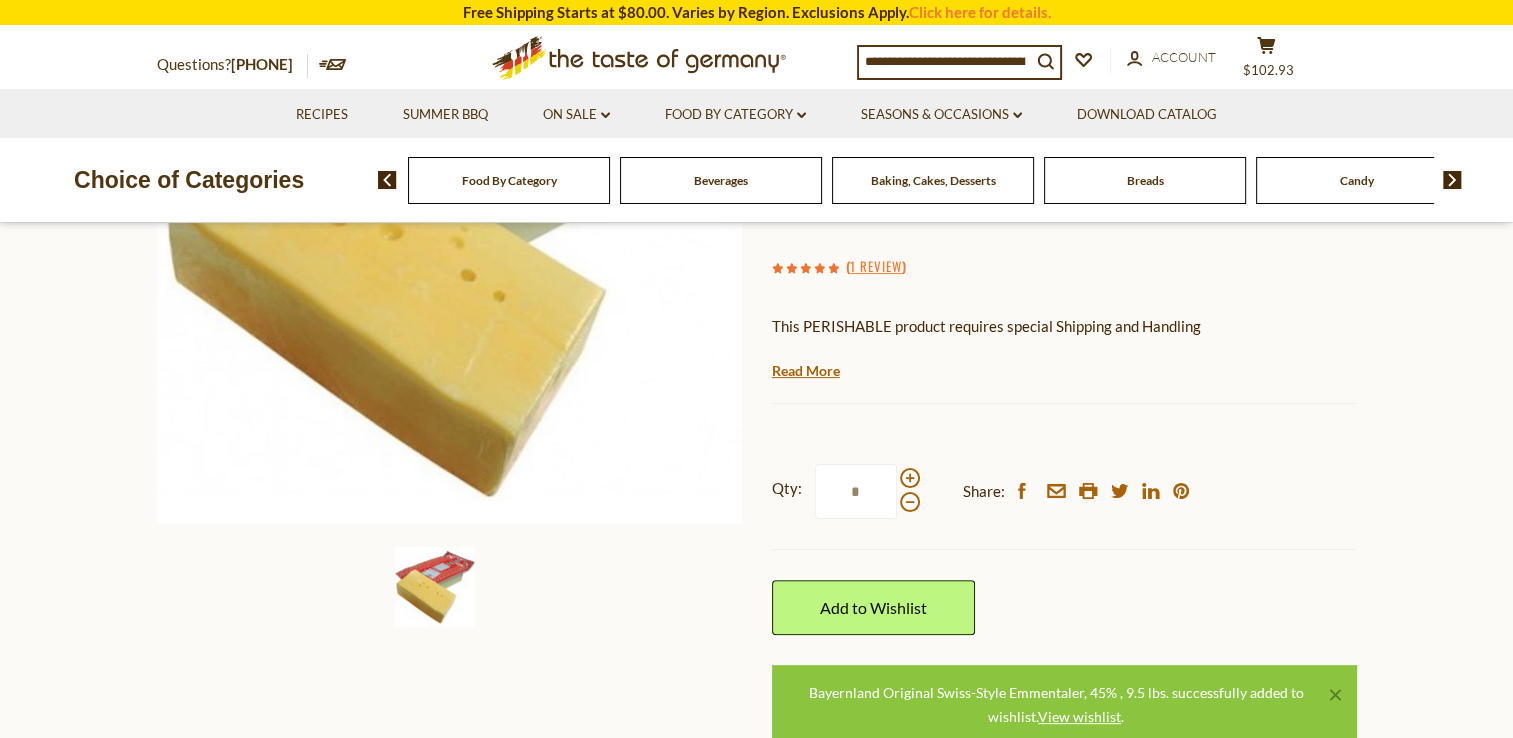 click at bounding box center (1452, 180) 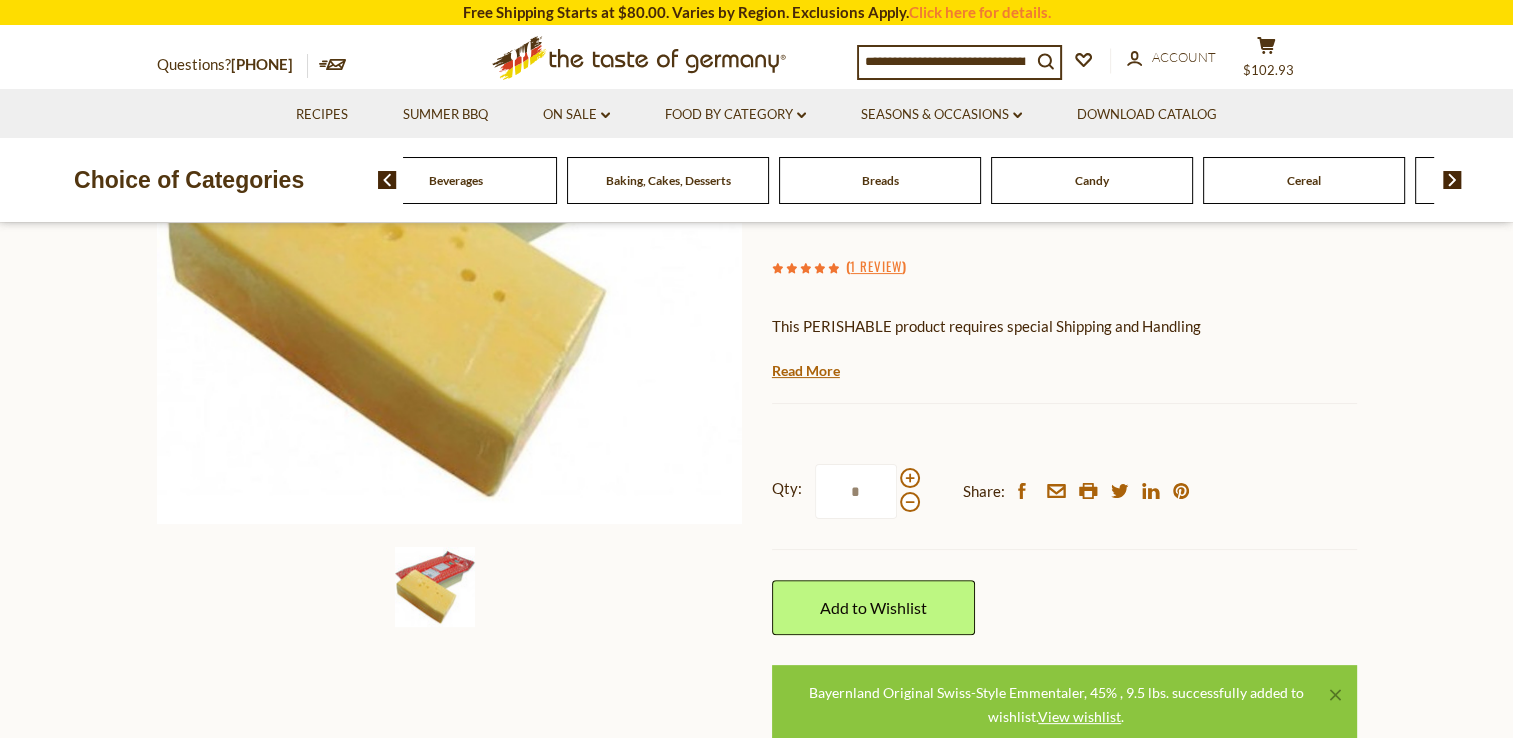 click at bounding box center [1452, 180] 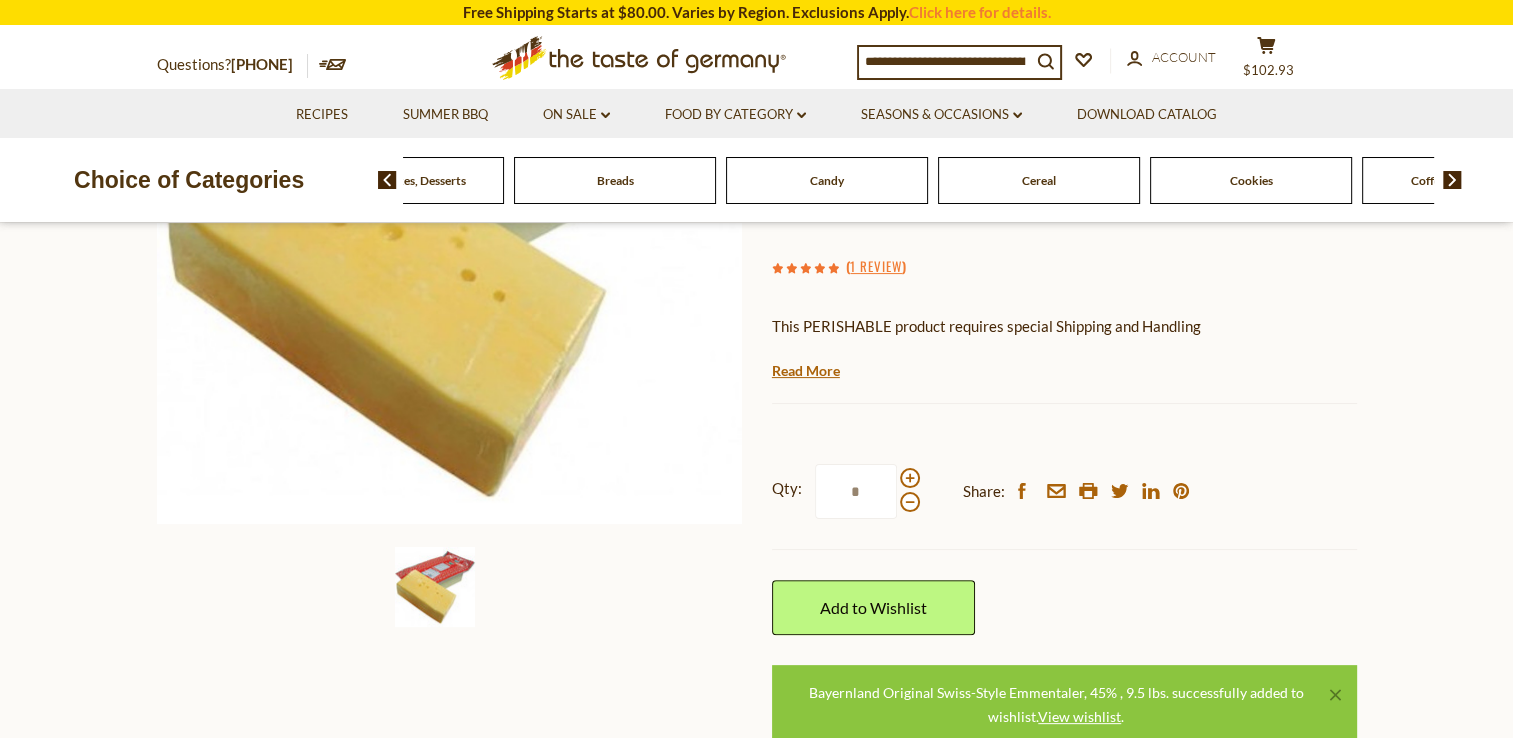click at bounding box center (1452, 180) 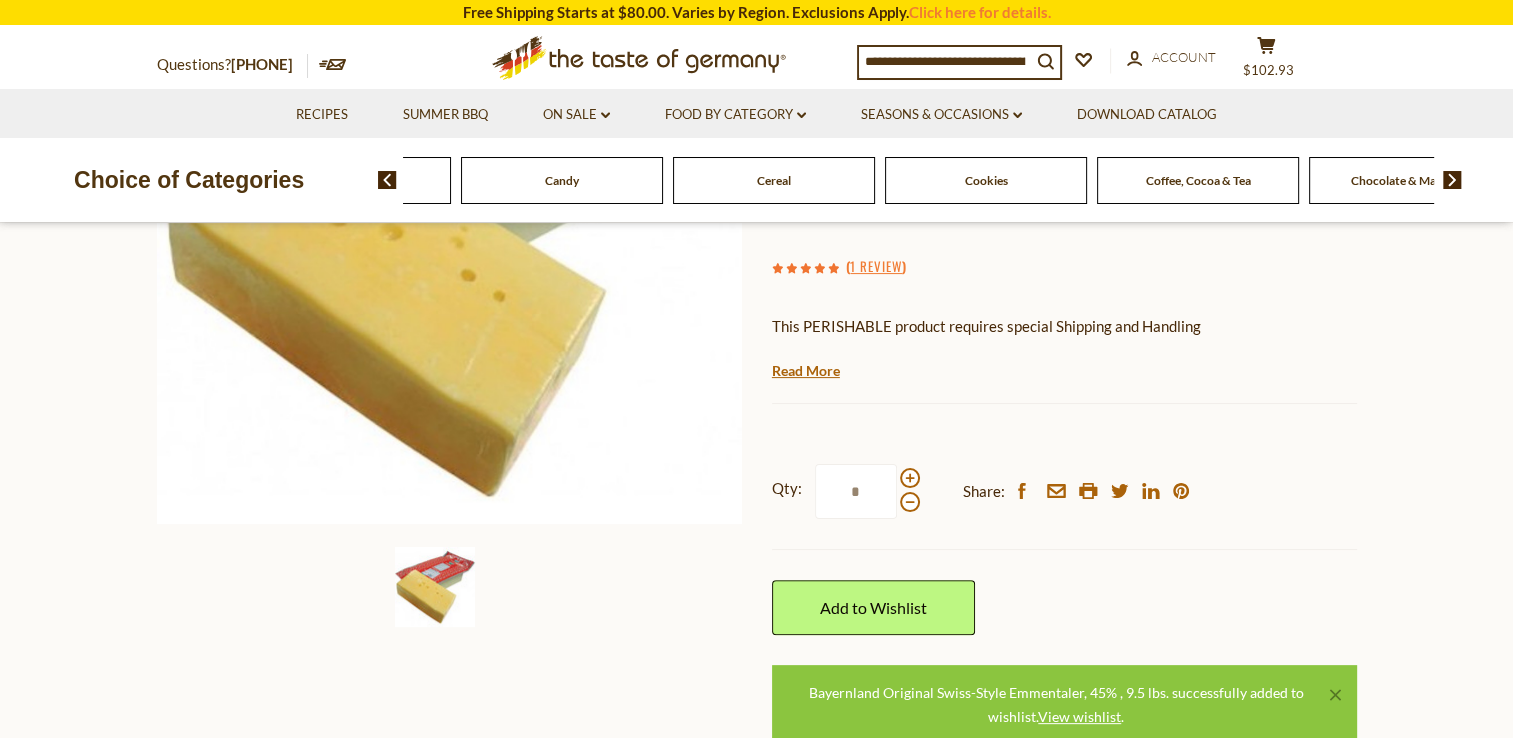 click at bounding box center [1452, 180] 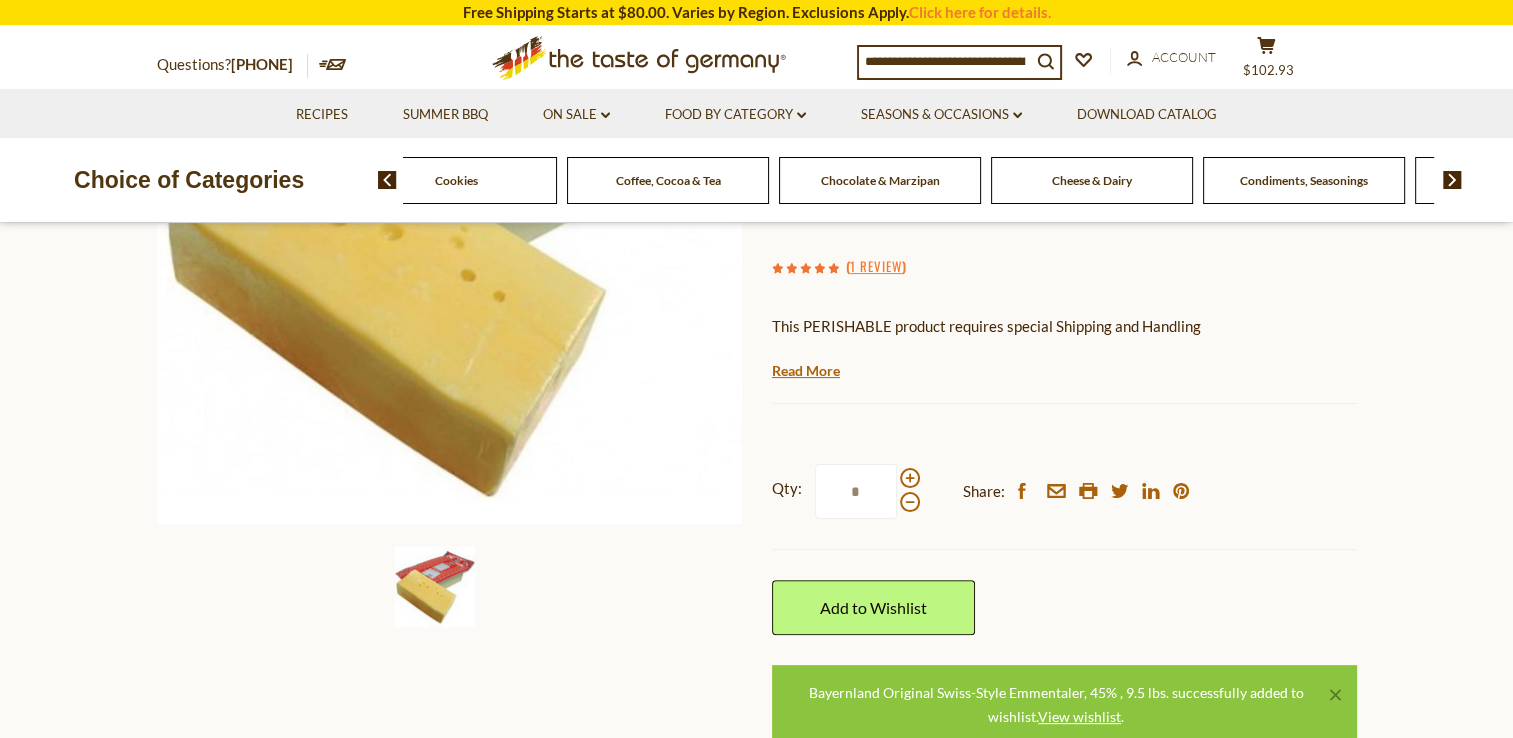 click at bounding box center (1452, 180) 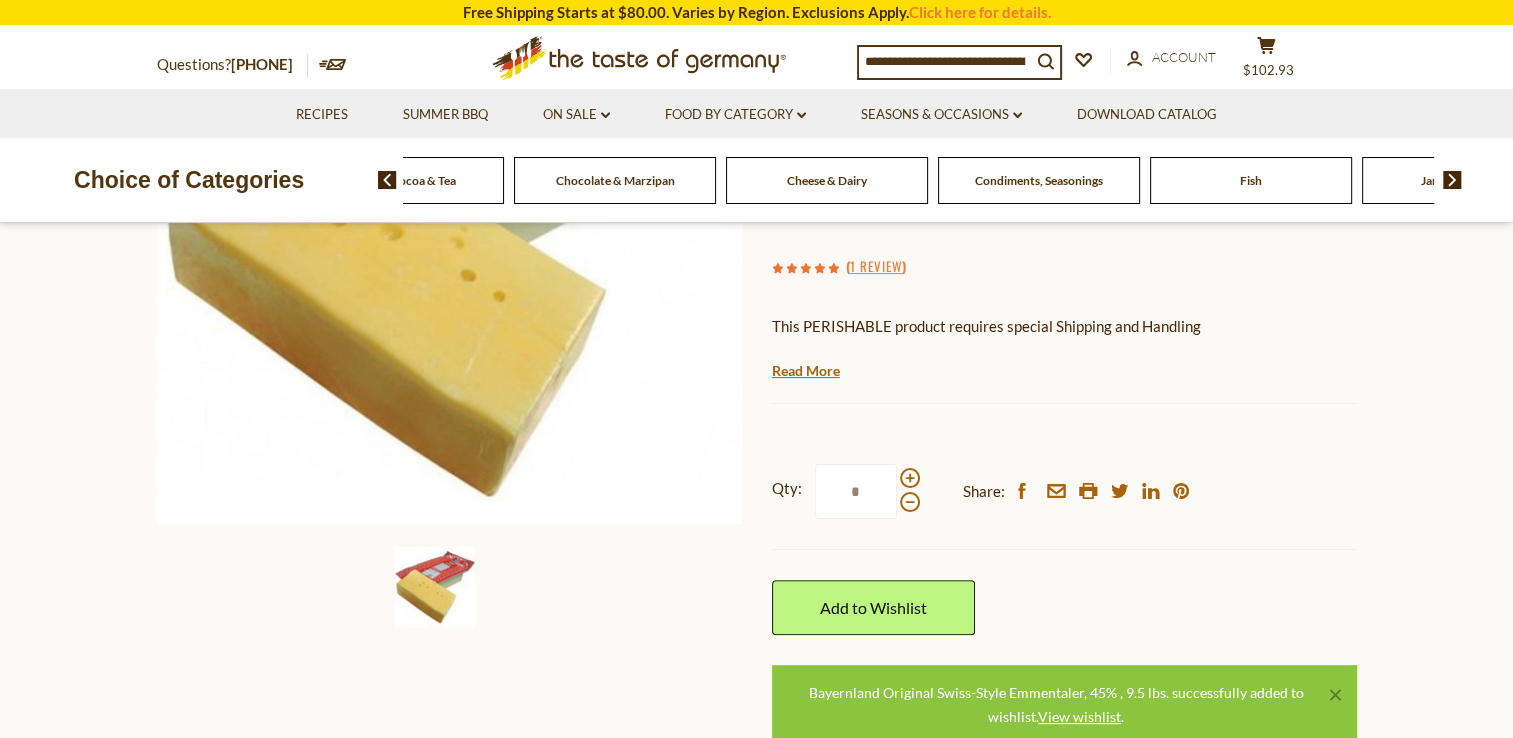 click on "Food By Category
Beverages
Baking, Cakes, Desserts
Breads
Candy
Cereal
Cookies
Coffee, Cocoa & Tea
Chocolate & Marzipan
Cheese & Dairy" at bounding box center (945, 180) 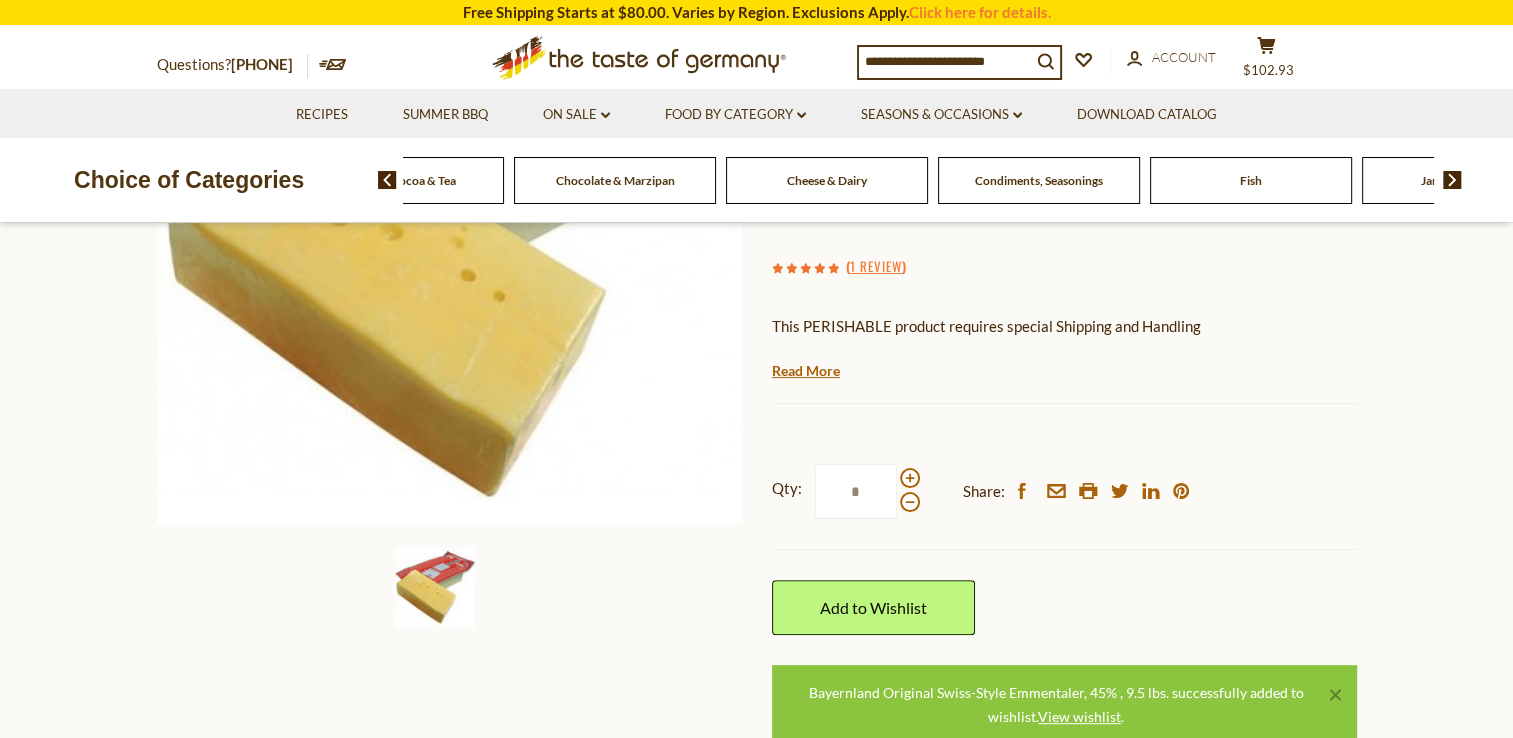 click on "Condiments, Seasonings" at bounding box center [1039, 180] 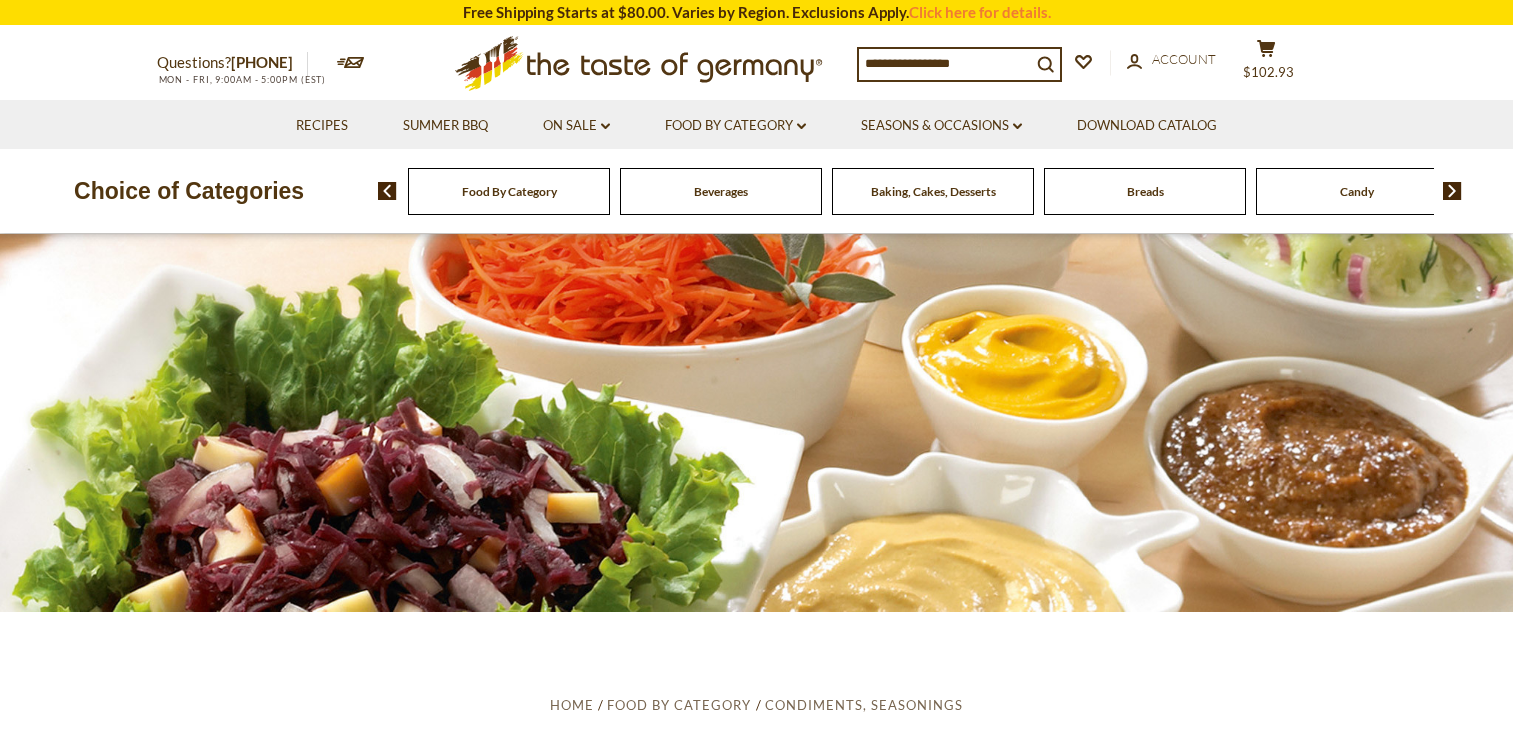 scroll, scrollTop: 0, scrollLeft: 0, axis: both 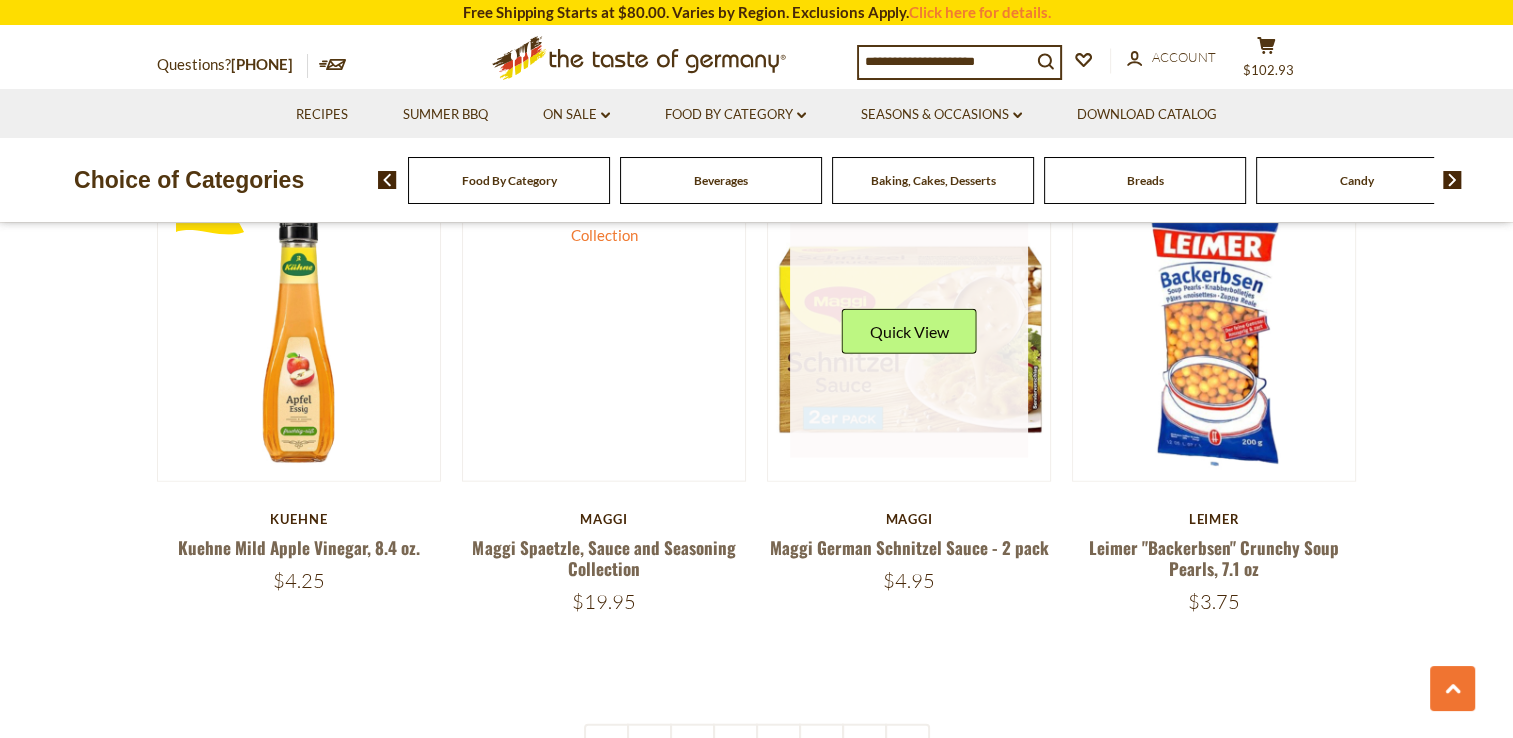click at bounding box center (909, 339) 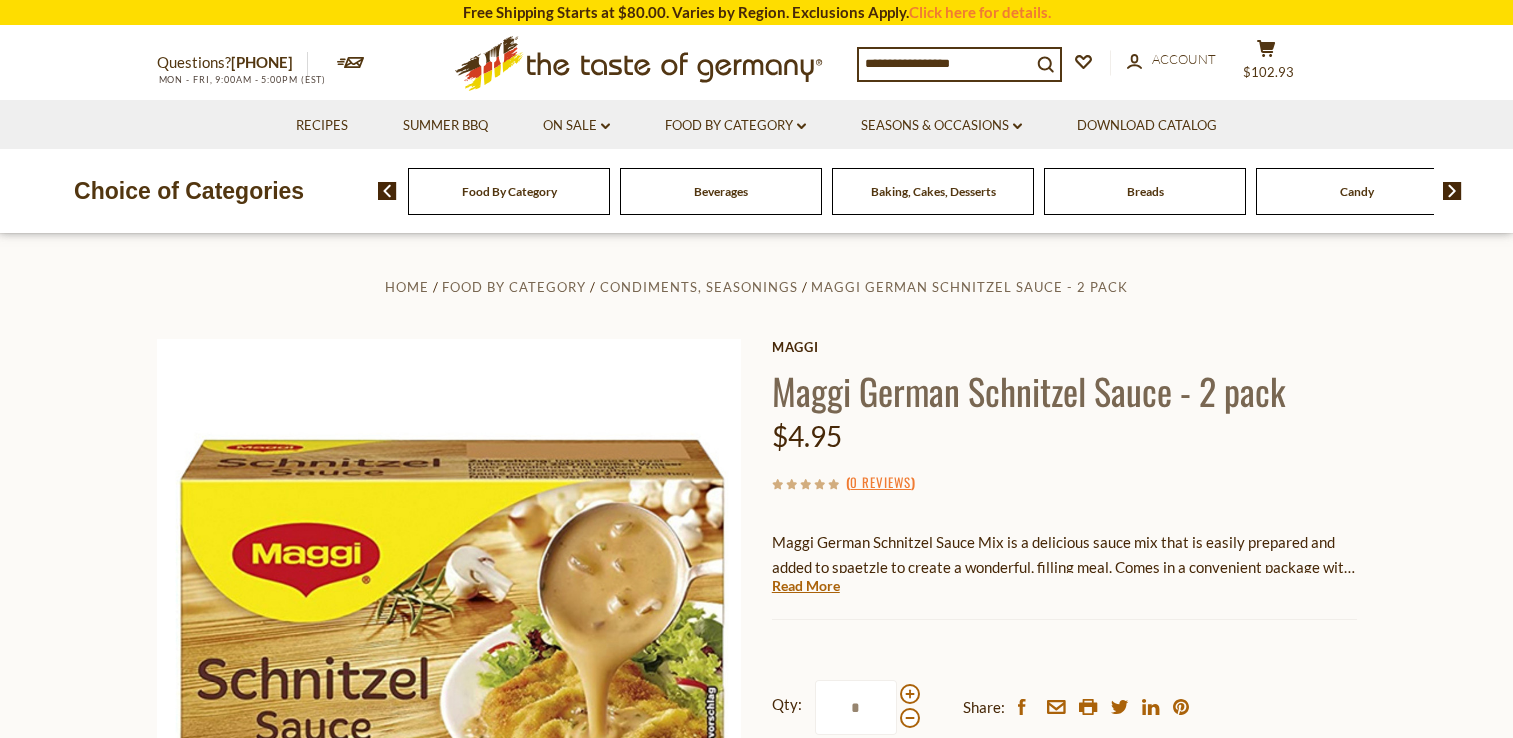 scroll, scrollTop: 0, scrollLeft: 0, axis: both 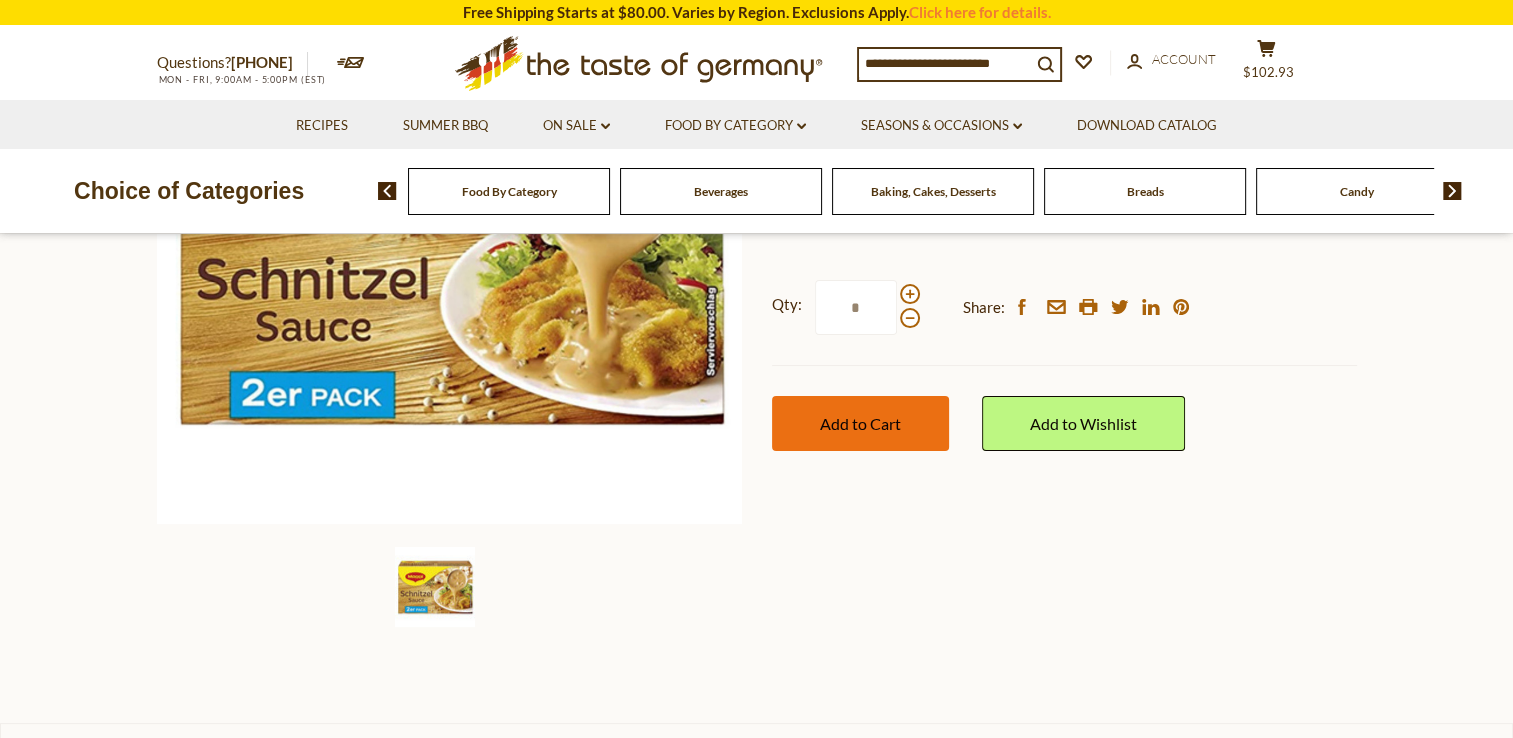 click on "Add to Cart" at bounding box center (860, 423) 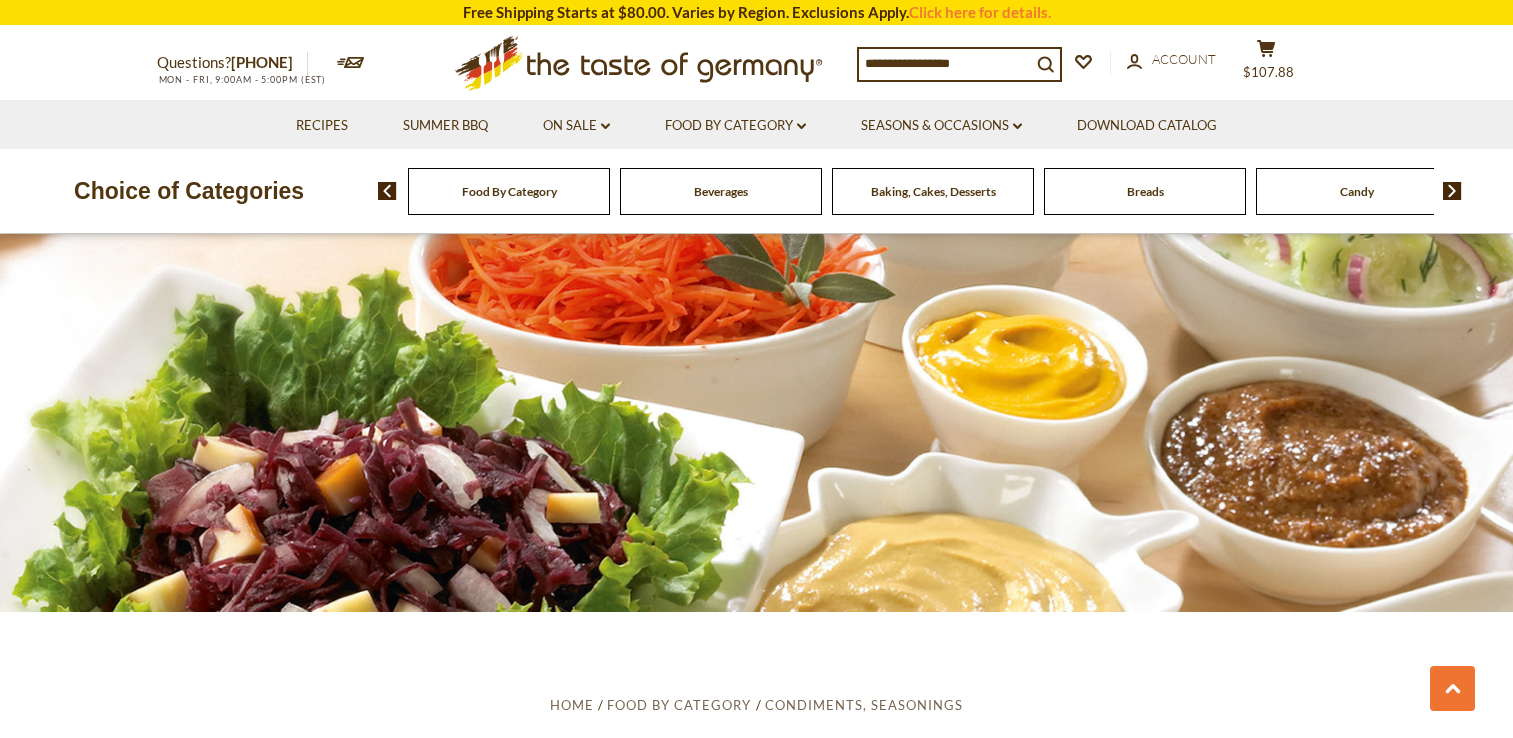 scroll, scrollTop: 4500, scrollLeft: 0, axis: vertical 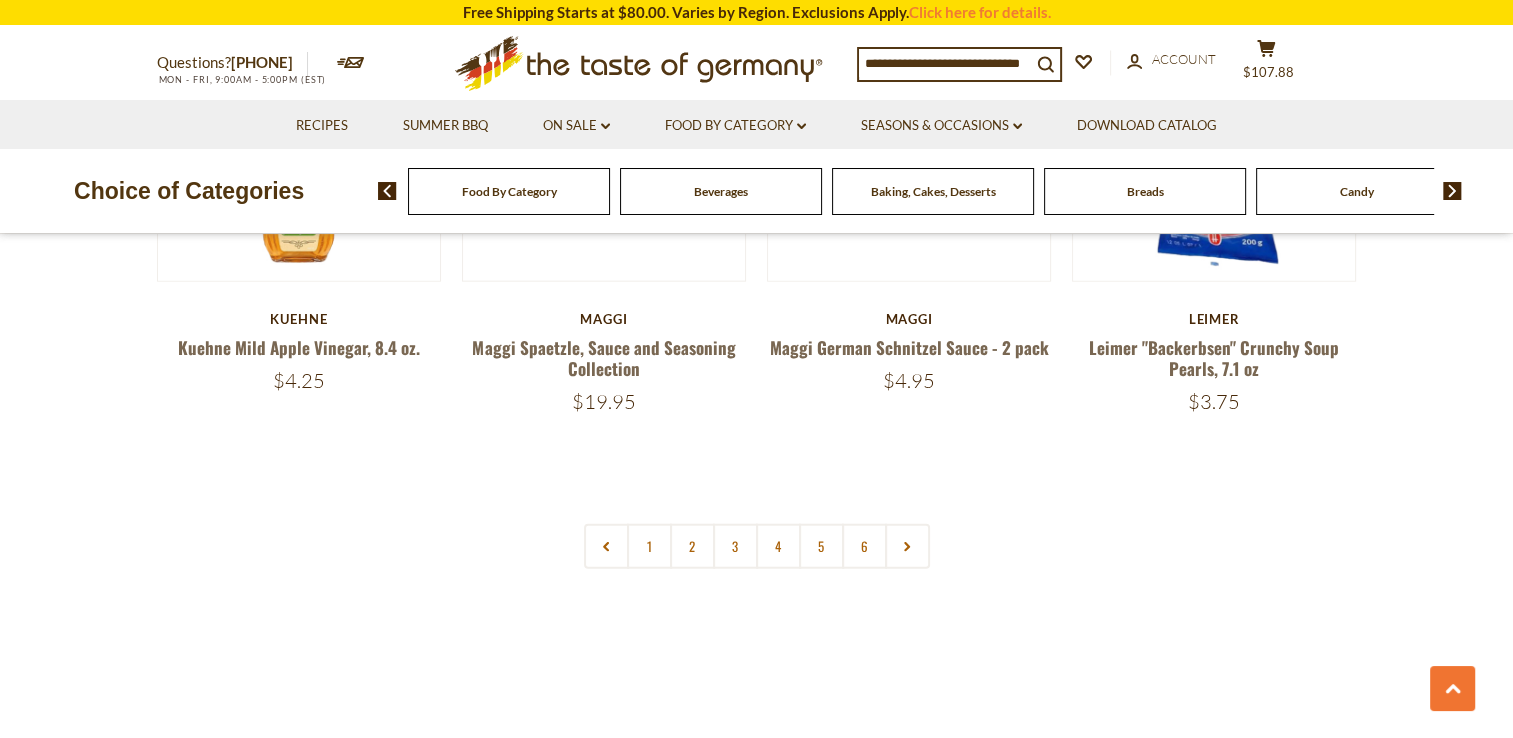 click on "2" at bounding box center [692, 546] 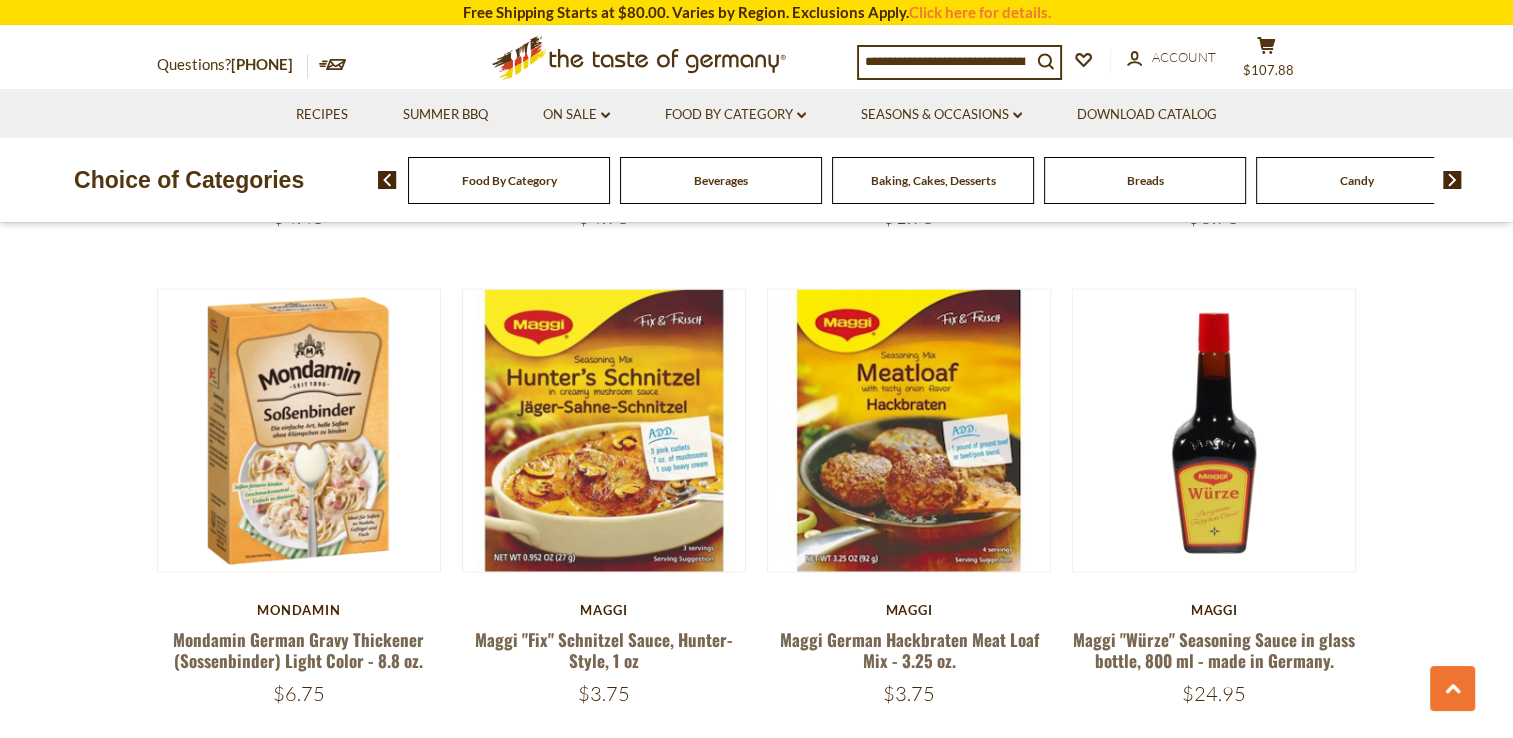 scroll, scrollTop: 4642, scrollLeft: 0, axis: vertical 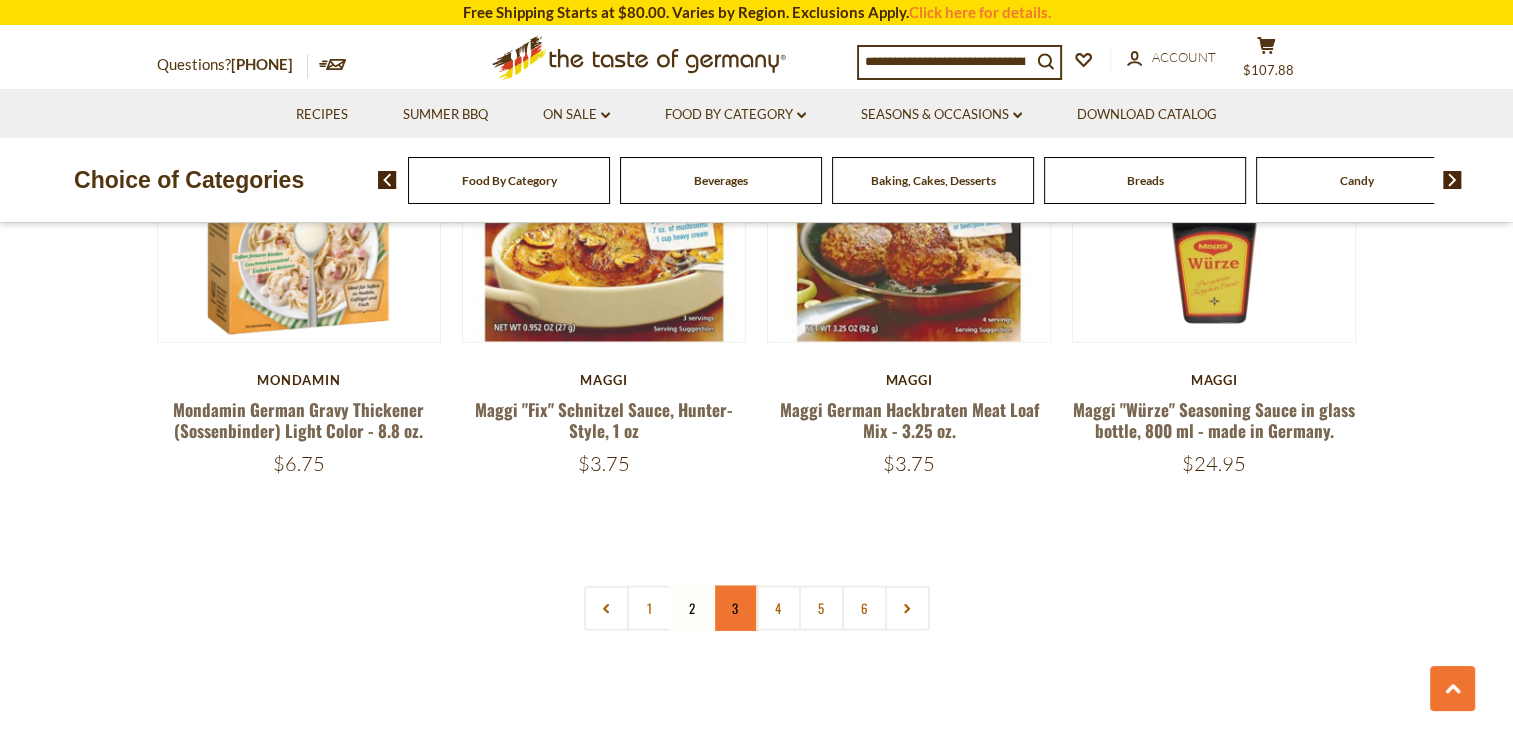 click on "3" at bounding box center (735, 608) 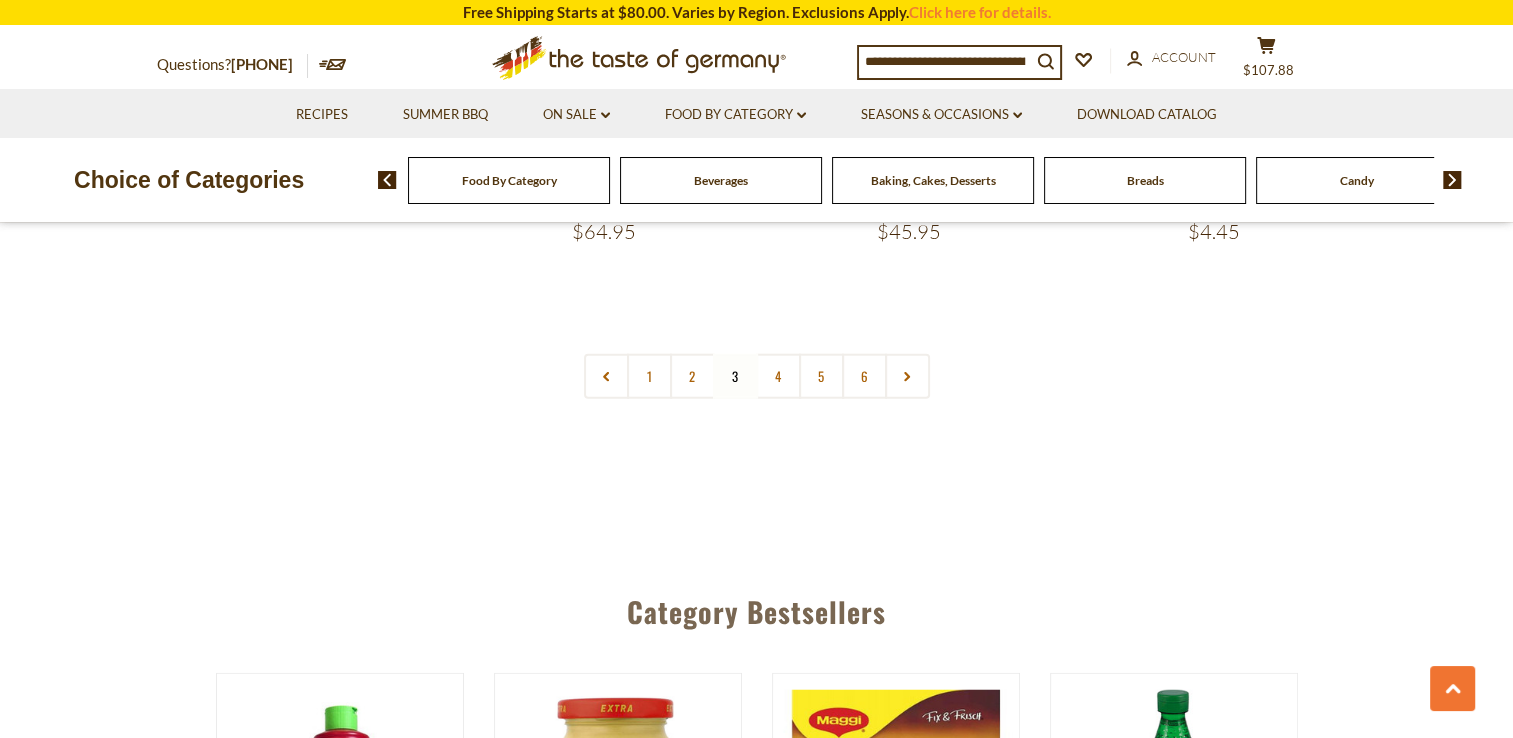 scroll, scrollTop: 4842, scrollLeft: 0, axis: vertical 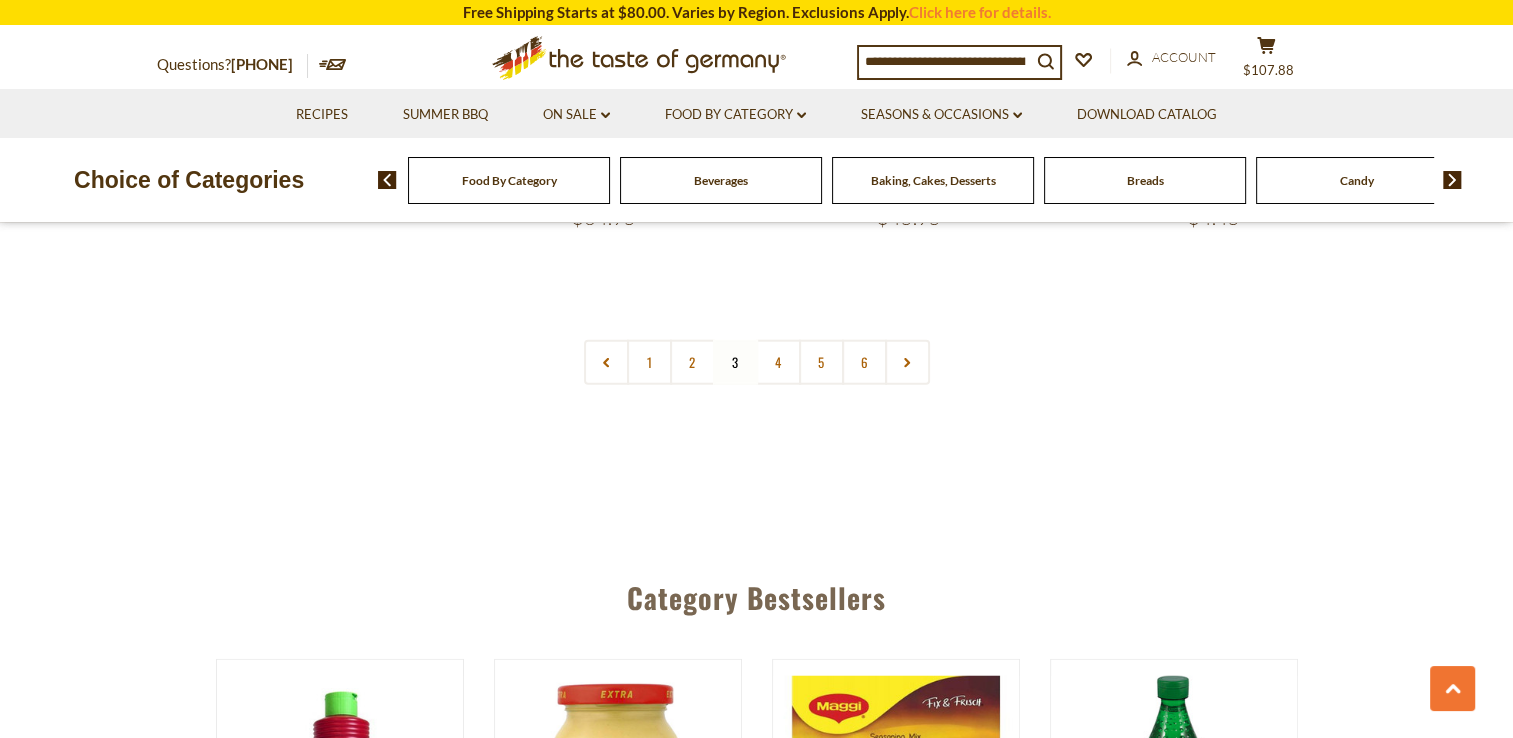 click on "4" at bounding box center (778, 362) 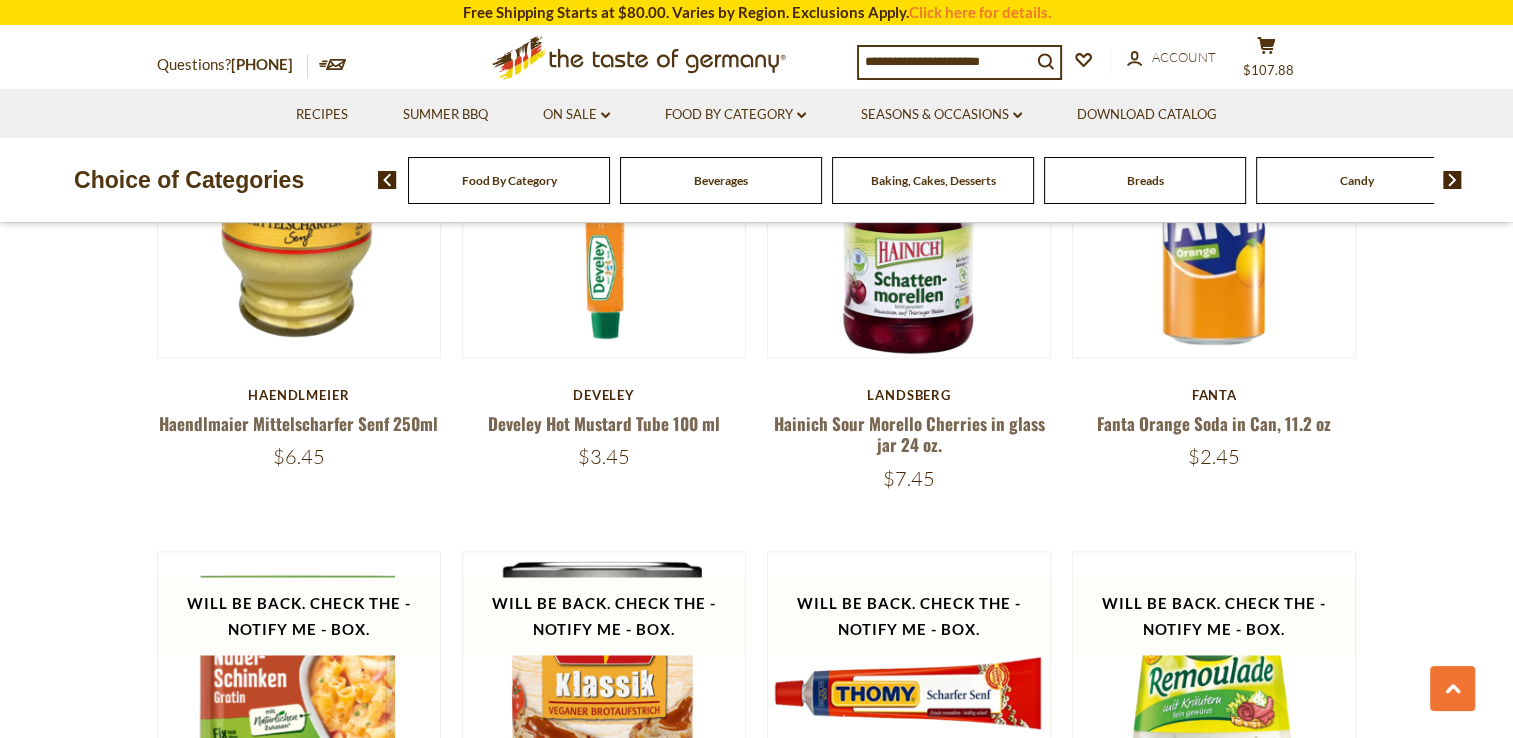 scroll, scrollTop: 3442, scrollLeft: 0, axis: vertical 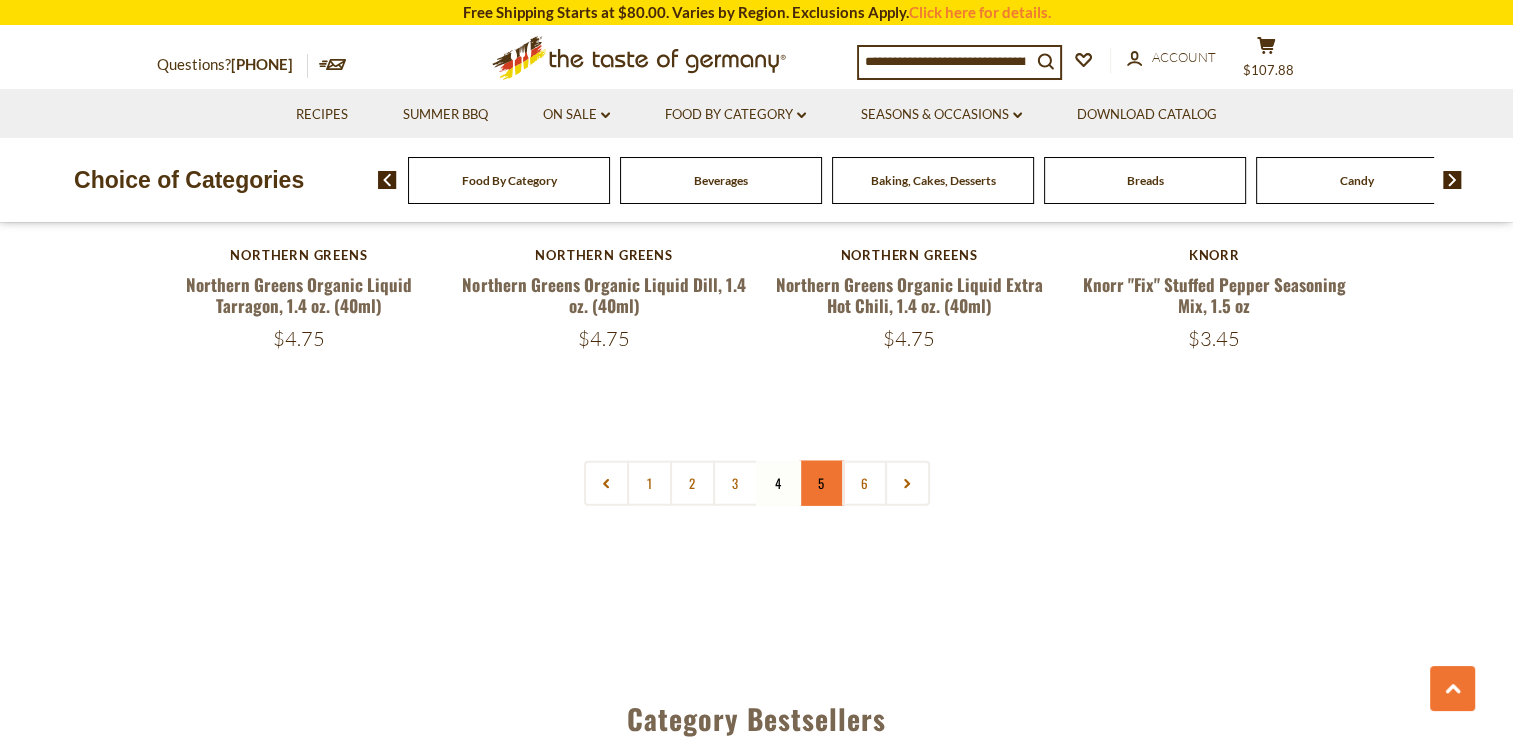 click on "5" at bounding box center (821, 483) 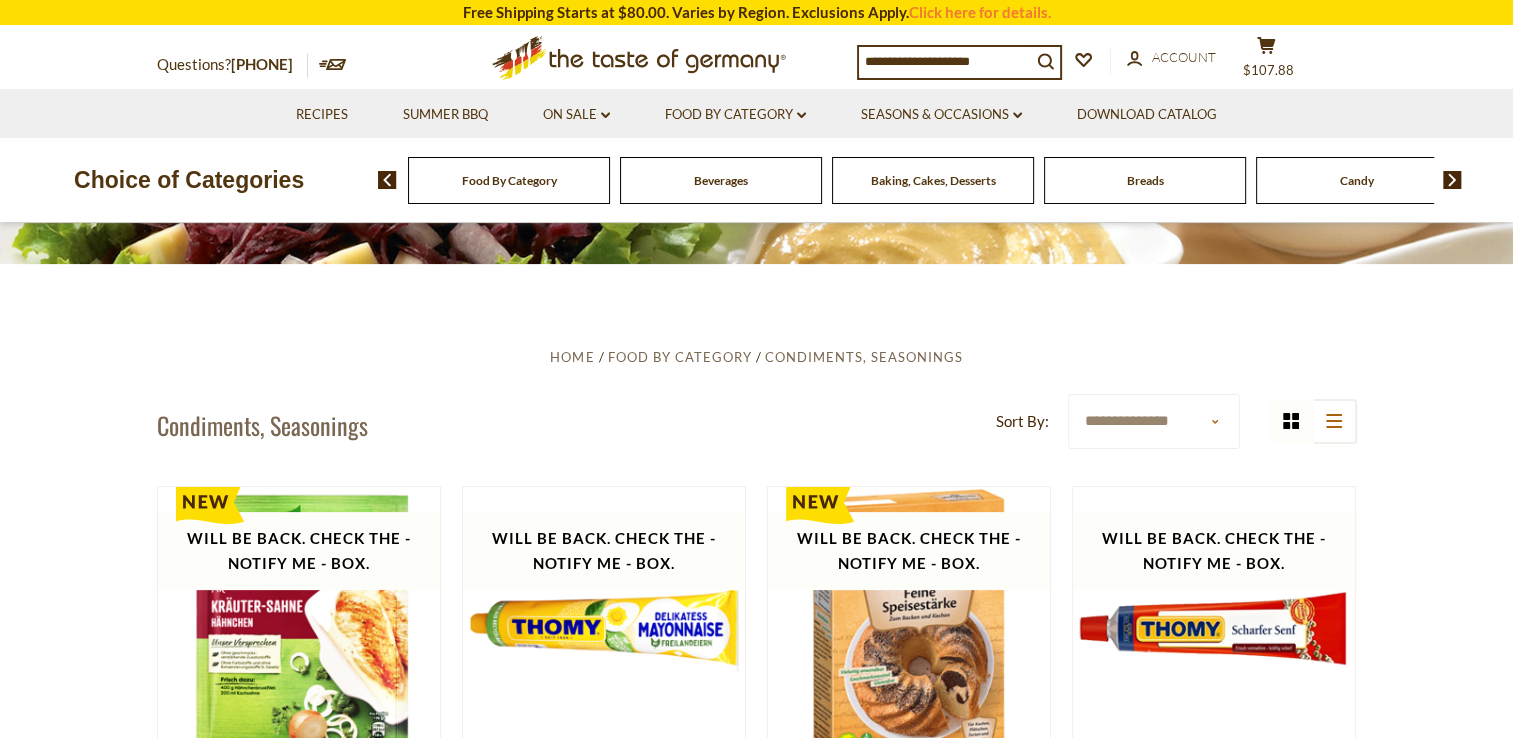 scroll, scrollTop: 342, scrollLeft: 0, axis: vertical 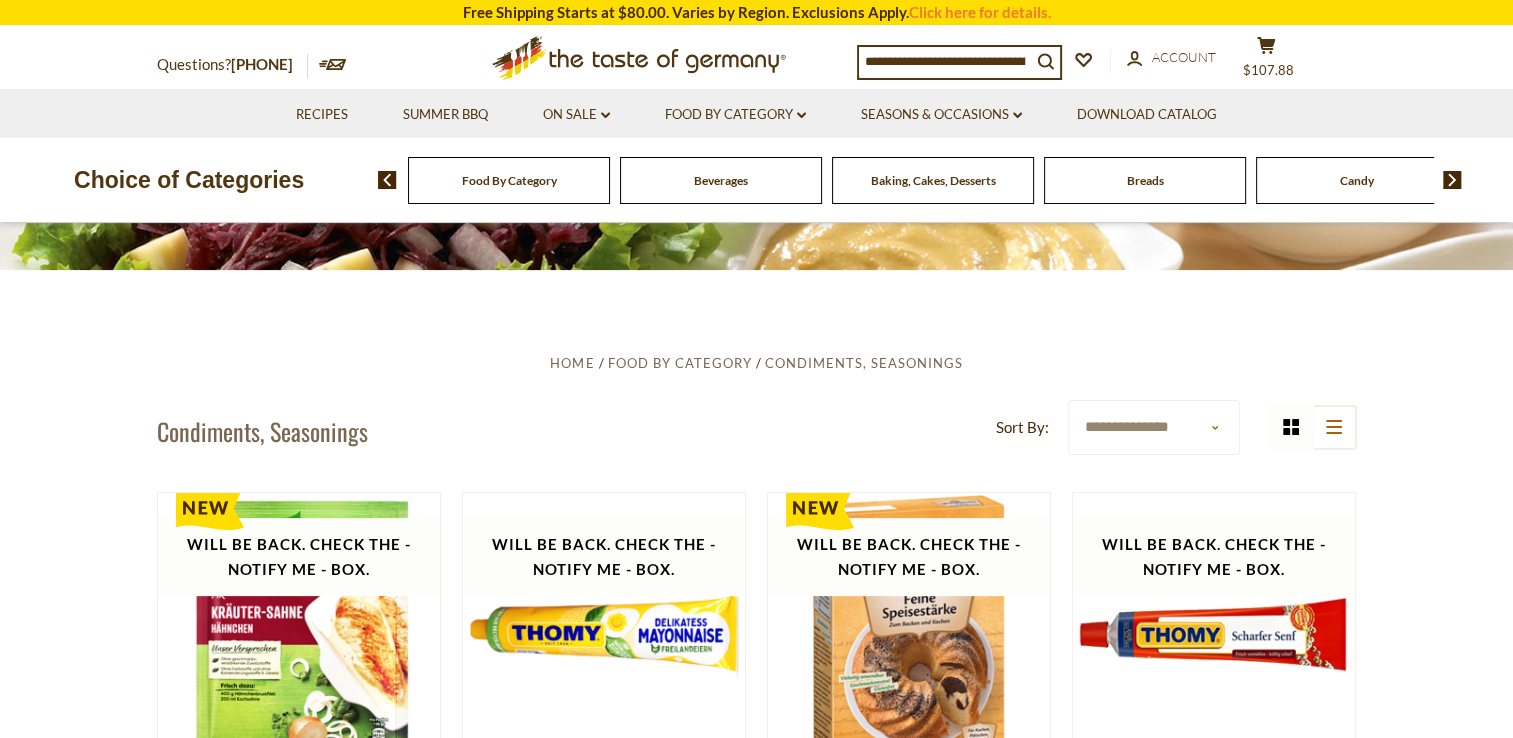 click at bounding box center (1452, 180) 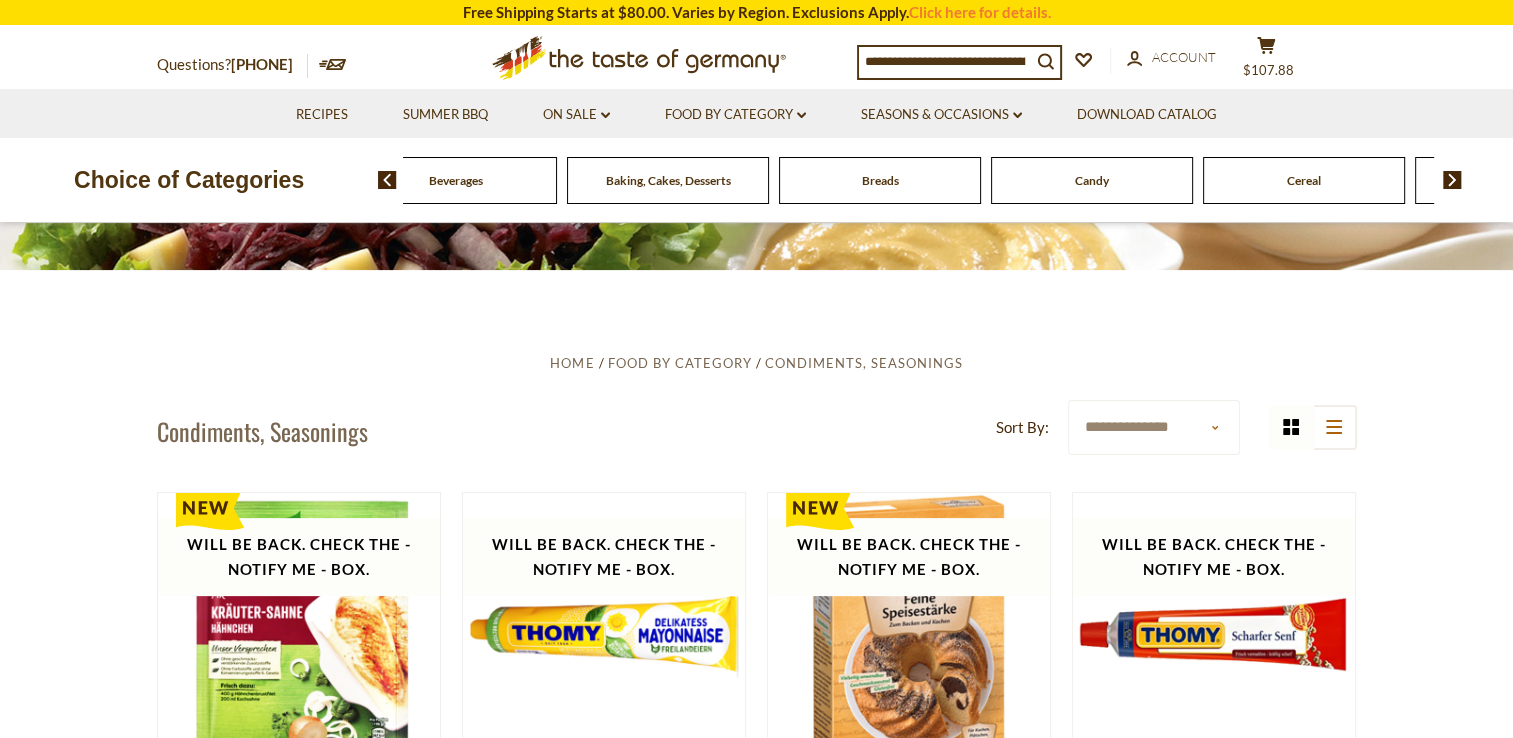 click at bounding box center (1452, 180) 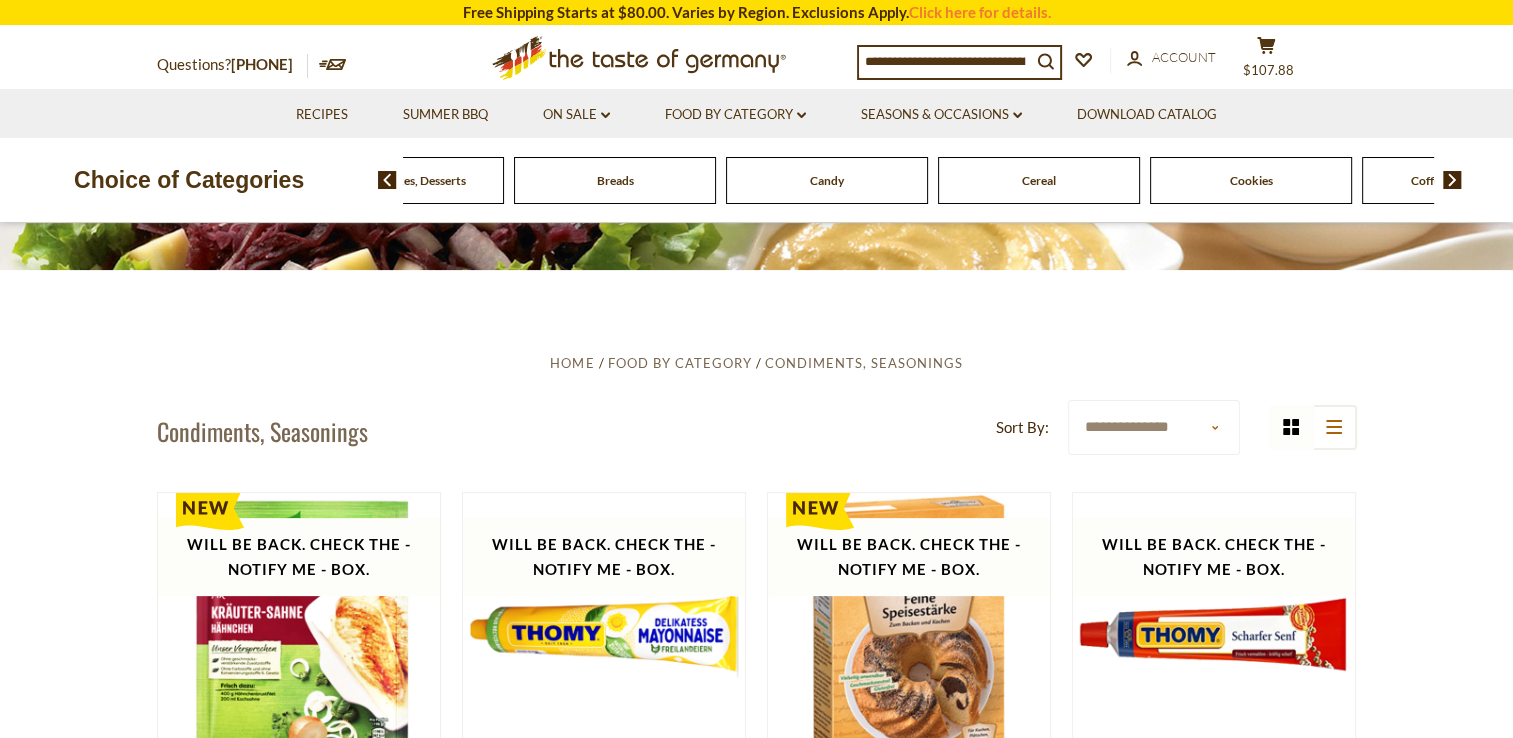 click at bounding box center [1452, 180] 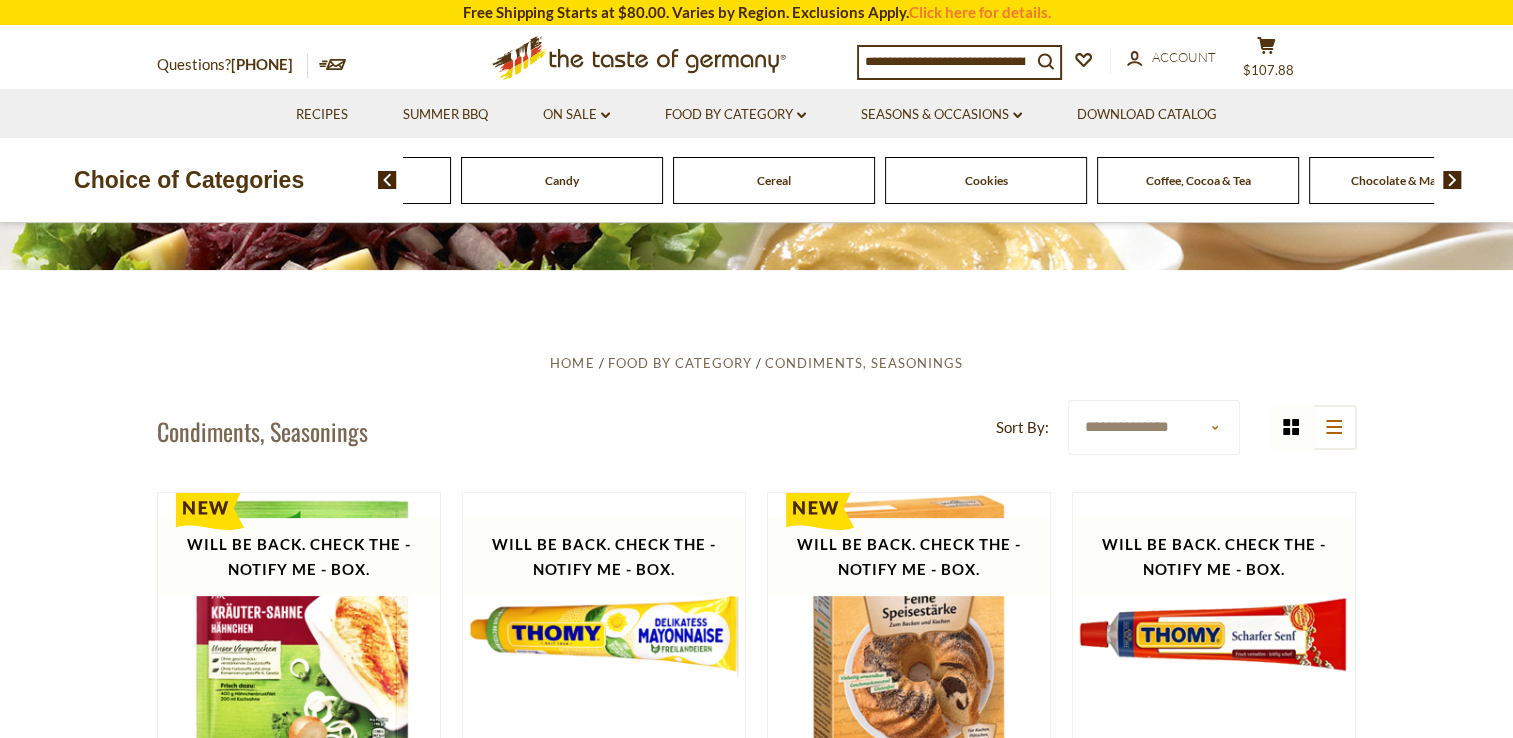 click at bounding box center [1452, 180] 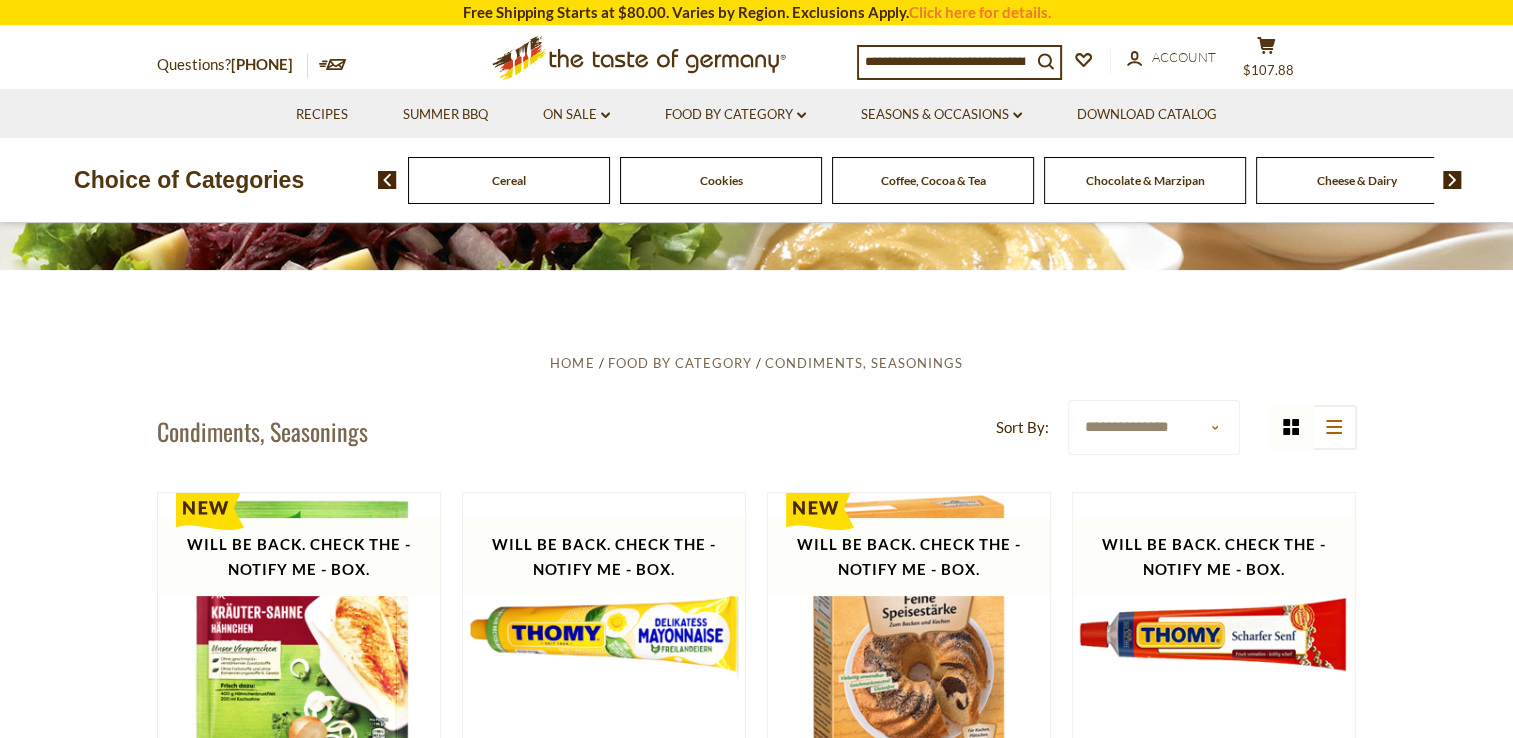 click at bounding box center [1452, 180] 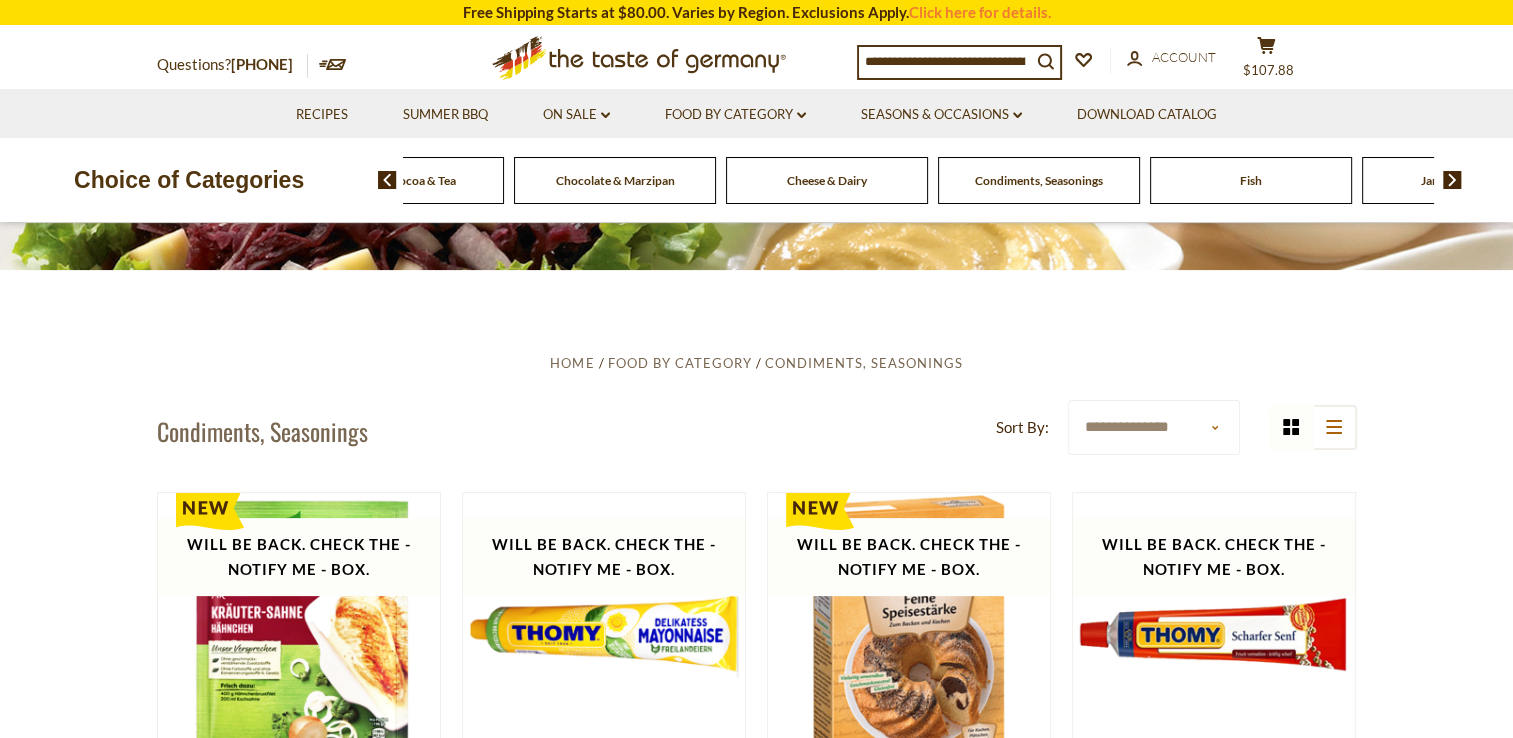 click at bounding box center [1452, 180] 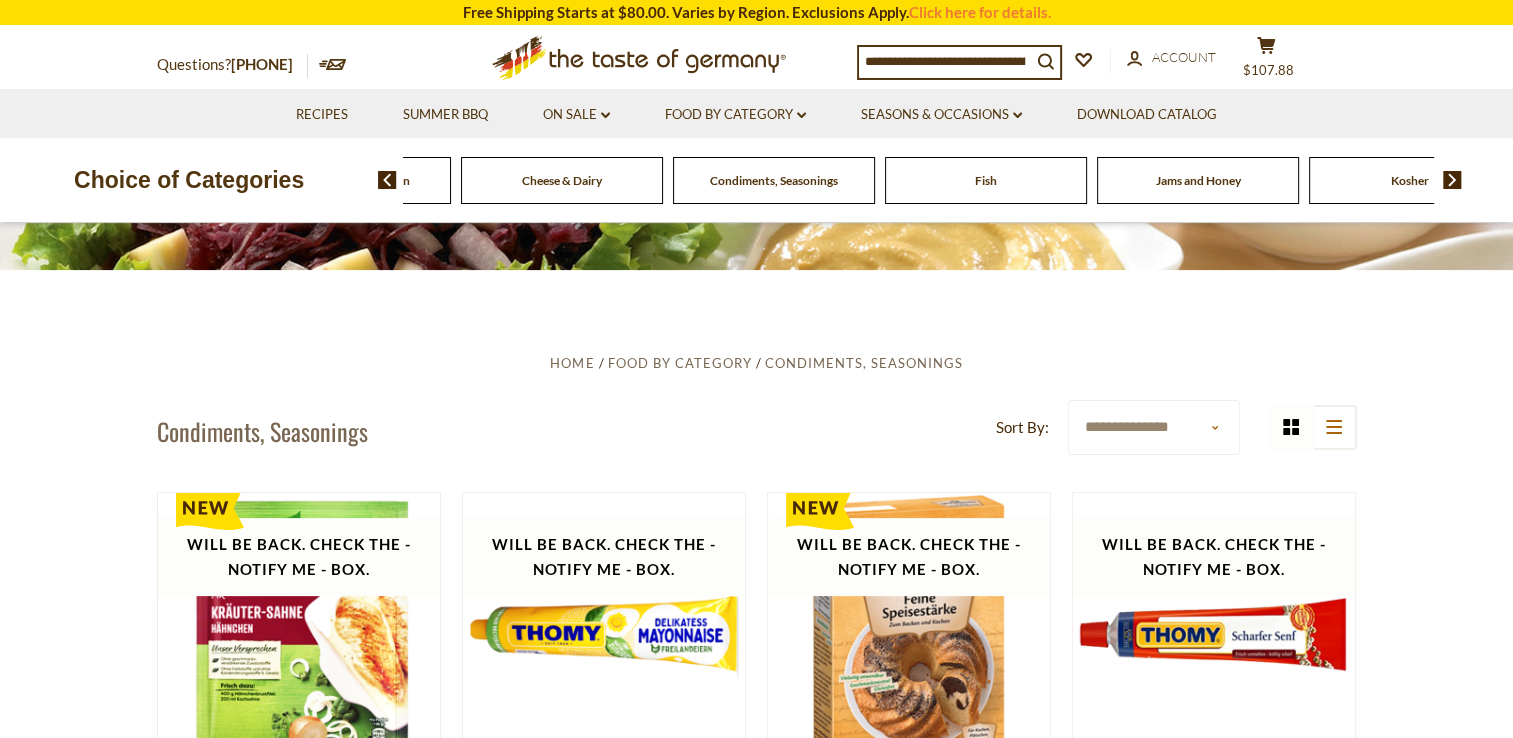 click at bounding box center (1452, 180) 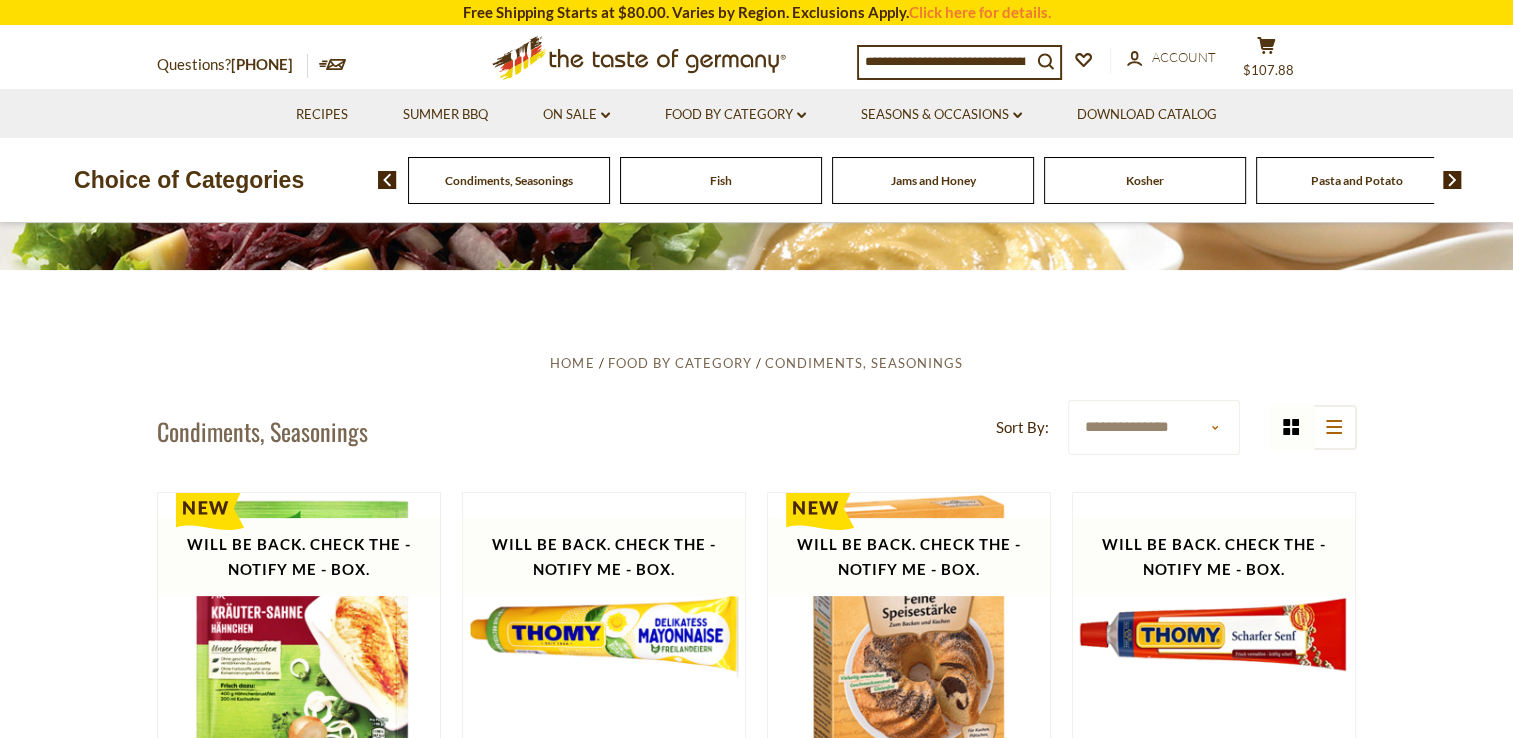 click at bounding box center (1452, 180) 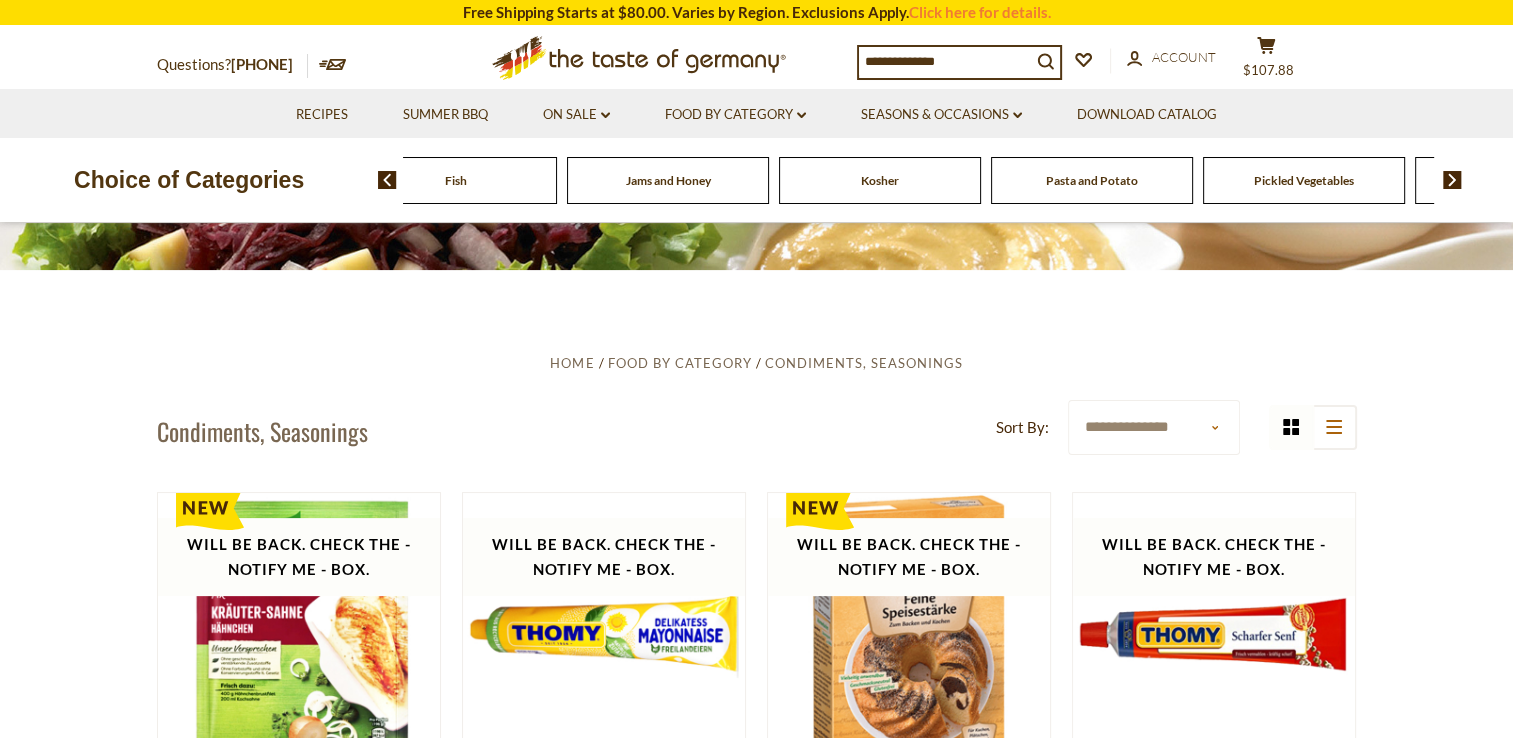 click on "Jams and Honey" at bounding box center (-1876, 180) 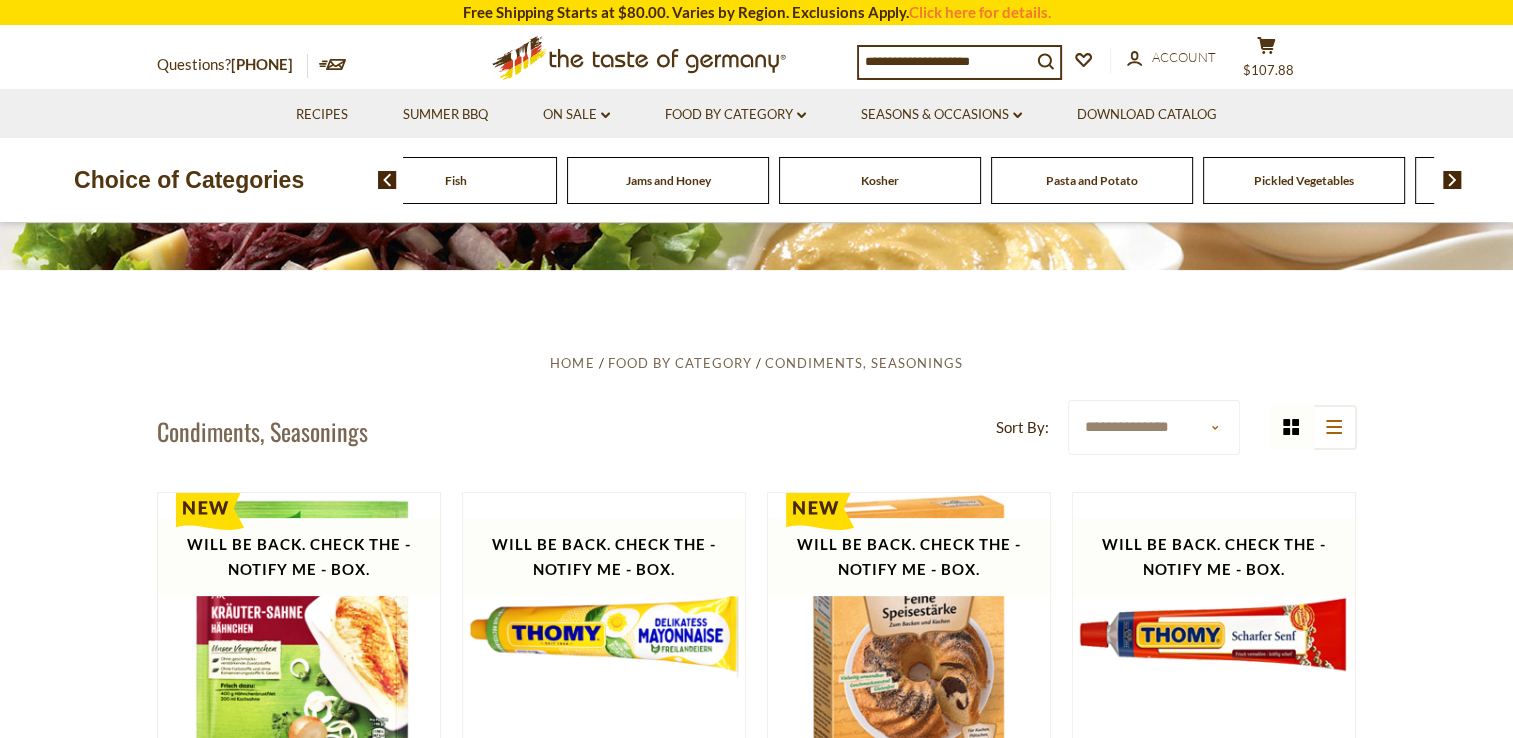 click on "Jams and Honey" at bounding box center (668, 180) 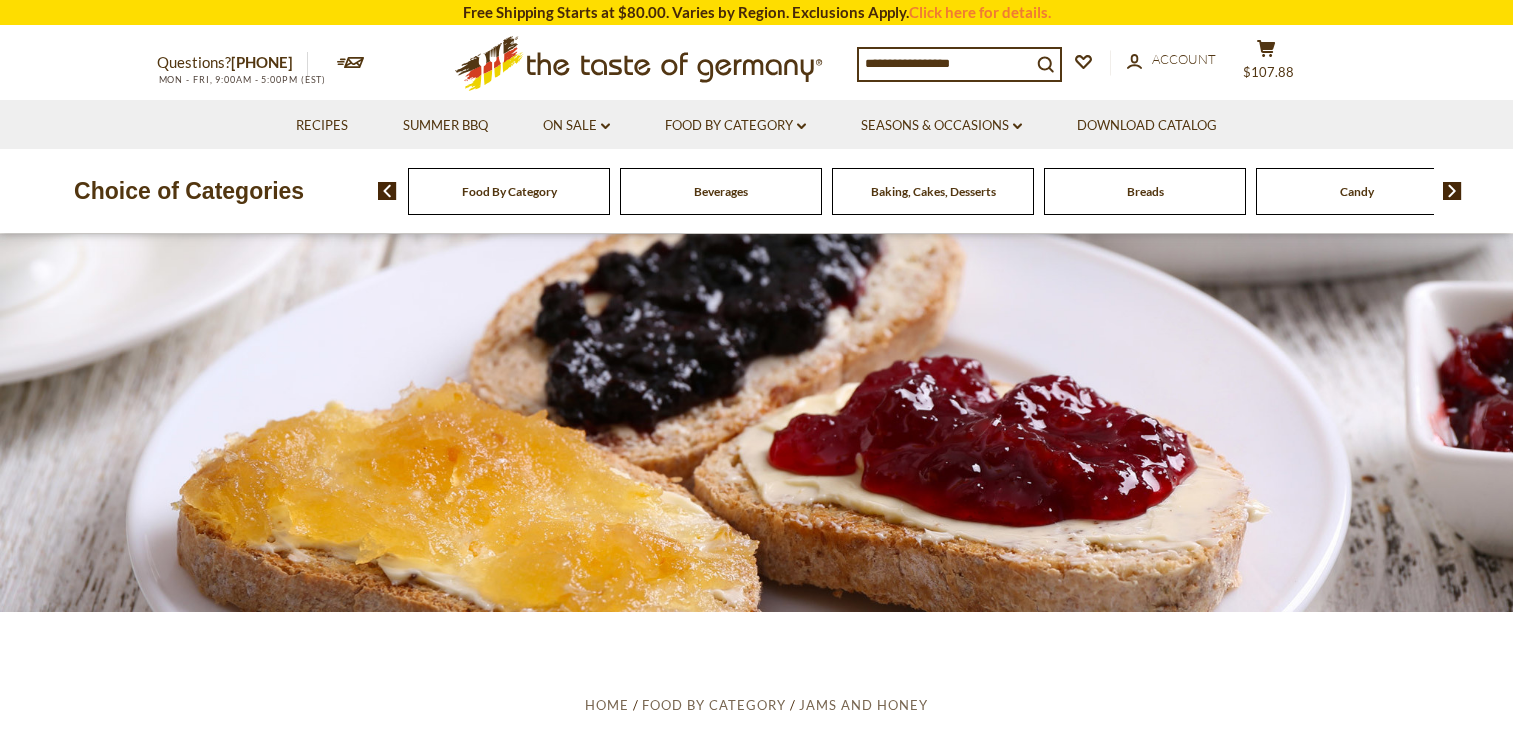 scroll, scrollTop: 0, scrollLeft: 0, axis: both 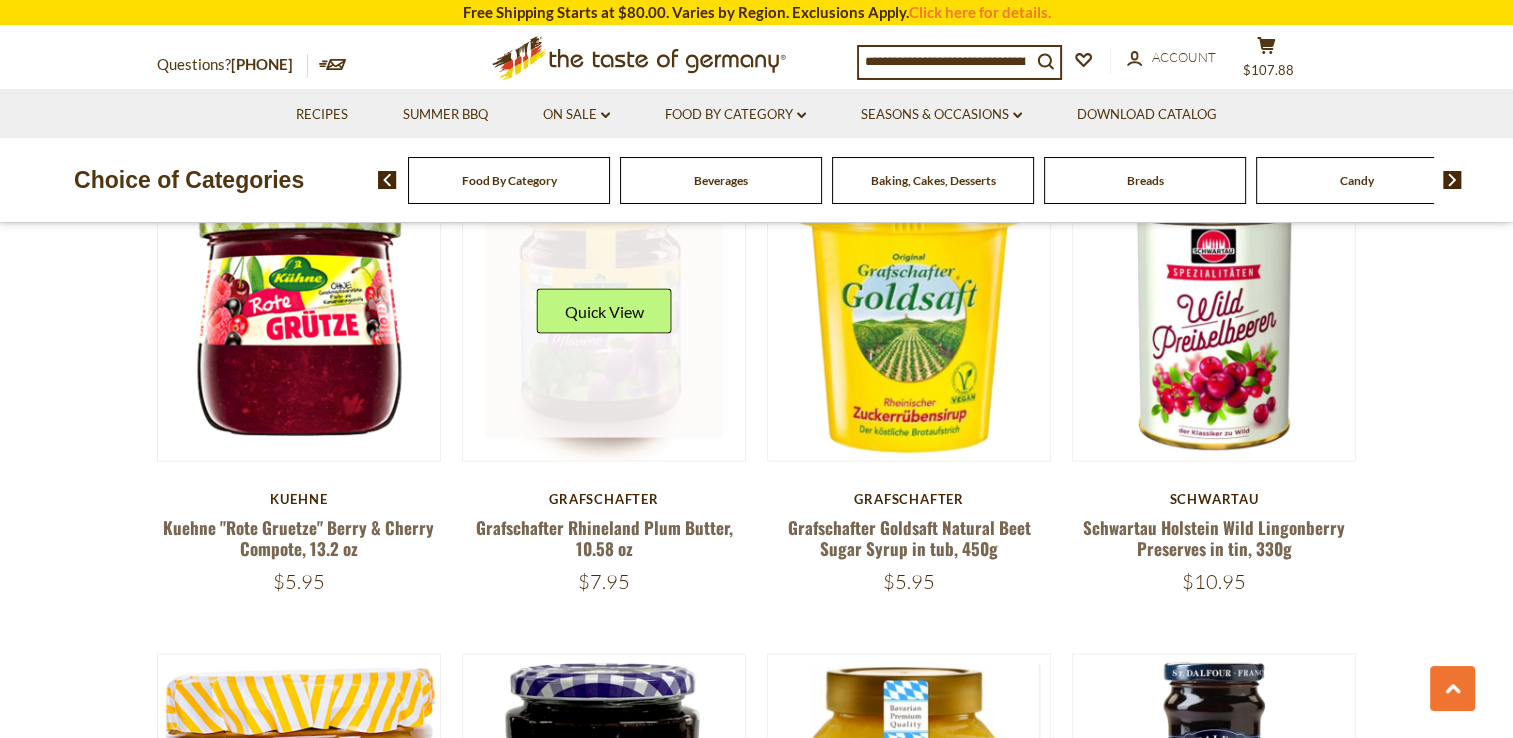 click at bounding box center [604, 319] 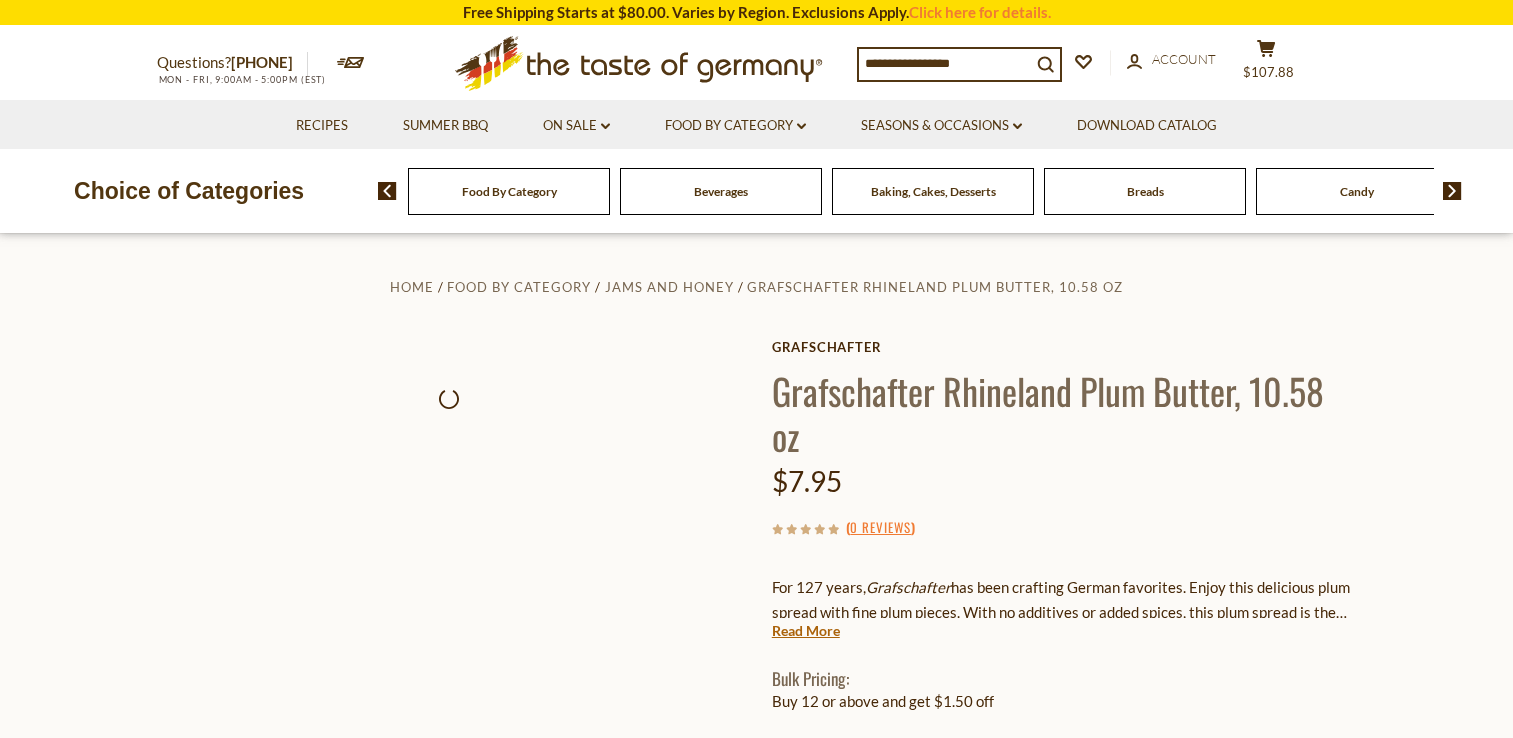 scroll, scrollTop: 0, scrollLeft: 0, axis: both 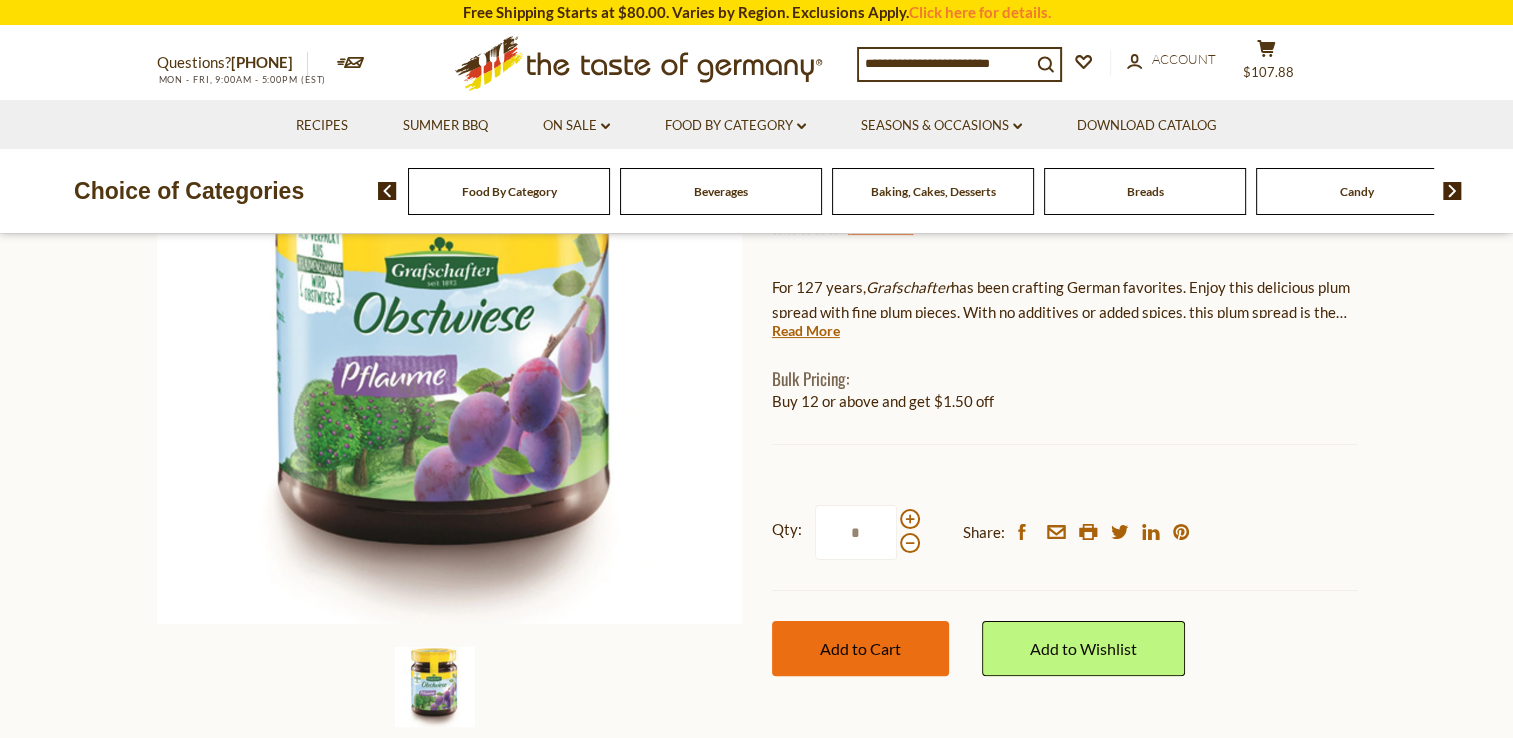 click on "Add to Cart" at bounding box center (860, 648) 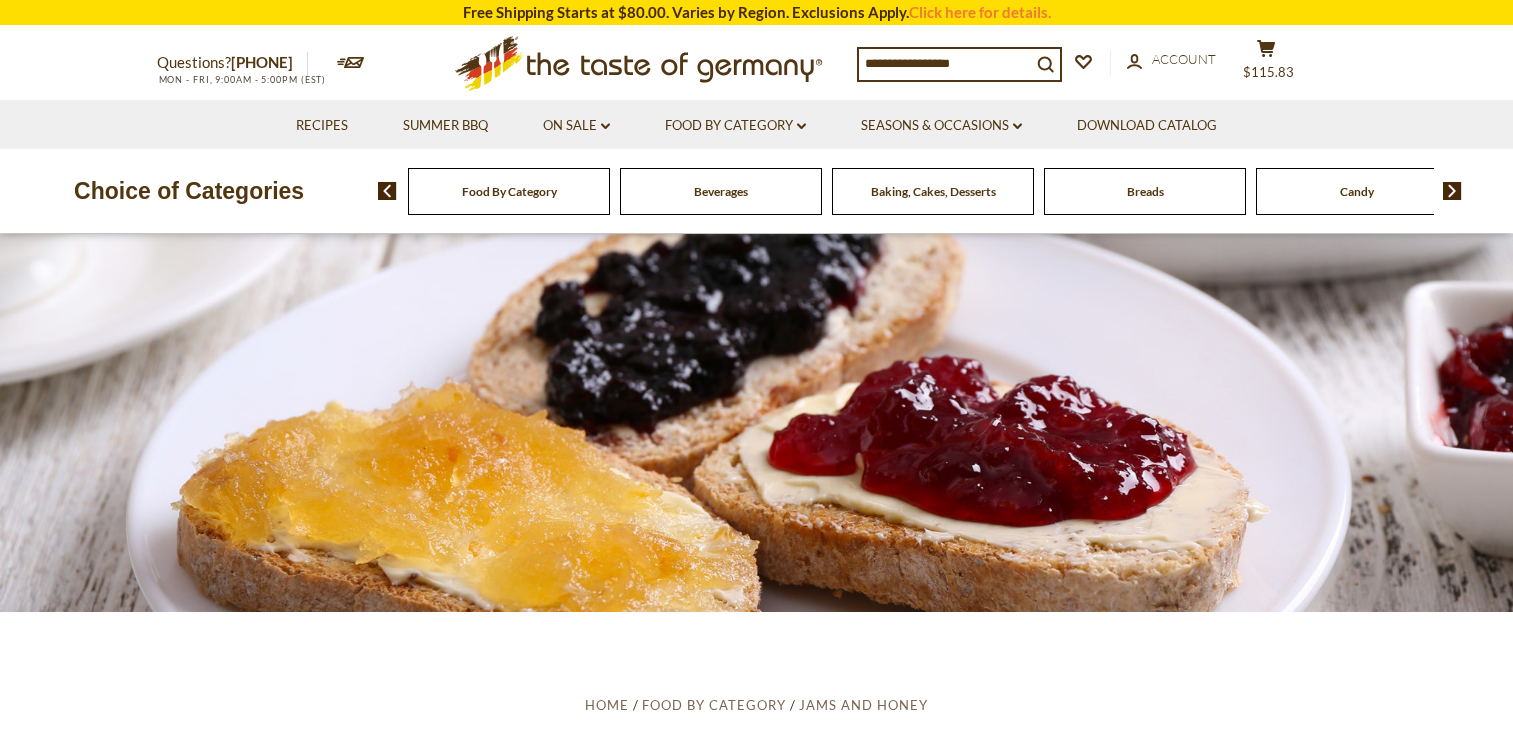 scroll, scrollTop: 4000, scrollLeft: 0, axis: vertical 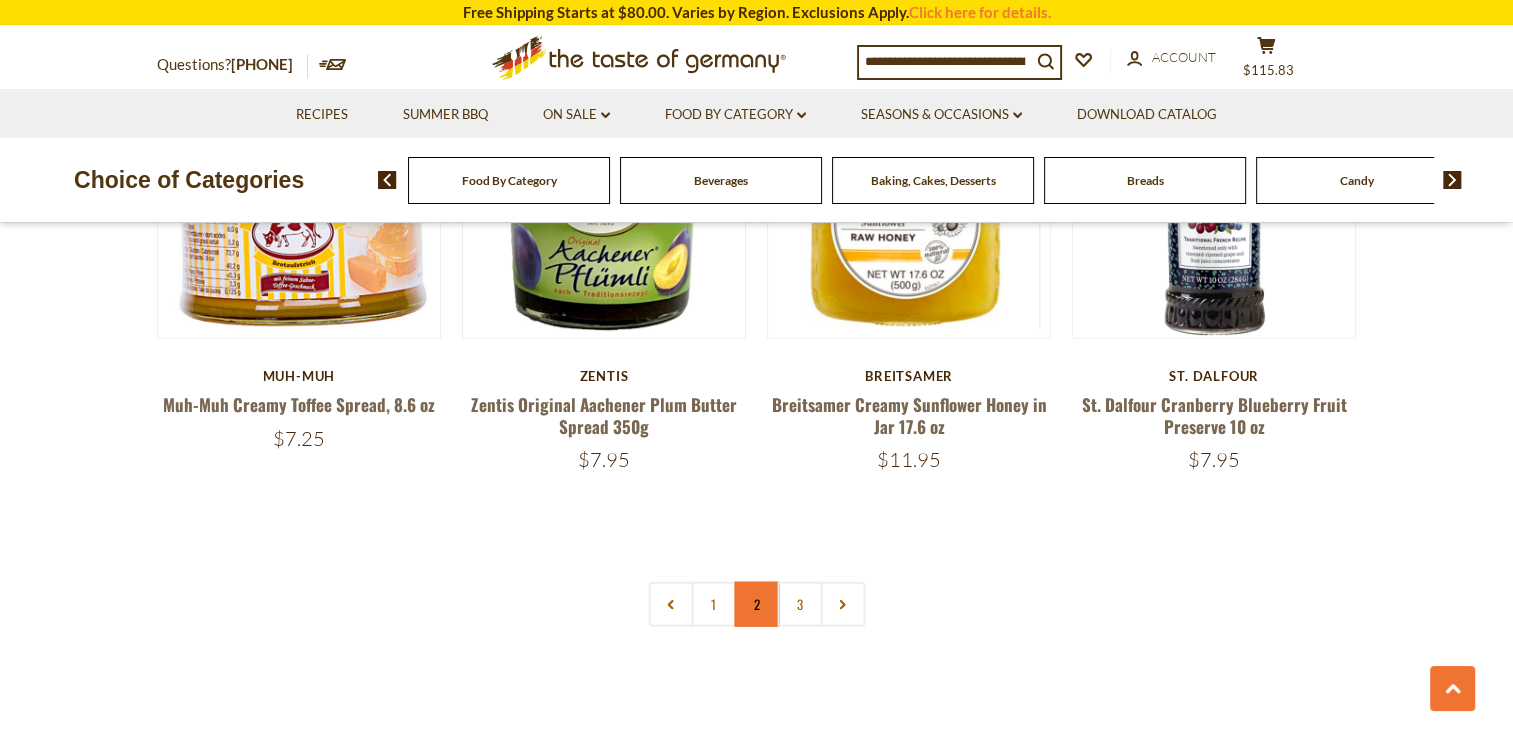 click on "2" at bounding box center (756, 604) 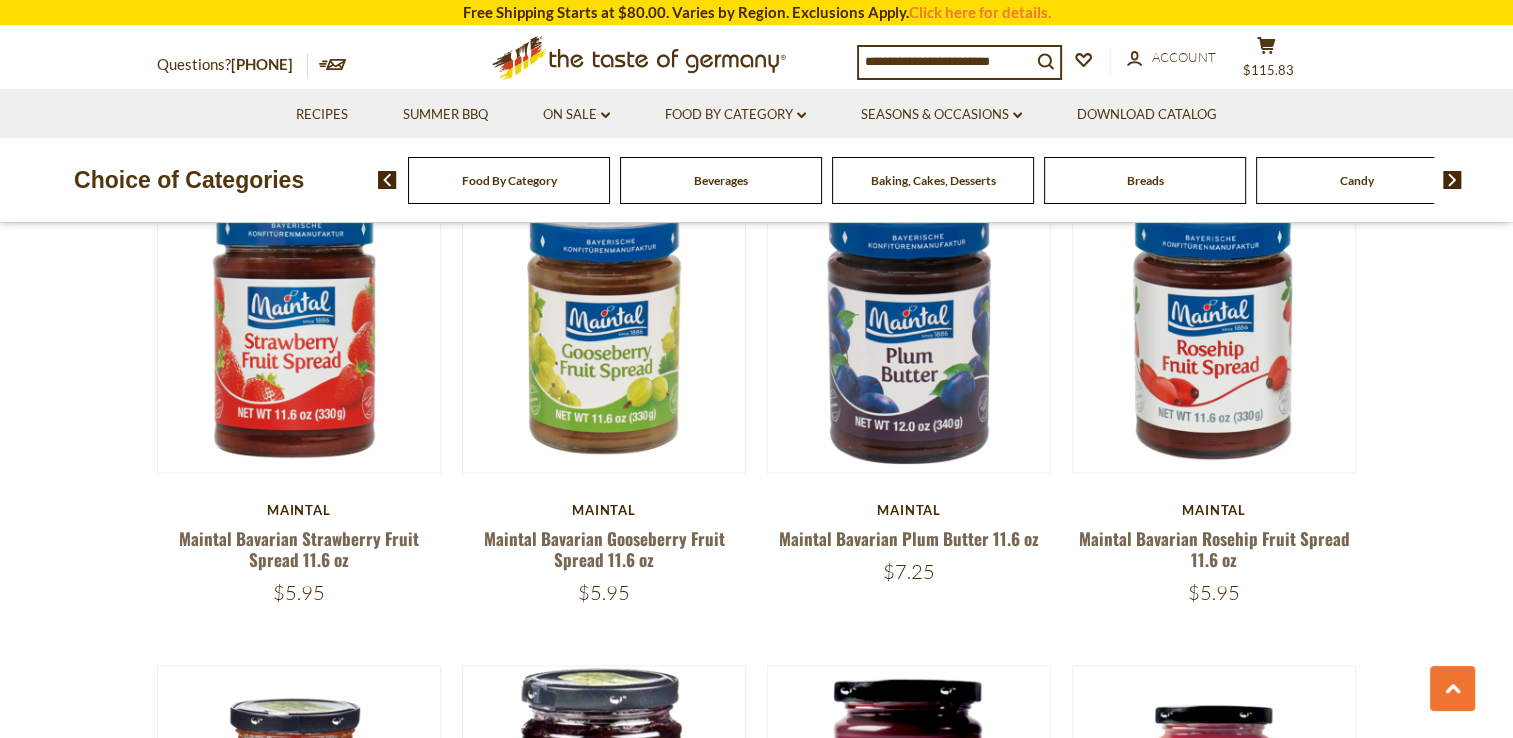 scroll, scrollTop: 3042, scrollLeft: 0, axis: vertical 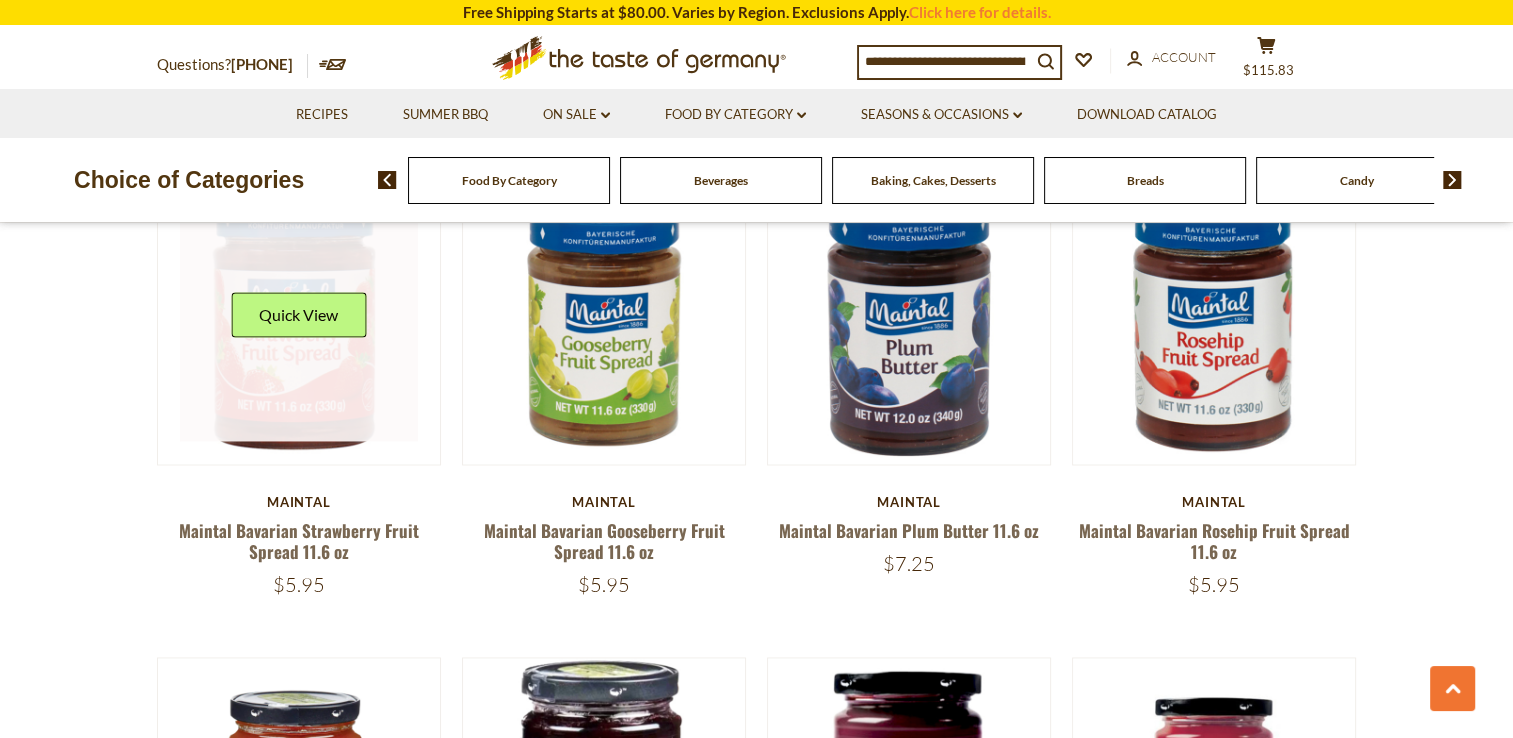 click at bounding box center (299, 323) 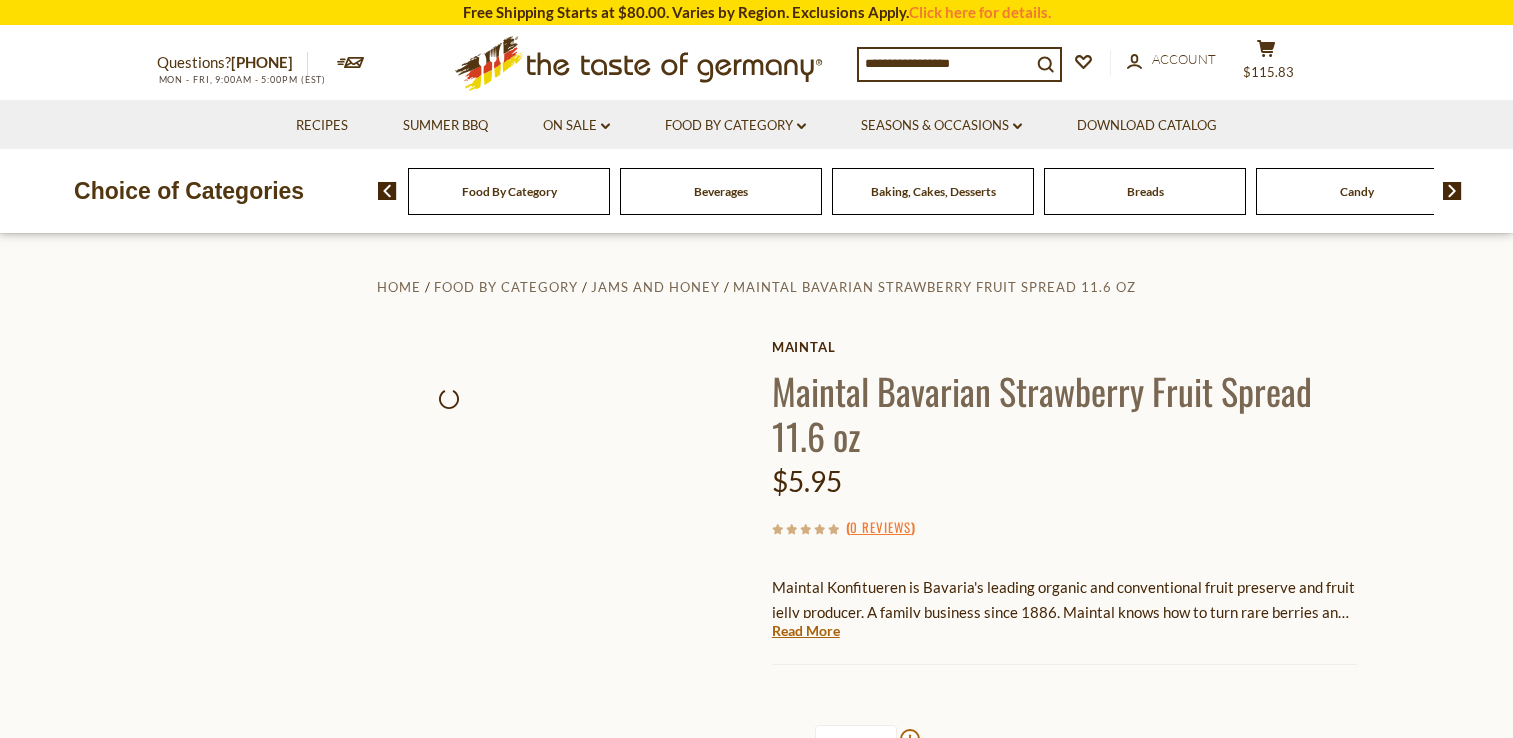 scroll, scrollTop: 0, scrollLeft: 0, axis: both 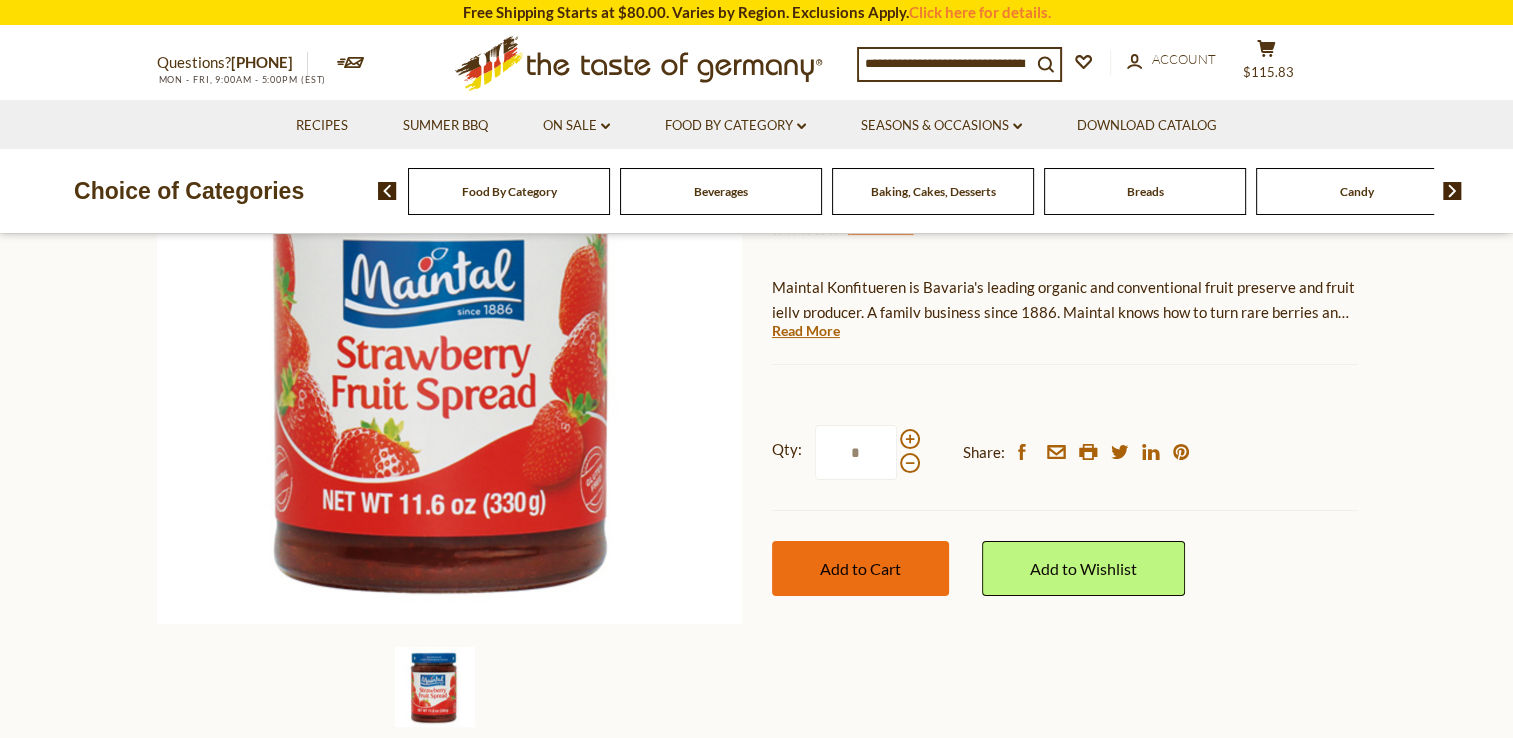 click on "Add to Cart" at bounding box center (860, 568) 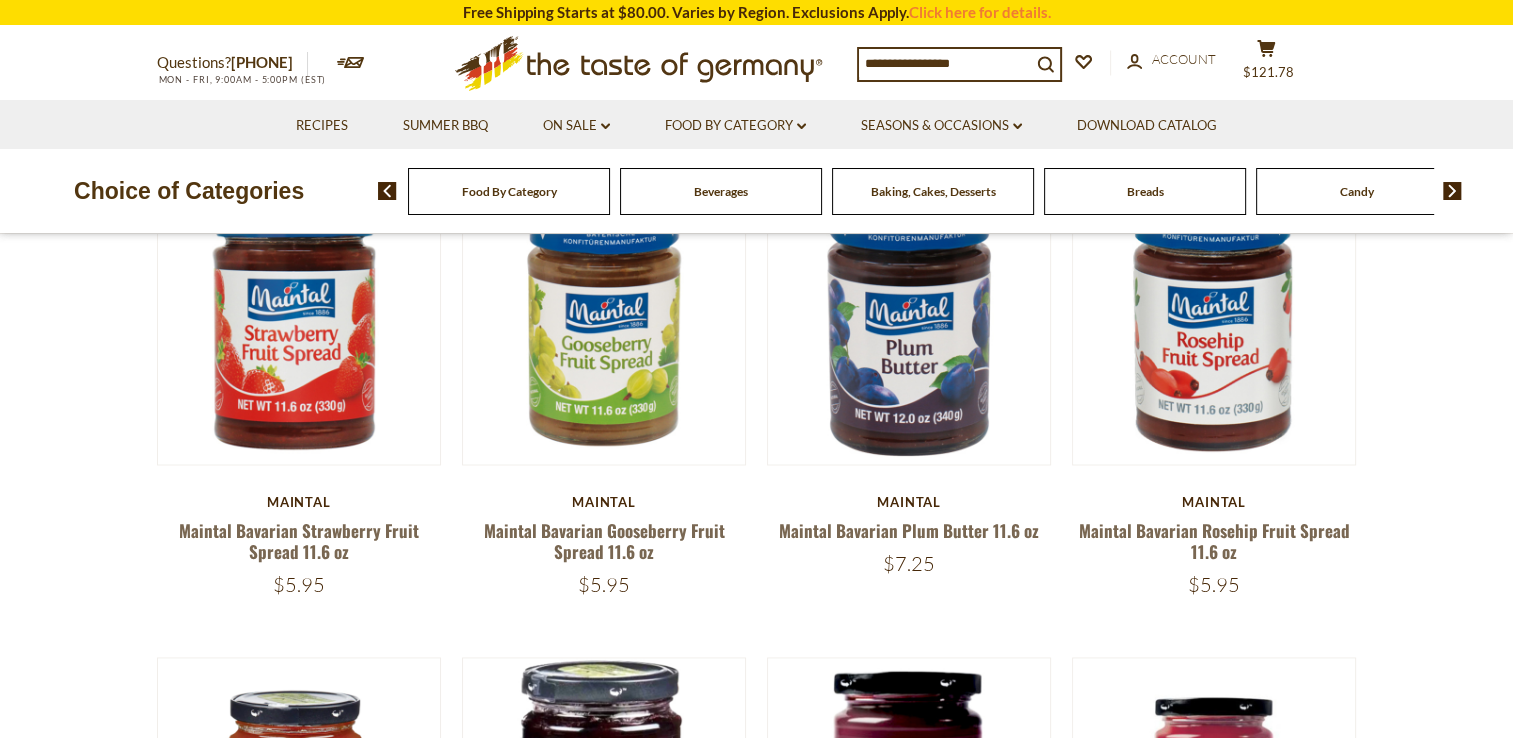 scroll, scrollTop: 3042, scrollLeft: 0, axis: vertical 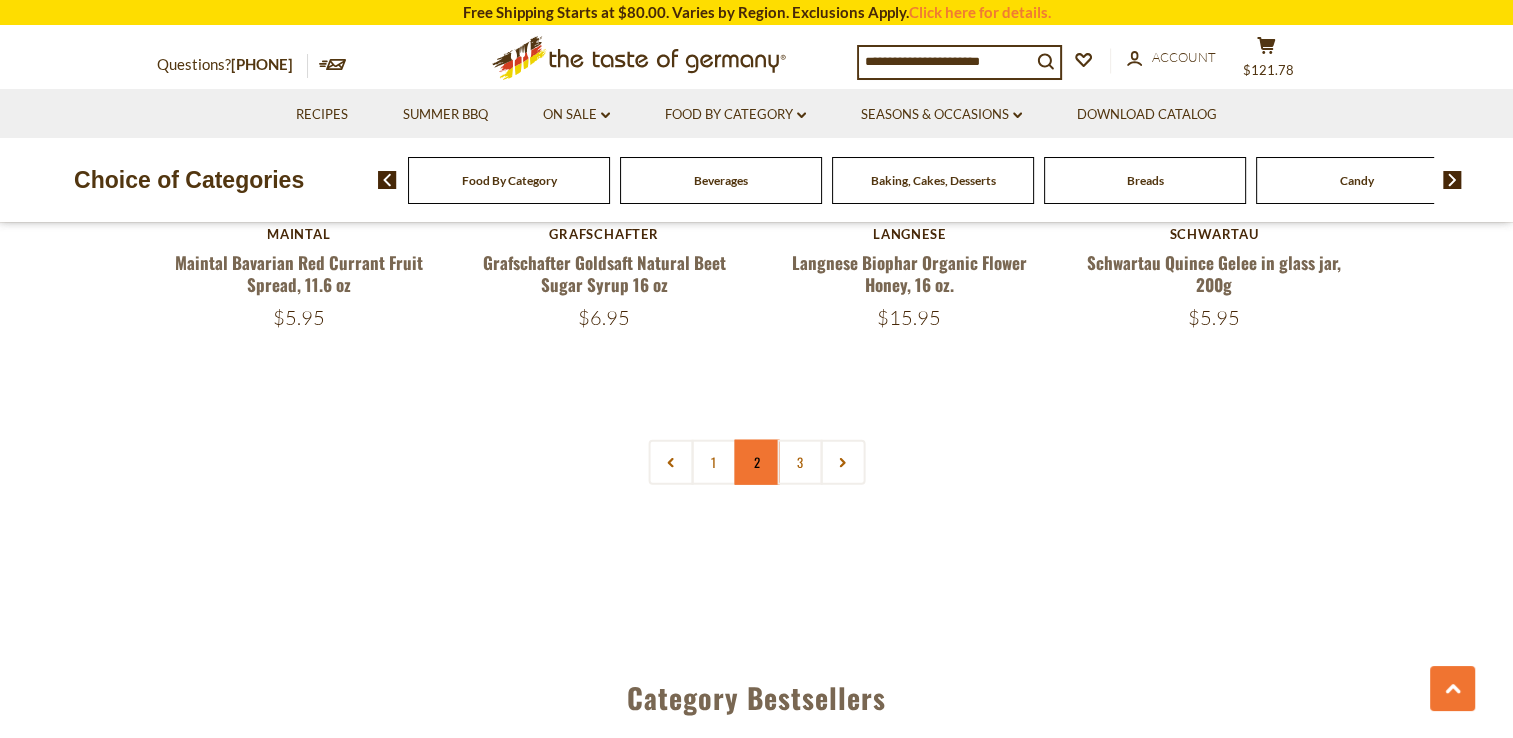click on "2" at bounding box center [756, 462] 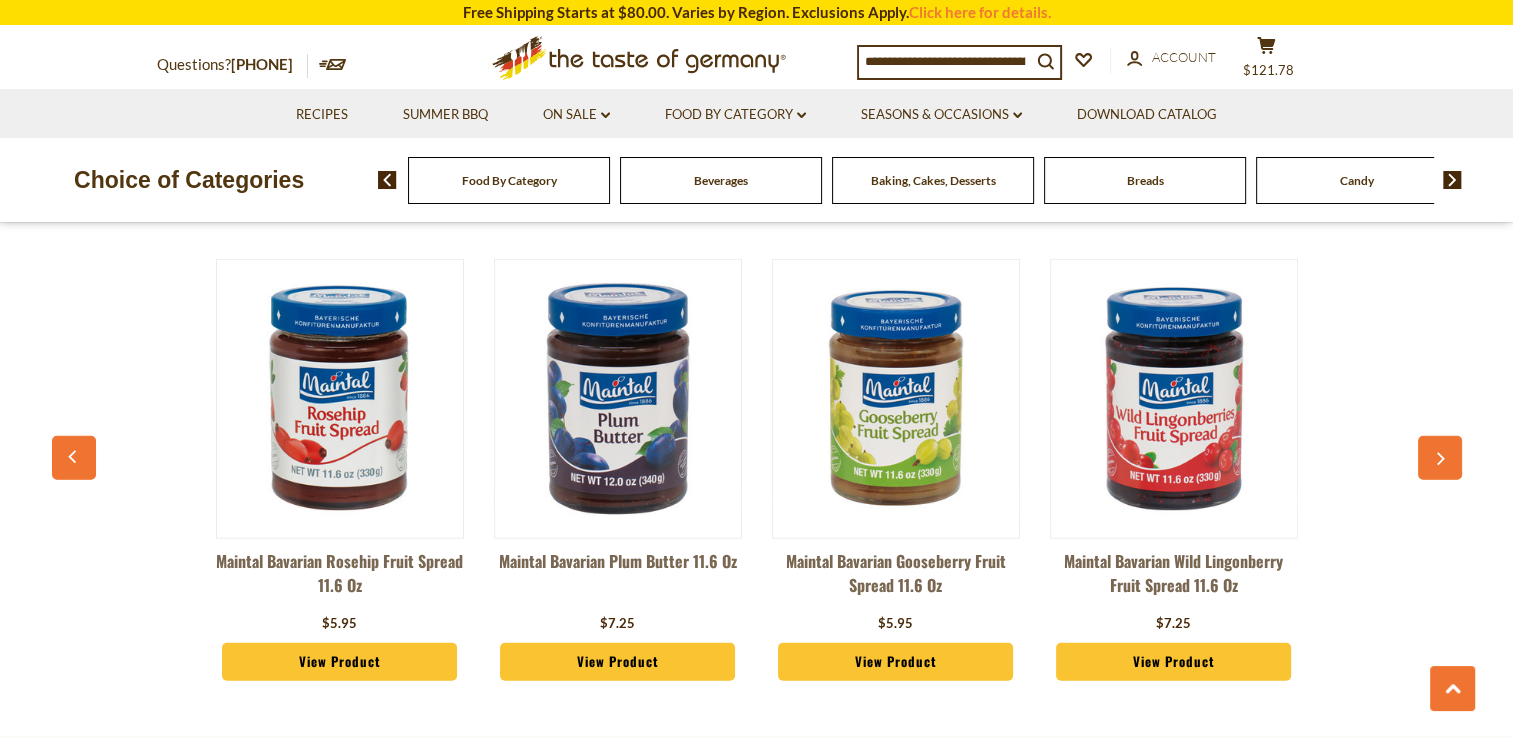 scroll, scrollTop: 4842, scrollLeft: 0, axis: vertical 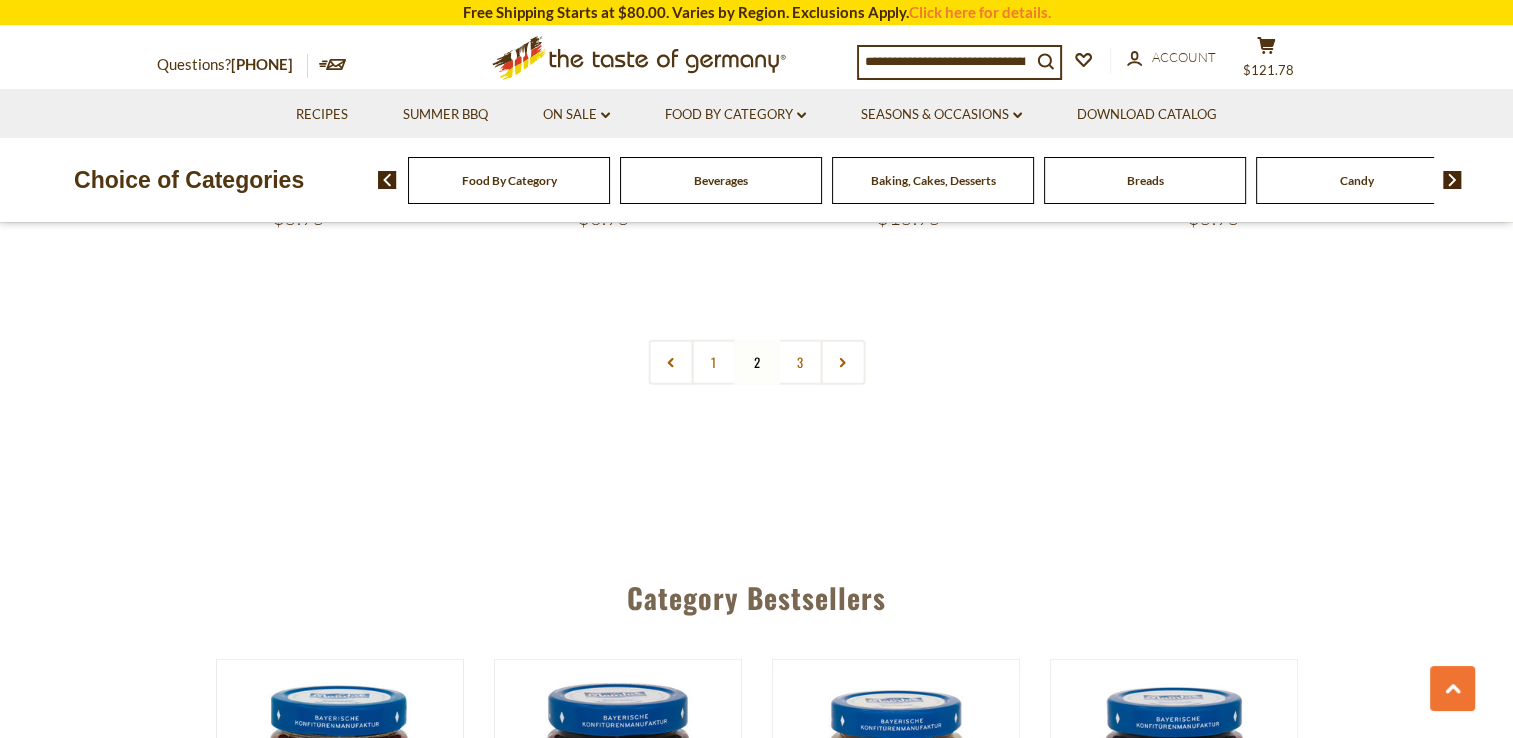 click on "3" at bounding box center [799, 362] 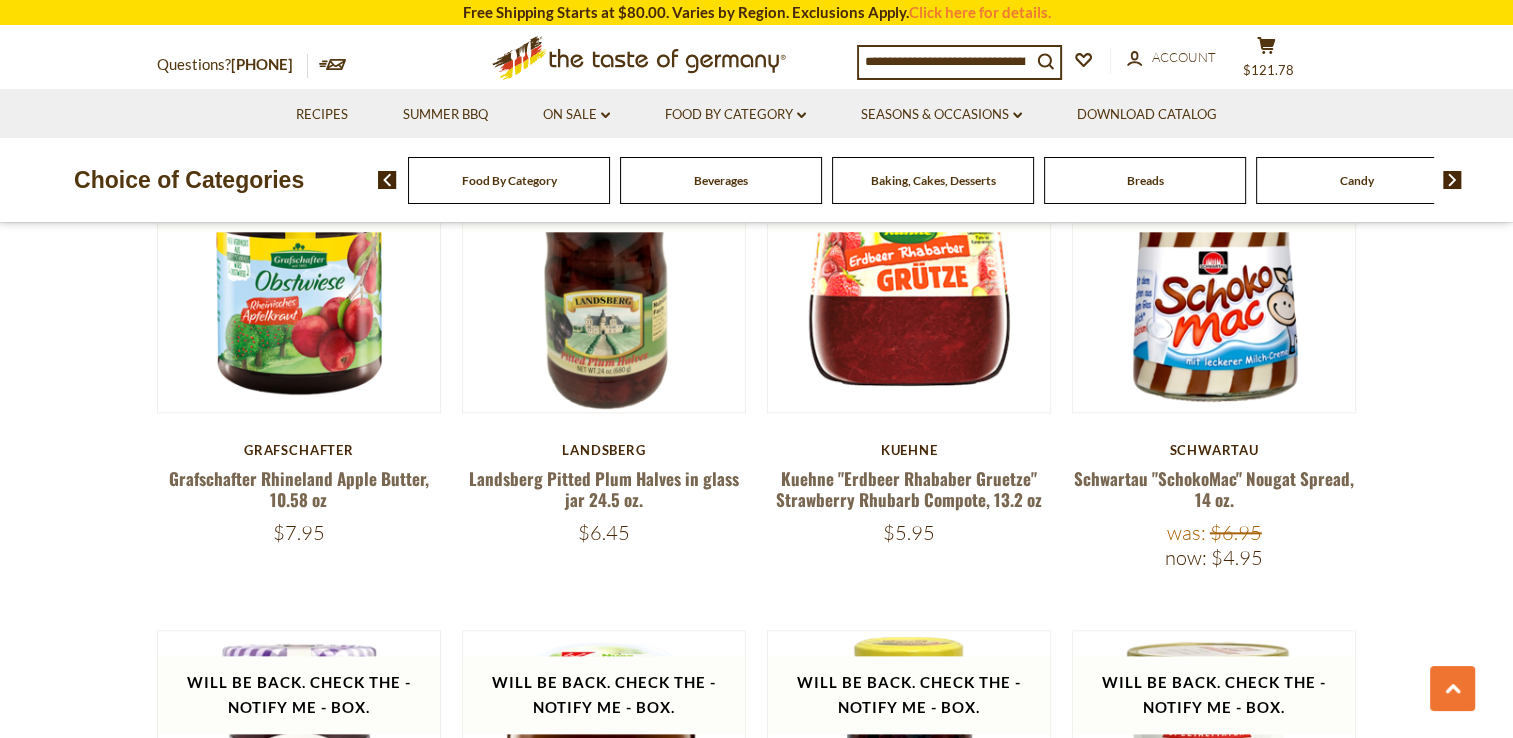 scroll, scrollTop: 2142, scrollLeft: 0, axis: vertical 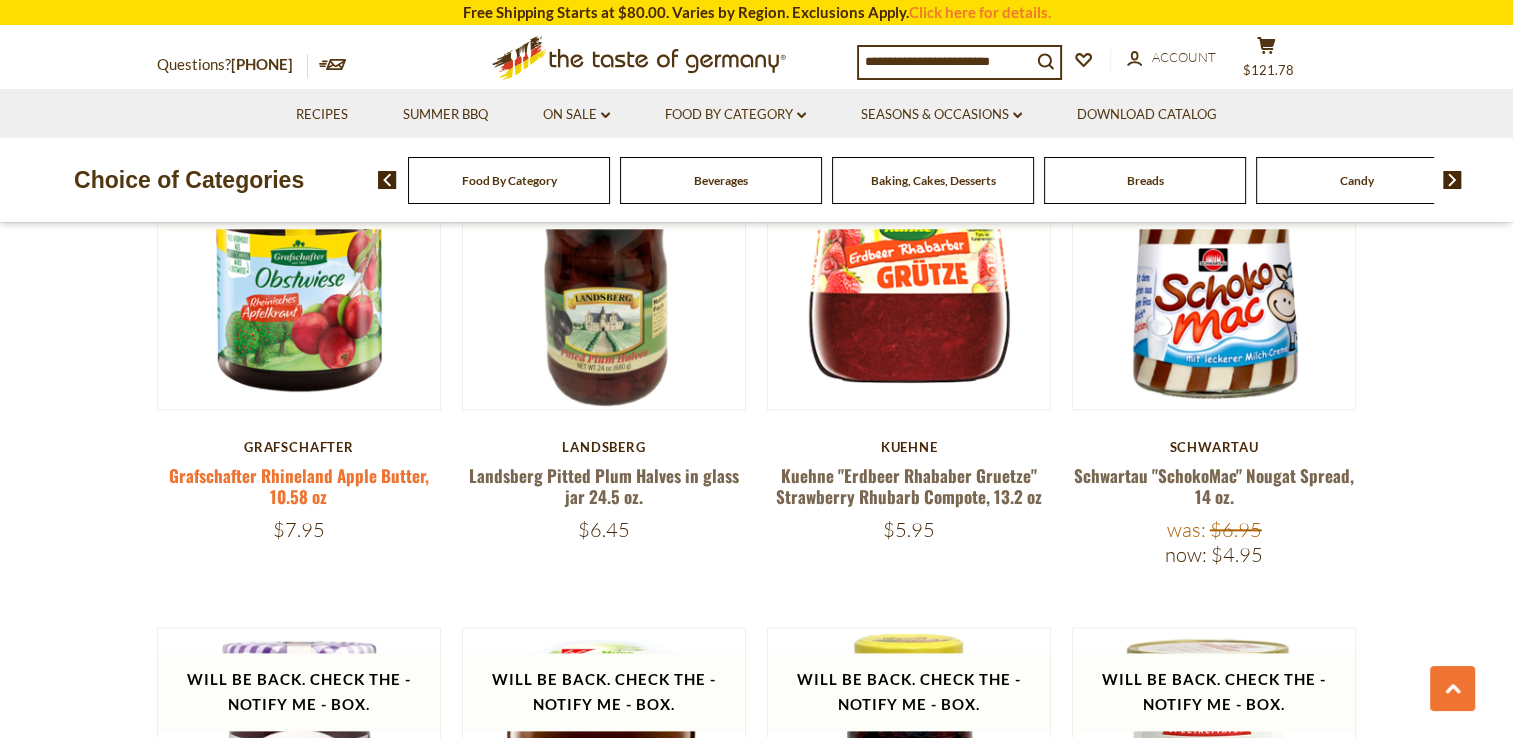 click on "Grafschafter Rhineland Apple Butter, 10.58 oz" at bounding box center [299, 486] 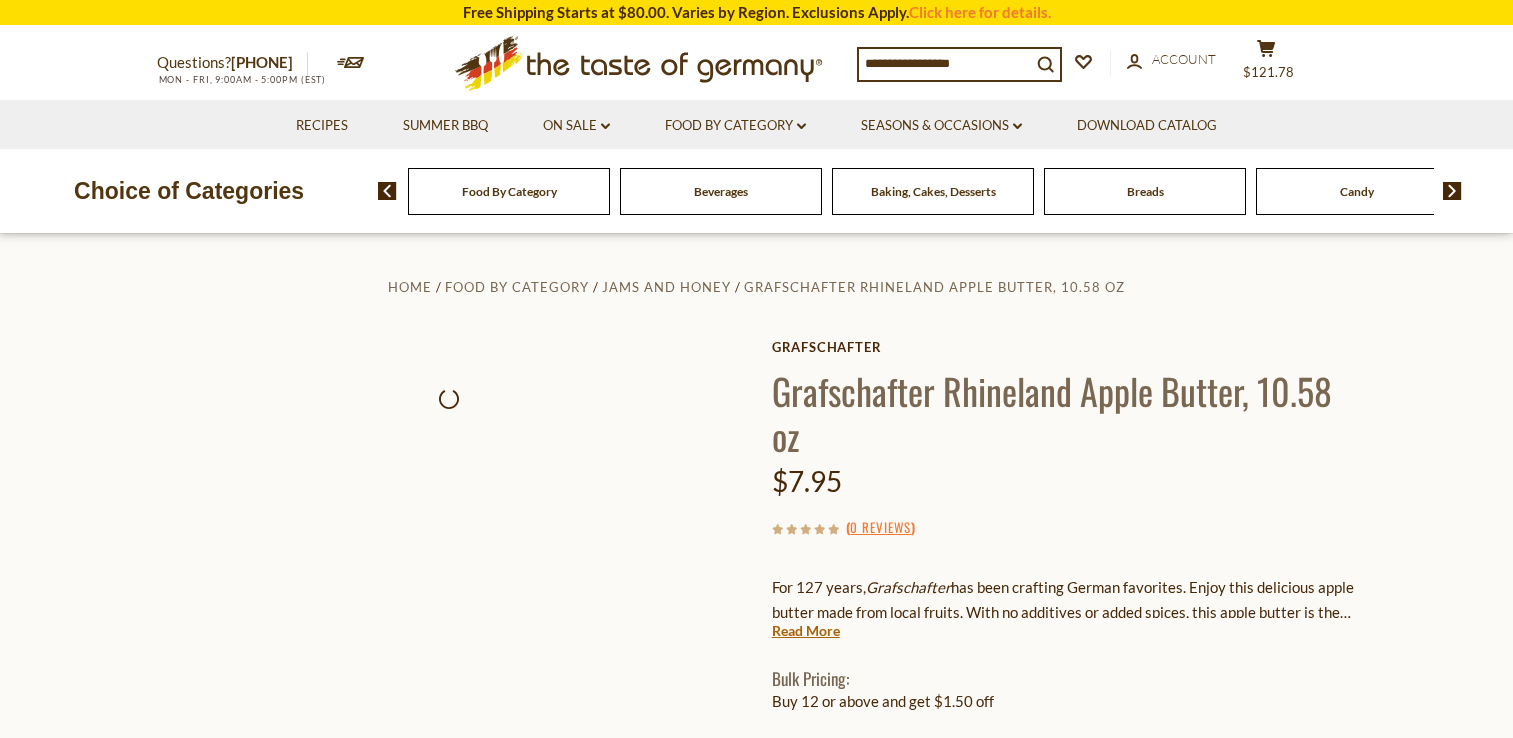 scroll, scrollTop: 0, scrollLeft: 0, axis: both 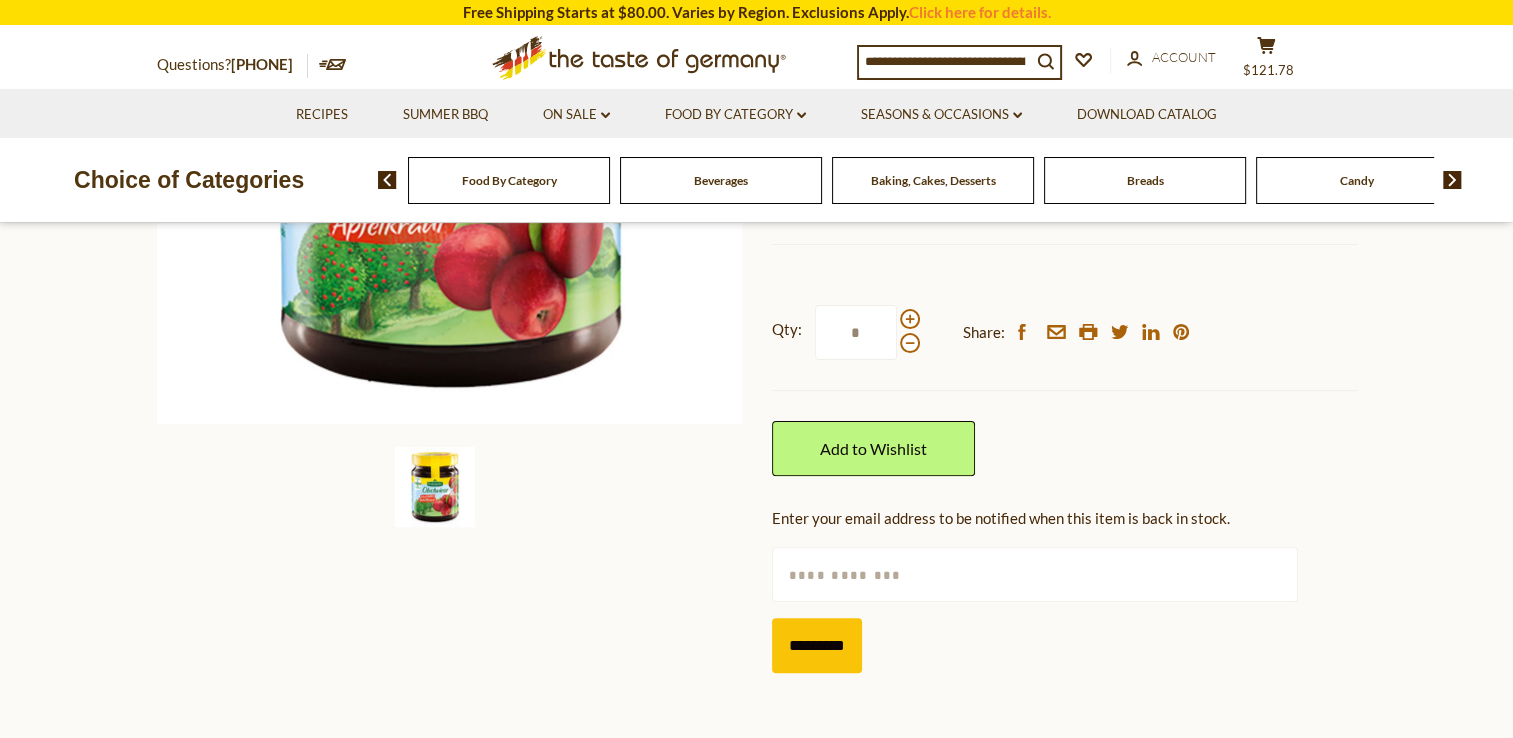 click at bounding box center [1035, 574] 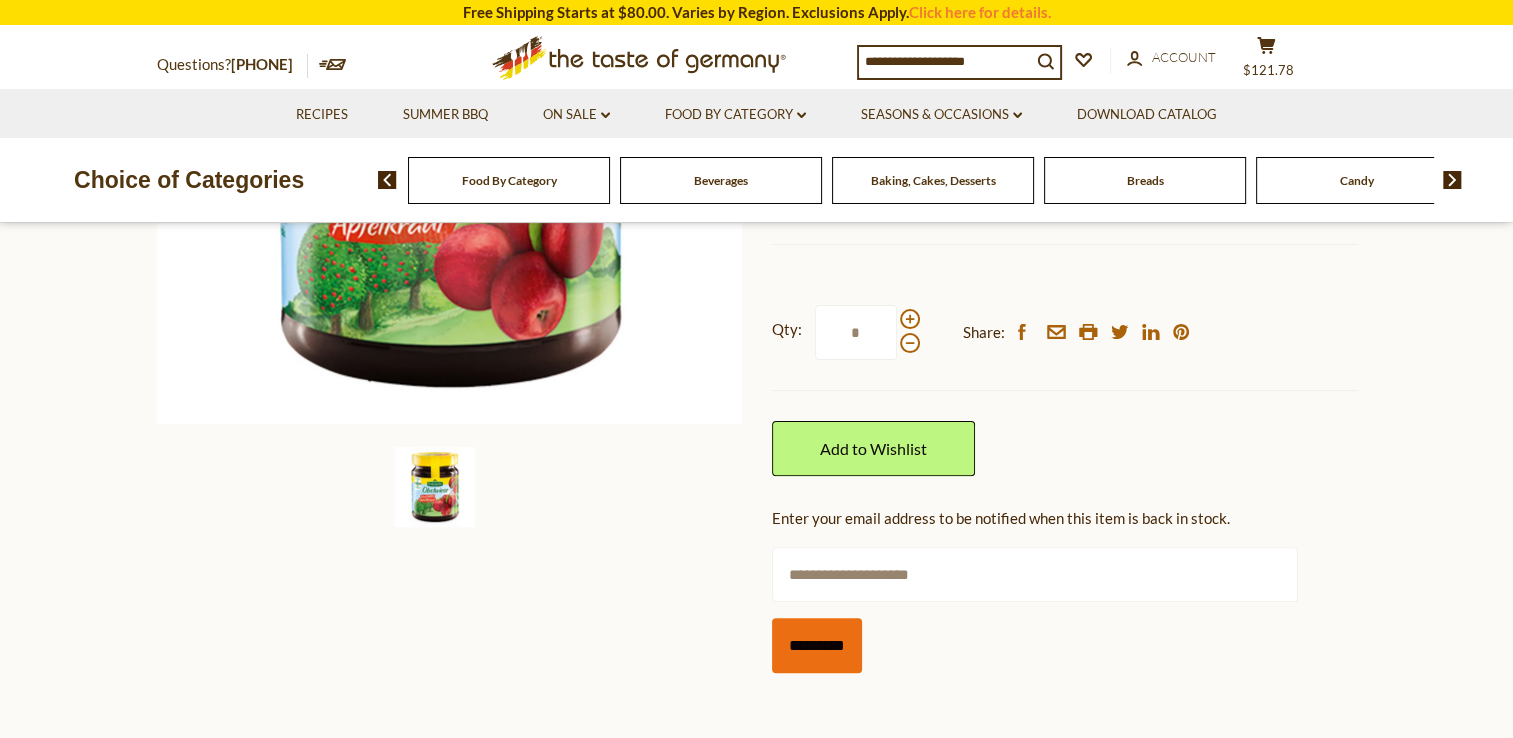 click on "*********" at bounding box center [817, 645] 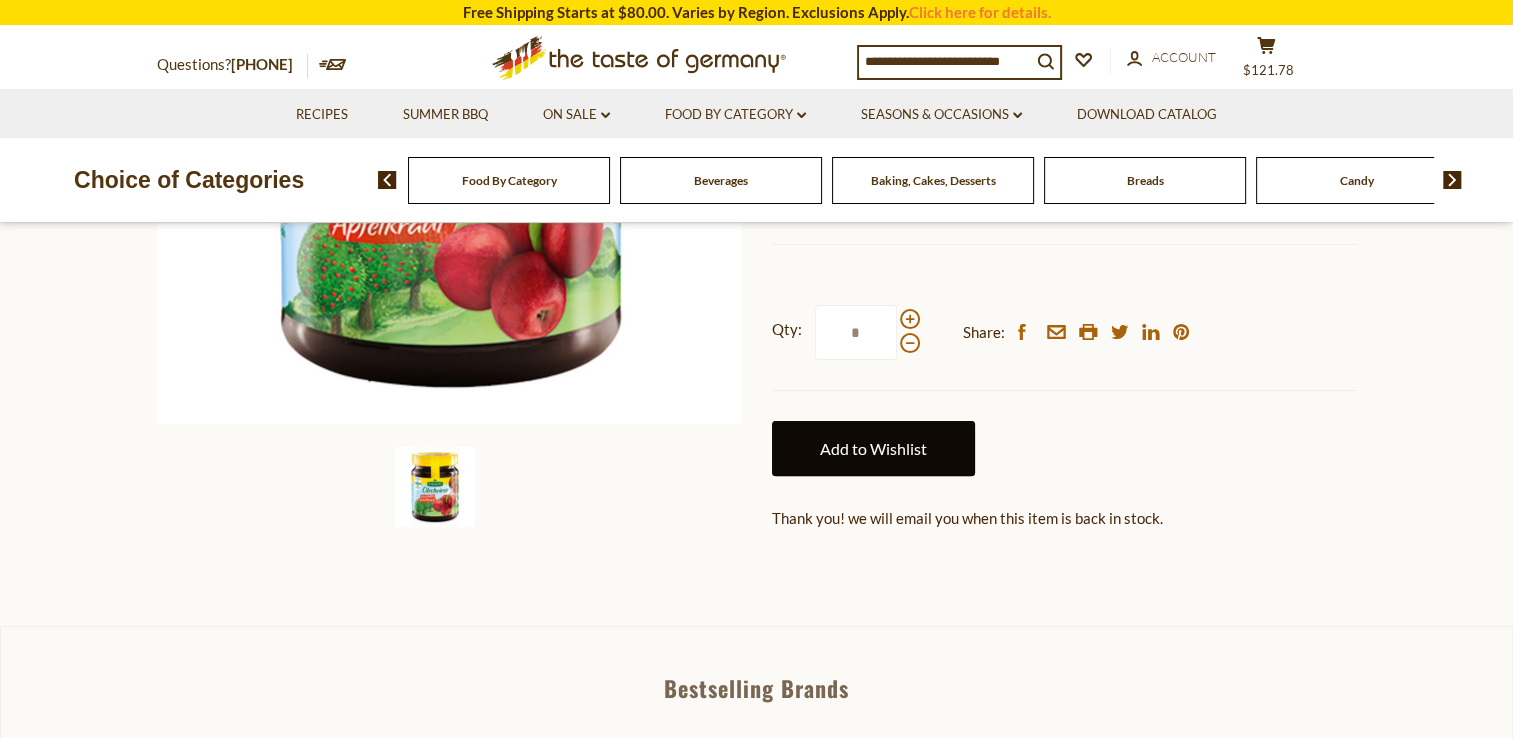 click on "Add to Wishlist" at bounding box center (873, 448) 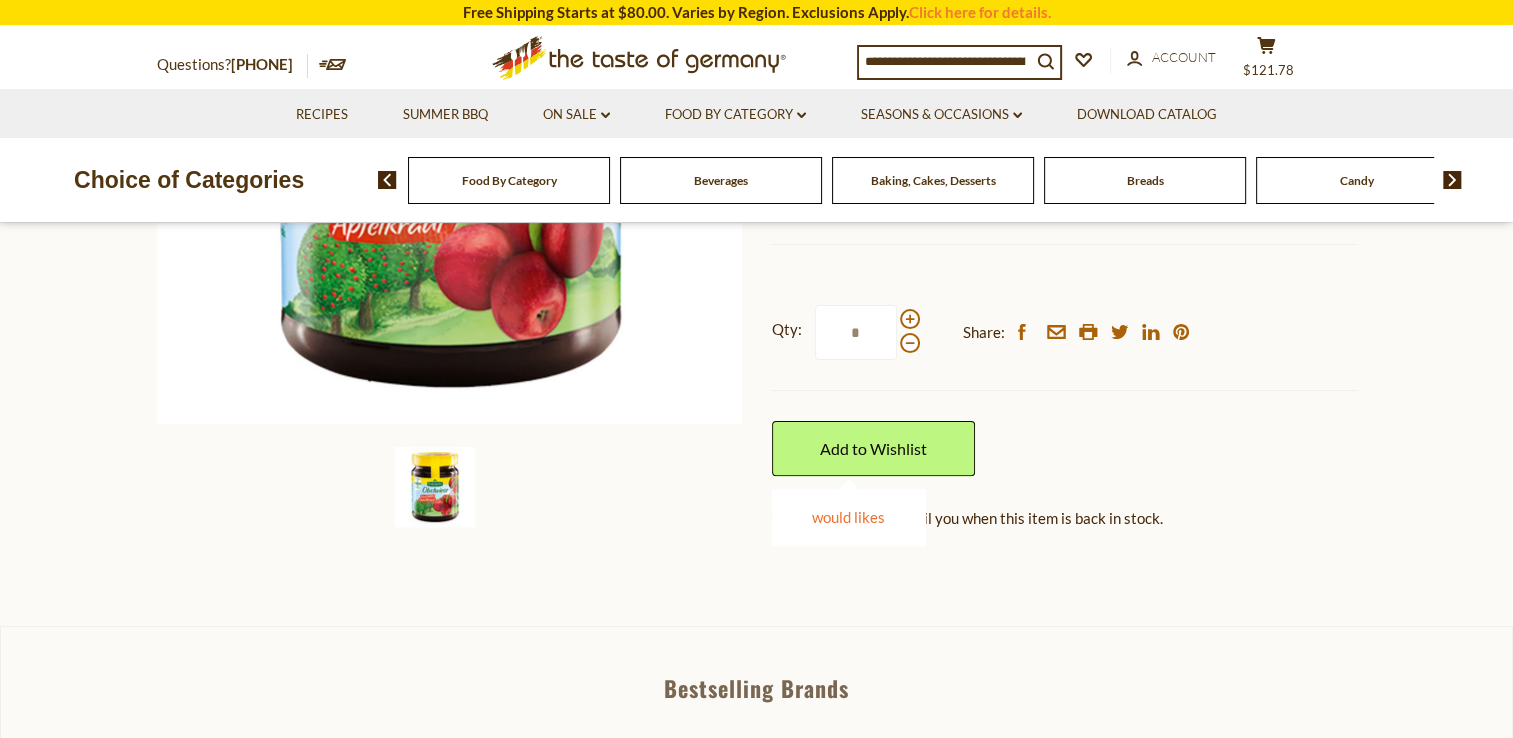 click on "would likes" at bounding box center (848, 517) 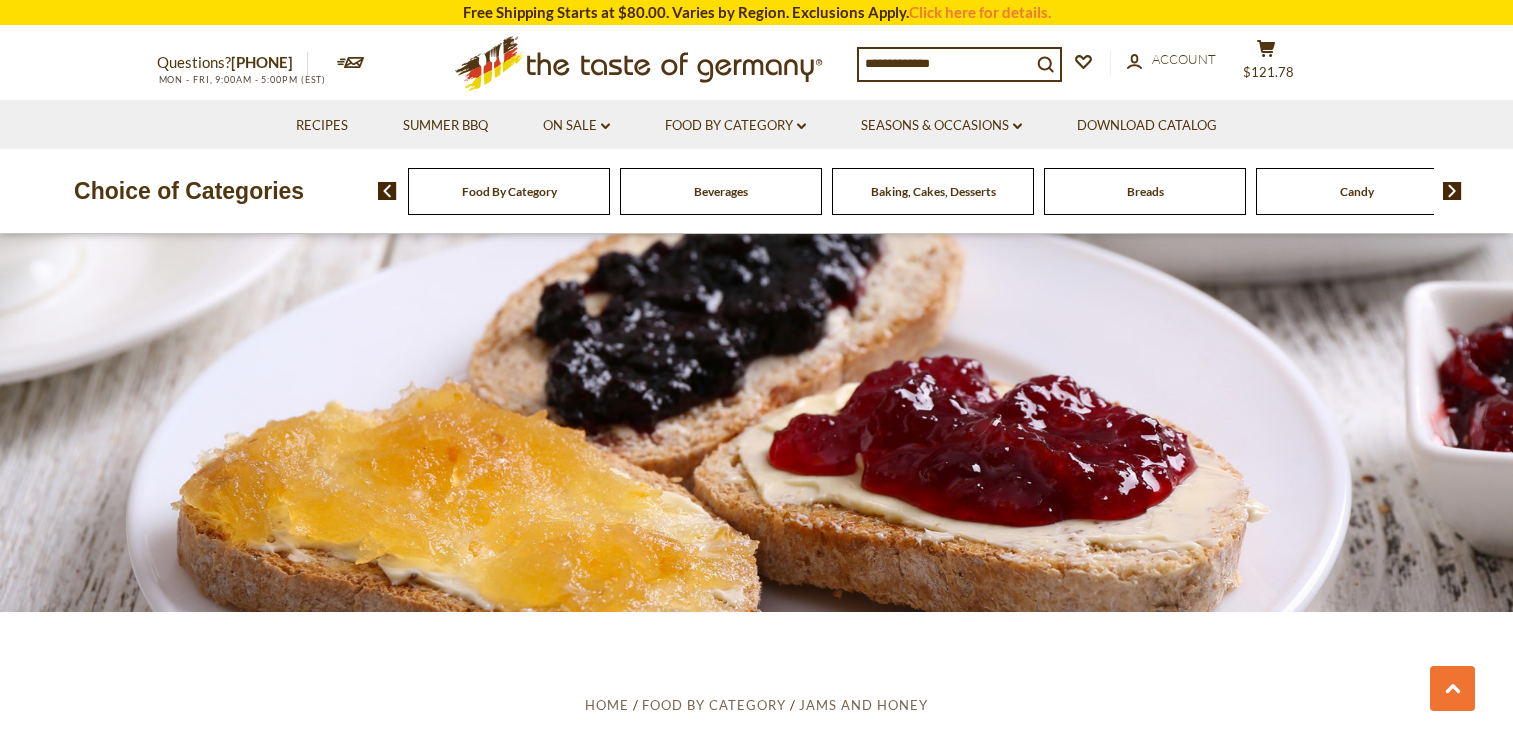 scroll, scrollTop: 2142, scrollLeft: 0, axis: vertical 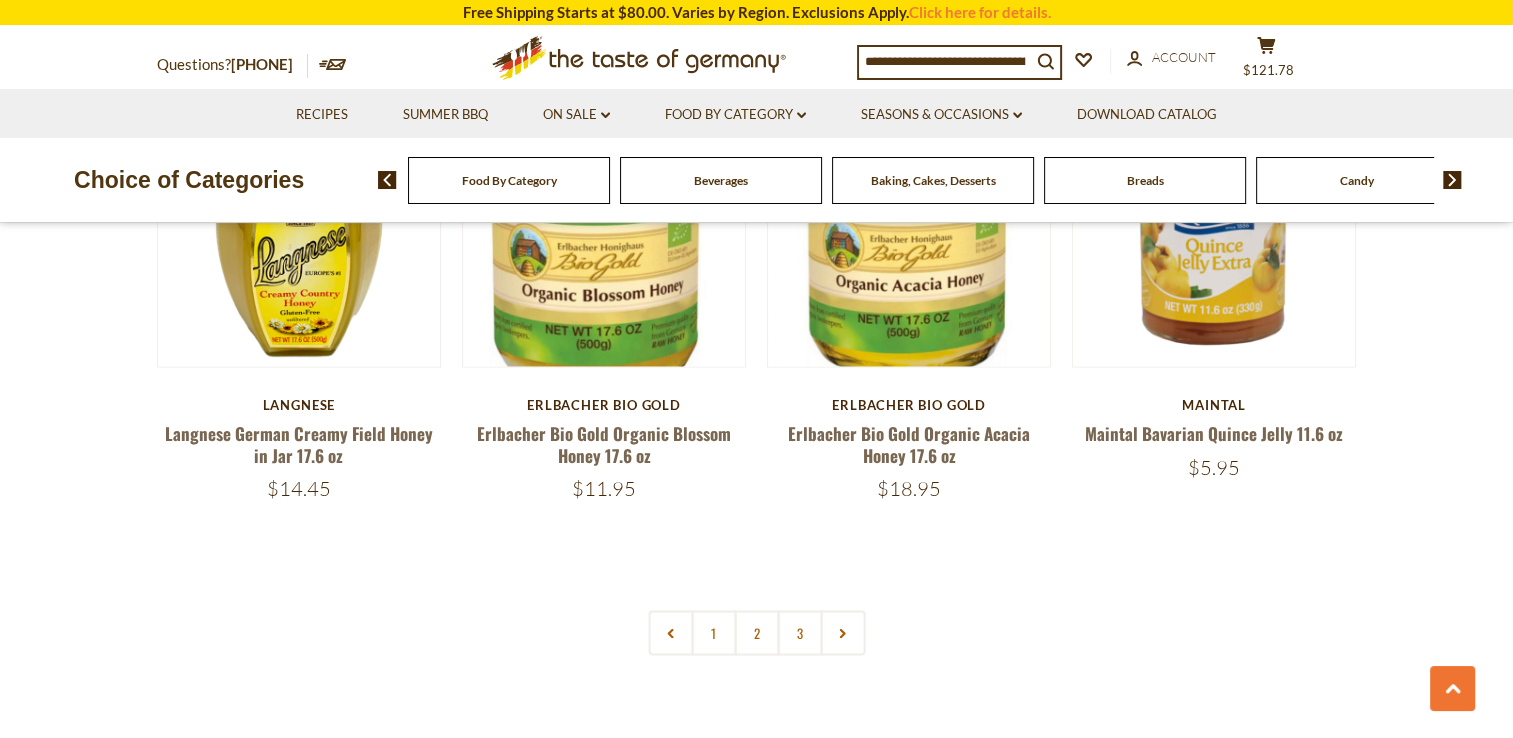 click at bounding box center [1452, 180] 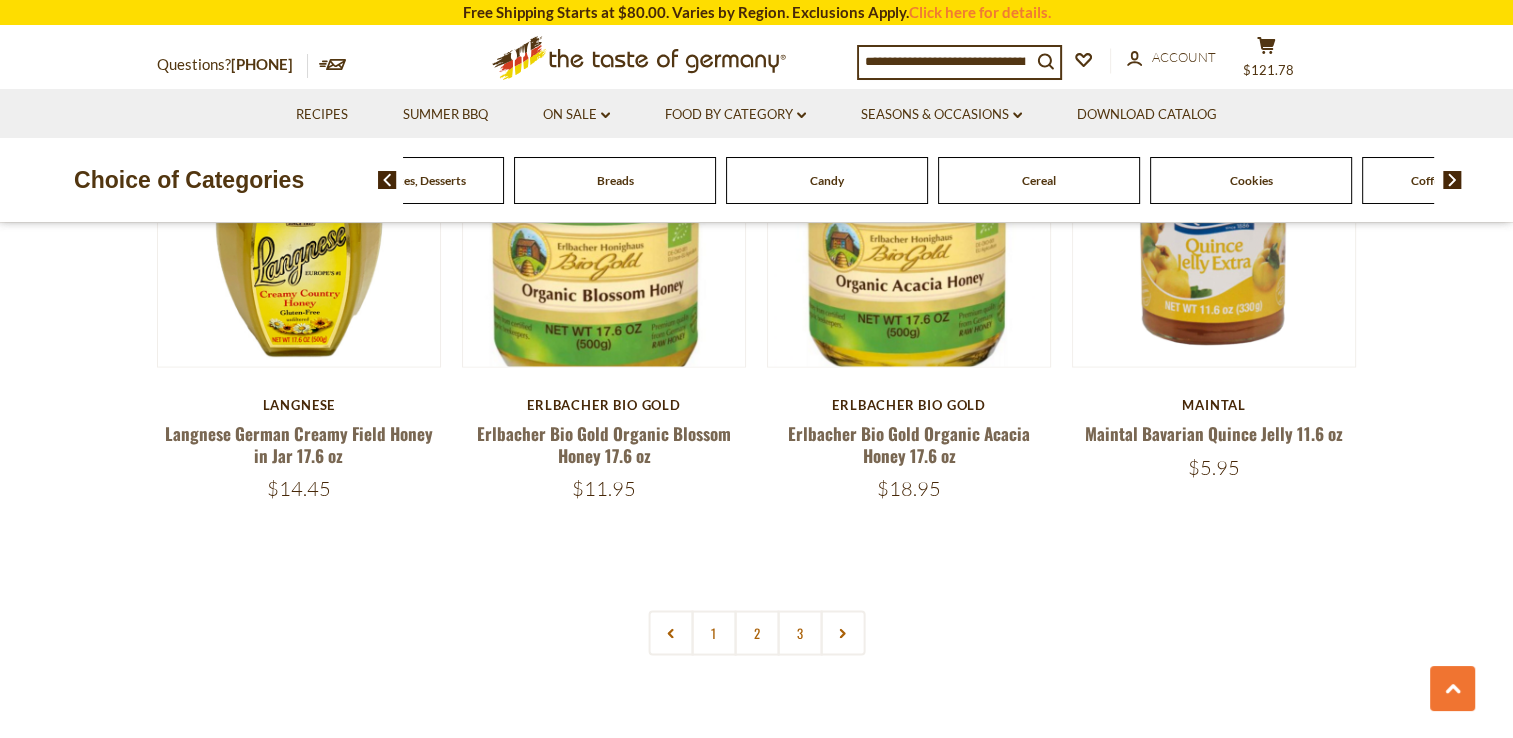 click at bounding box center (1452, 180) 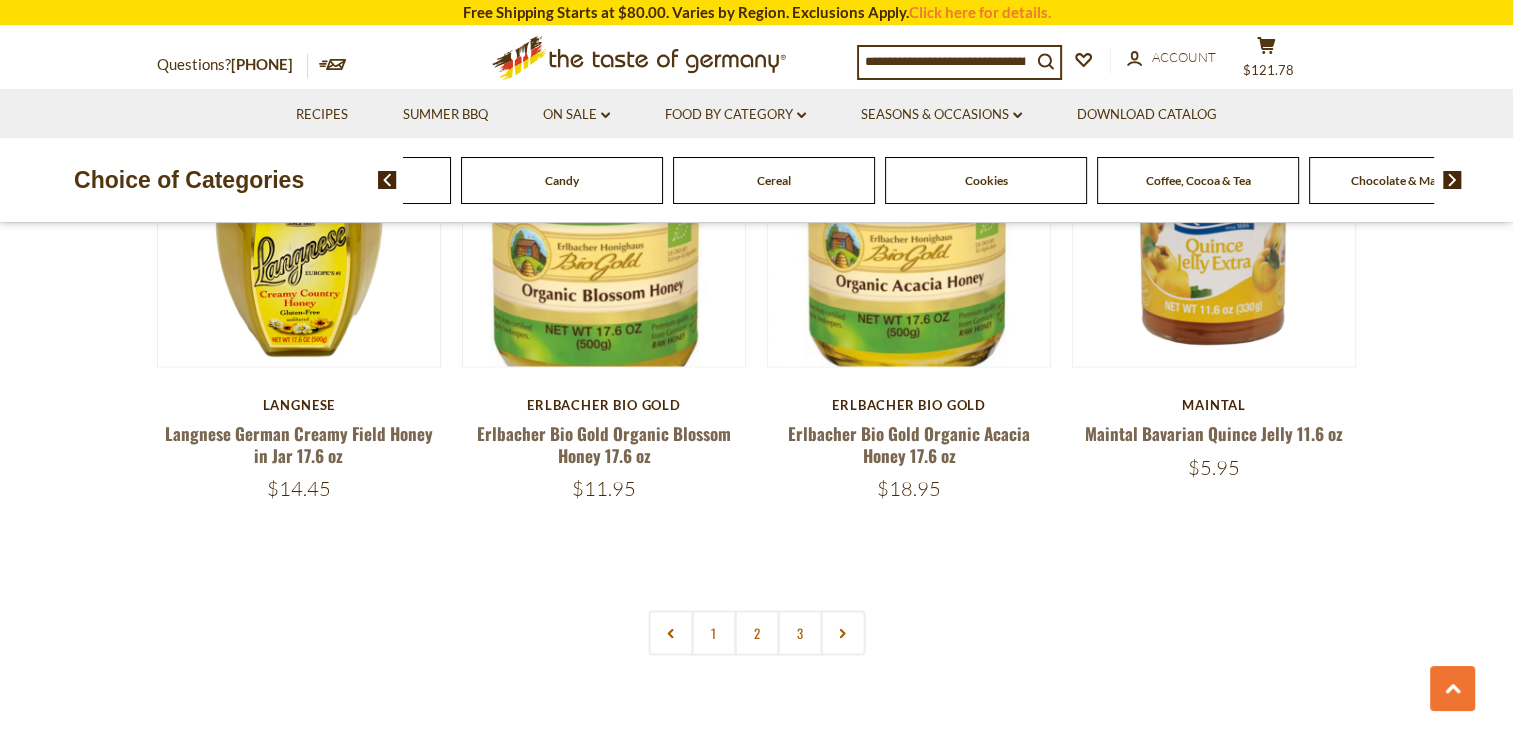 click at bounding box center [1452, 180] 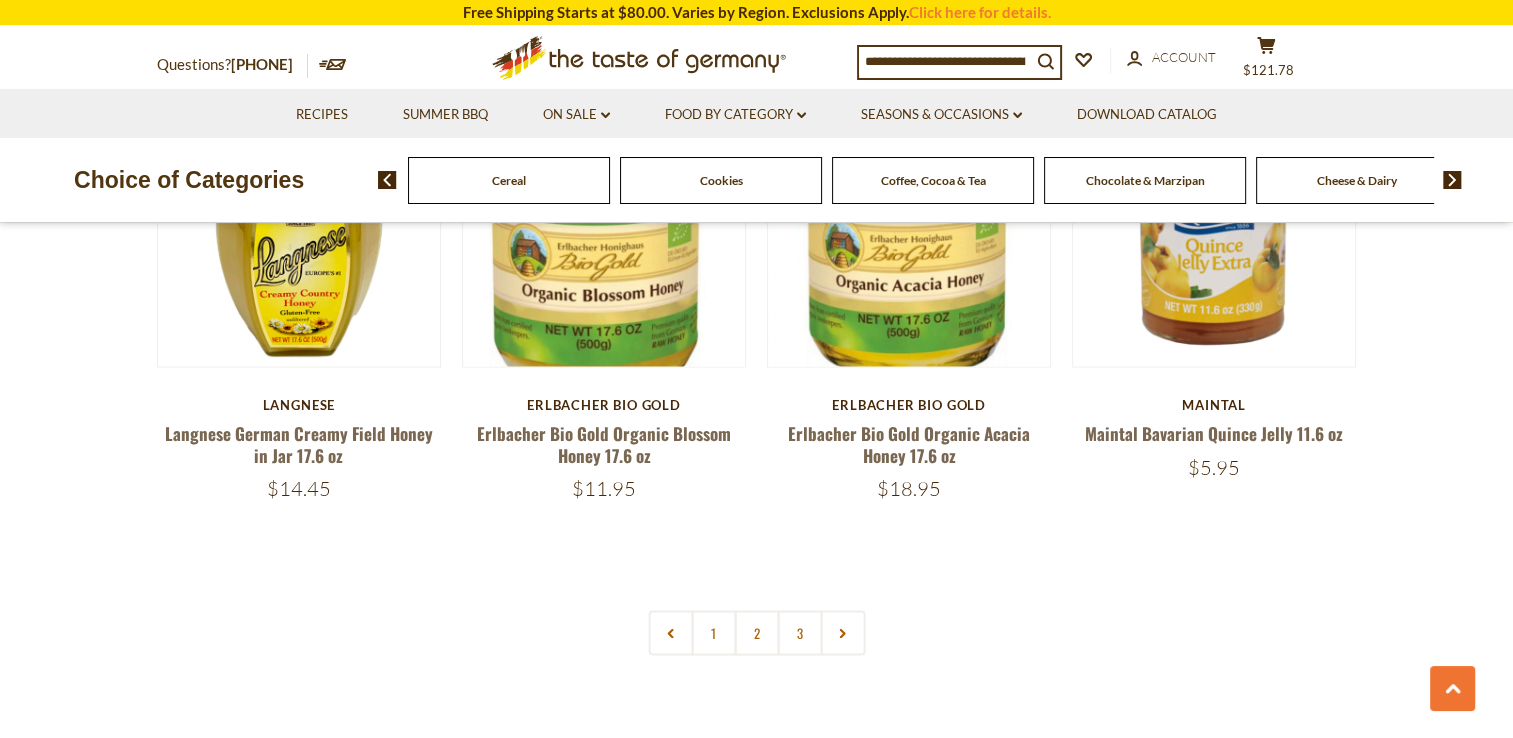 click at bounding box center (1452, 180) 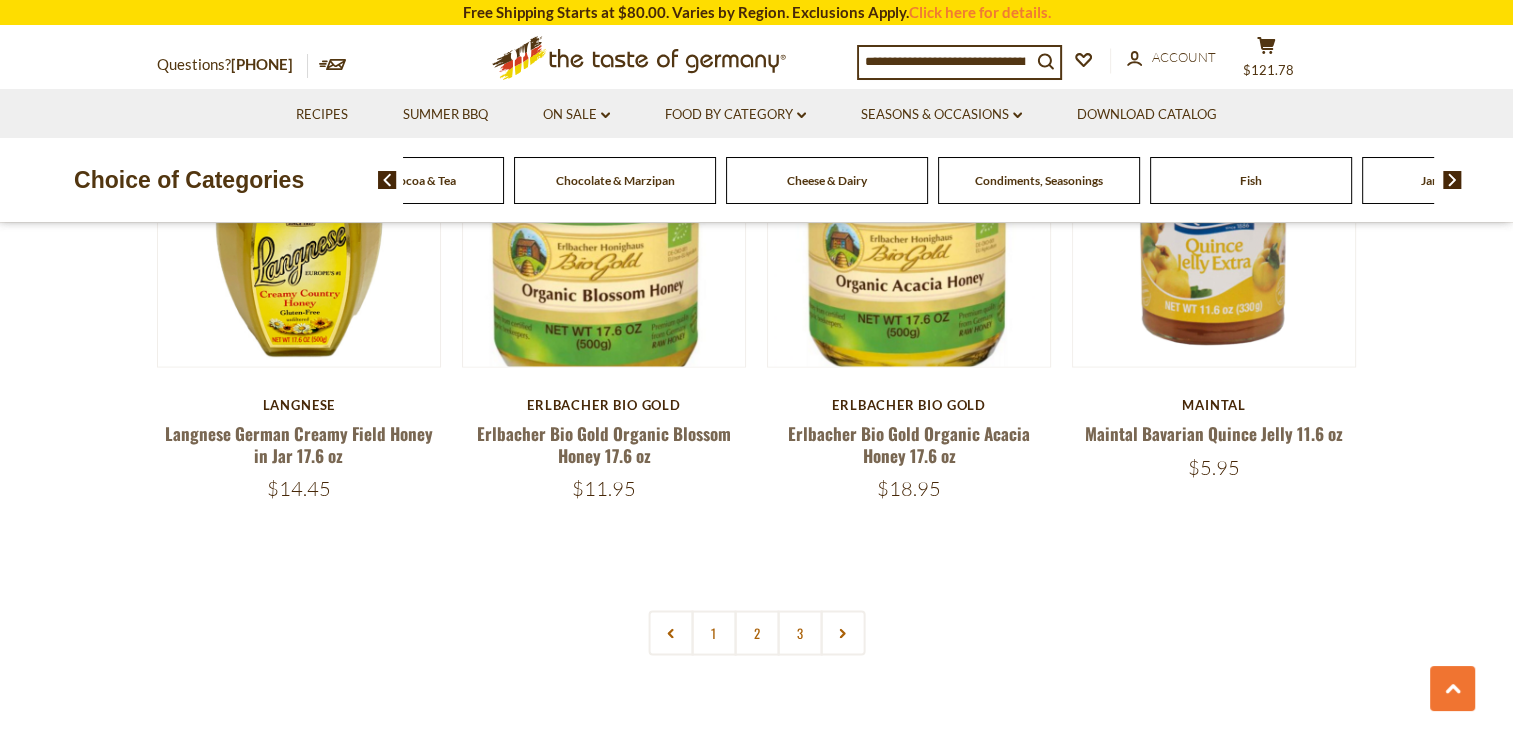 click at bounding box center (1452, 180) 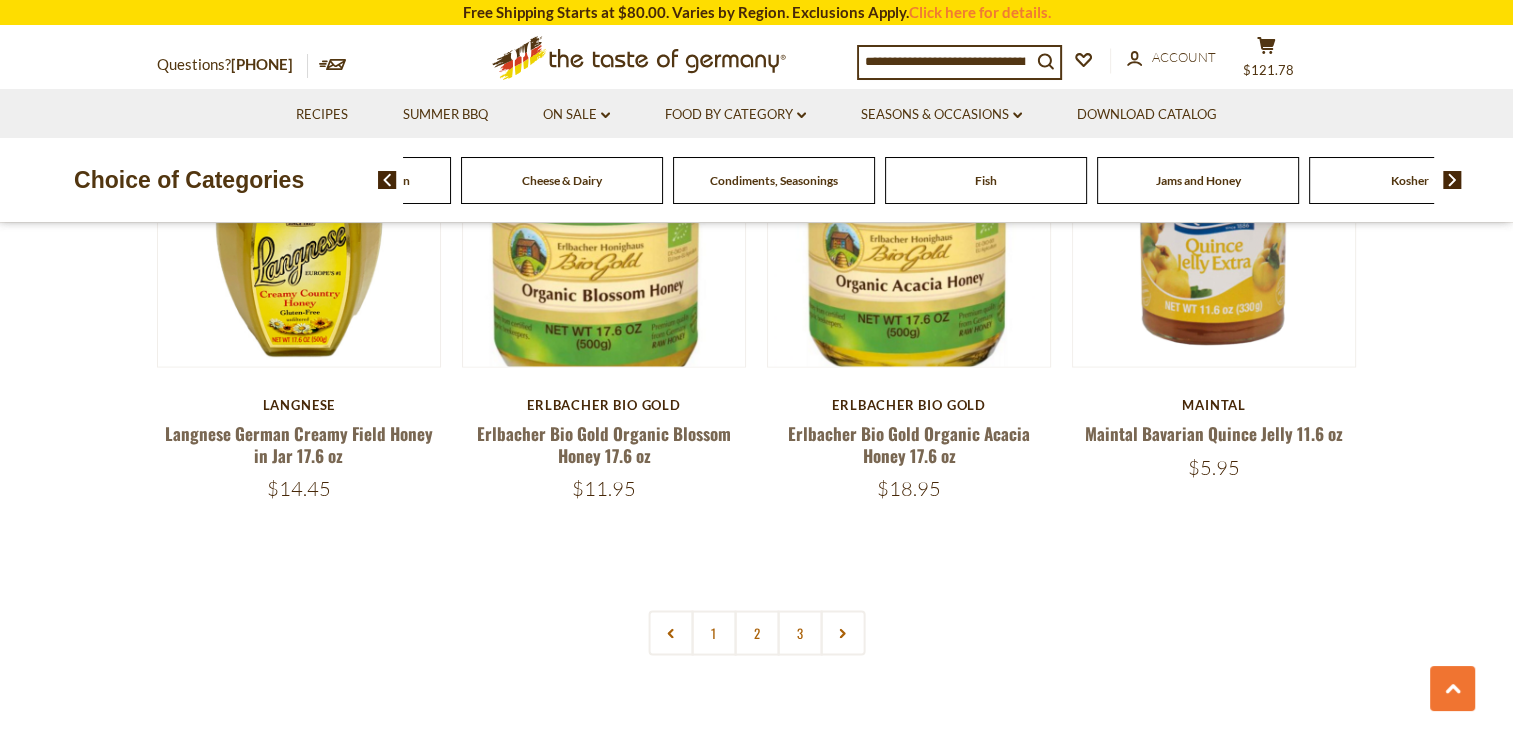 click at bounding box center [1452, 180] 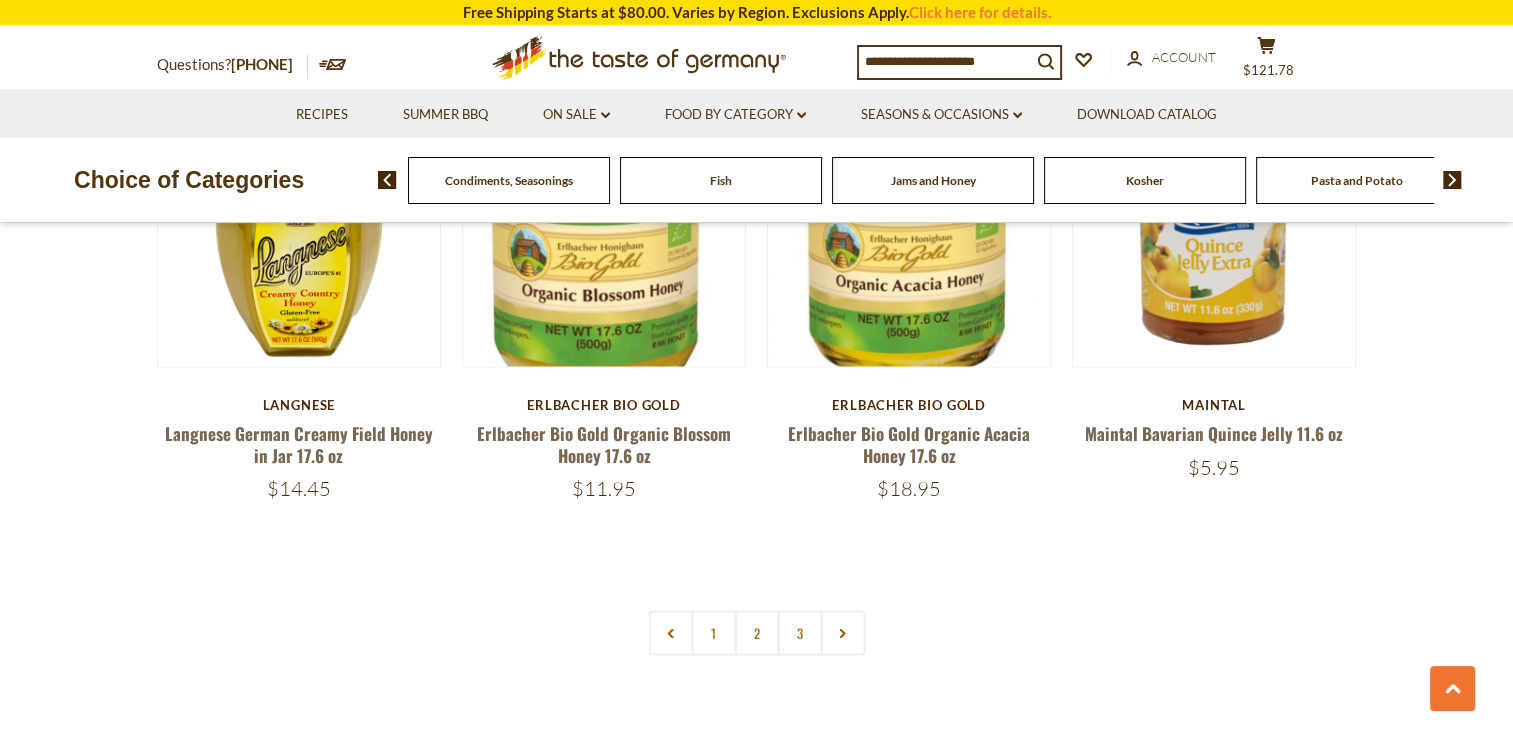 click at bounding box center (1452, 180) 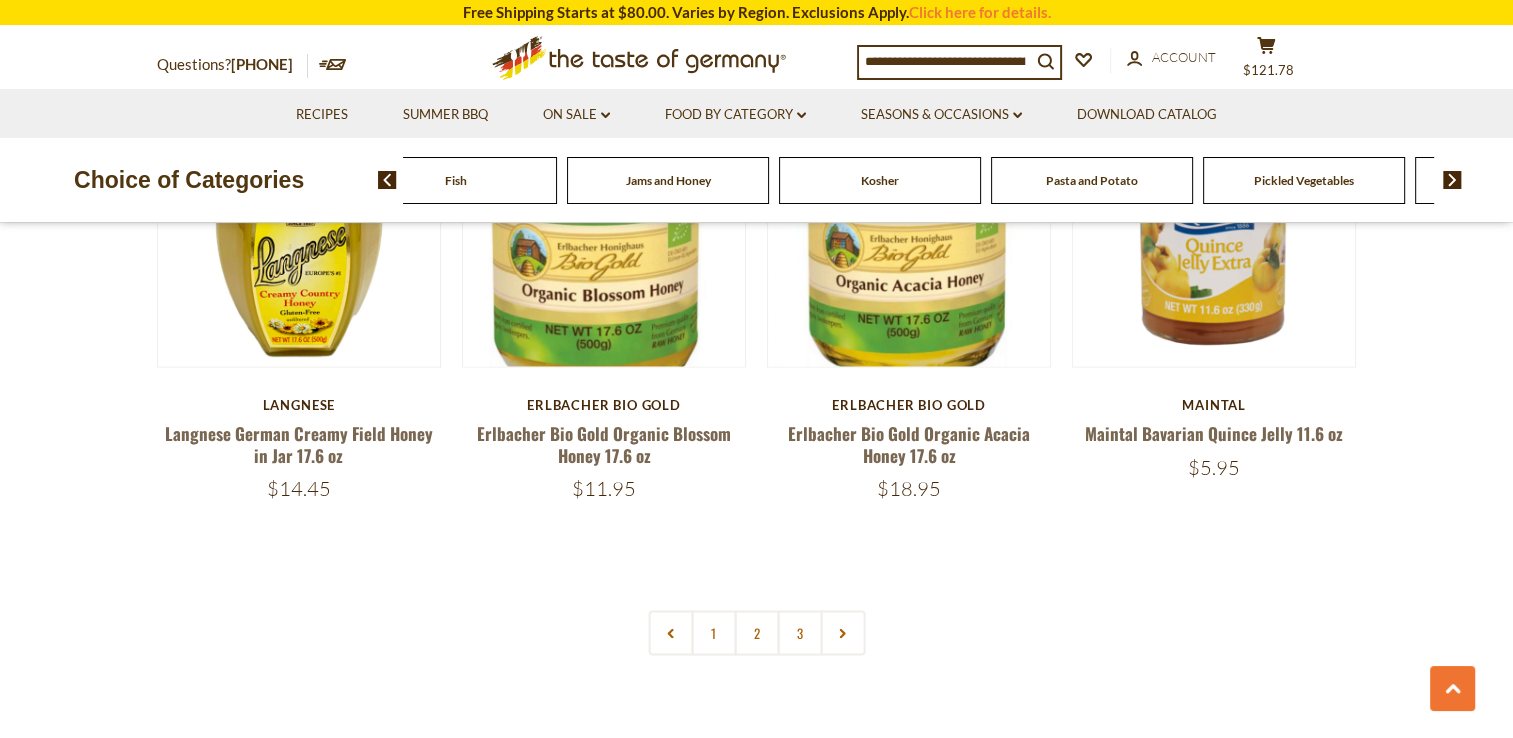 click on "Food By Category
Beverages
Baking, Cakes, Desserts
Breads
Candy
Cereal
Cookies
Coffee, Cocoa & Tea
Chocolate & Marzipan
Cheese & Dairy" at bounding box center [945, 180] 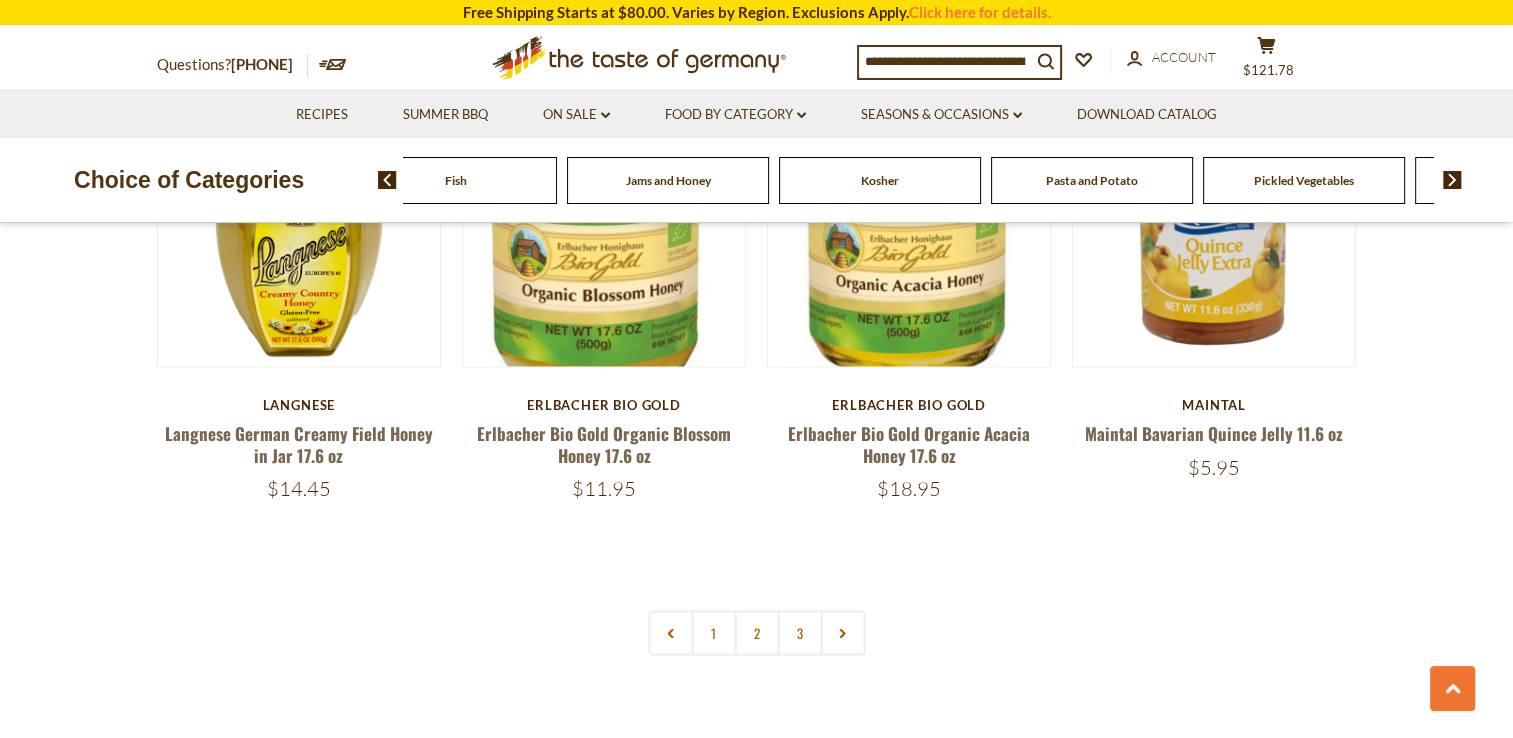 click at bounding box center [1452, 180] 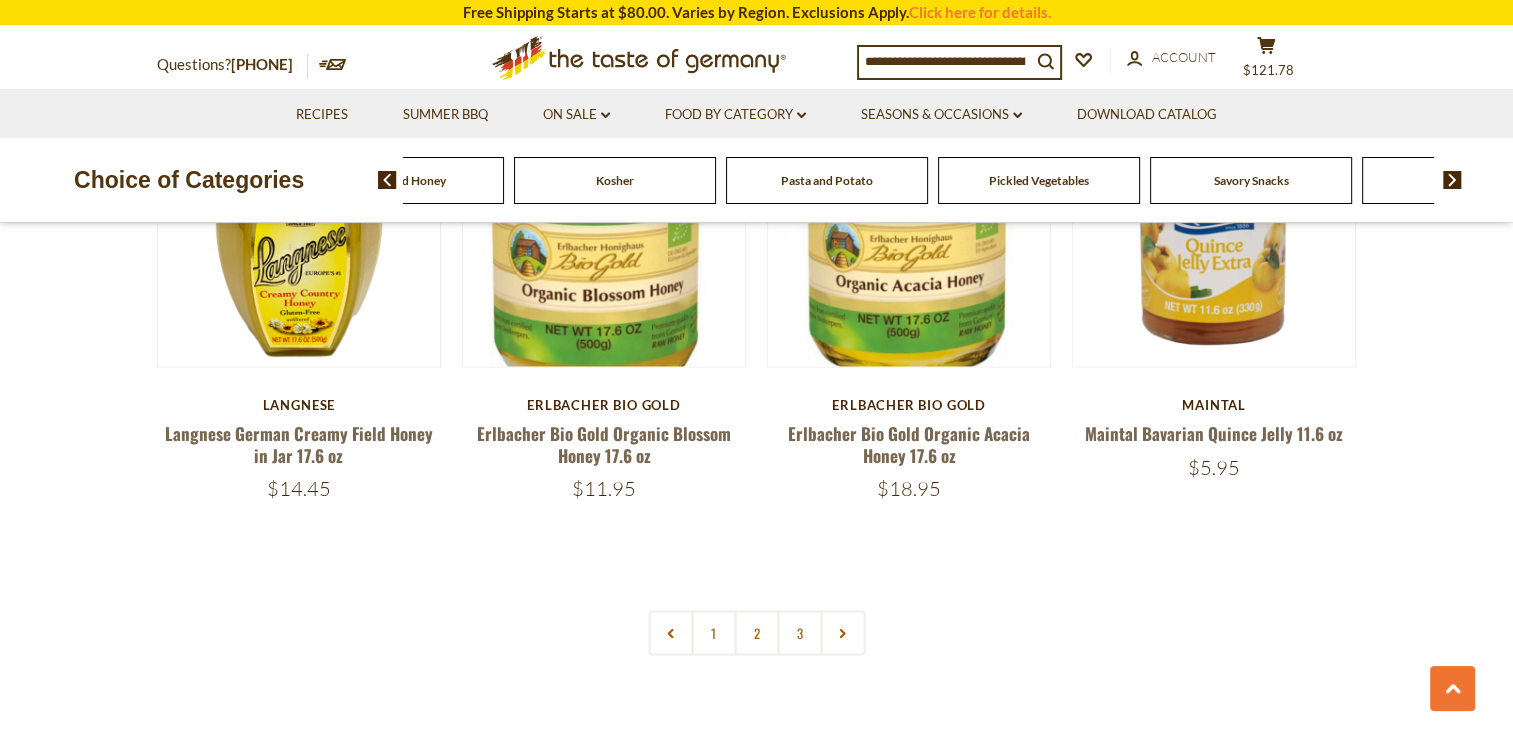 click on "Savory Snacks" at bounding box center [-2141, 180] 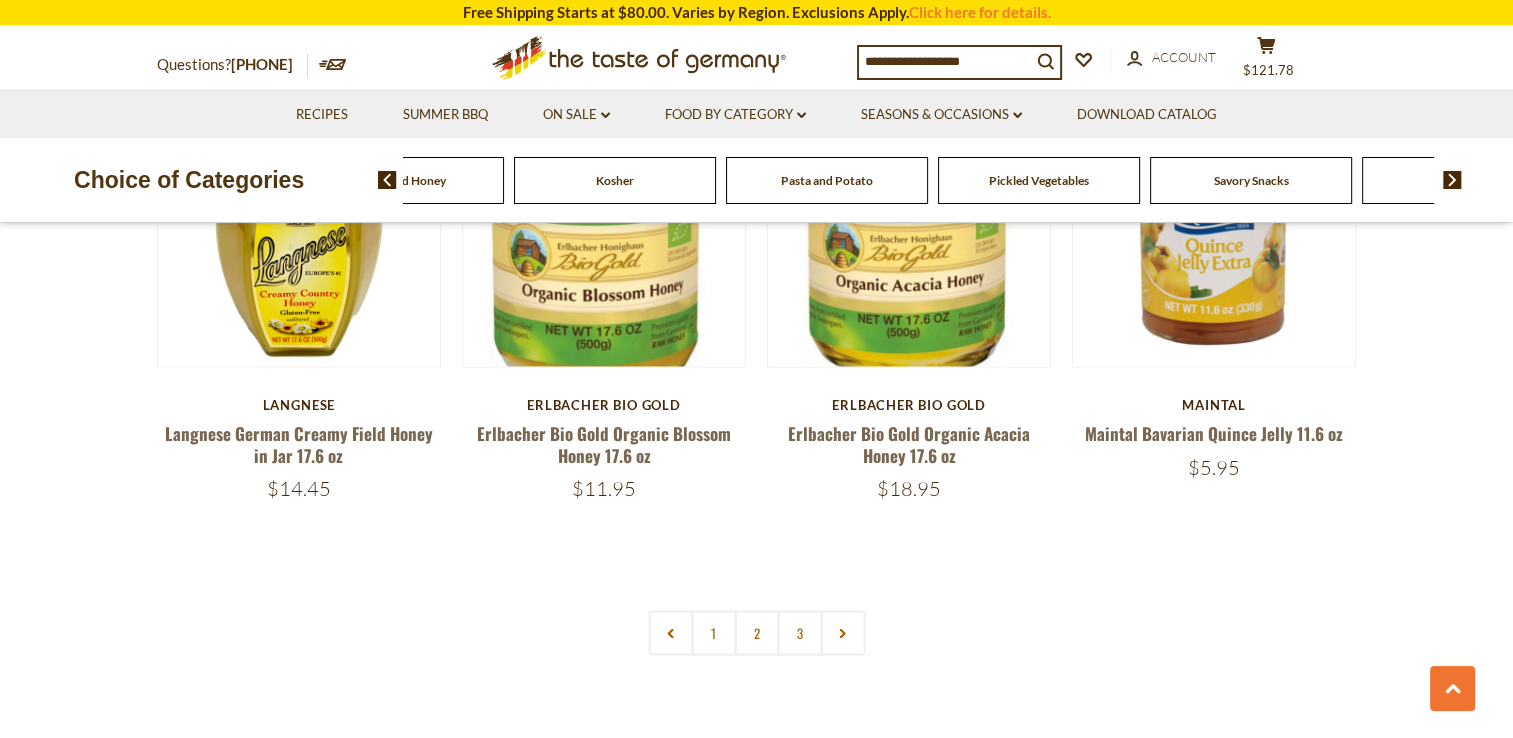 click at bounding box center (1452, 180) 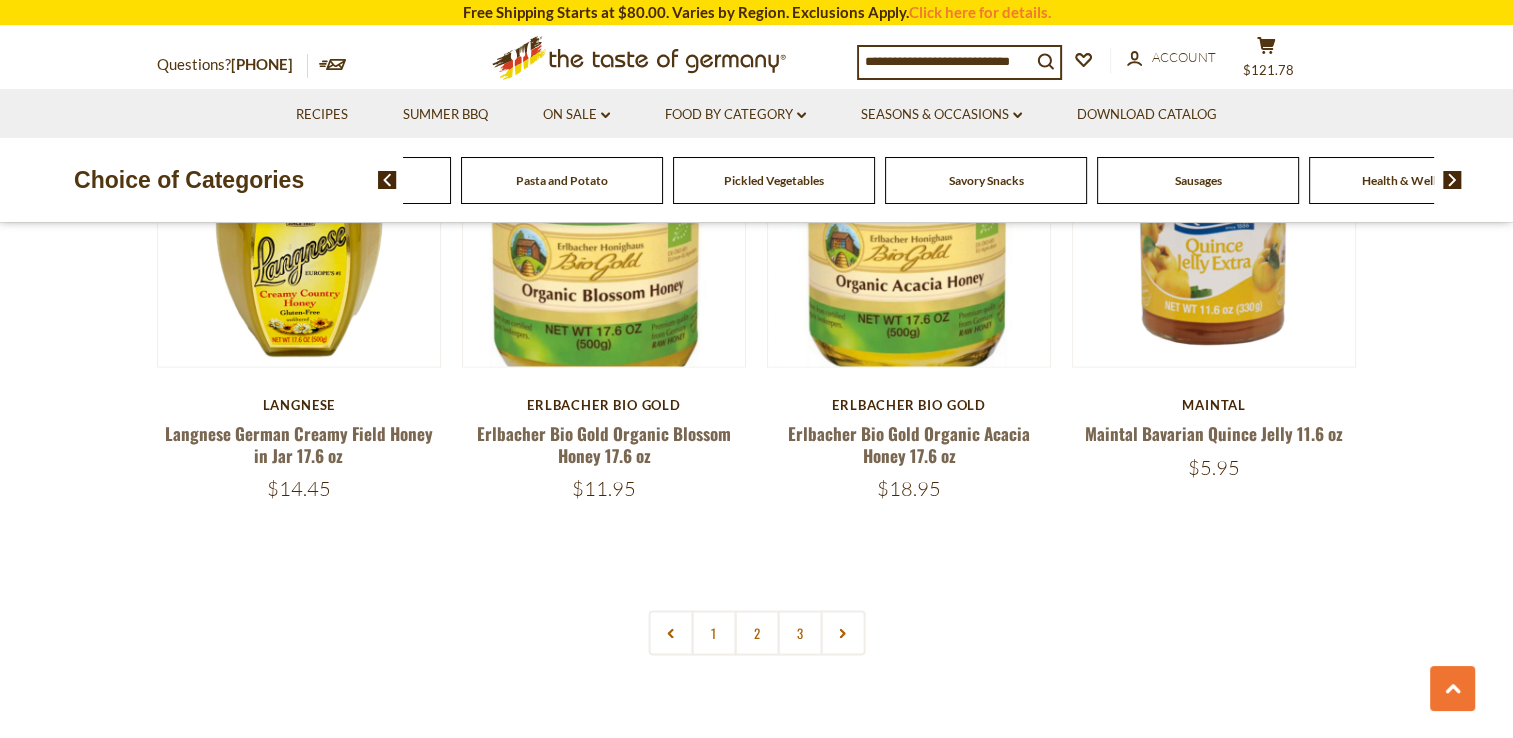 click at bounding box center (1452, 180) 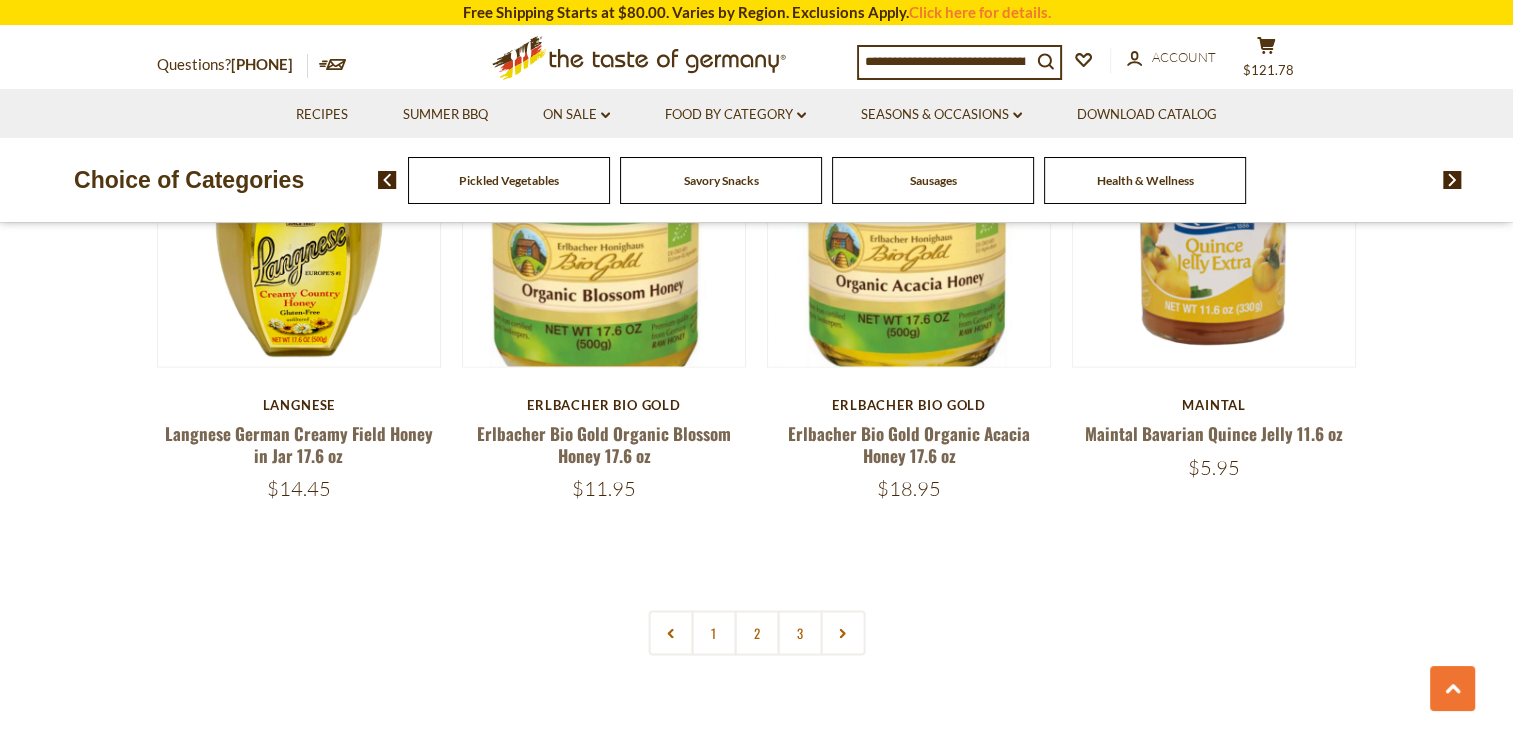 click on "Savory Snacks" at bounding box center [721, 180] 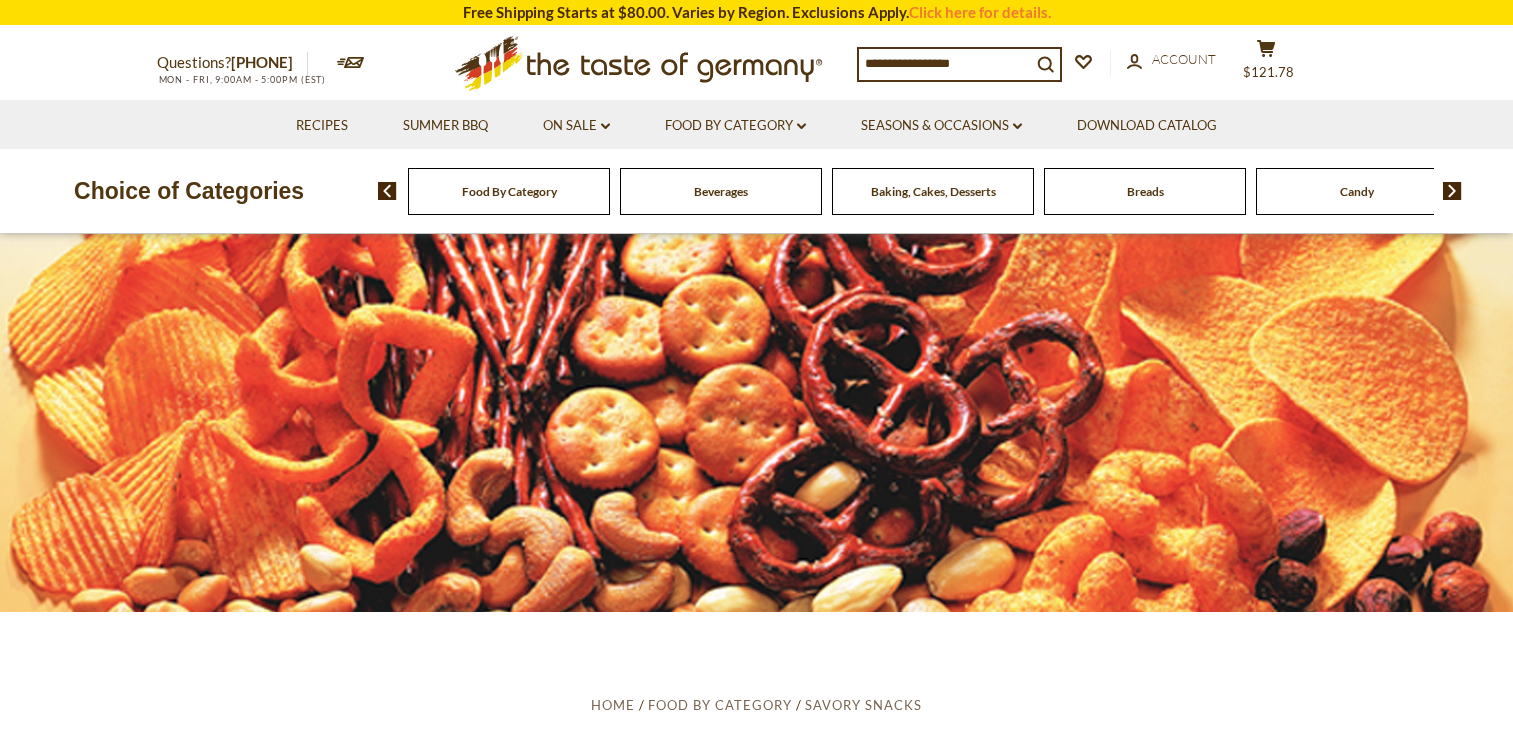 scroll, scrollTop: 0, scrollLeft: 0, axis: both 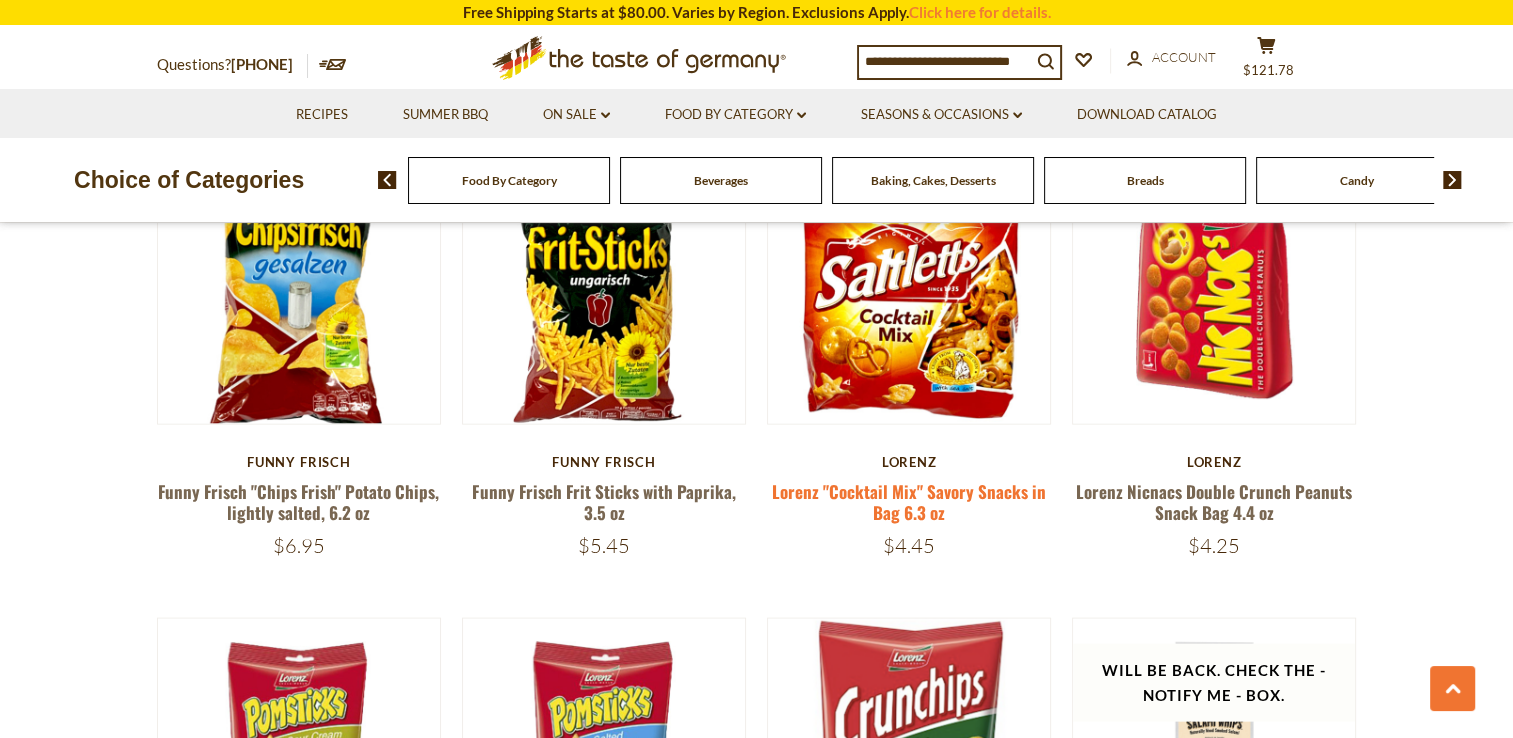 click on "Lorenz "Cocktail Mix" Savory Snacks in Bag 6.3 oz" at bounding box center (909, 502) 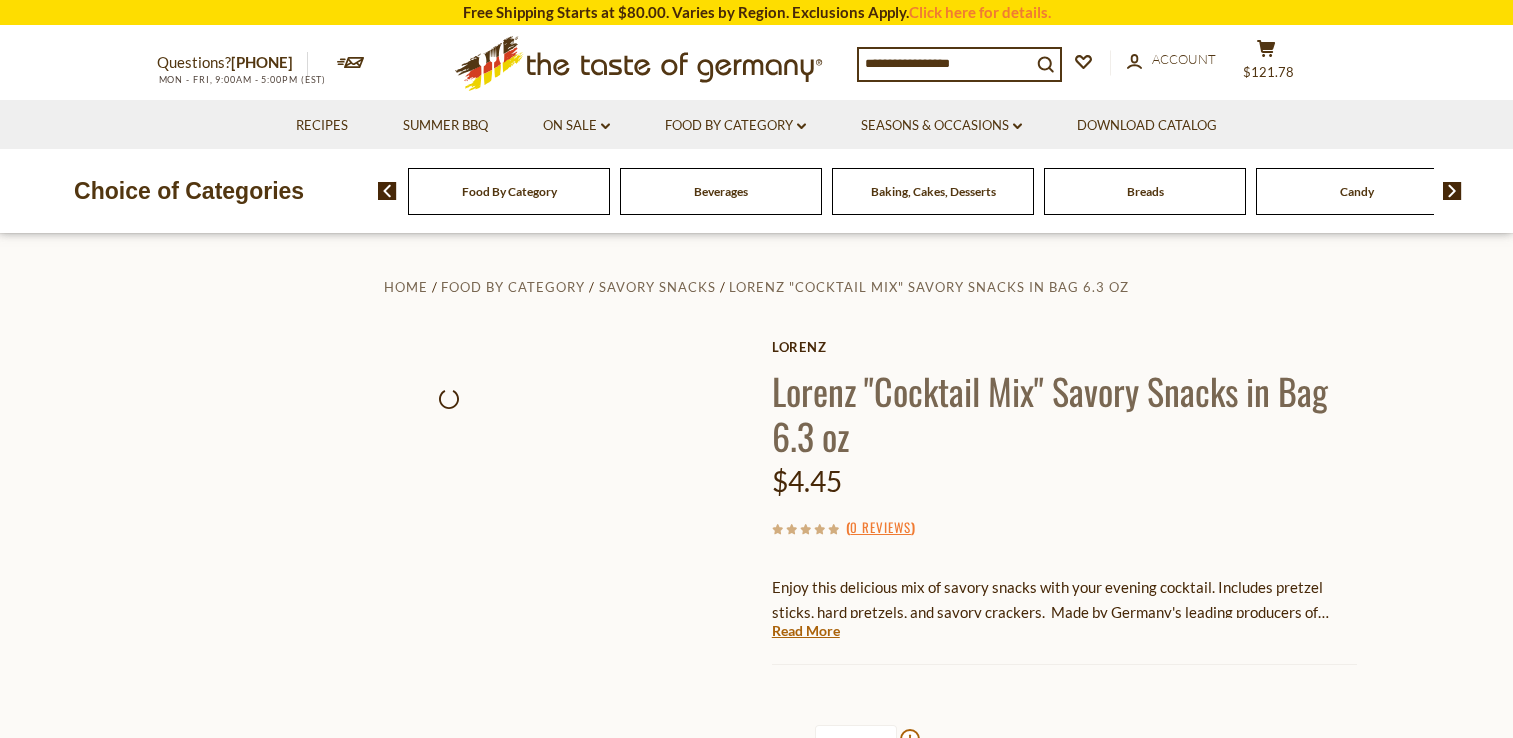 scroll, scrollTop: 0, scrollLeft: 0, axis: both 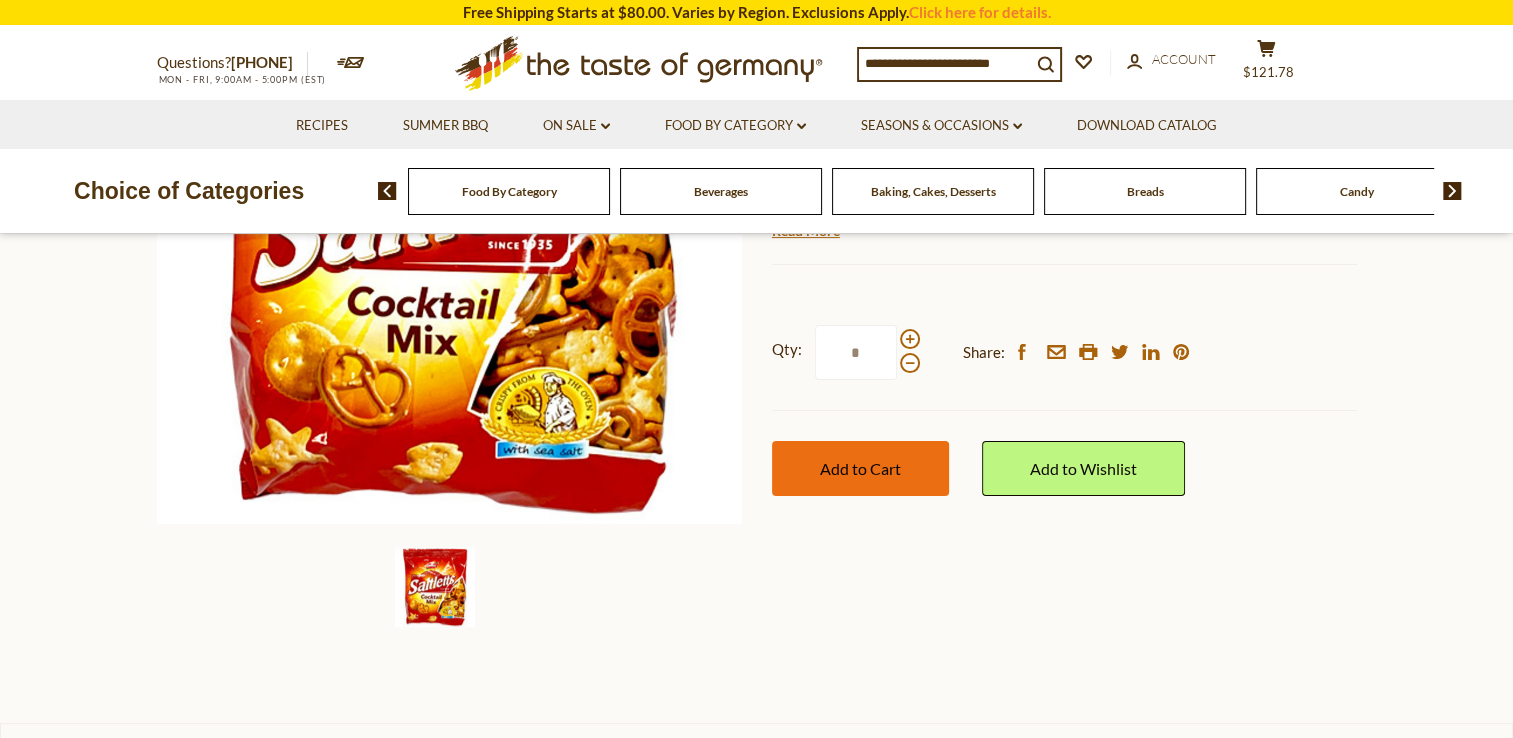 click on "Add to Cart" at bounding box center [860, 468] 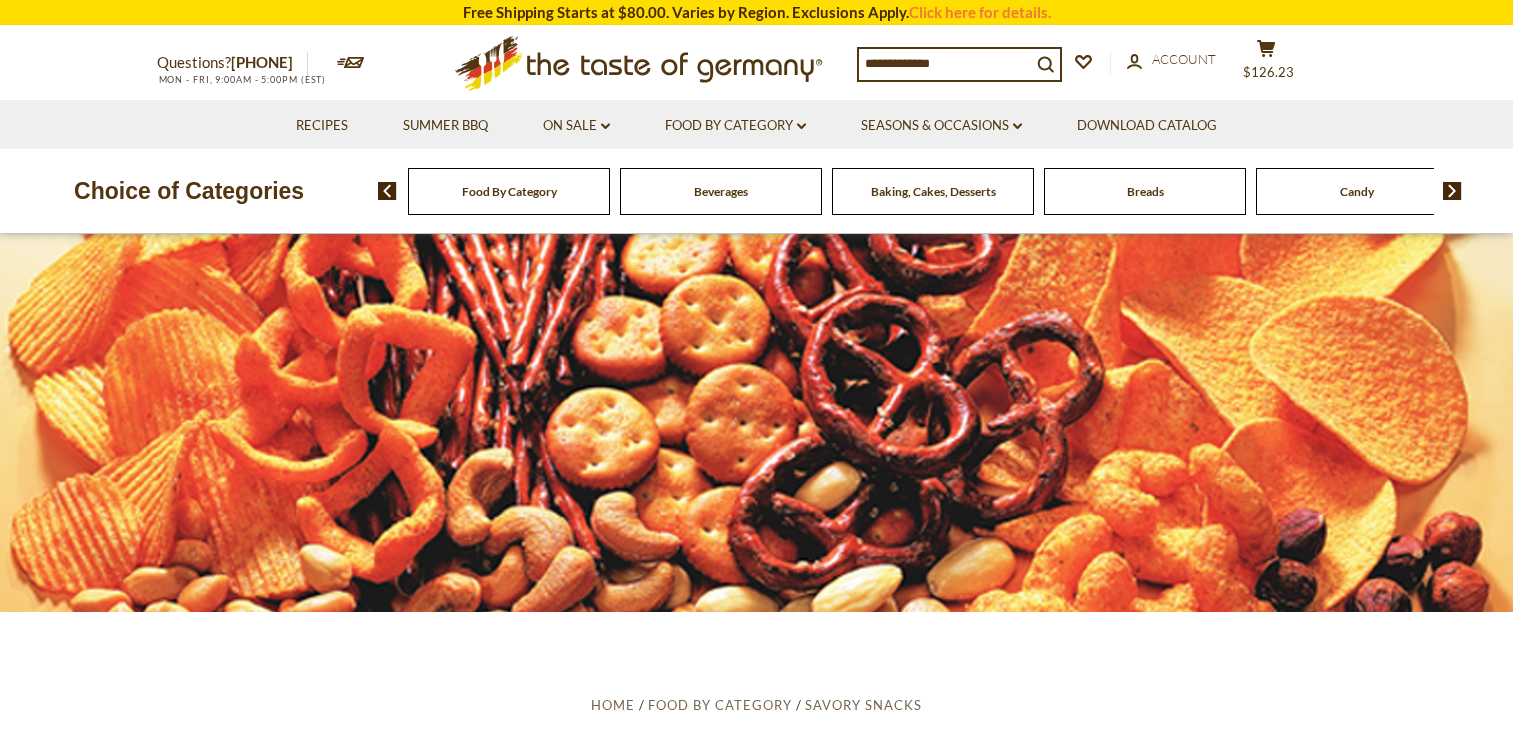 scroll, scrollTop: 4100, scrollLeft: 0, axis: vertical 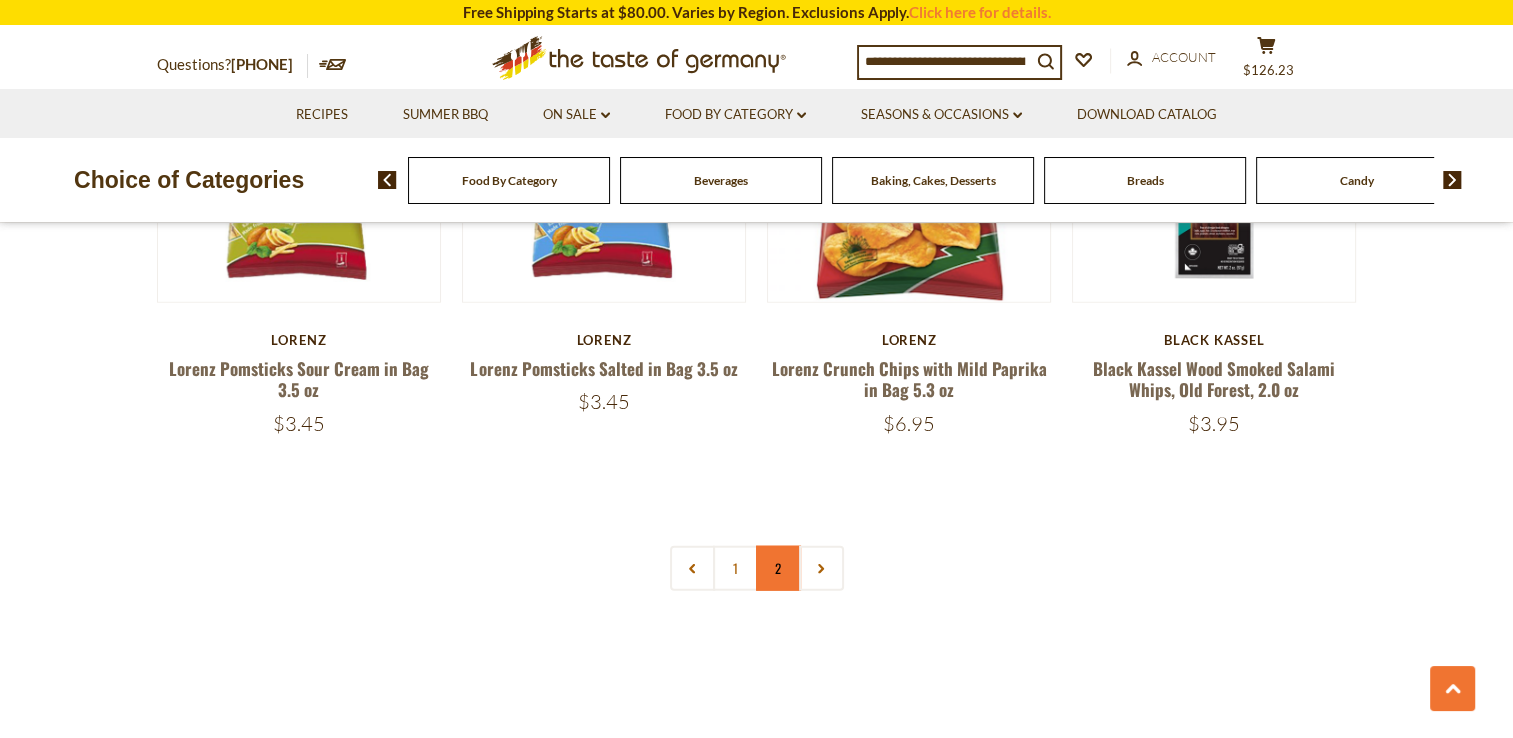 click on "2" at bounding box center [778, 568] 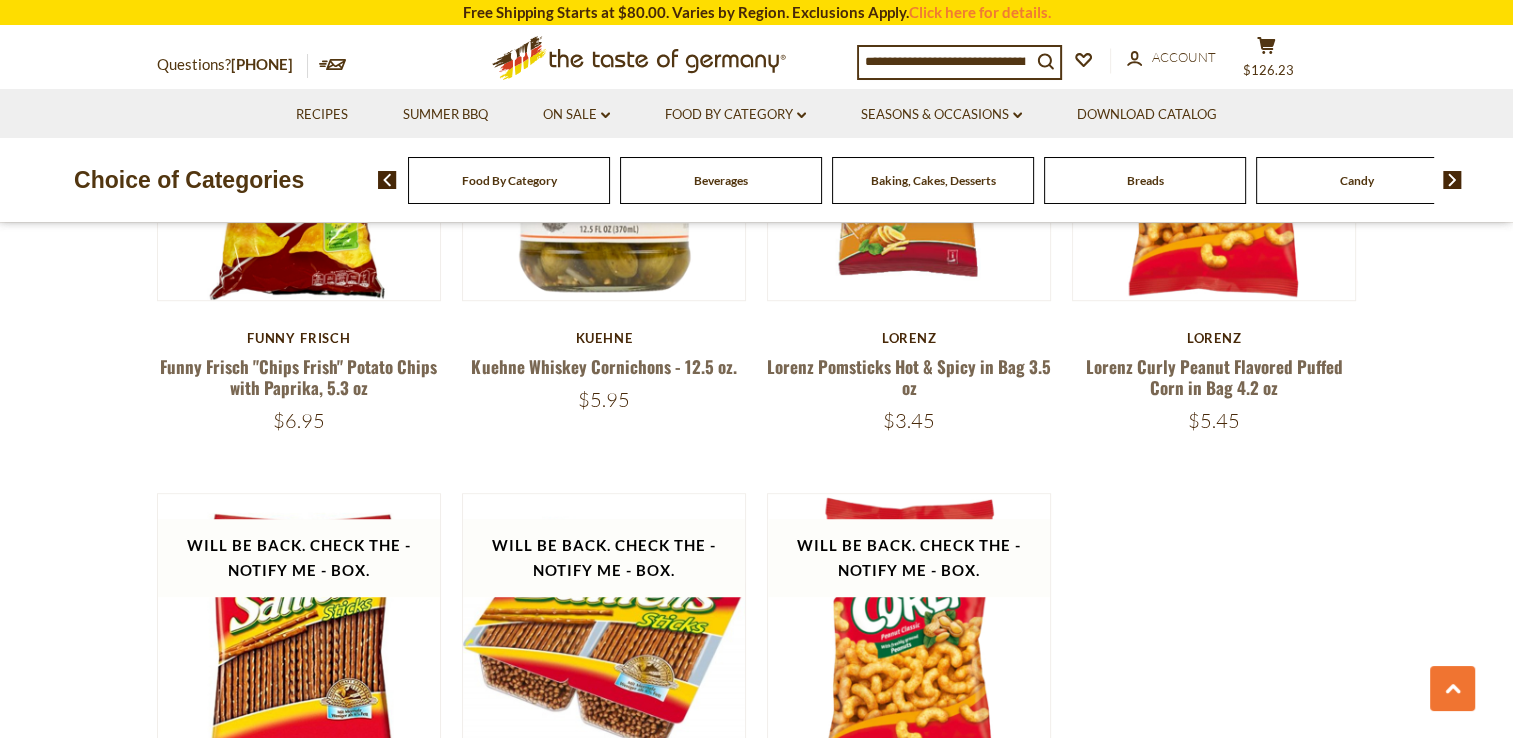 scroll, scrollTop: 1242, scrollLeft: 0, axis: vertical 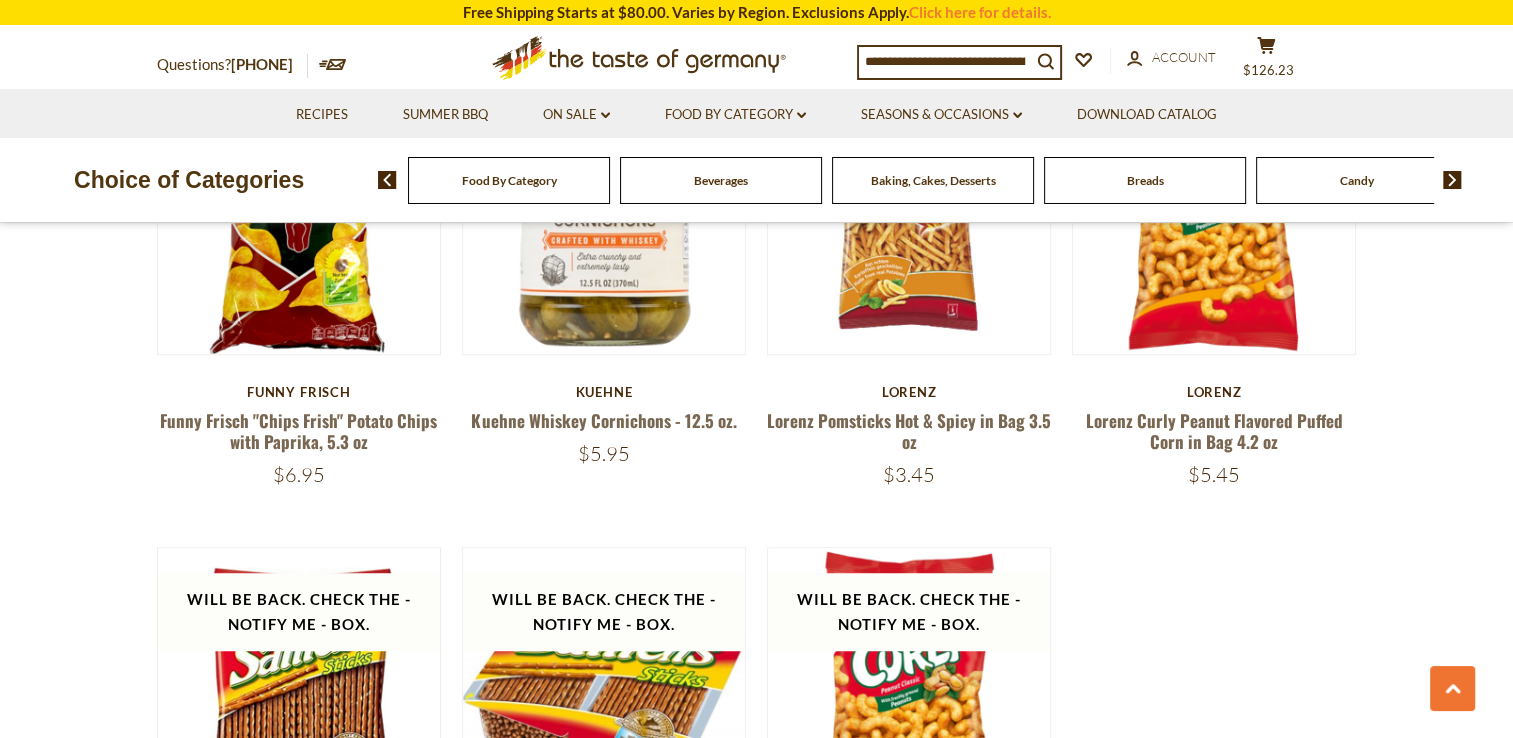 click at bounding box center (1452, 180) 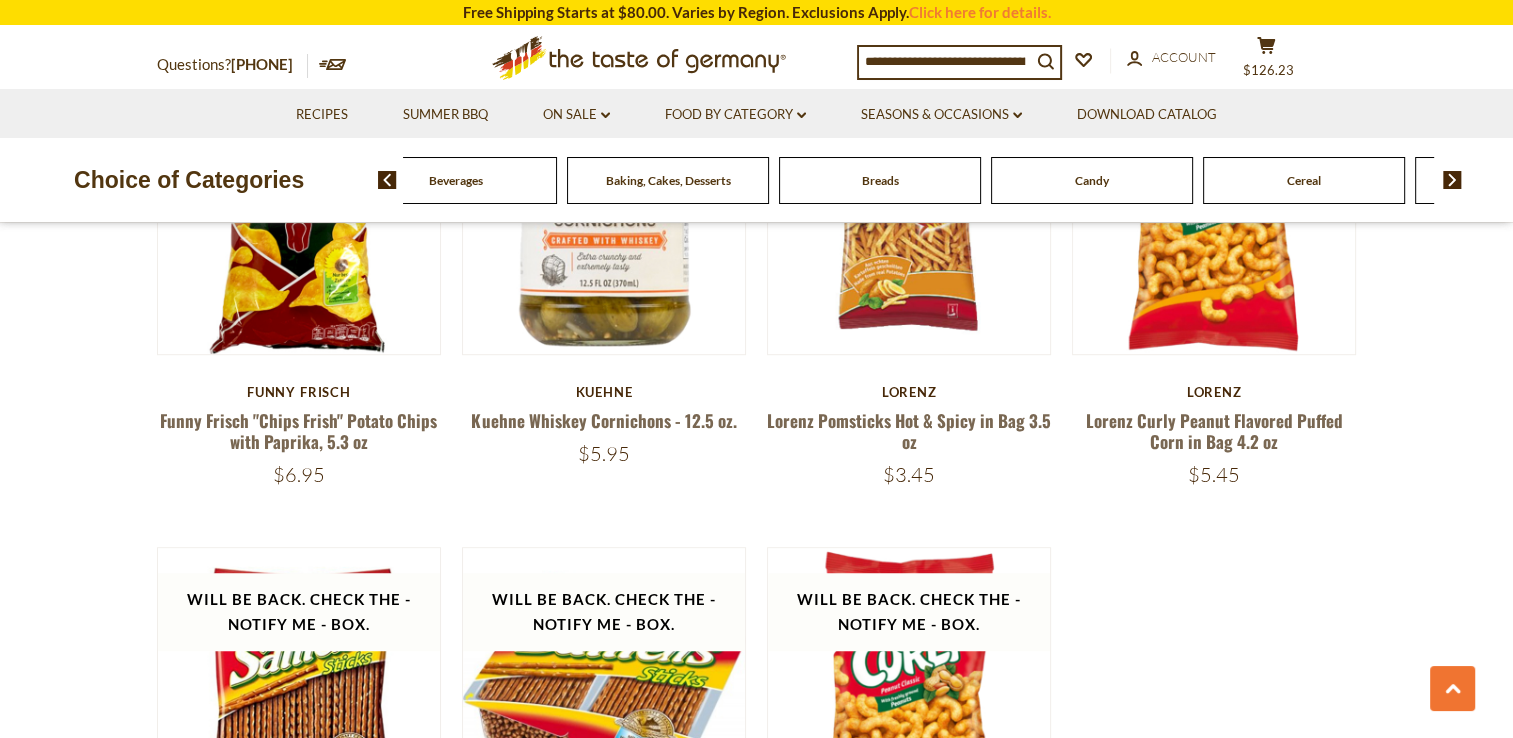 click at bounding box center [1452, 180] 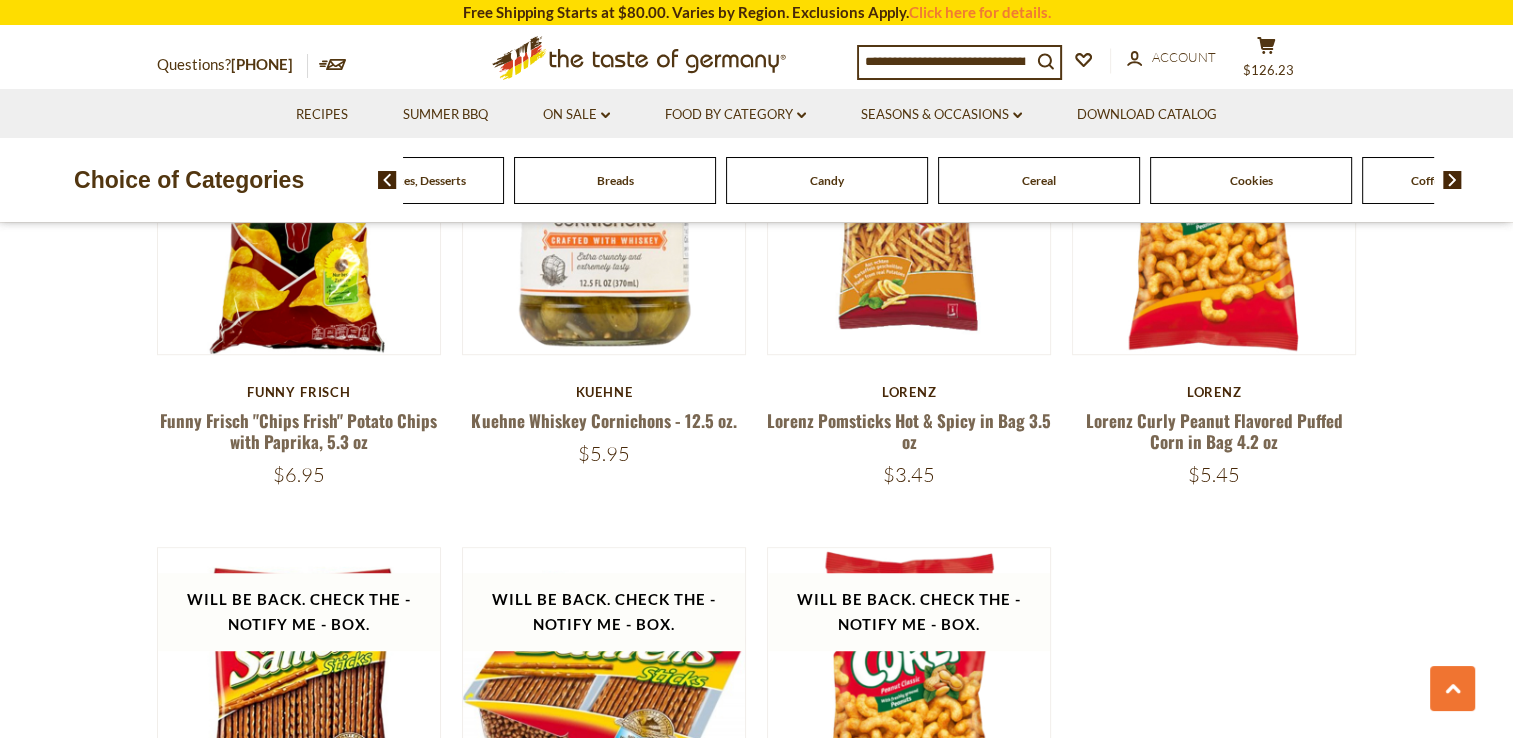 click at bounding box center (1452, 180) 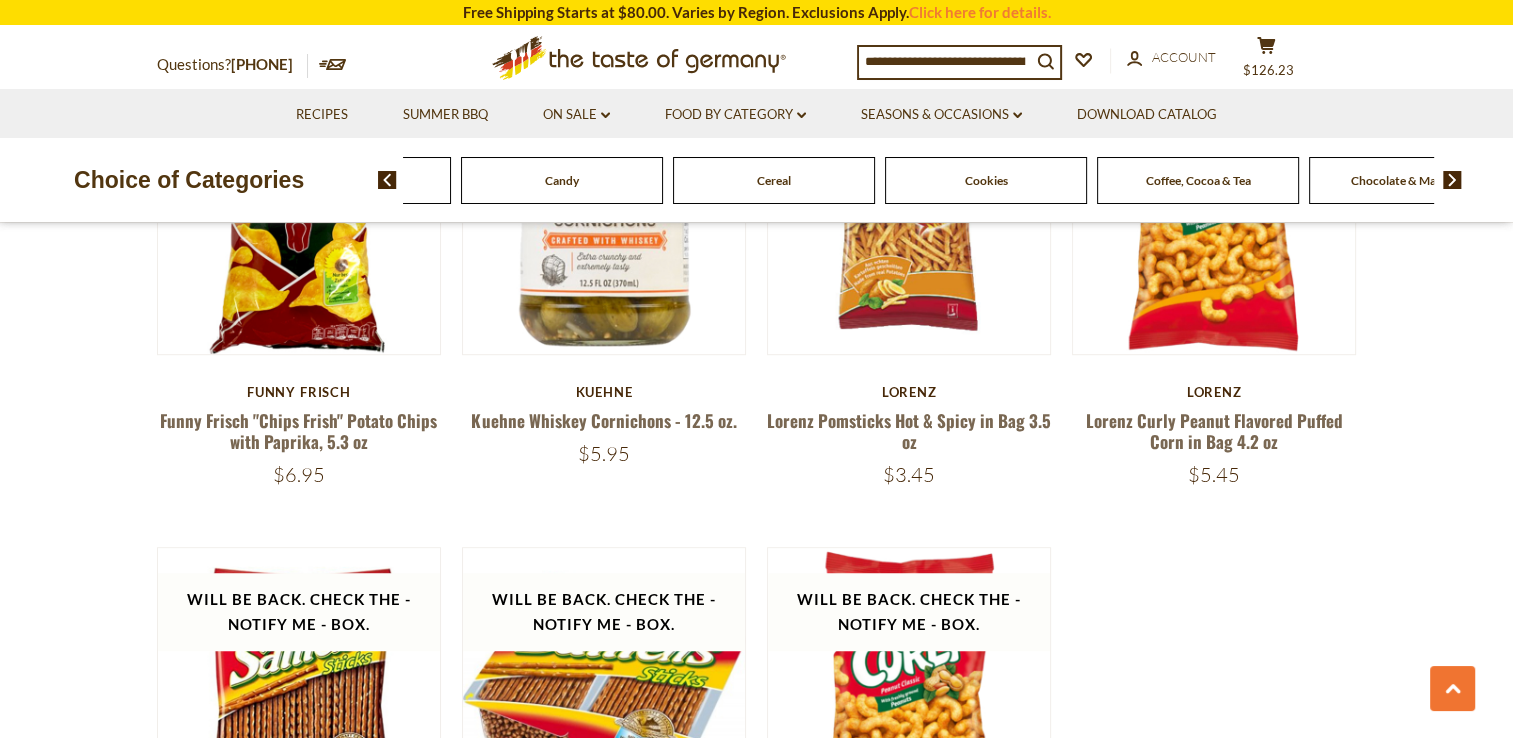 click at bounding box center (1452, 180) 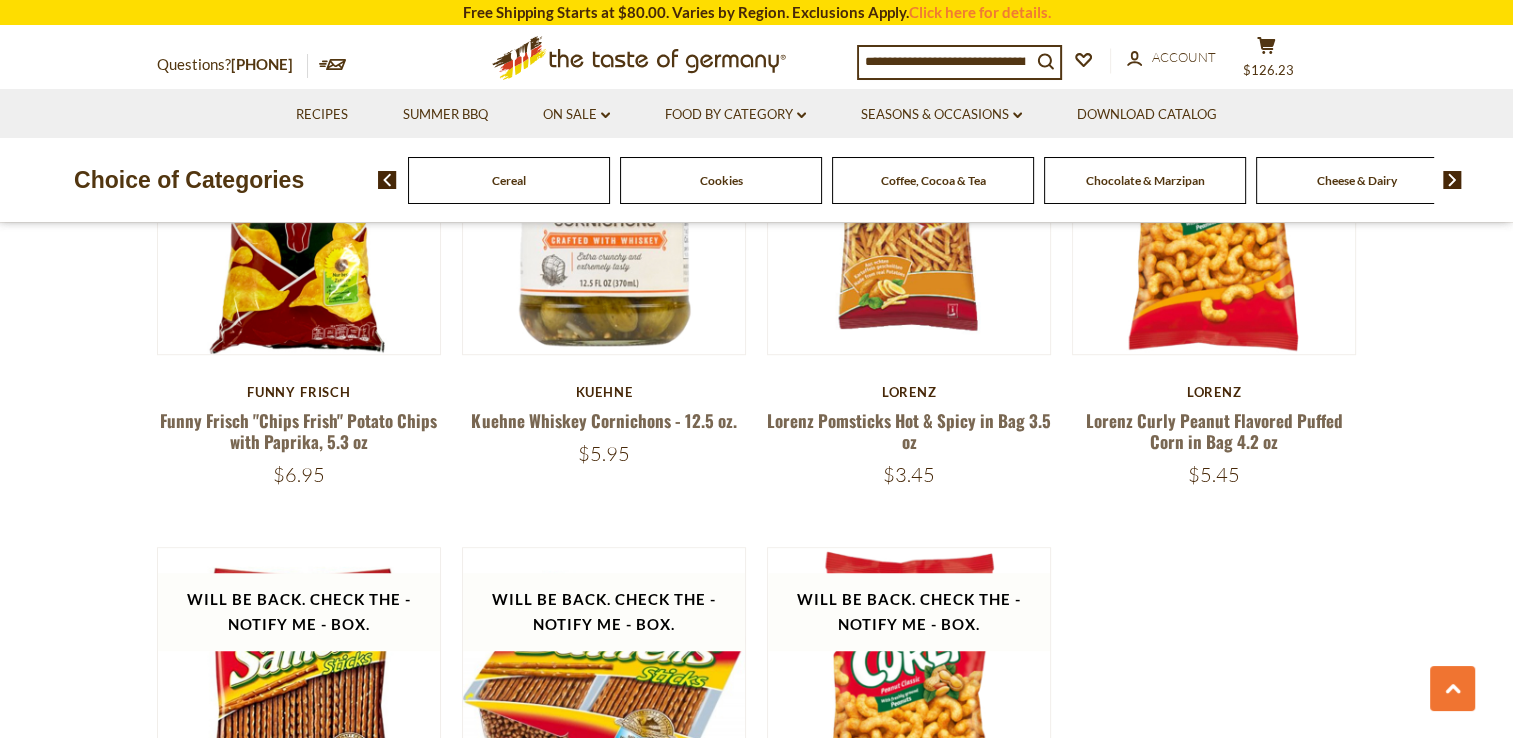 click at bounding box center [1452, 180] 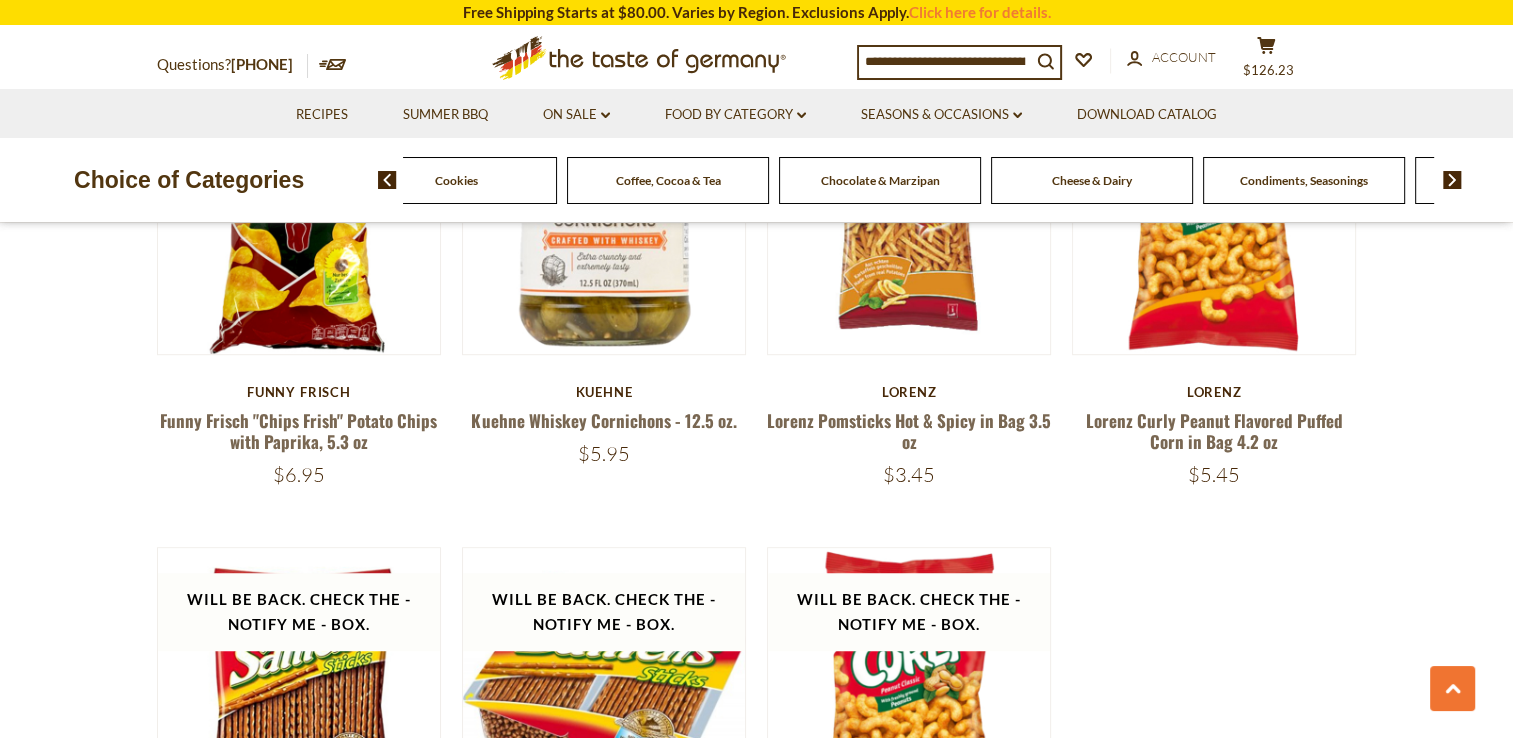 click at bounding box center (1452, 180) 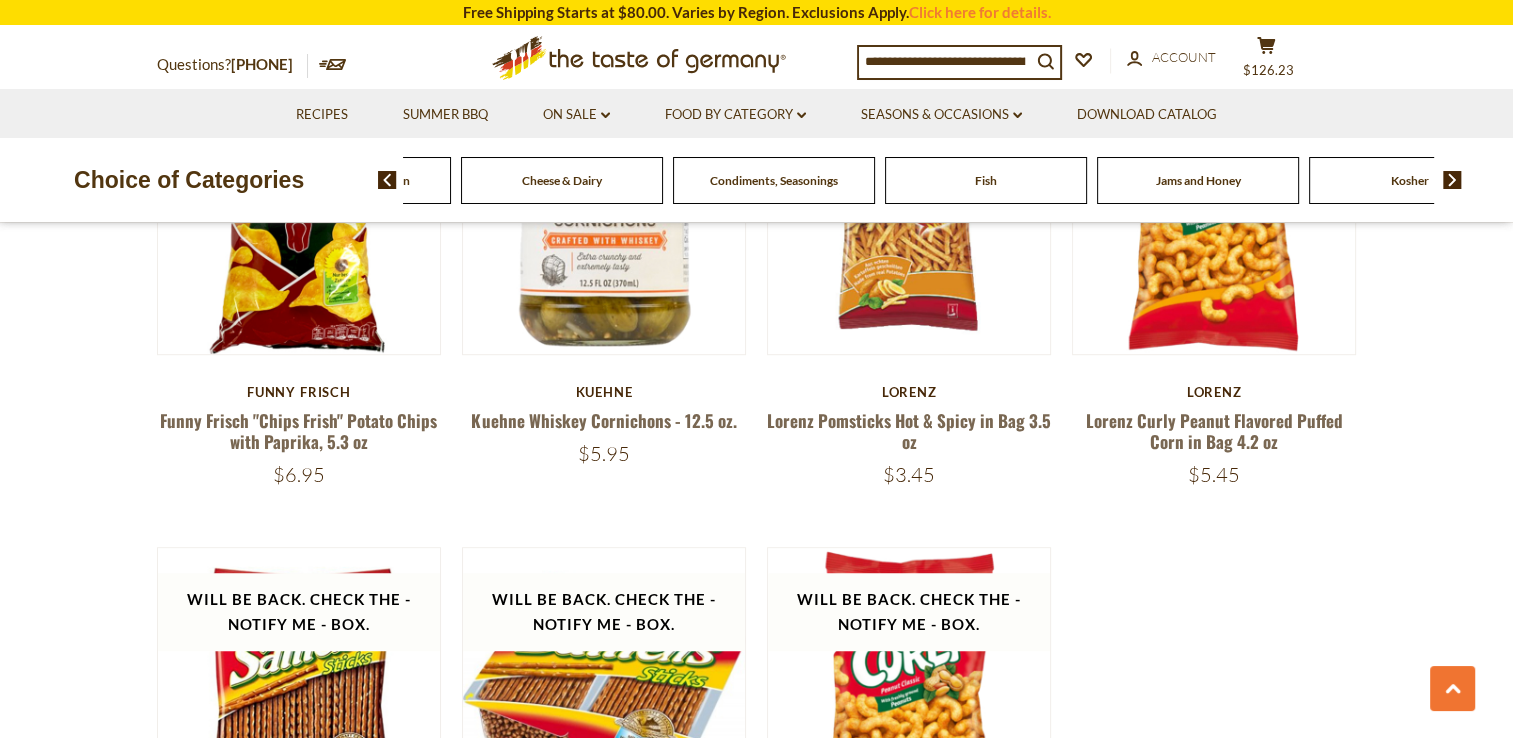 click at bounding box center [1452, 180] 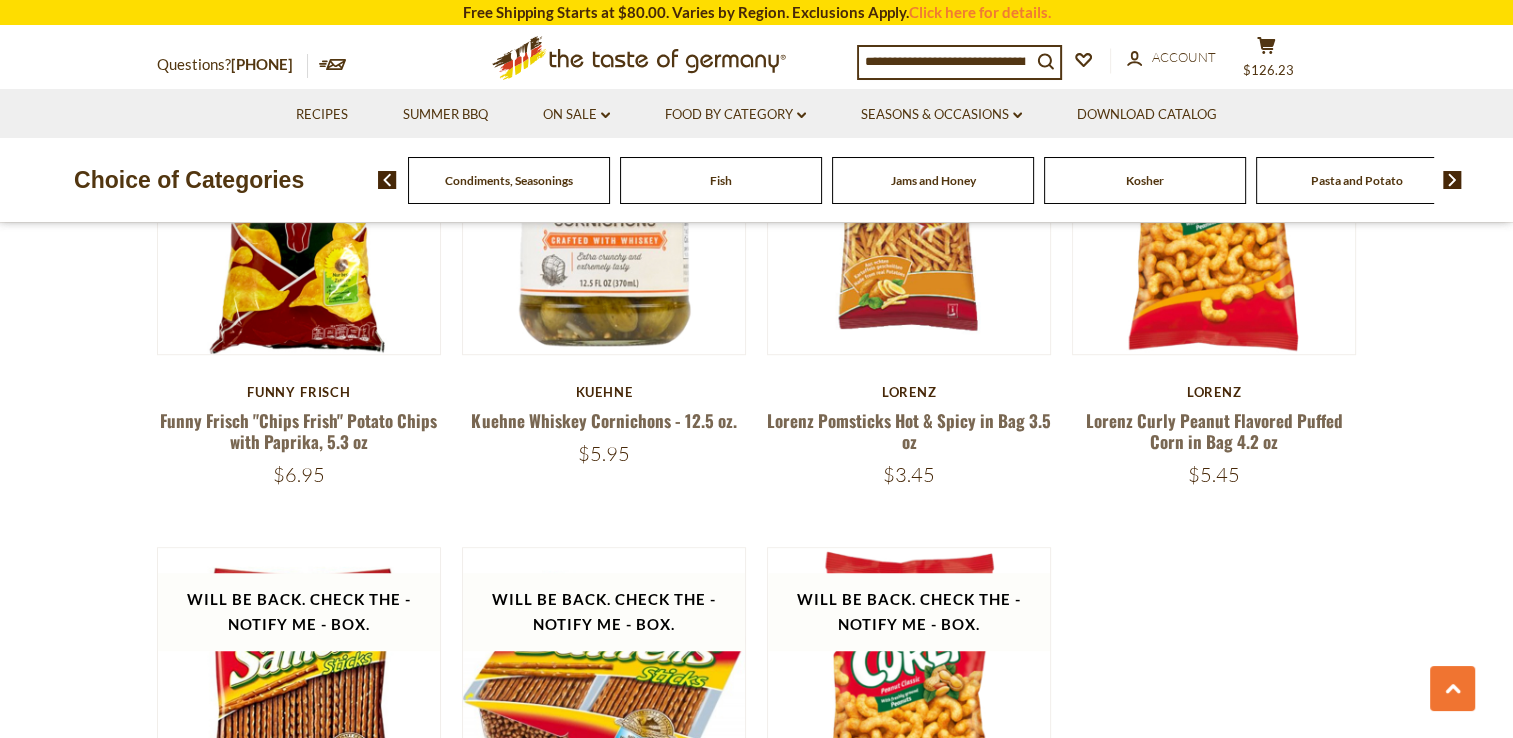 click at bounding box center [1452, 180] 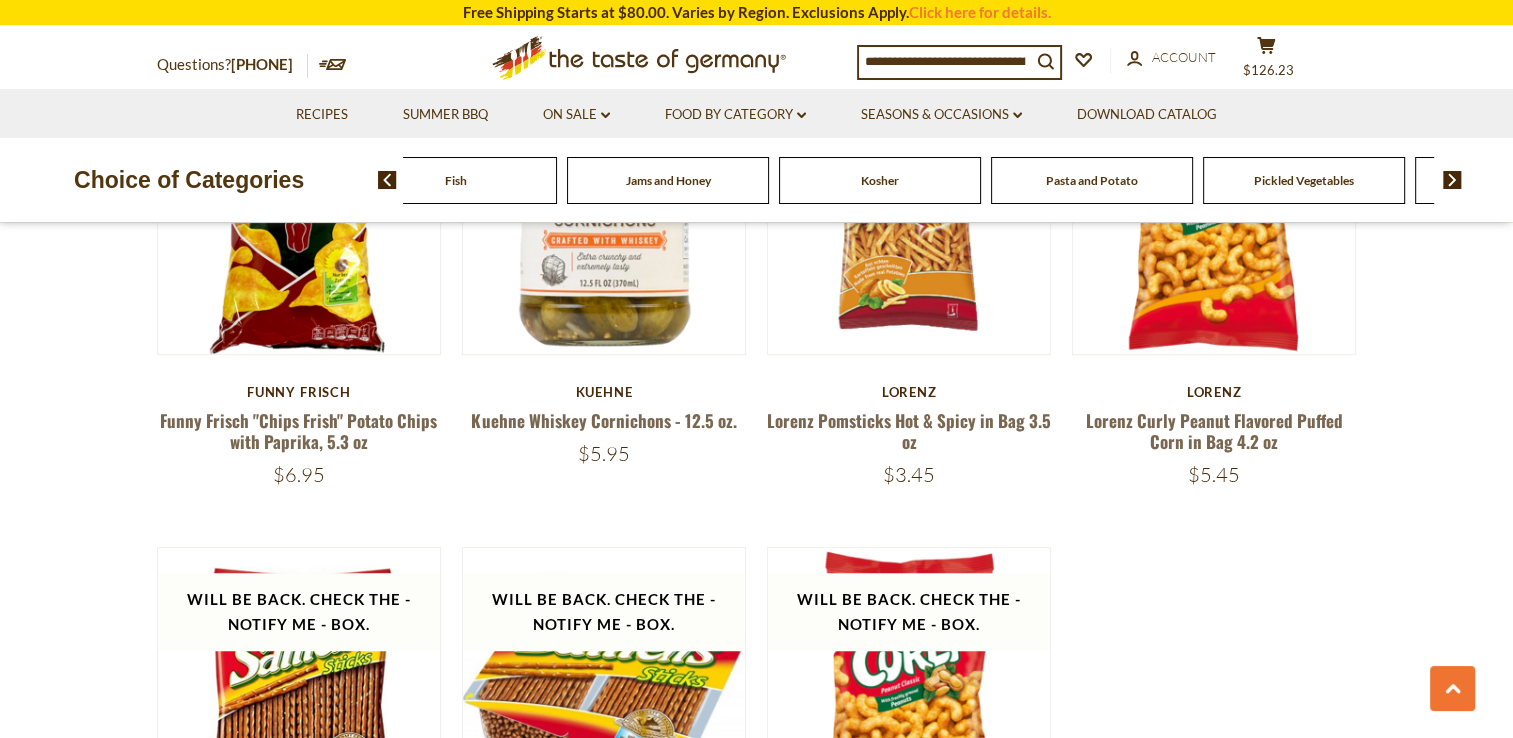 click at bounding box center (1452, 180) 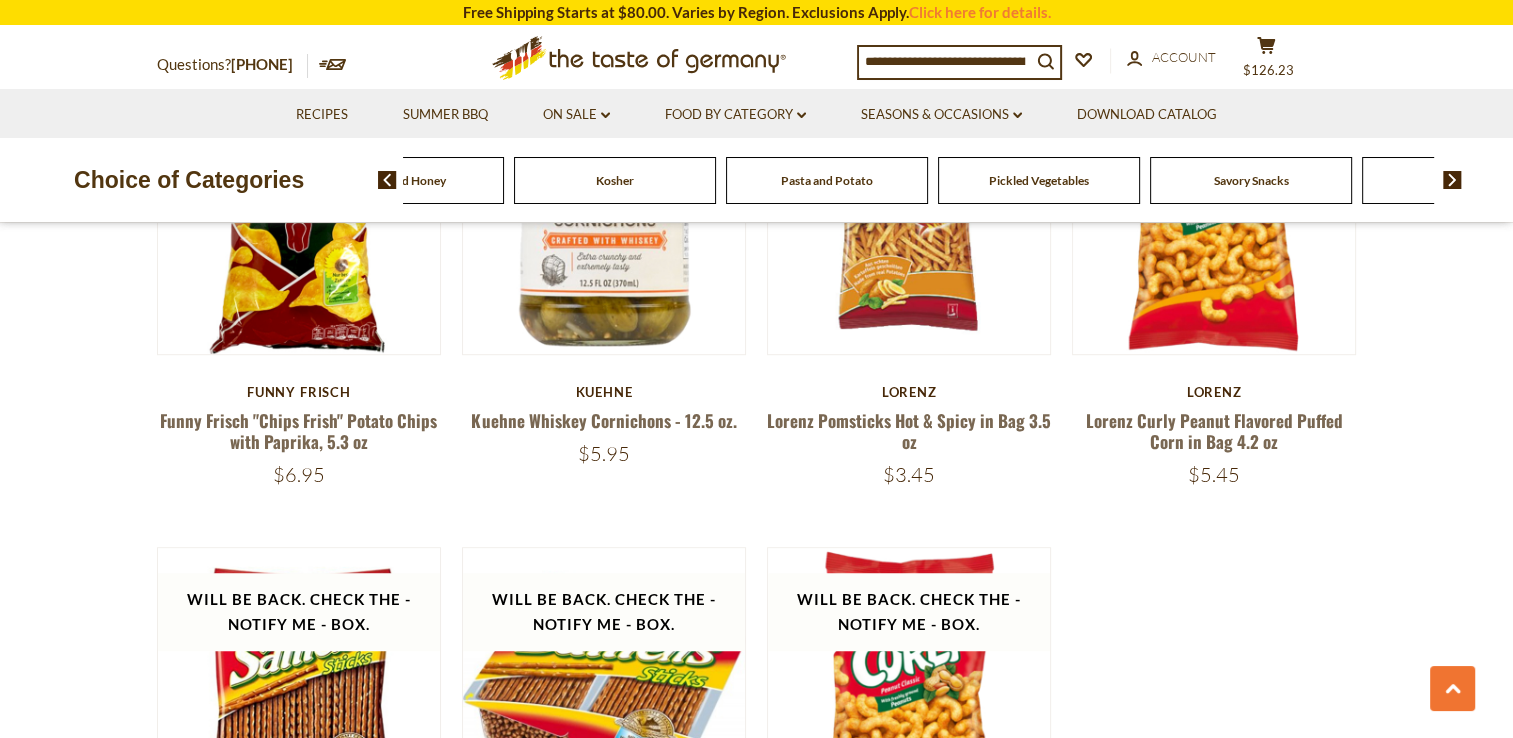 click at bounding box center [1452, 180] 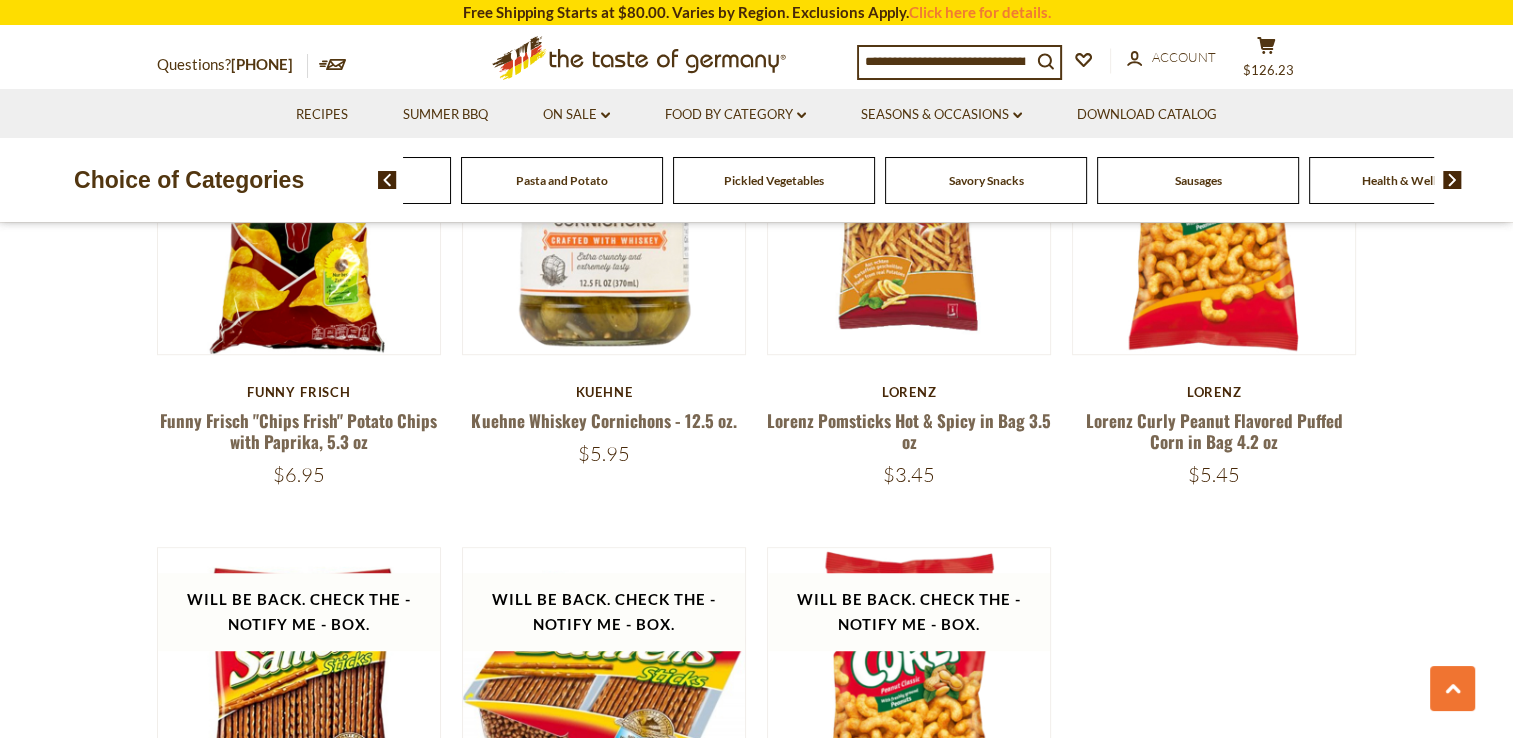 click at bounding box center [1452, 180] 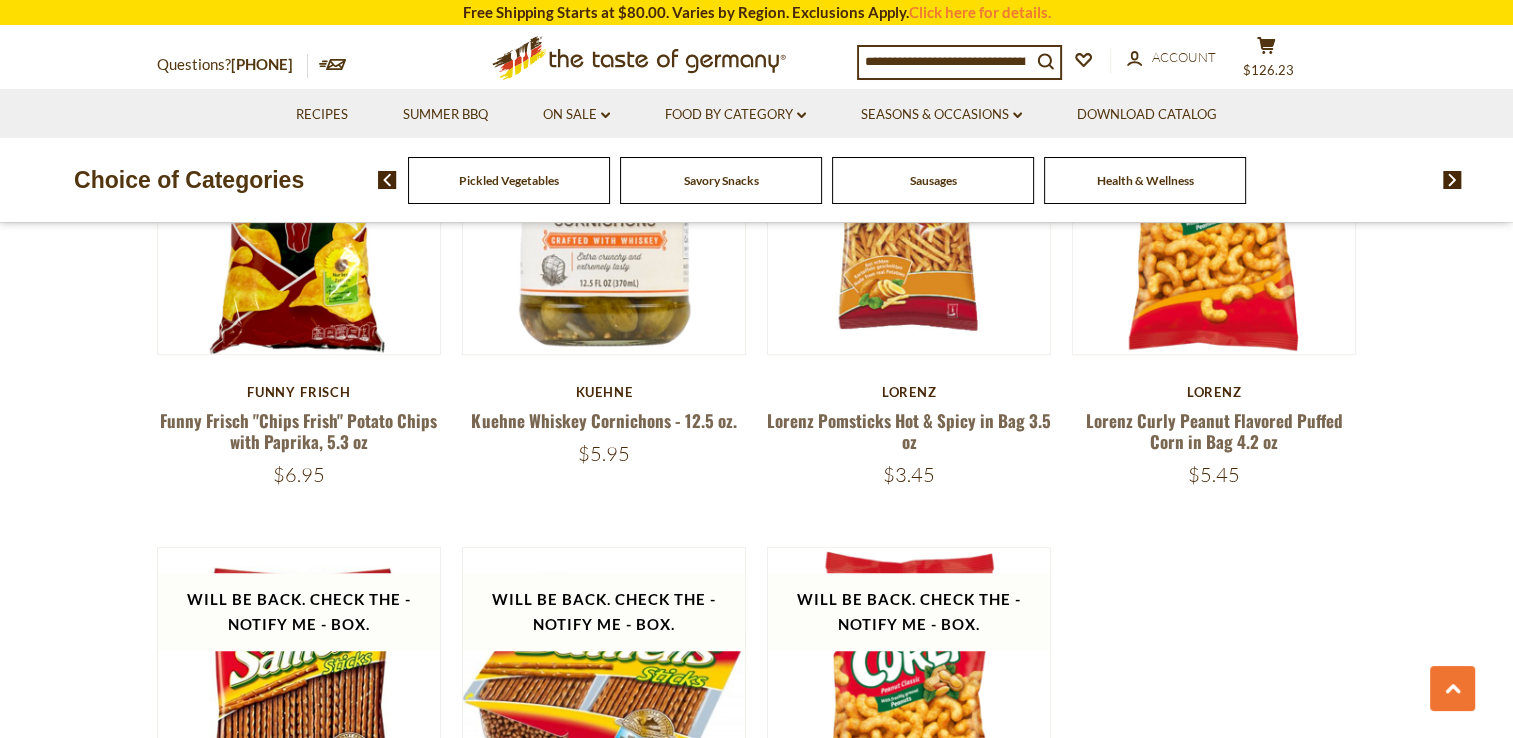 click on "Sausages" at bounding box center [-2671, 180] 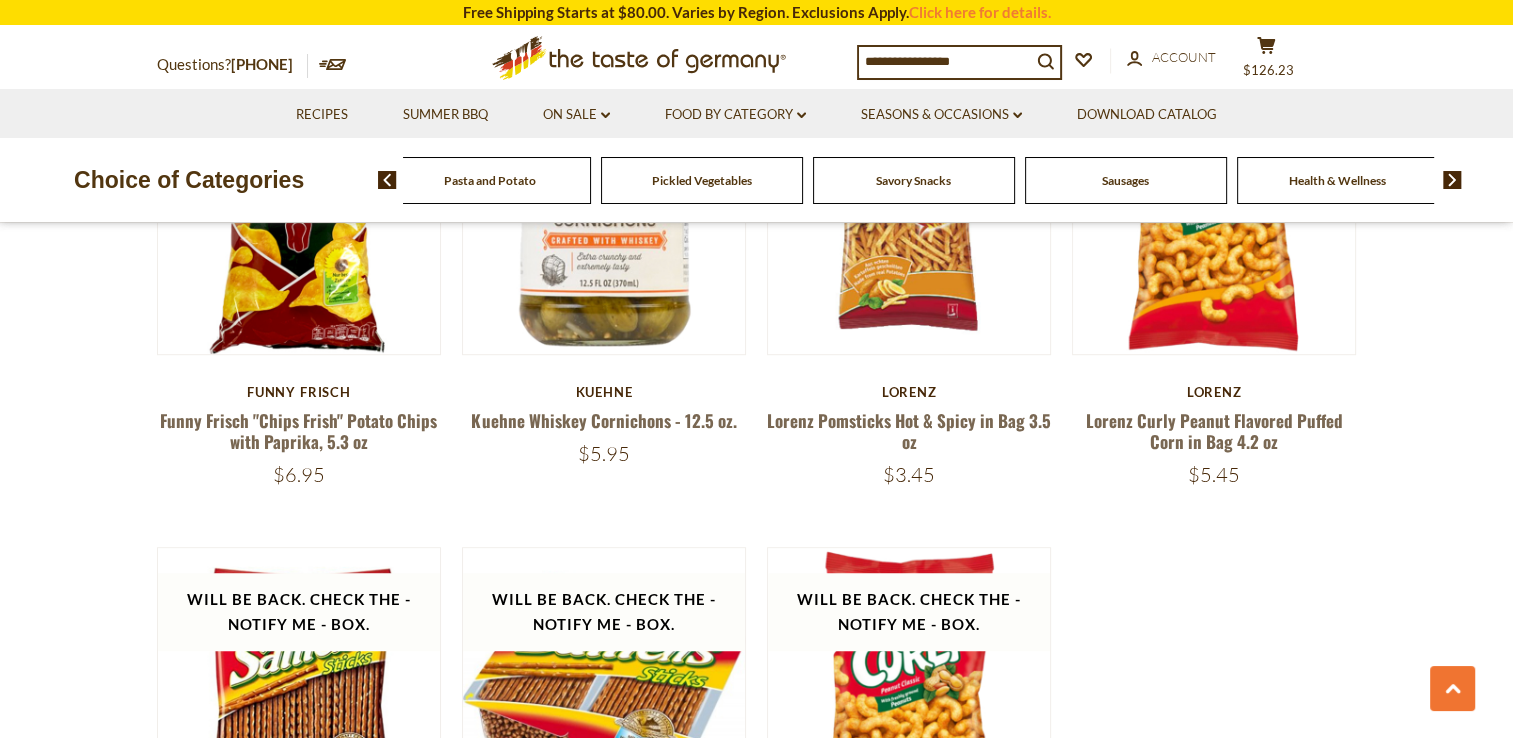 click on "Sausages" at bounding box center (-2478, 180) 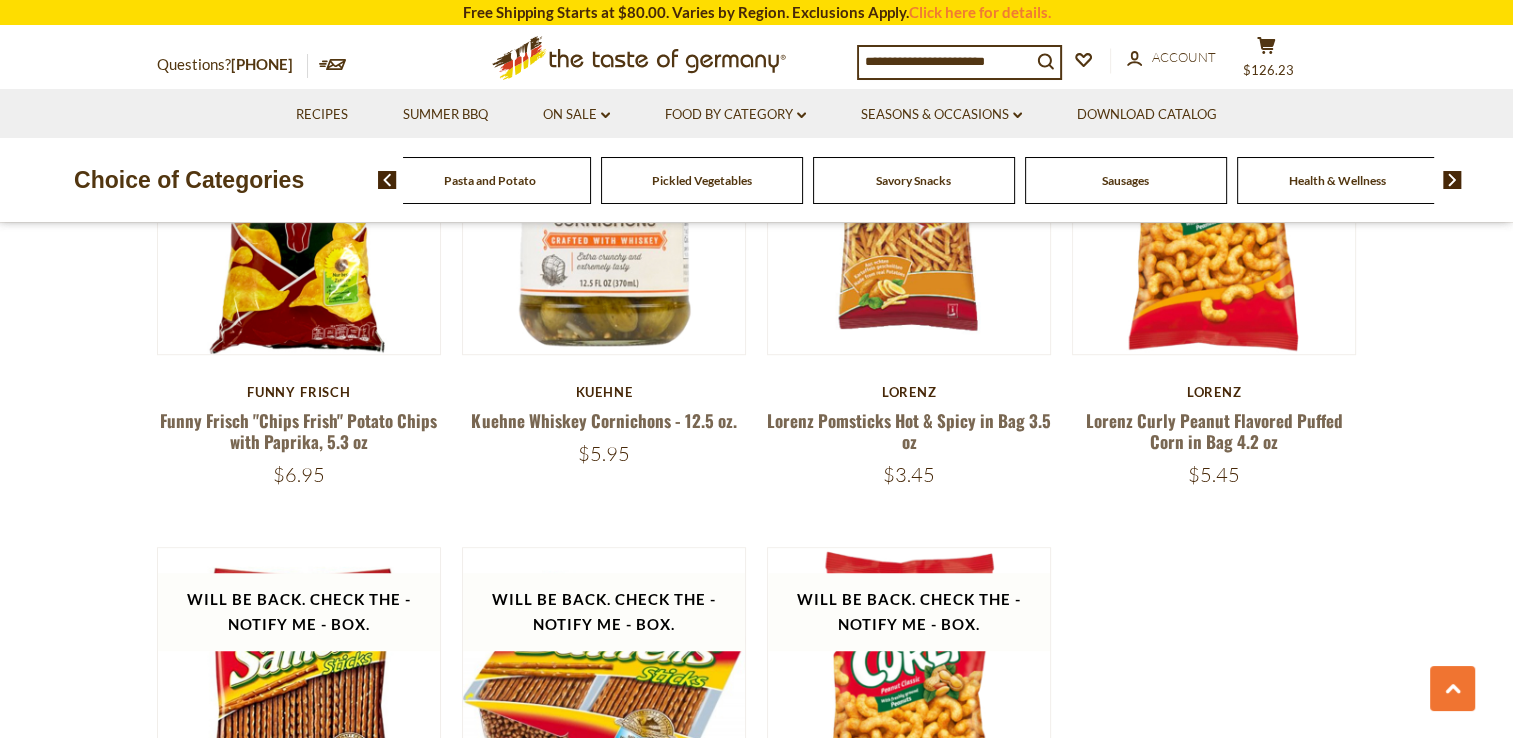 click on "Sausages" at bounding box center (1125, 180) 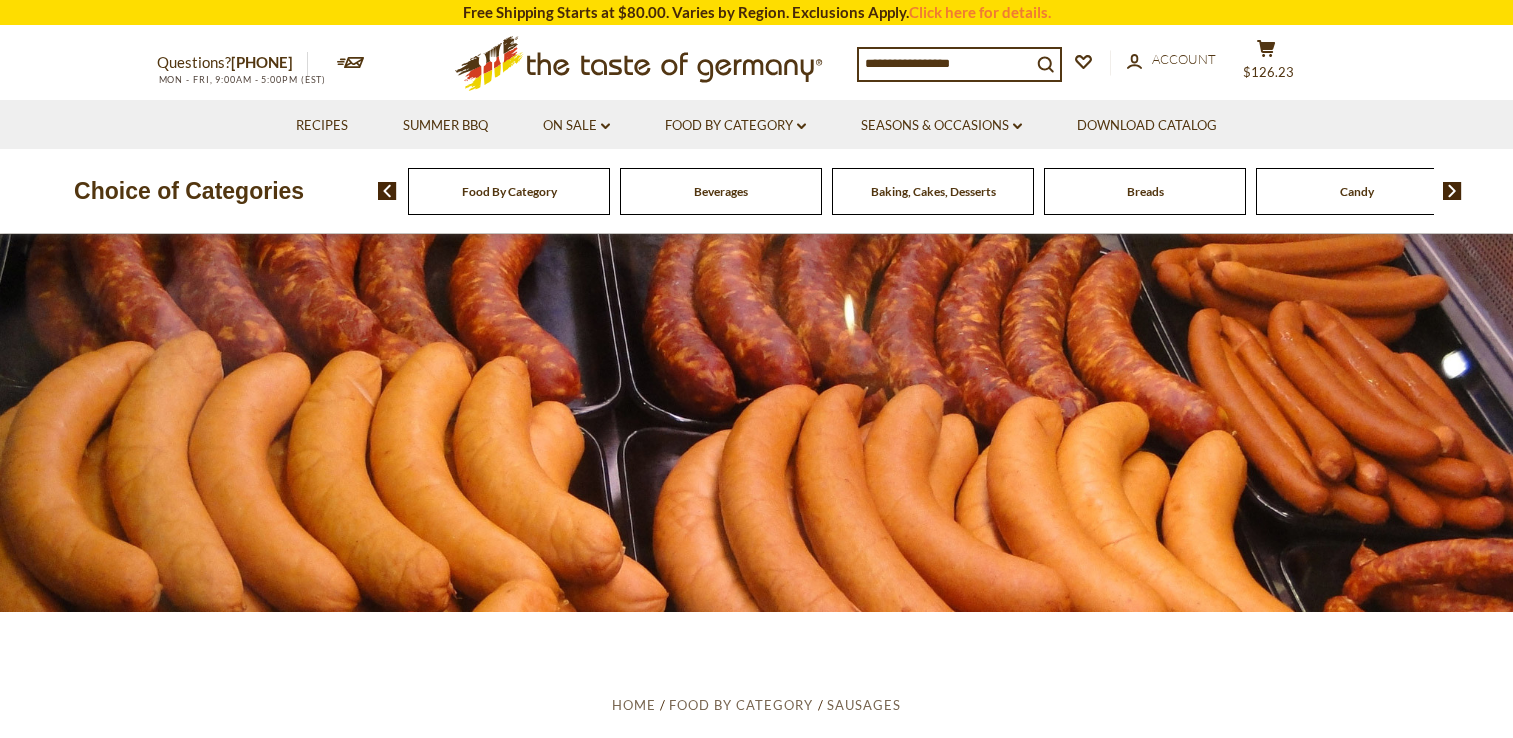 scroll, scrollTop: 0, scrollLeft: 0, axis: both 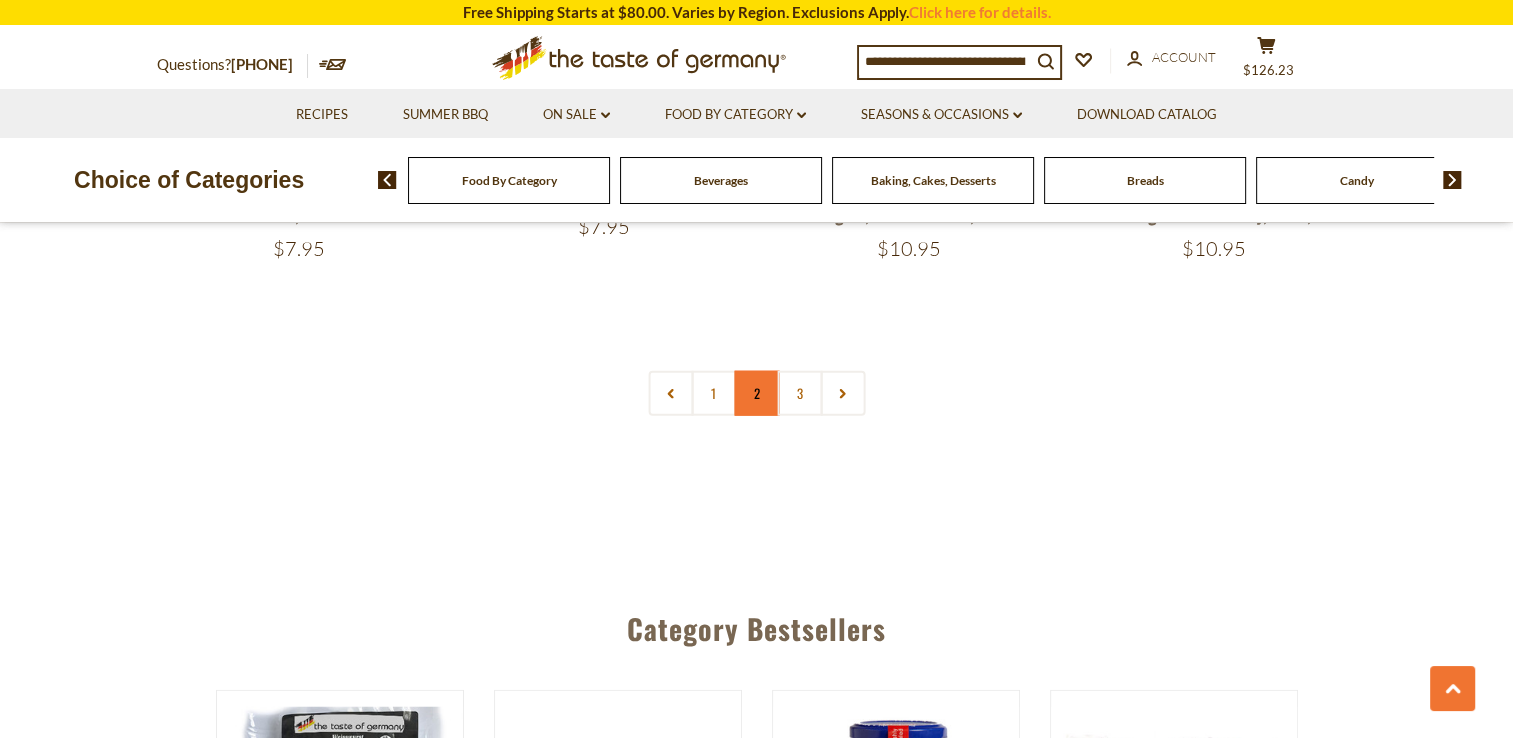 click on "2" at bounding box center [756, 393] 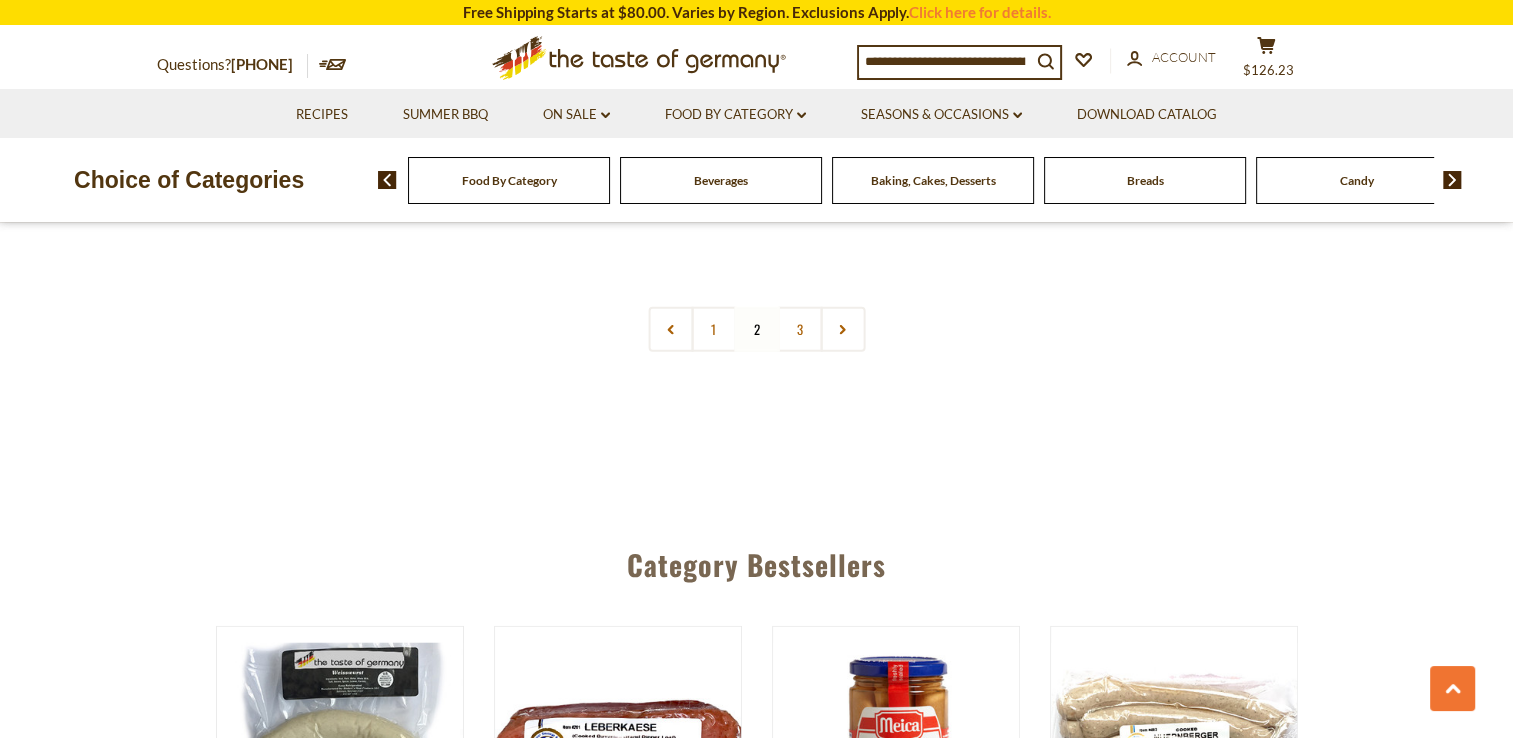 scroll, scrollTop: 4842, scrollLeft: 0, axis: vertical 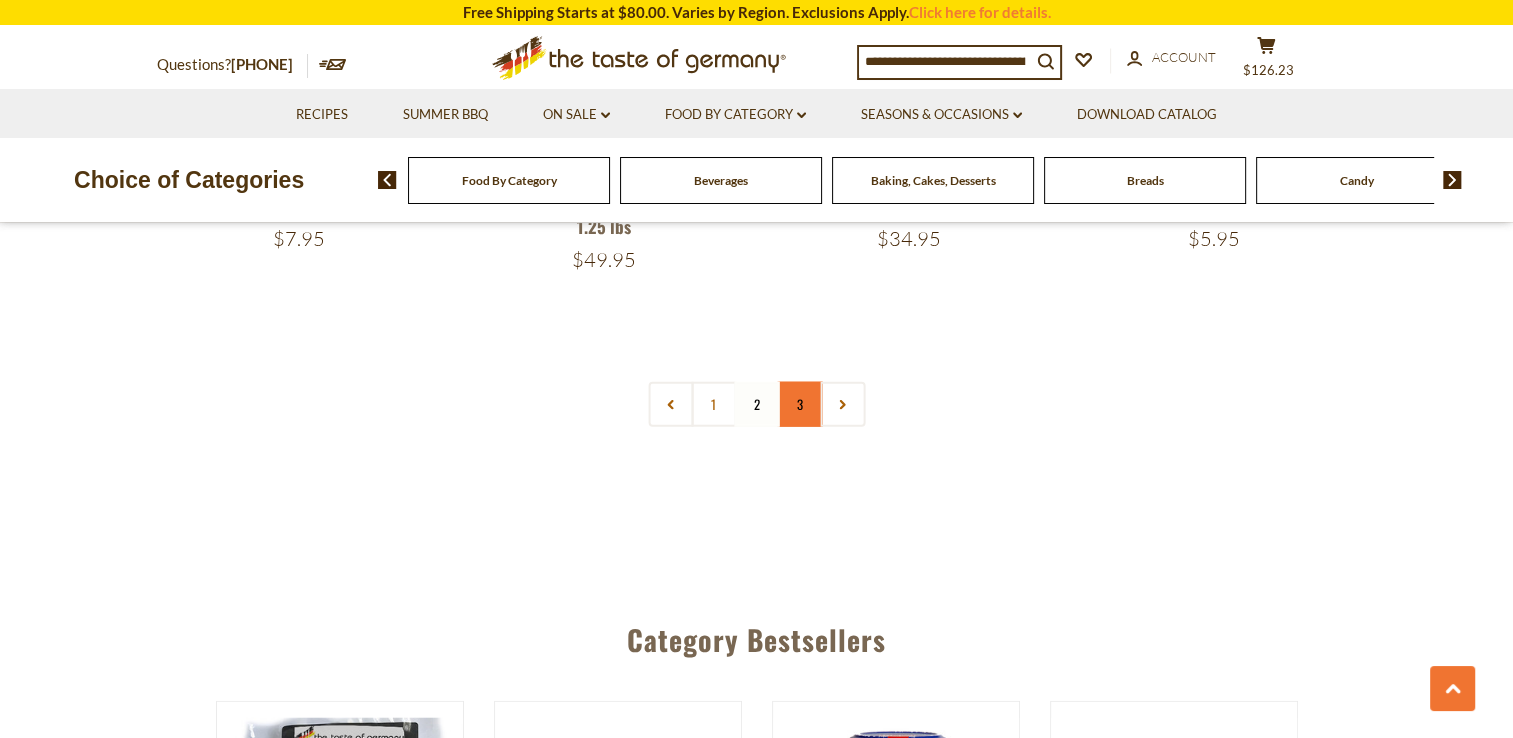 click on "3" at bounding box center [799, 404] 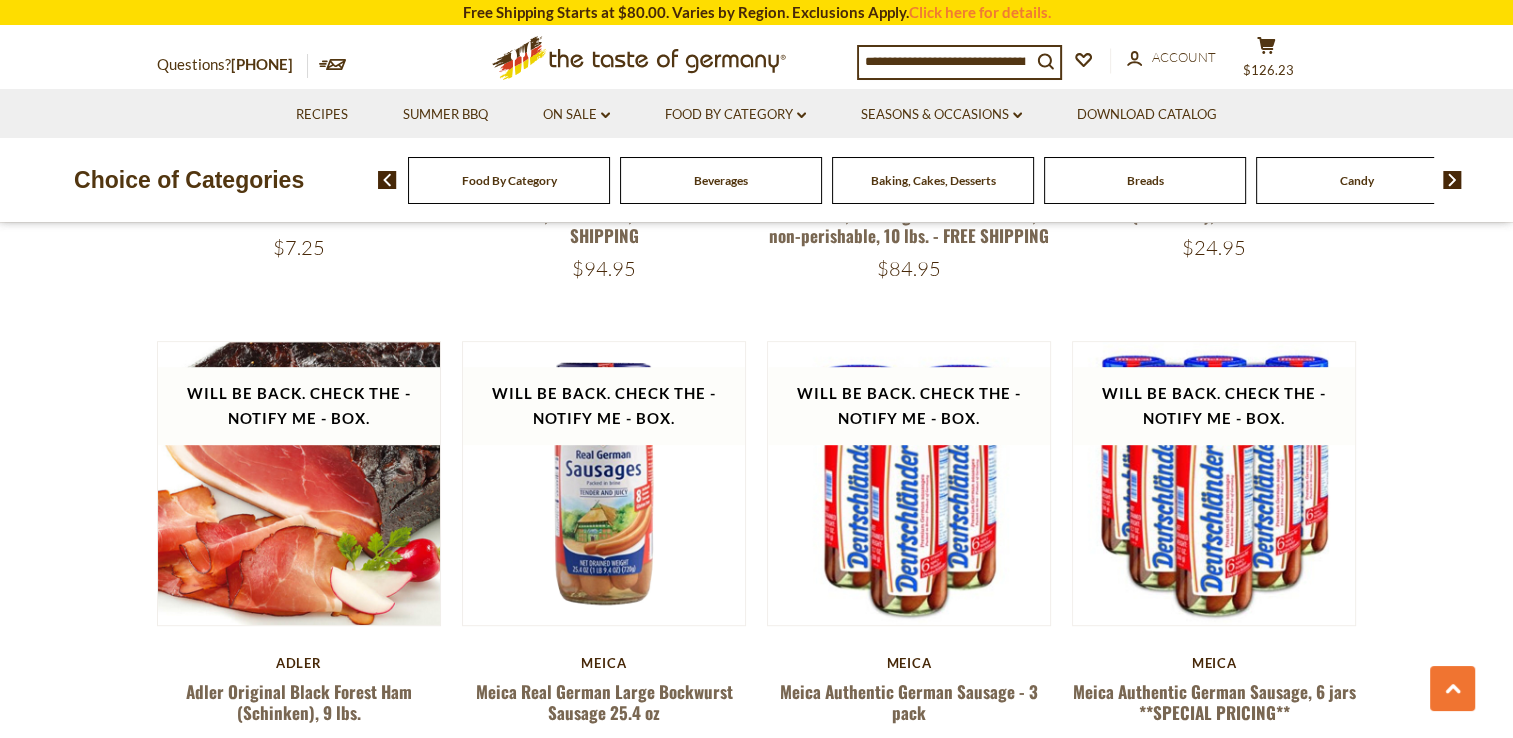 scroll, scrollTop: 1242, scrollLeft: 0, axis: vertical 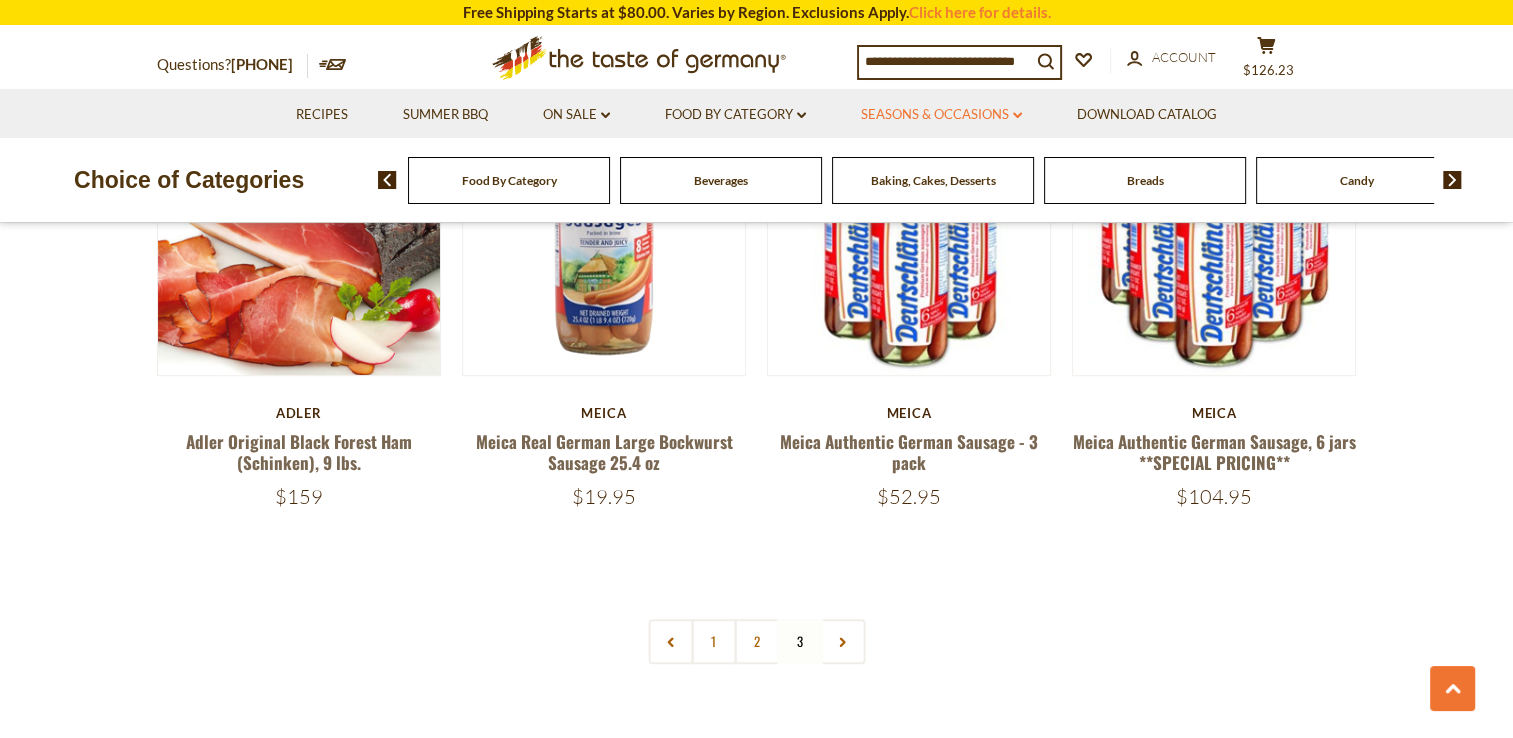 click on "Seasons & Occasions
dropdown_arrow" at bounding box center [941, 115] 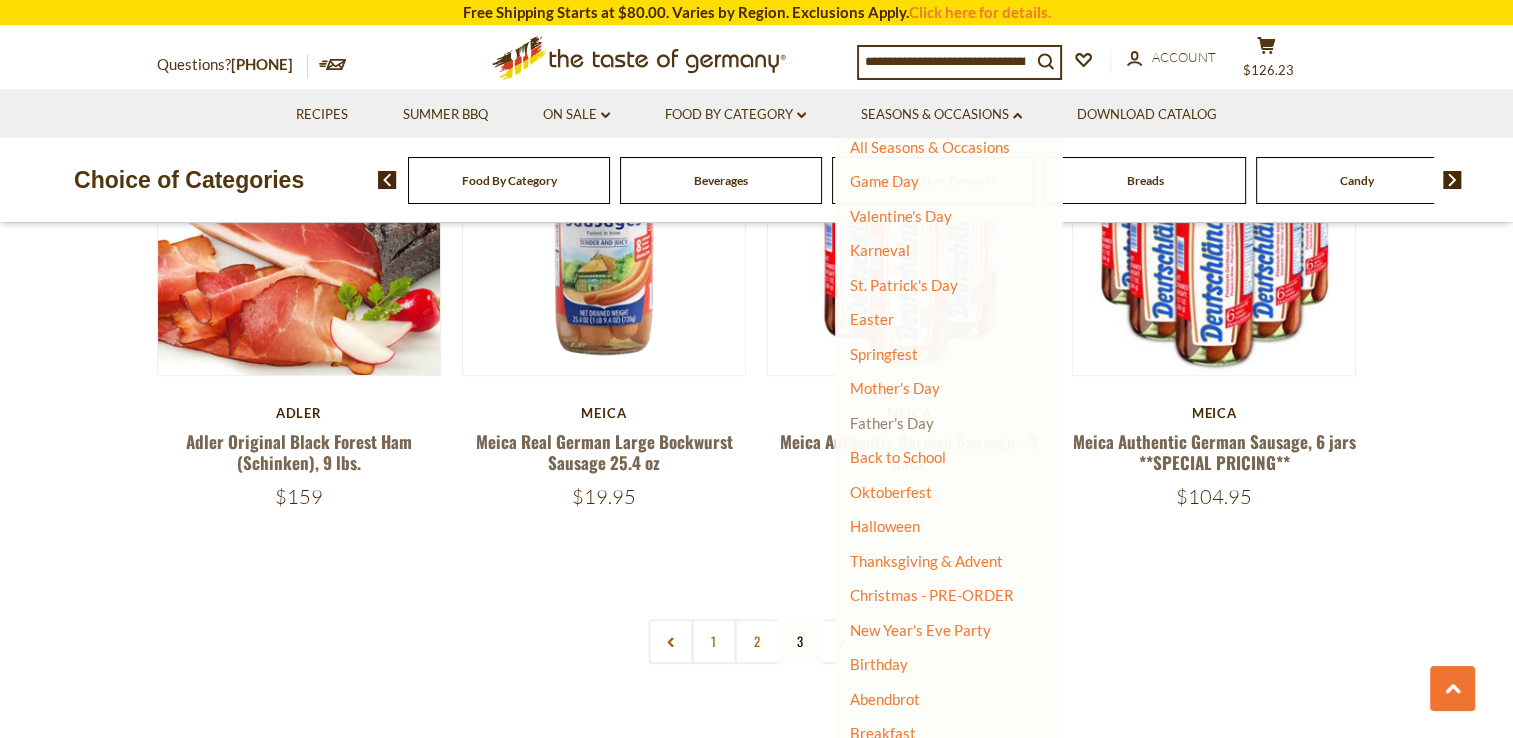 scroll, scrollTop: 29, scrollLeft: 0, axis: vertical 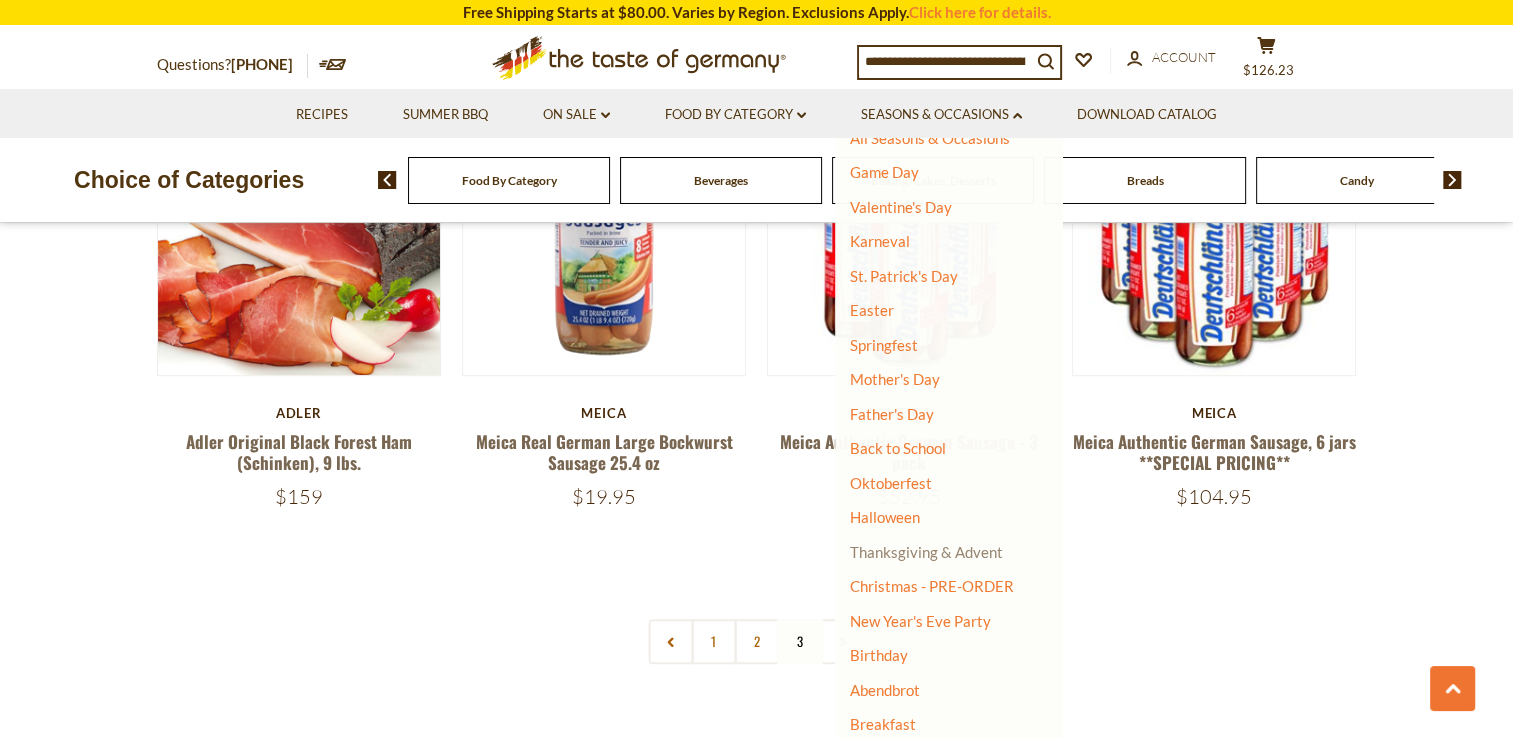 click on "Thanksgiving & Advent" at bounding box center [926, 552] 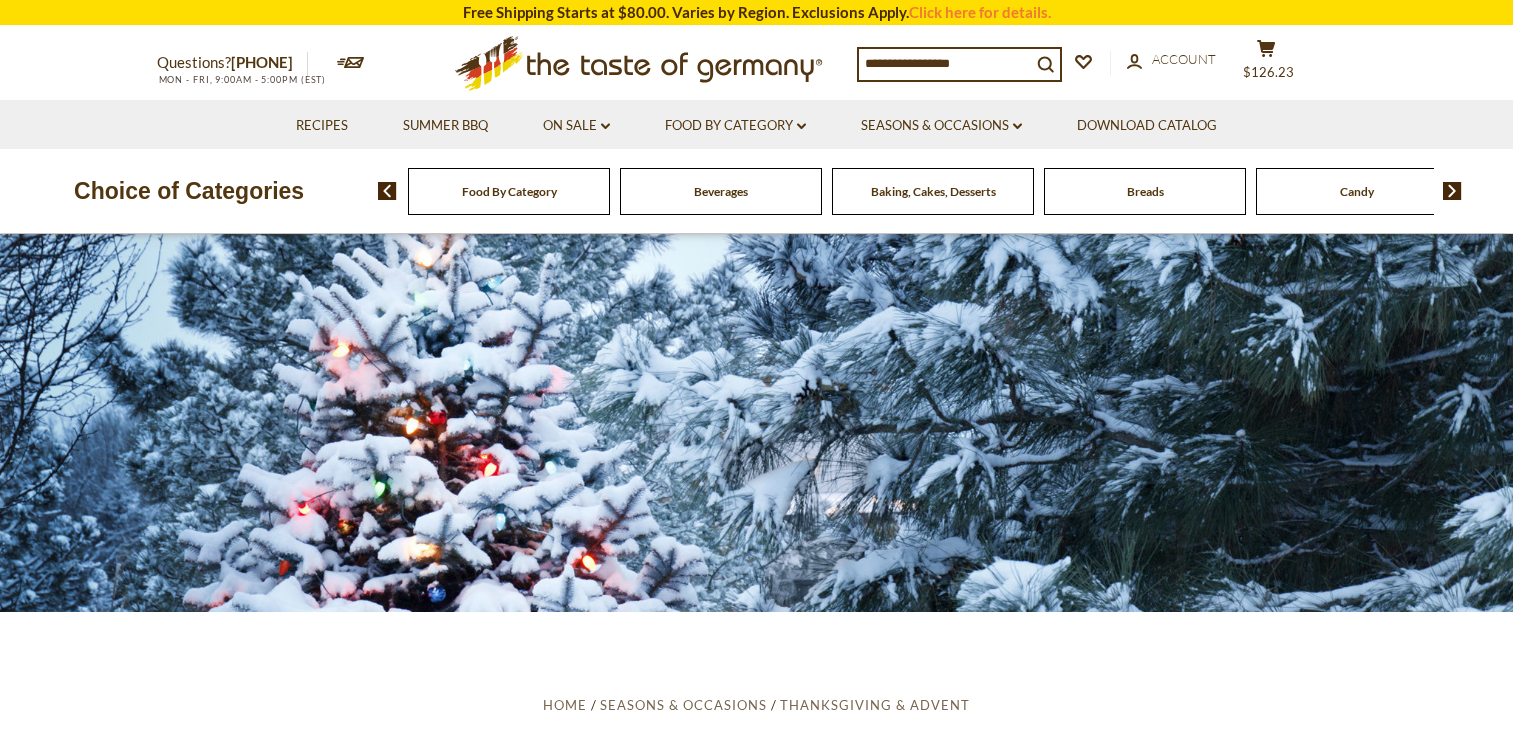 scroll, scrollTop: 0, scrollLeft: 0, axis: both 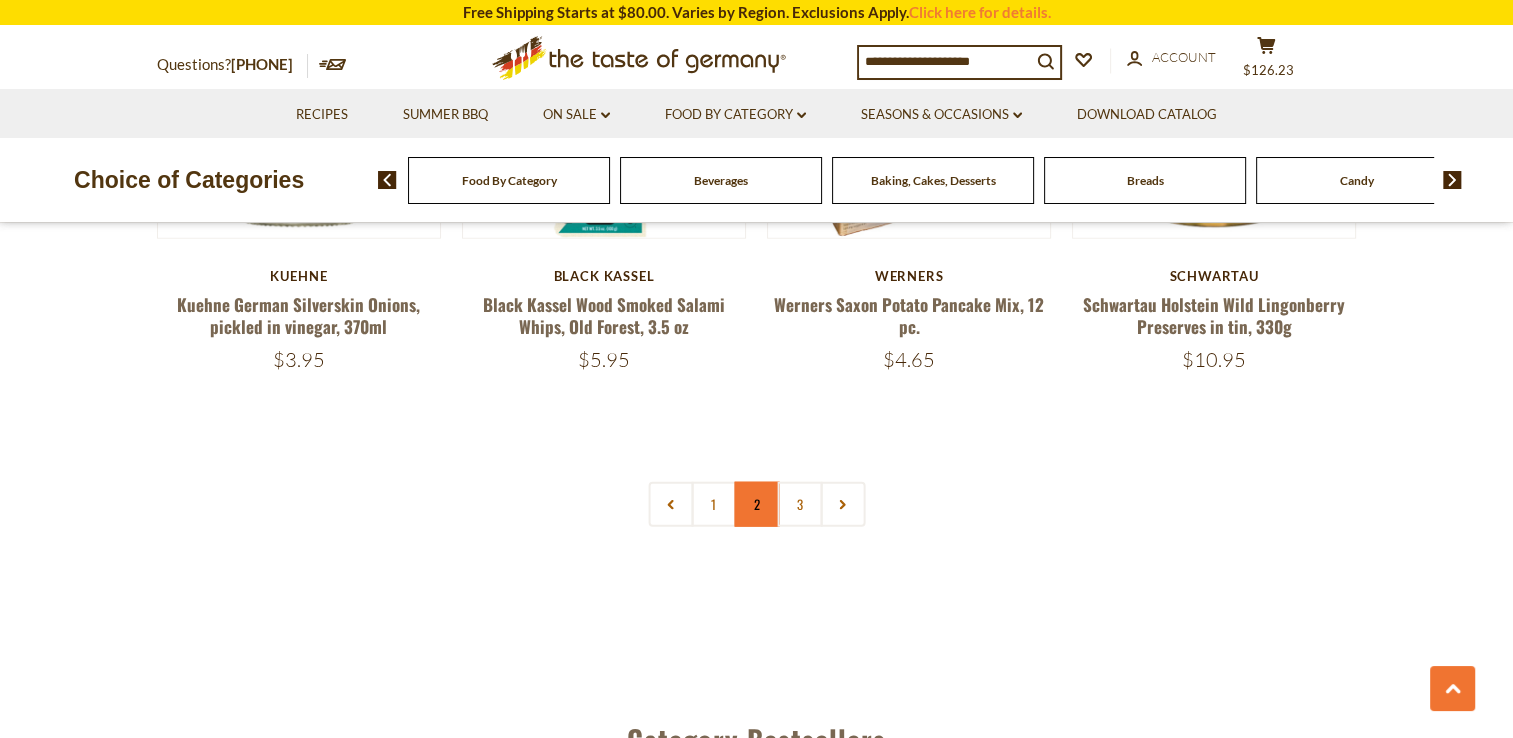 click on "2" at bounding box center [756, 504] 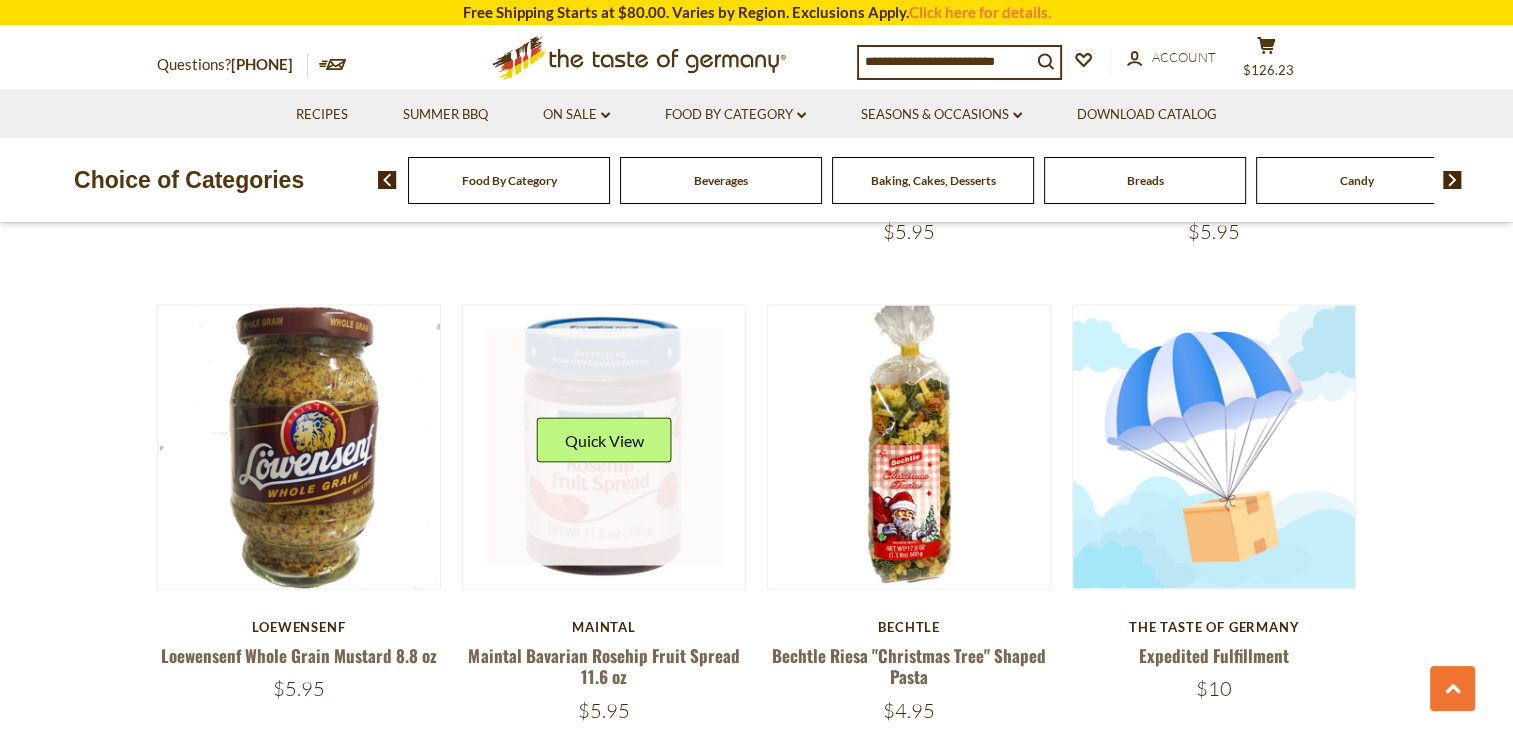 scroll, scrollTop: 3442, scrollLeft: 0, axis: vertical 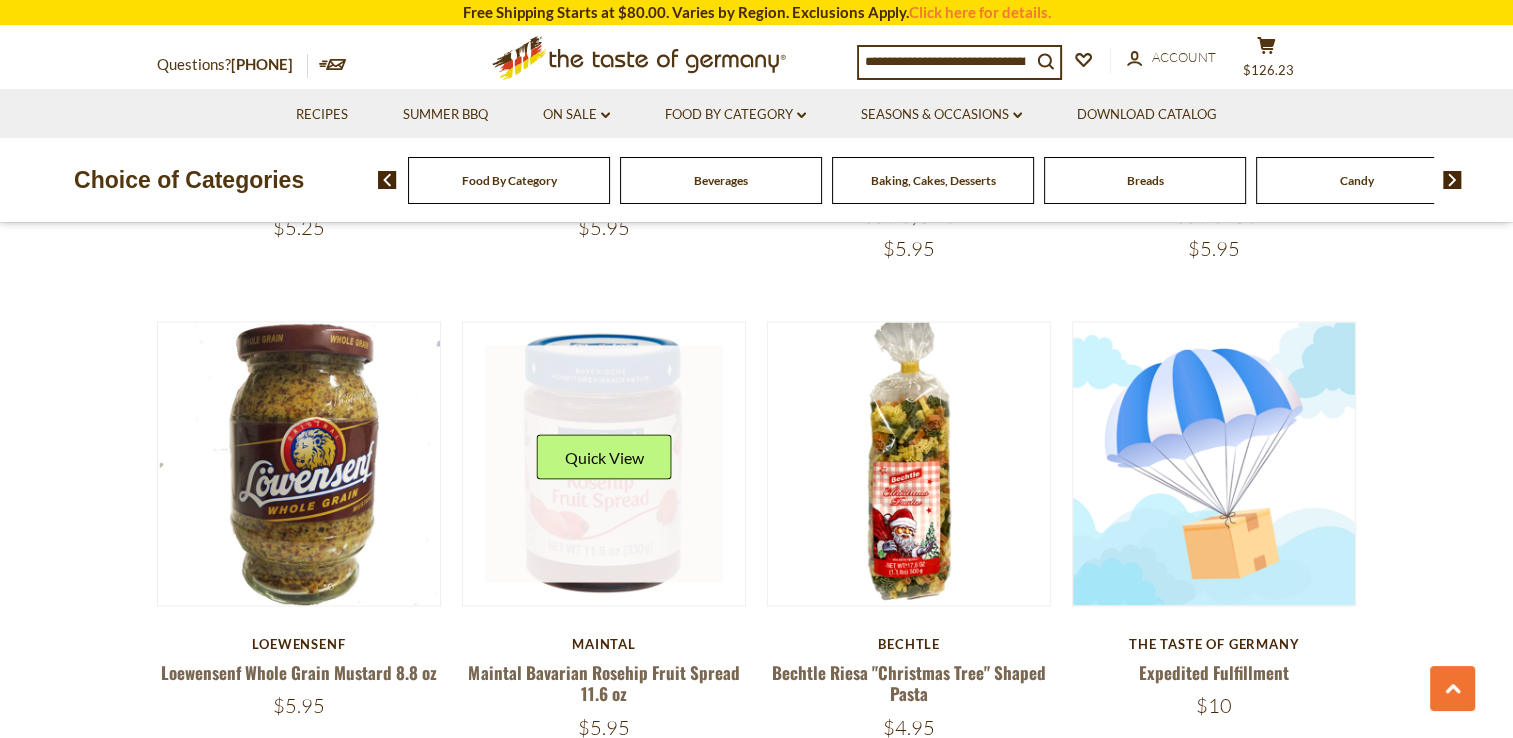 click at bounding box center [604, 464] 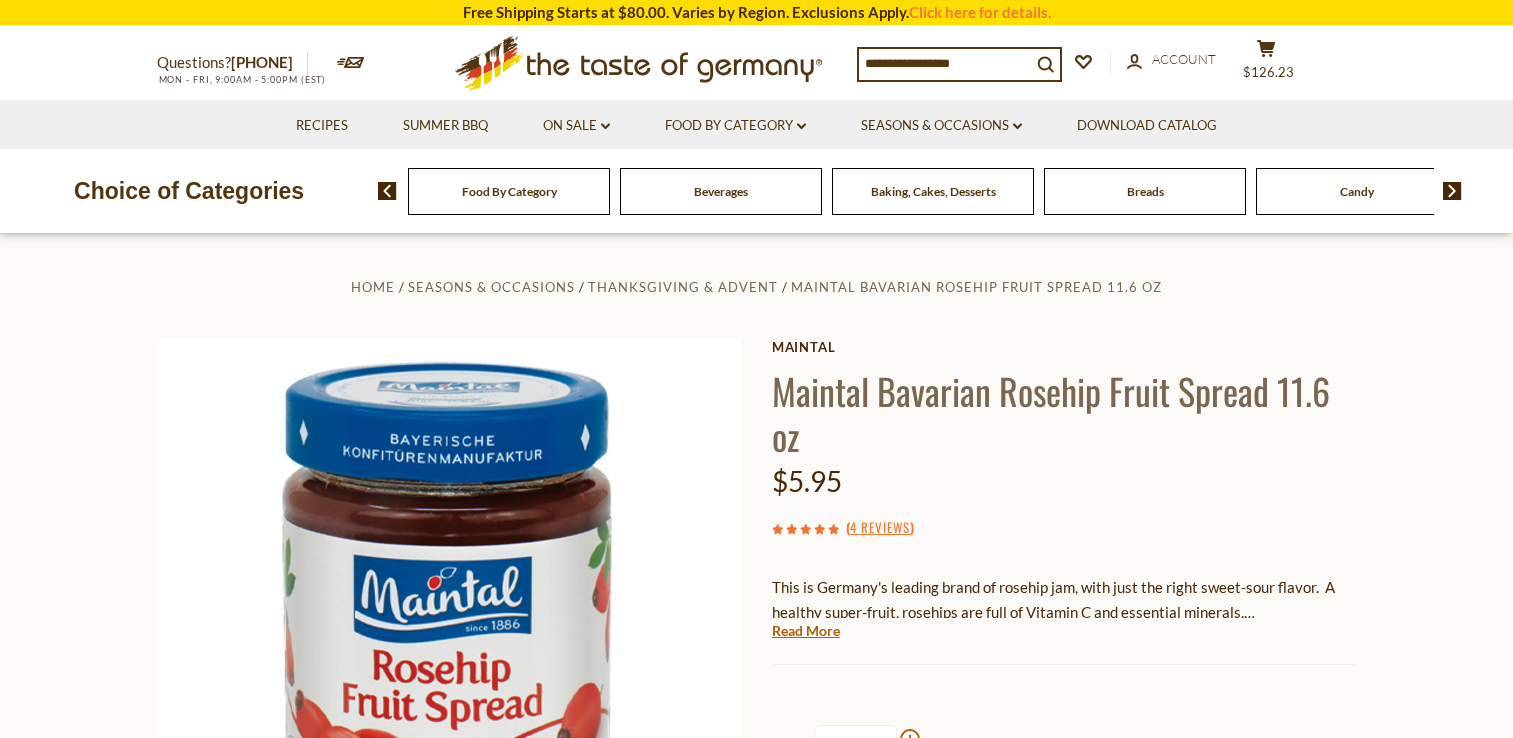 scroll, scrollTop: 0, scrollLeft: 0, axis: both 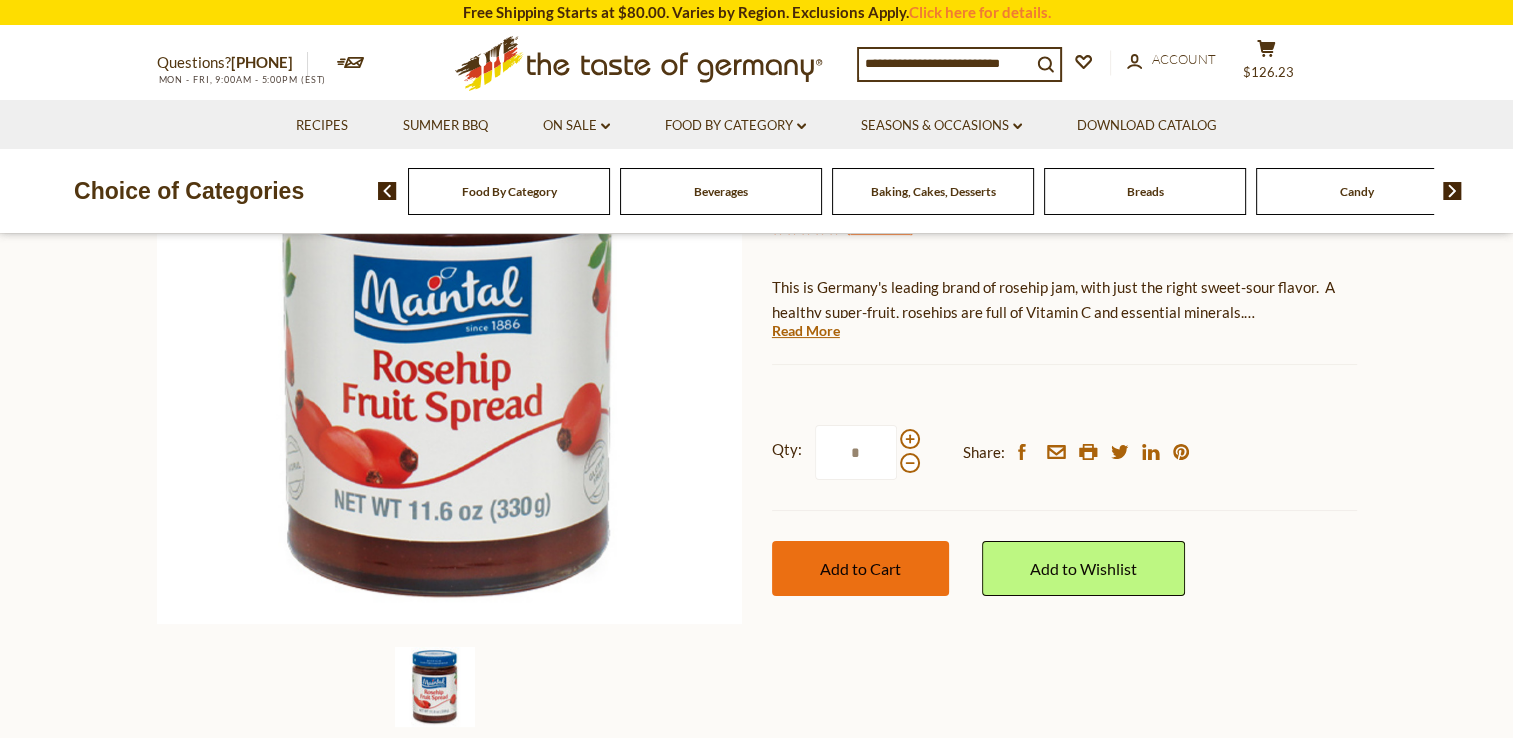 click on "Add to Cart" at bounding box center (860, 568) 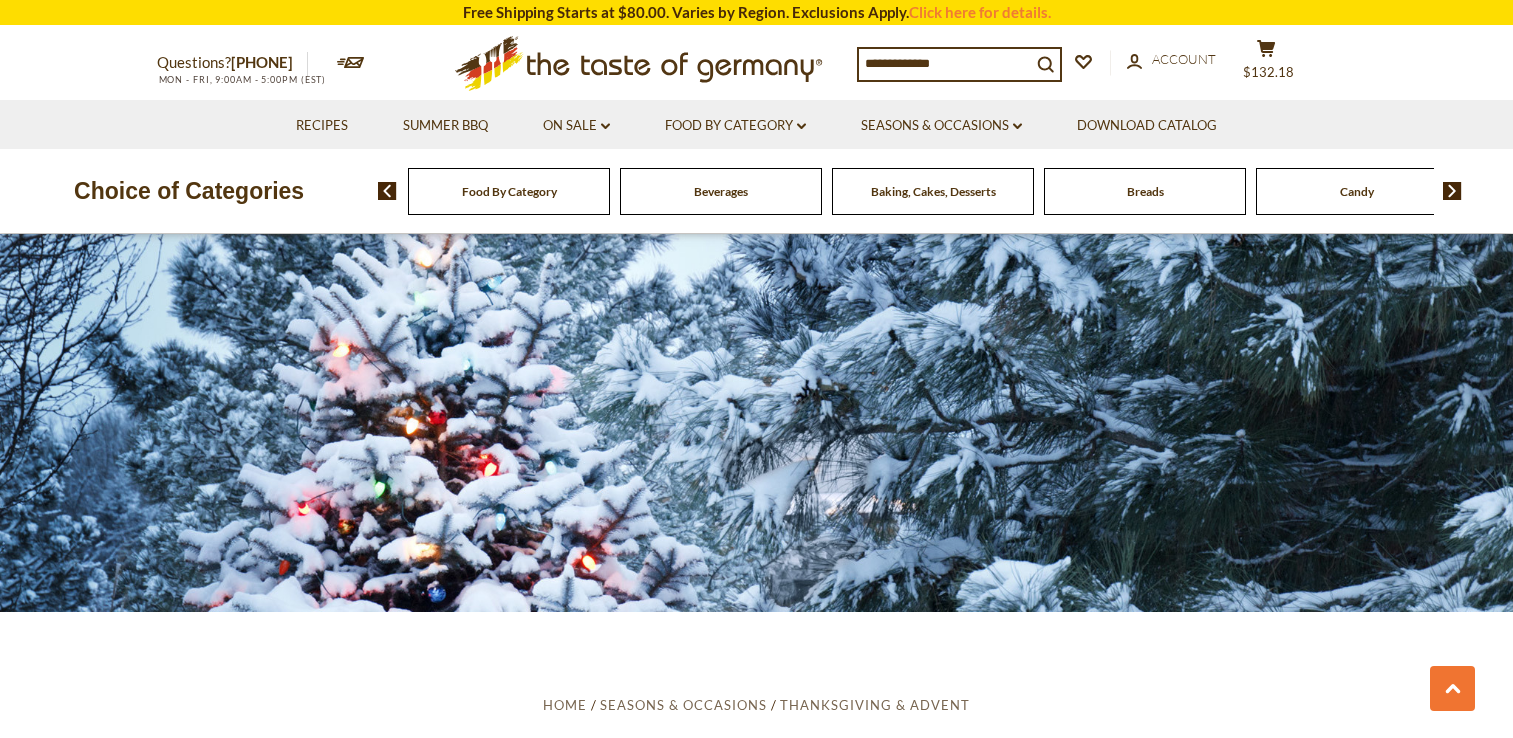 scroll, scrollTop: 3442, scrollLeft: 0, axis: vertical 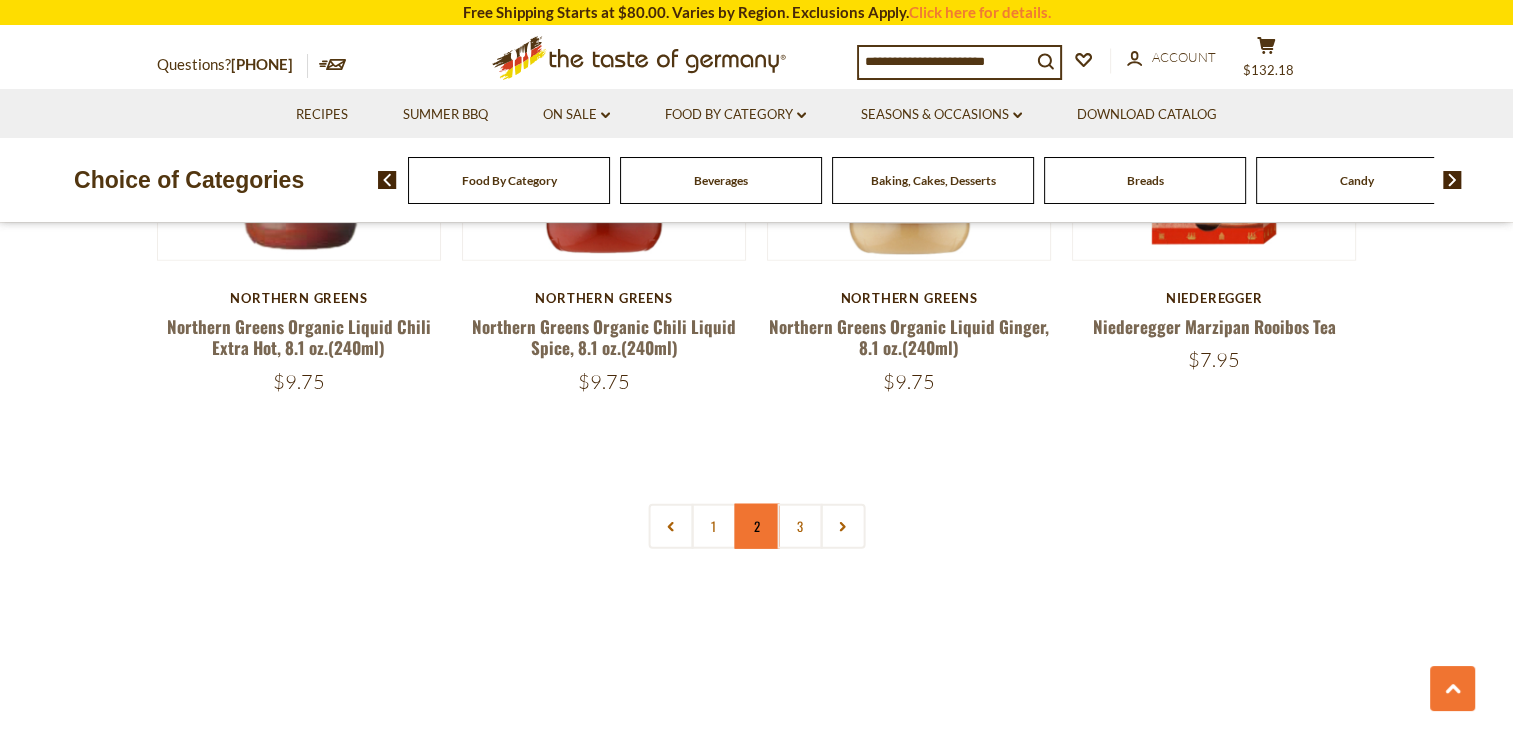 click on "2" at bounding box center (756, 526) 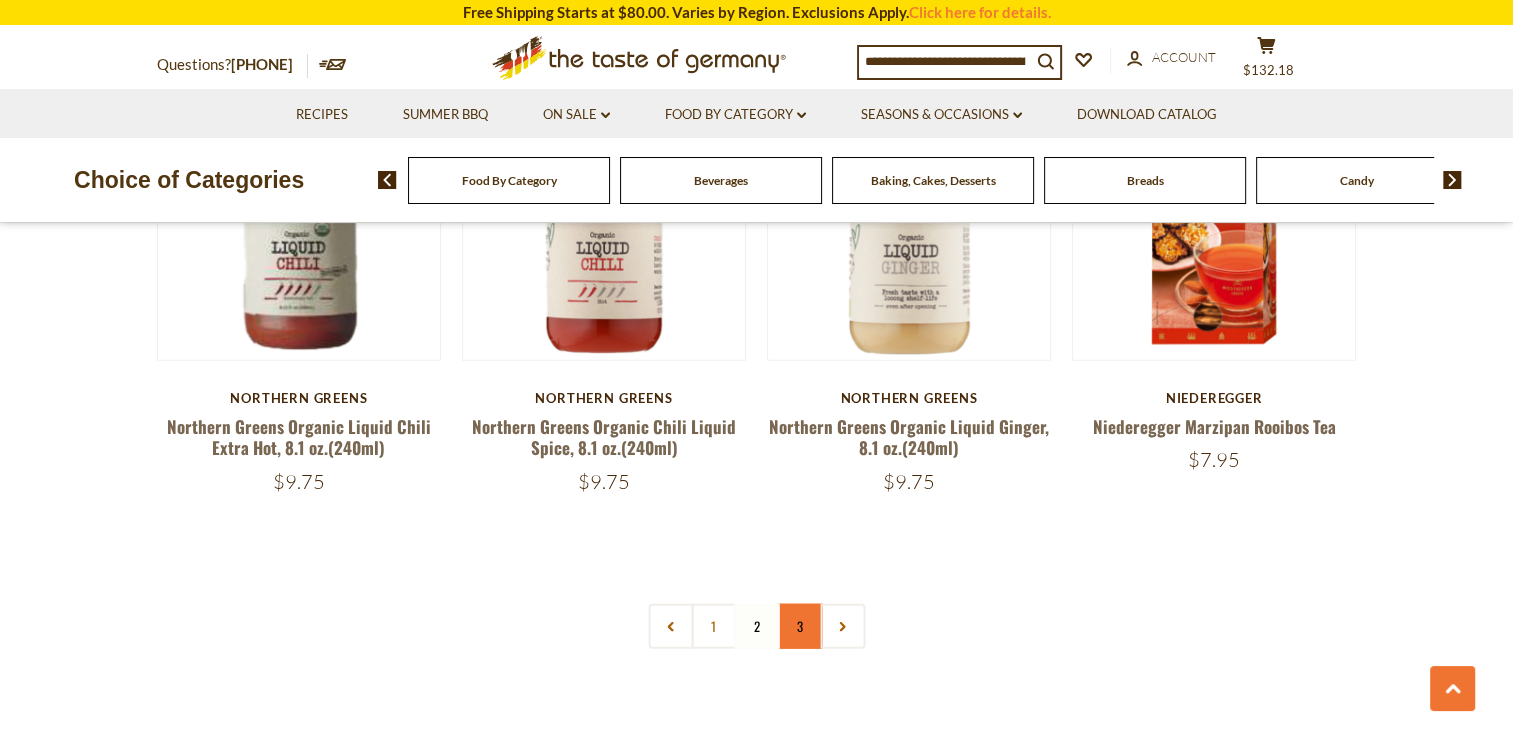 click on "3" at bounding box center [799, 626] 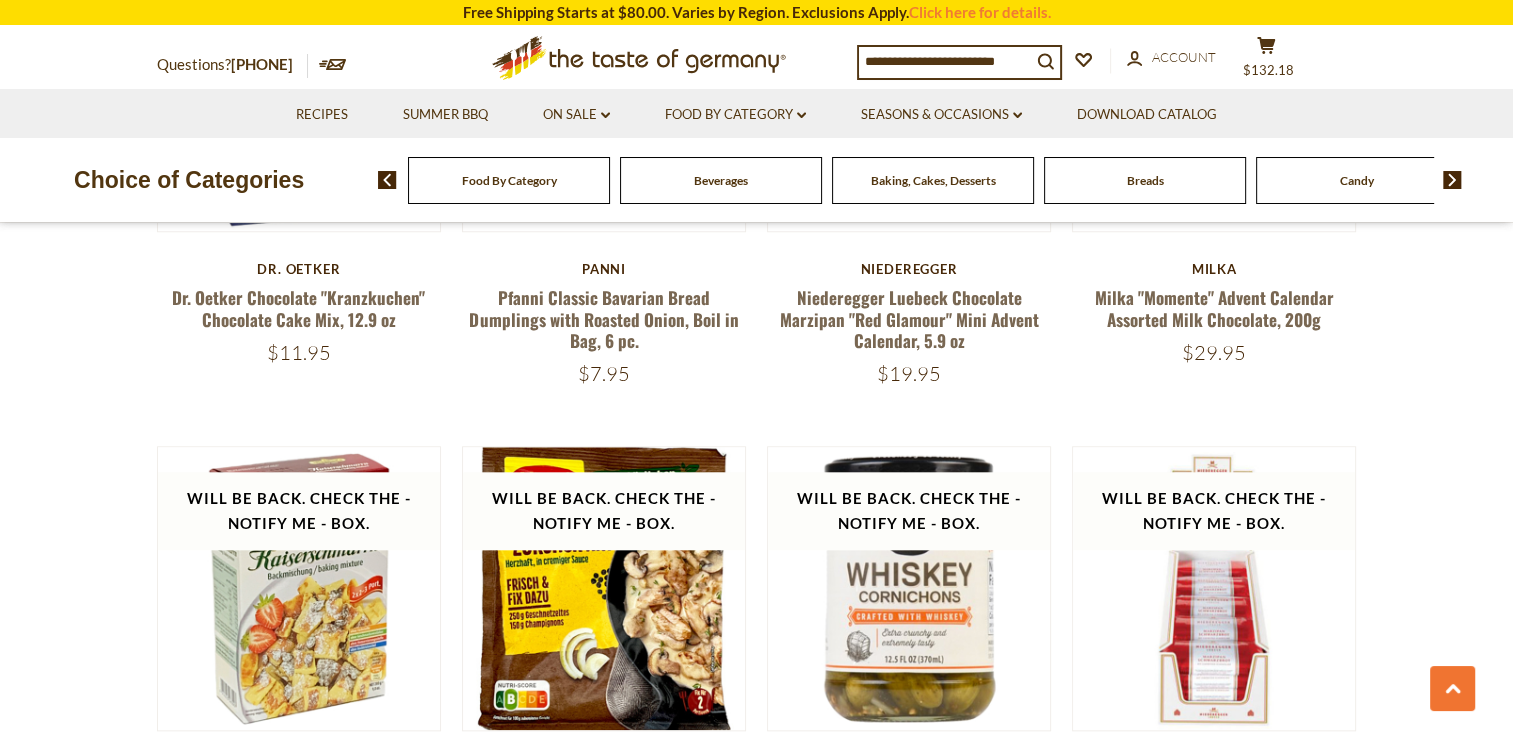 scroll, scrollTop: 2342, scrollLeft: 0, axis: vertical 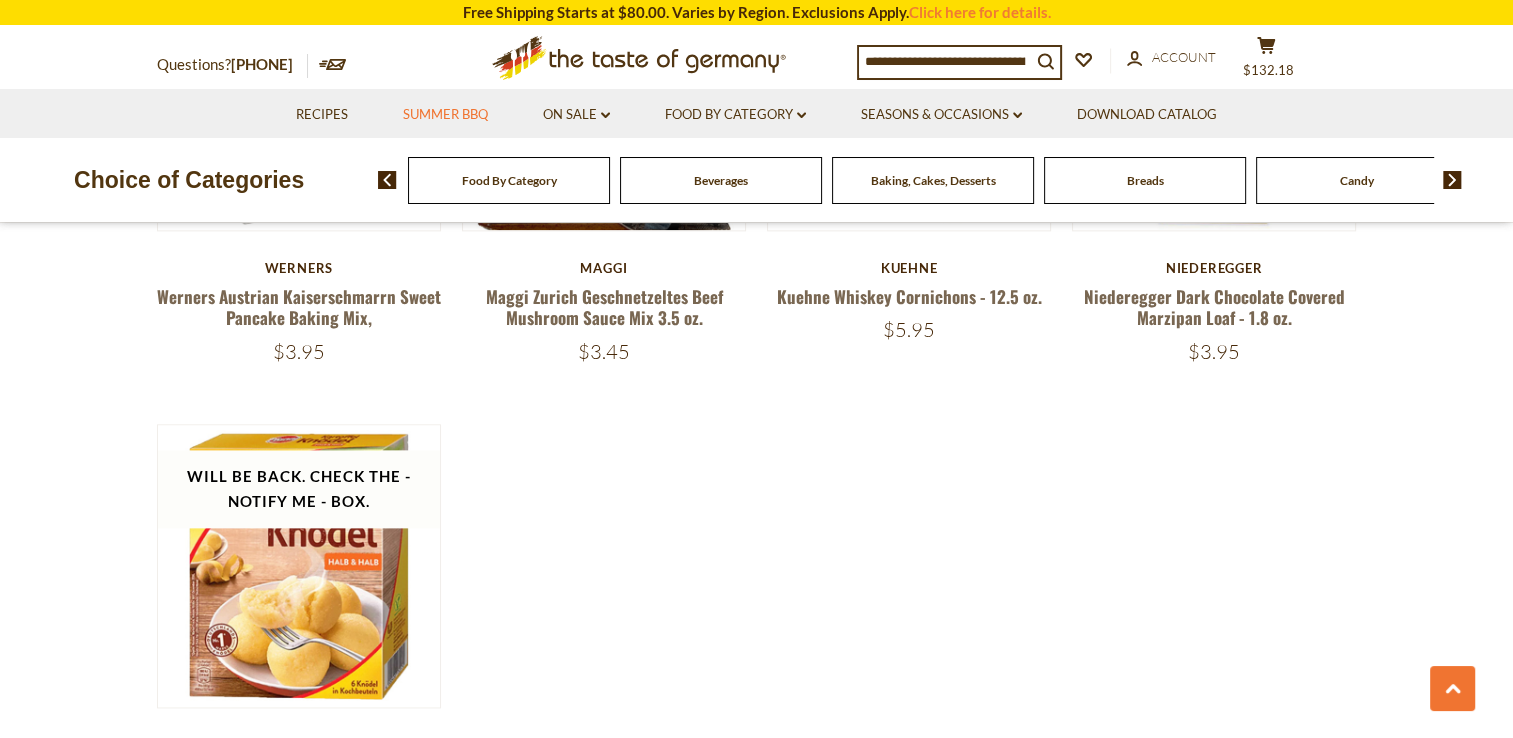 click on "Summer BBQ" at bounding box center (445, 115) 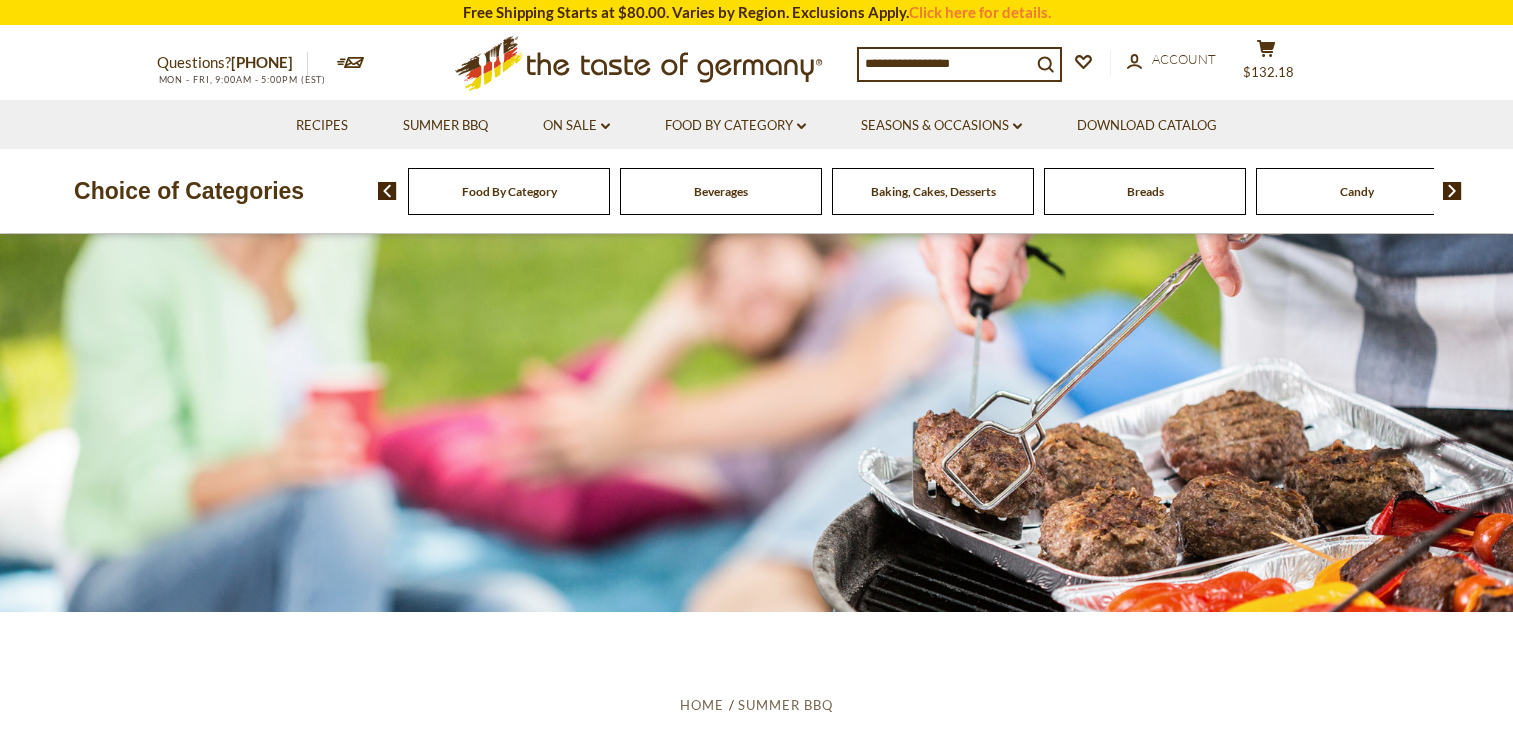 scroll, scrollTop: 0, scrollLeft: 0, axis: both 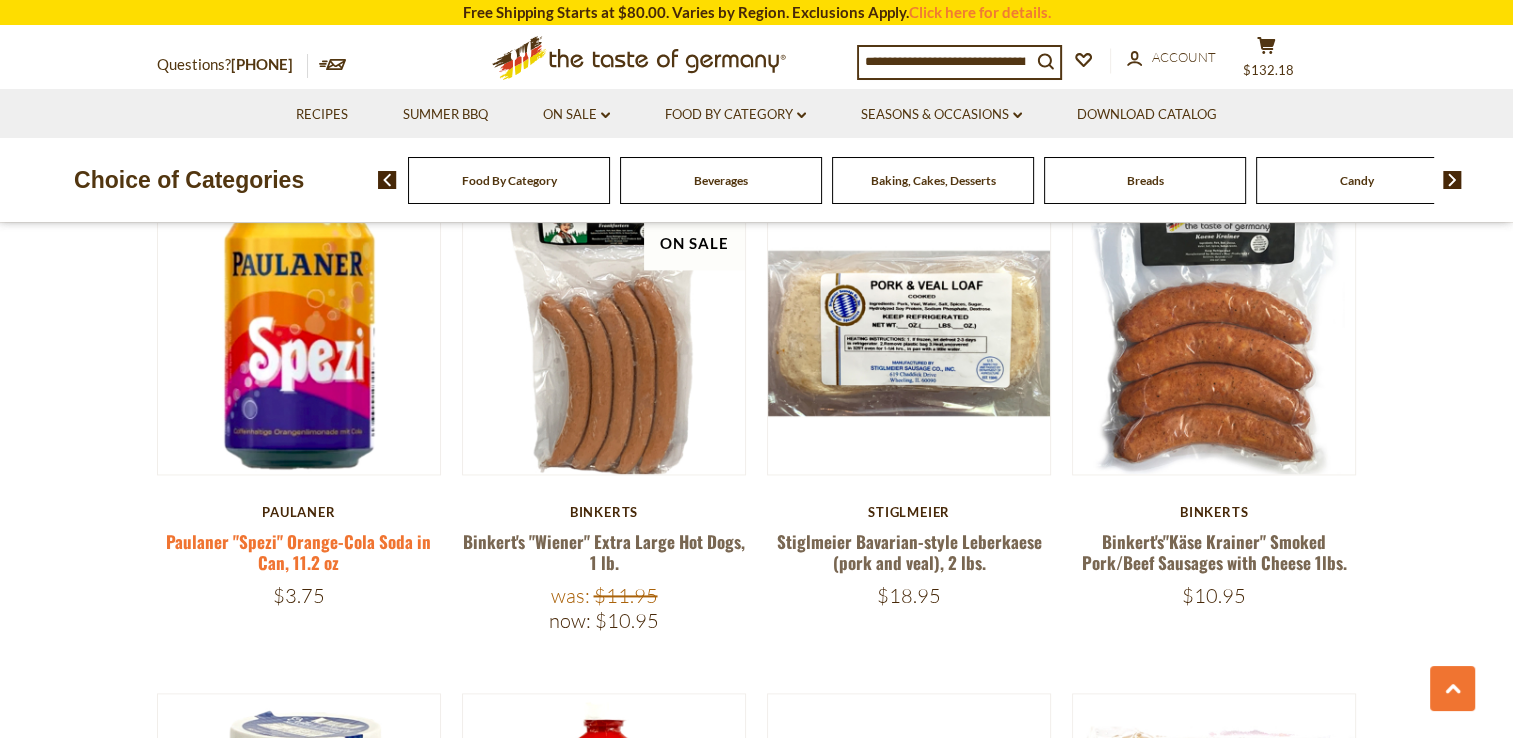 click on "Paulaner "Spezi" Orange-Cola Soda in Can, 11.2 oz" at bounding box center (298, 552) 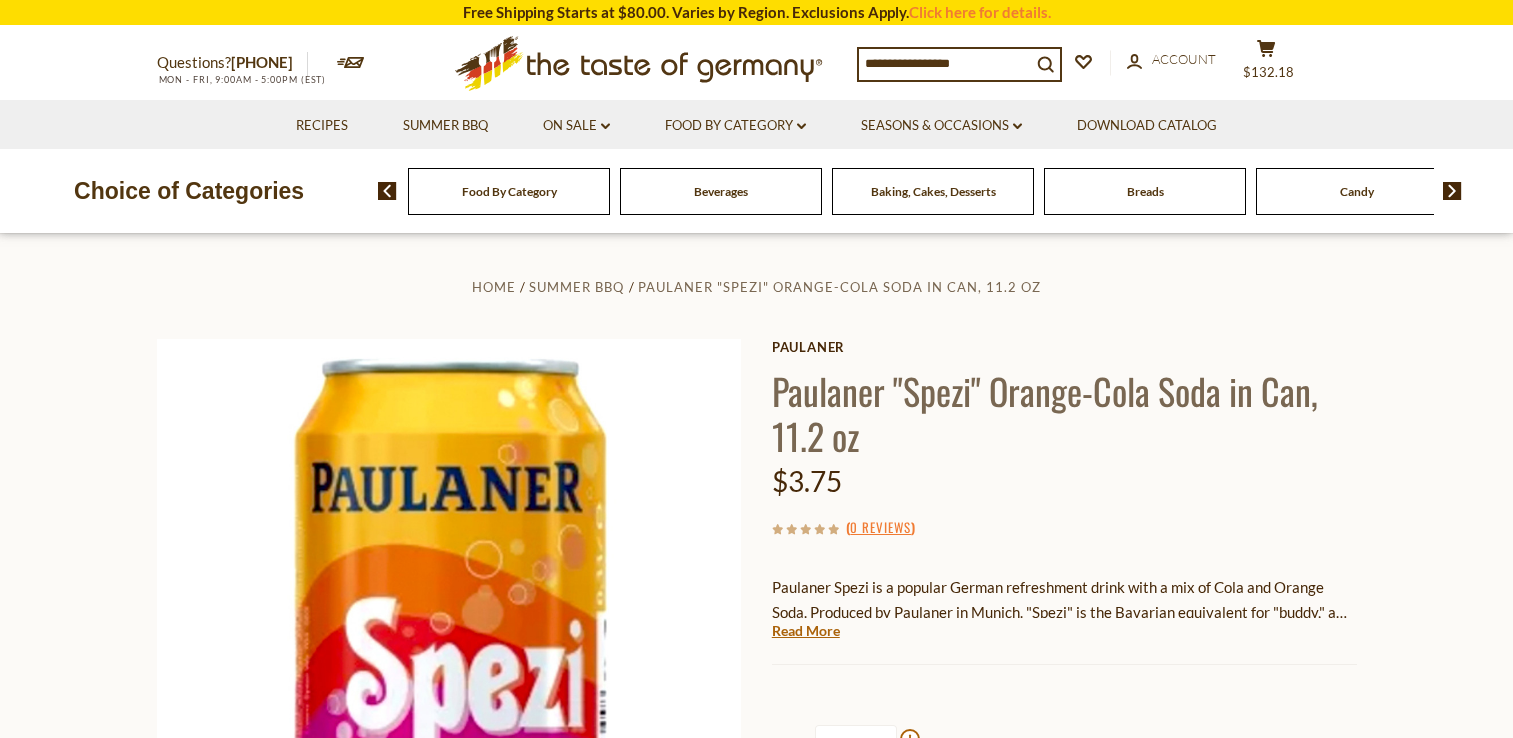 scroll, scrollTop: 0, scrollLeft: 0, axis: both 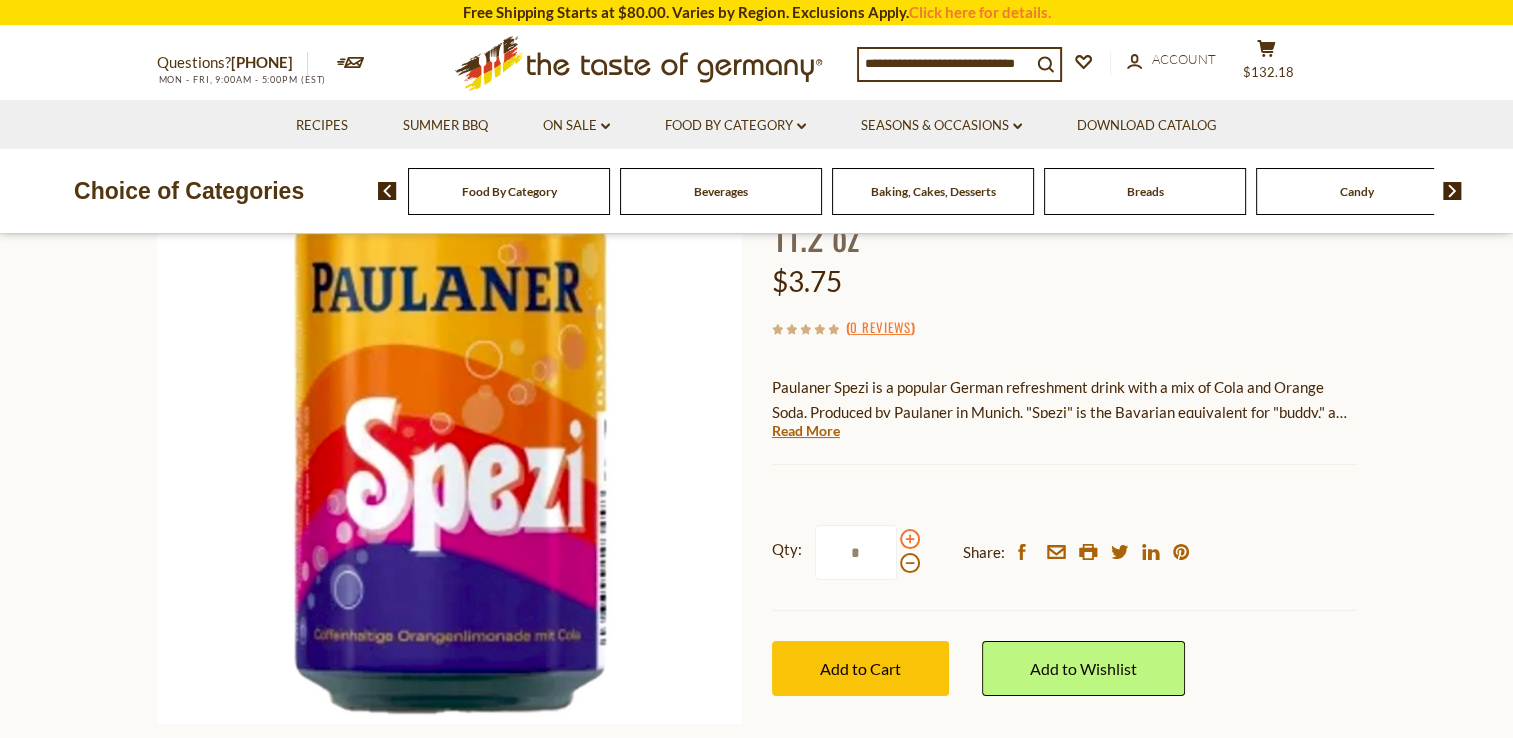 click at bounding box center (910, 539) 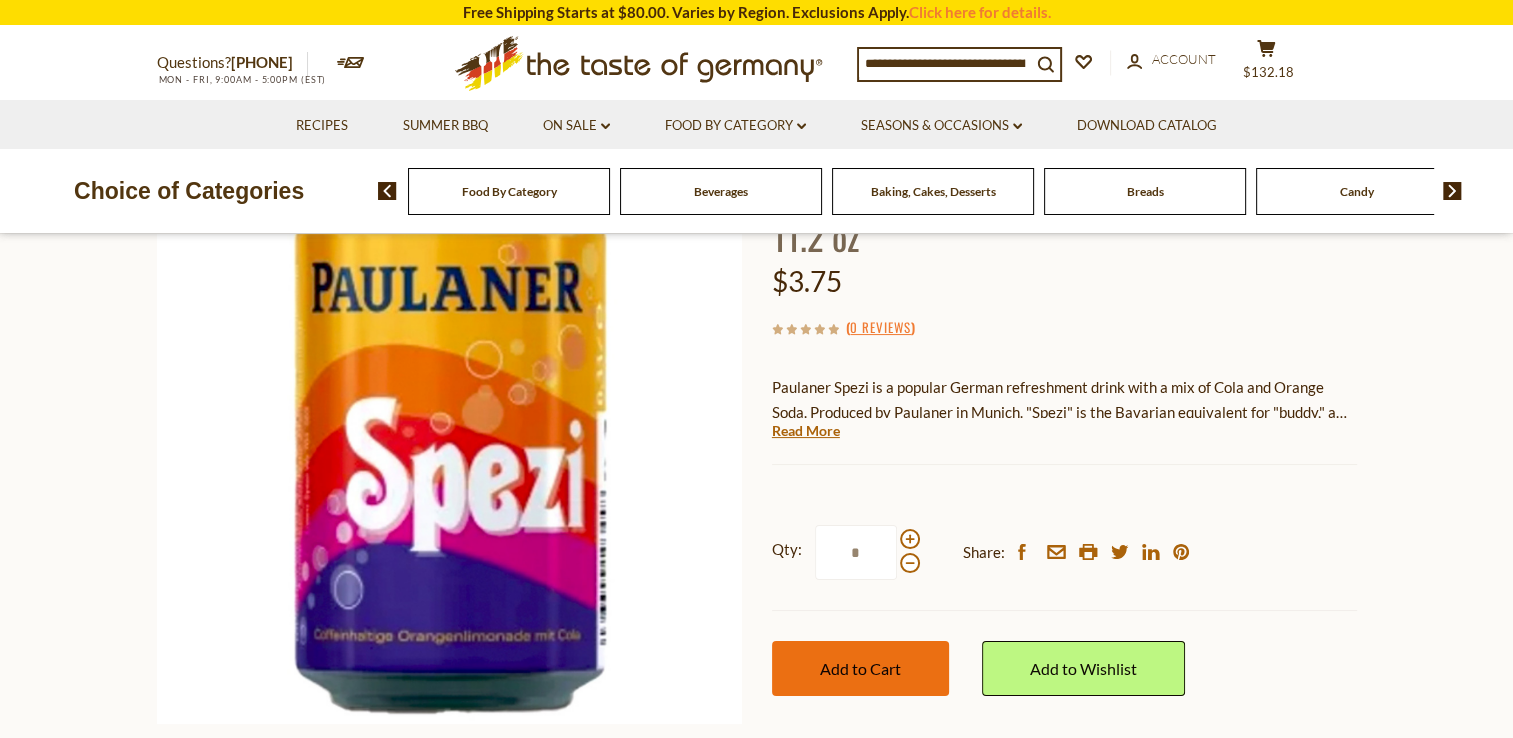 click on "Add to Cart" at bounding box center (860, 668) 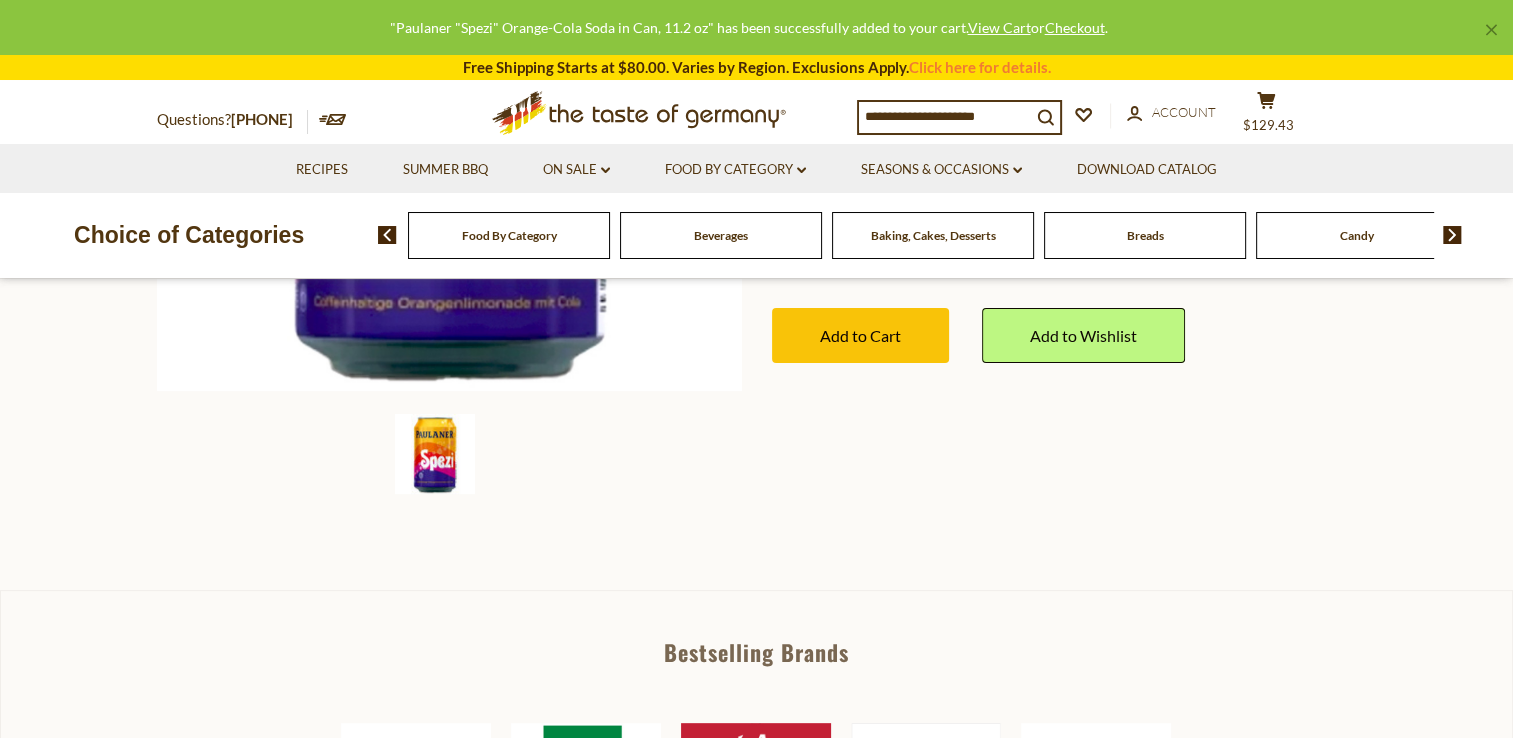 scroll, scrollTop: 600, scrollLeft: 0, axis: vertical 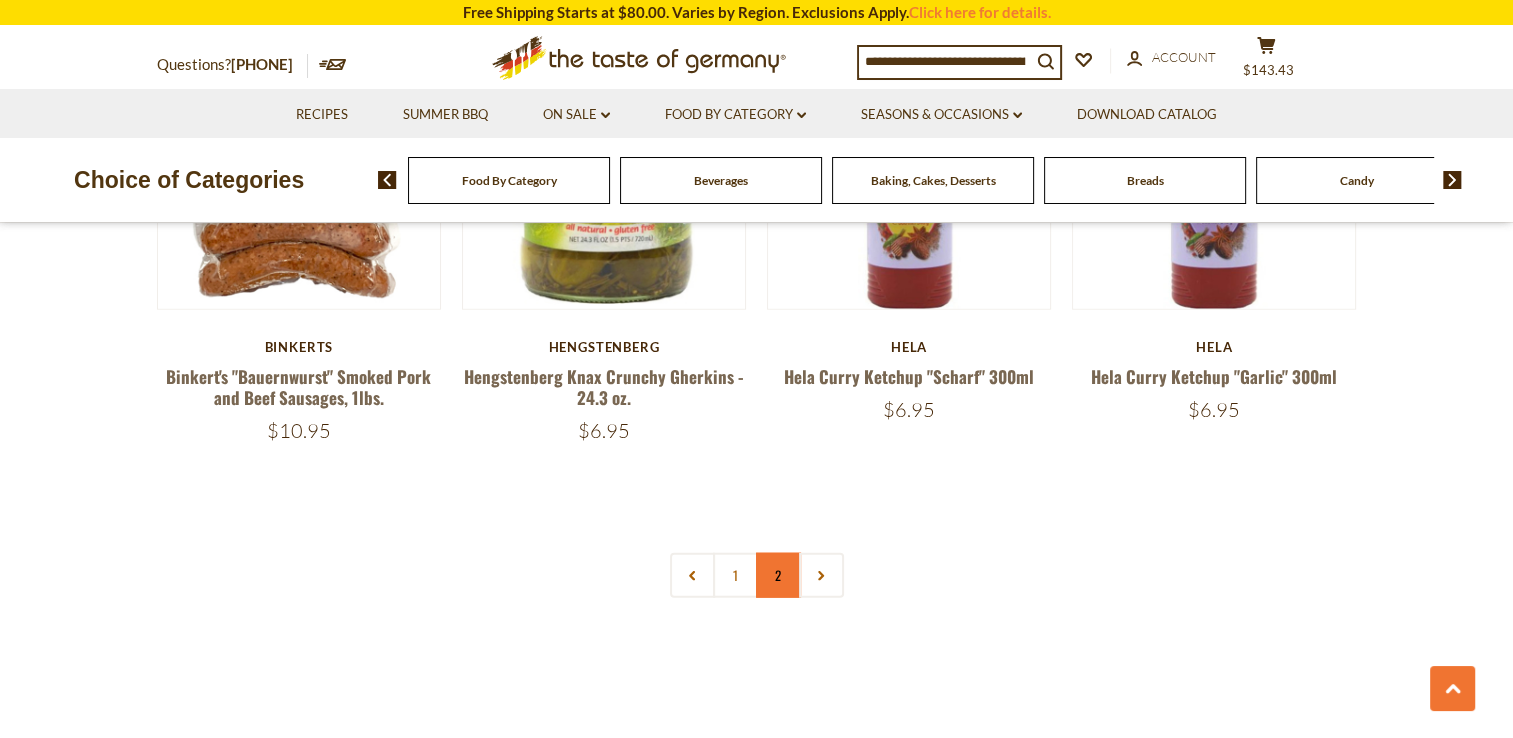 click on "2" at bounding box center (778, 575) 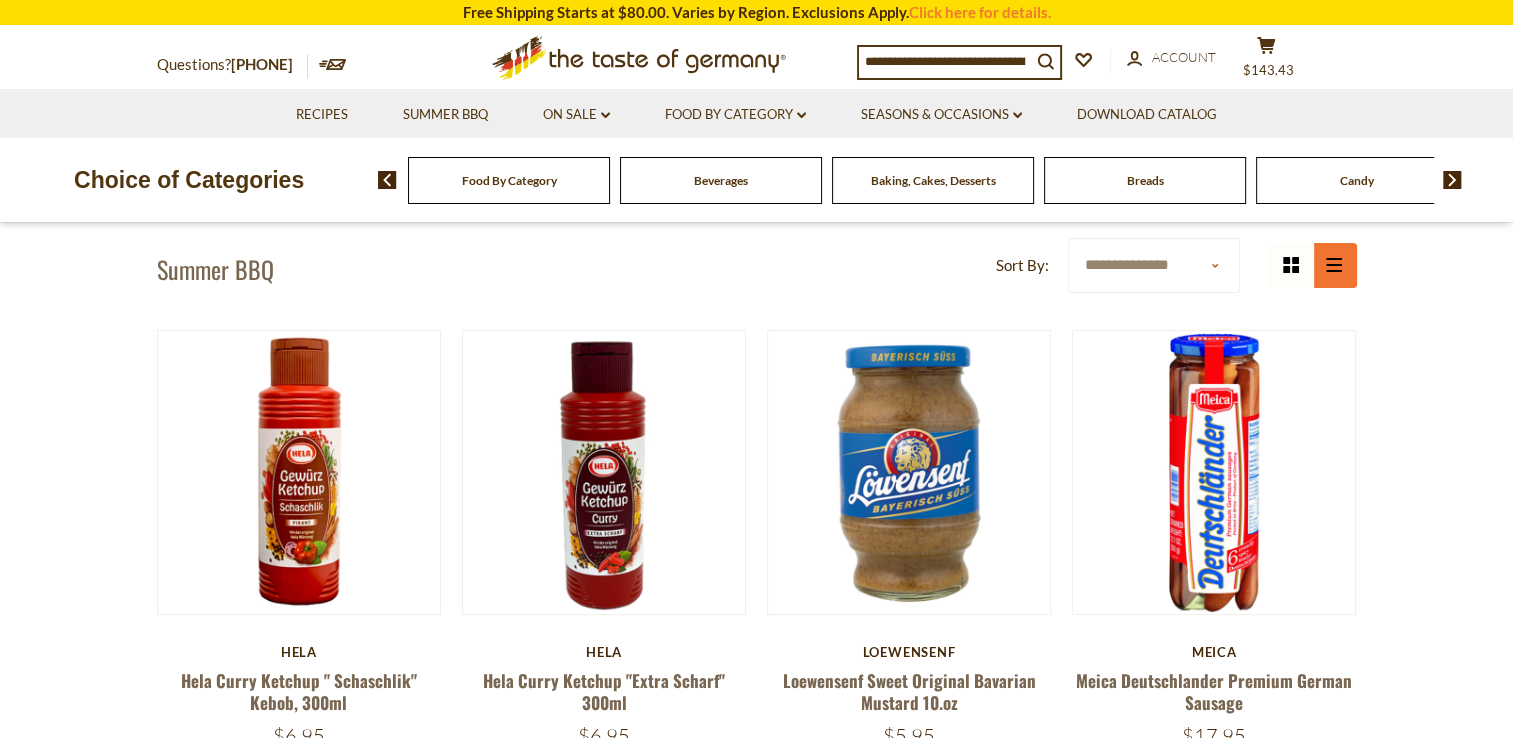scroll, scrollTop: 342, scrollLeft: 0, axis: vertical 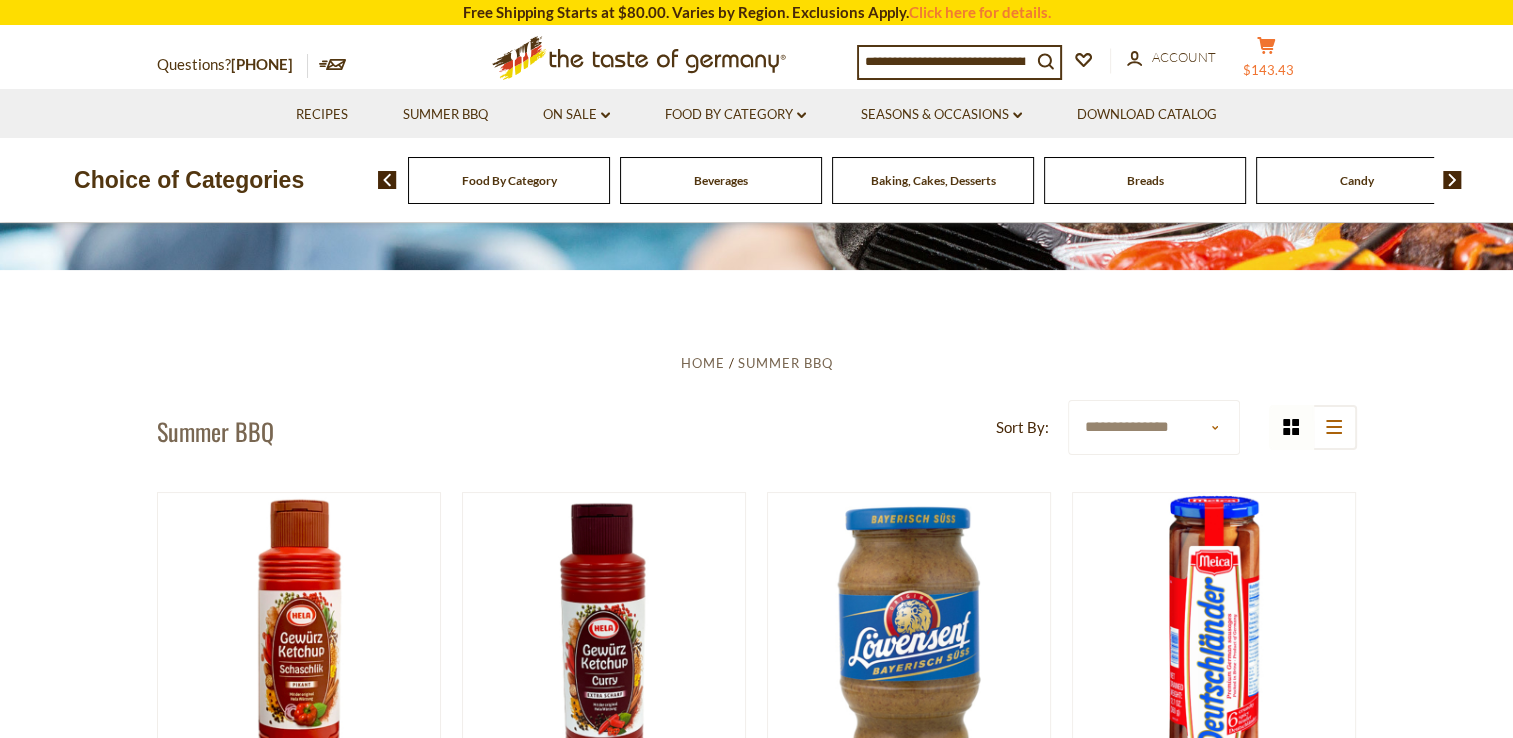 click on "$143.43" at bounding box center (1268, 70) 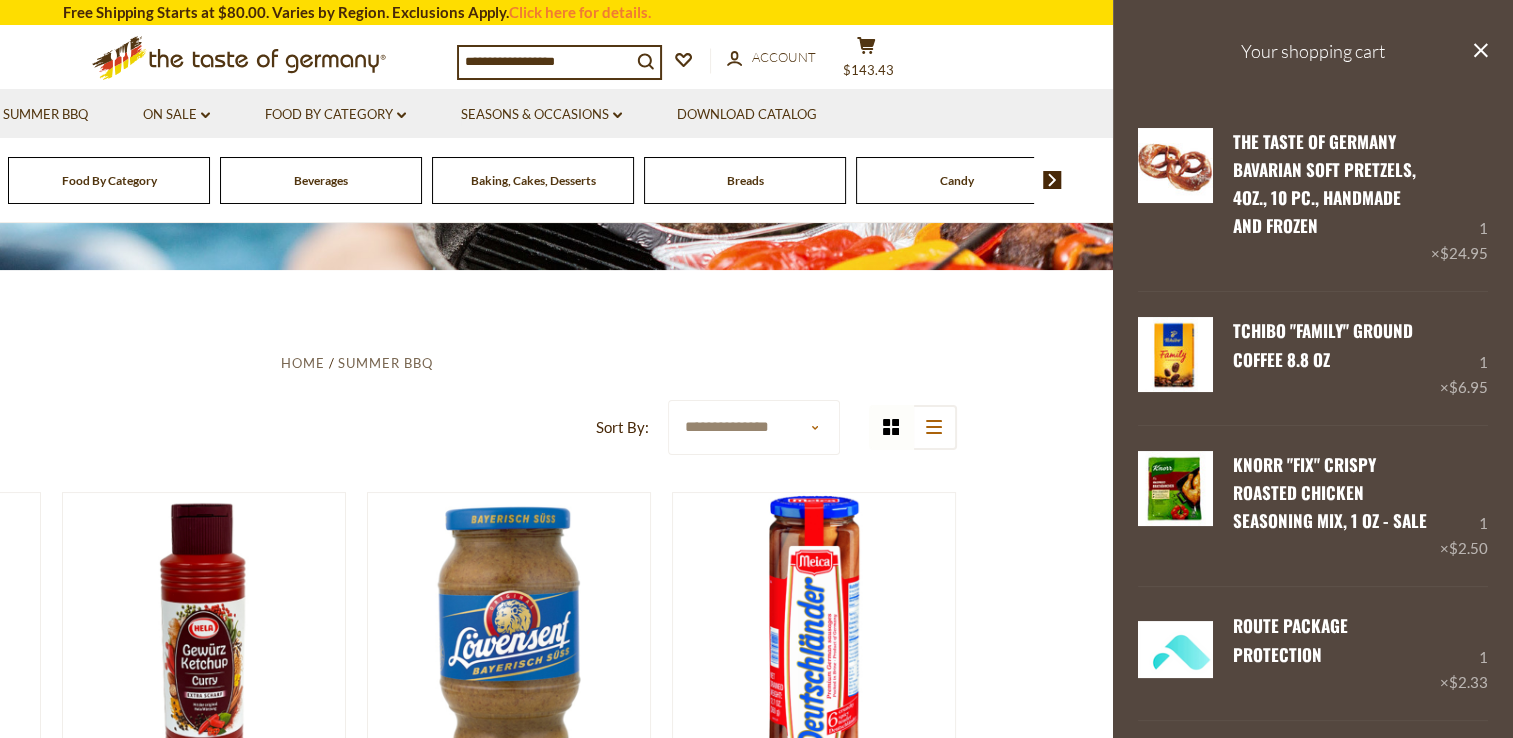 click on "Your shopping cart" at bounding box center (1313, 51) 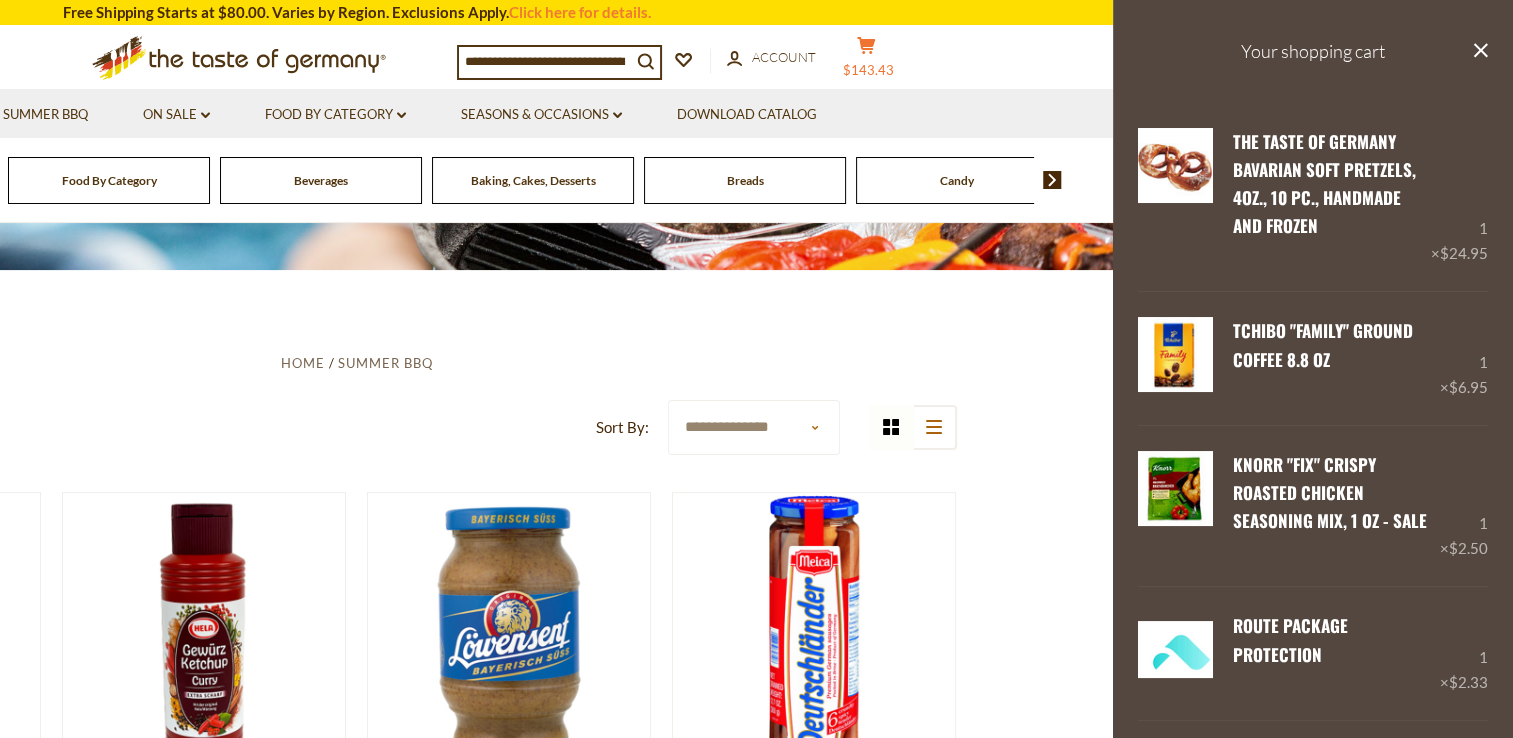 click 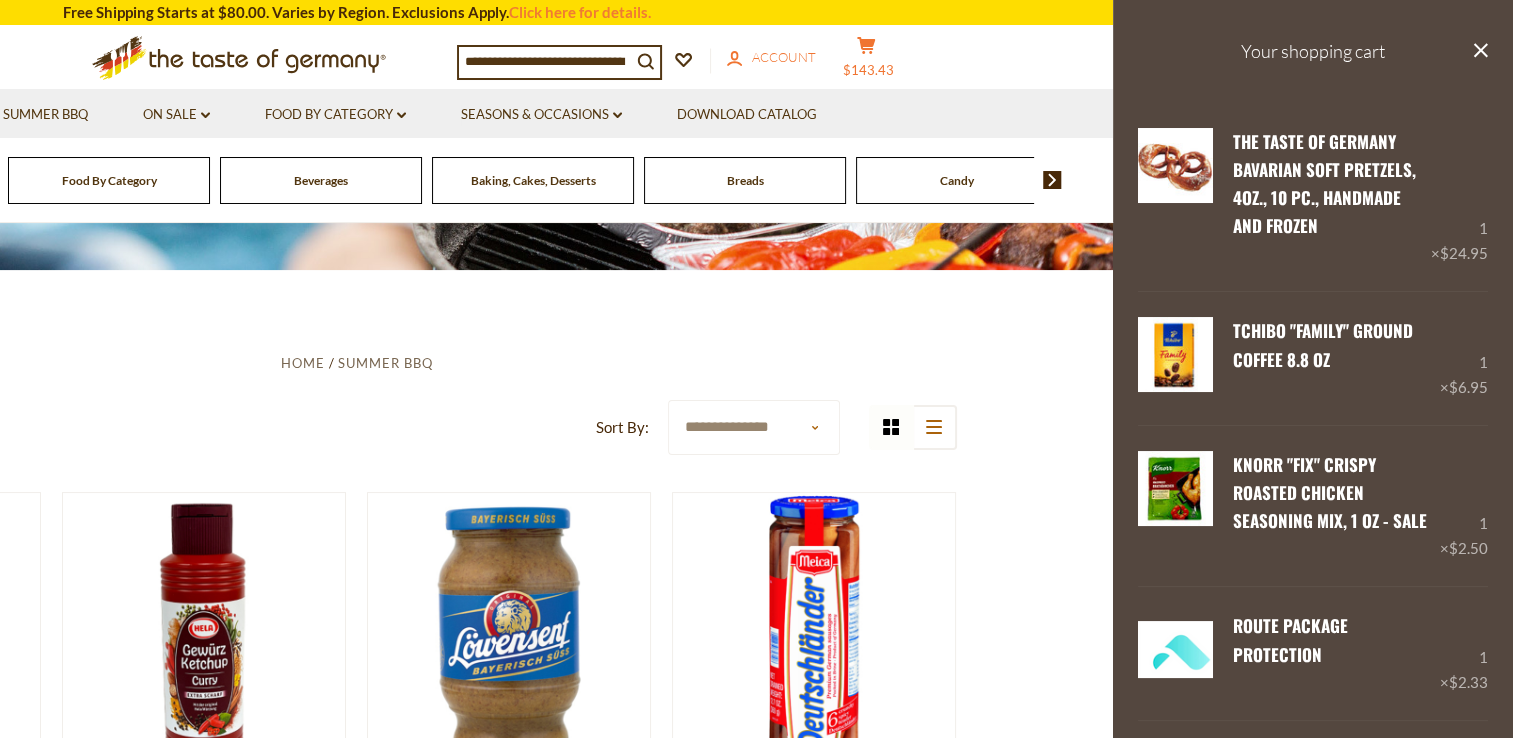 click on "Compare
Compare up to 4 items:
Clear Selection
Compare
search_icon
search_icon
wishlist
account
Account
cart" at bounding box center (704, 61) 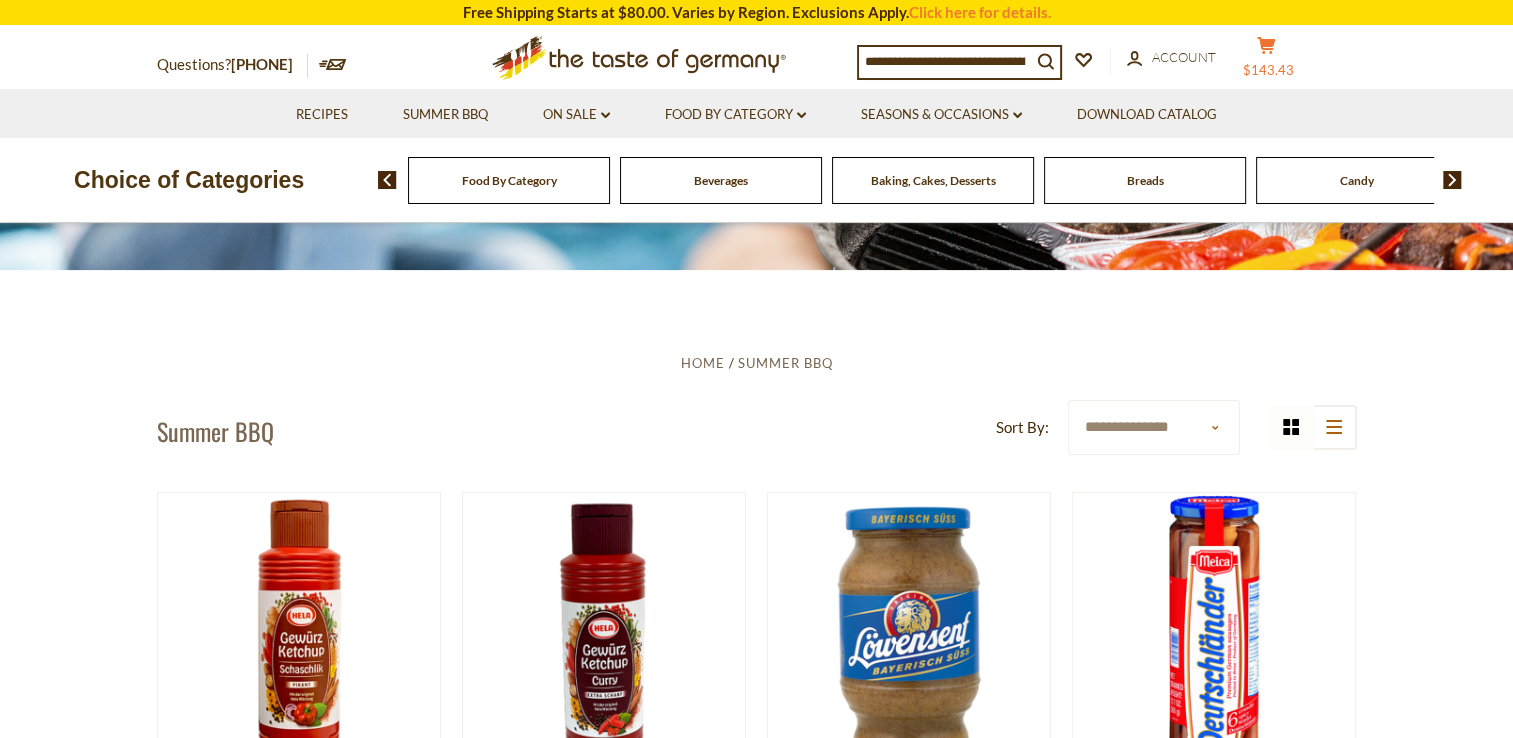 click on "cart" 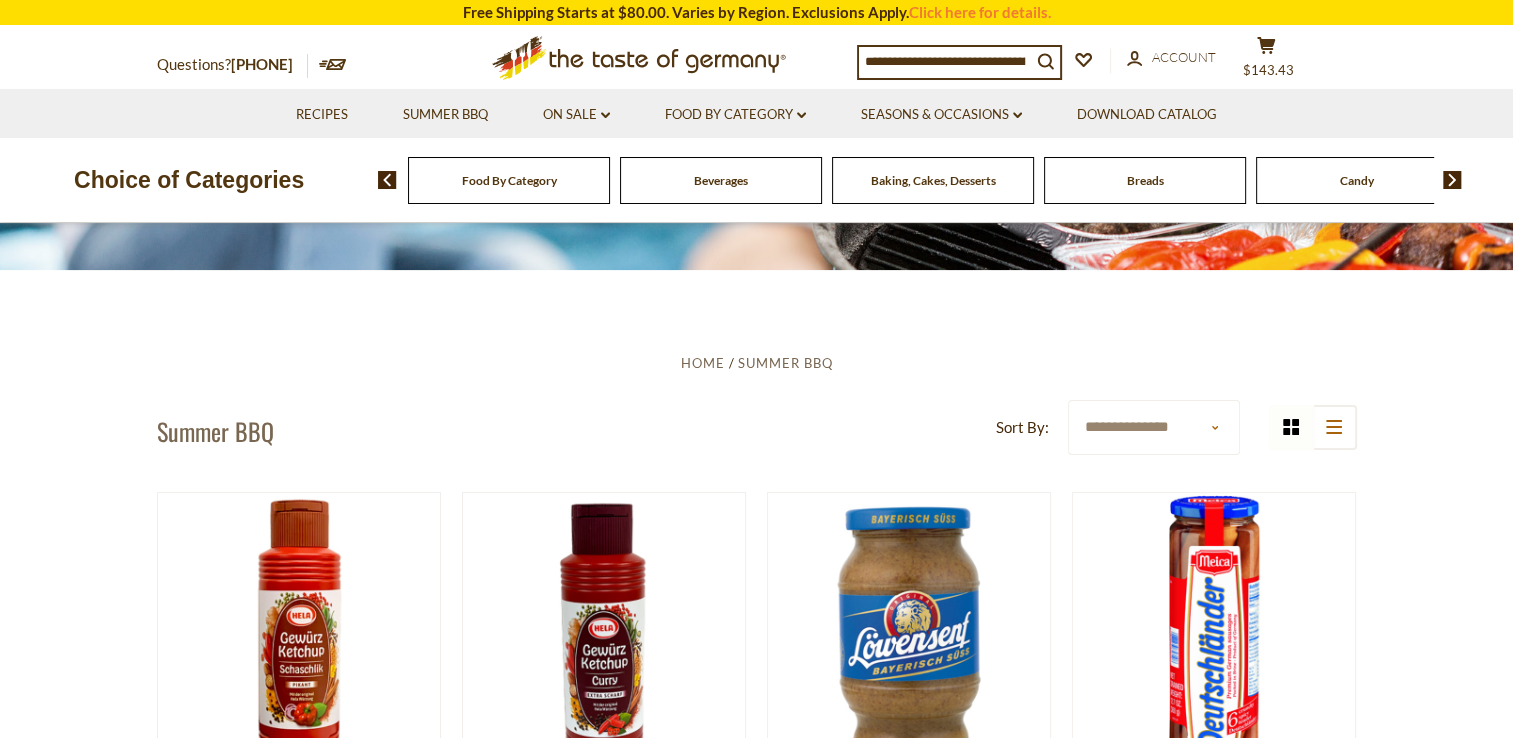 click on "Free Shipping Starts at $80.00. Varies by Region. Exclusions Apply.  Click here for details.
Questions?  800-881-6419
MON - FRI, 9:00AM - 5:00PM (EST)
×
Questions?  800-881-6419
MON - FRI, 9:00AM - 5:00PM (EST)
.st0{fill:#EDD300;}
.st1{fill:#D33E21;}
Compare
account" at bounding box center [756, 2987] 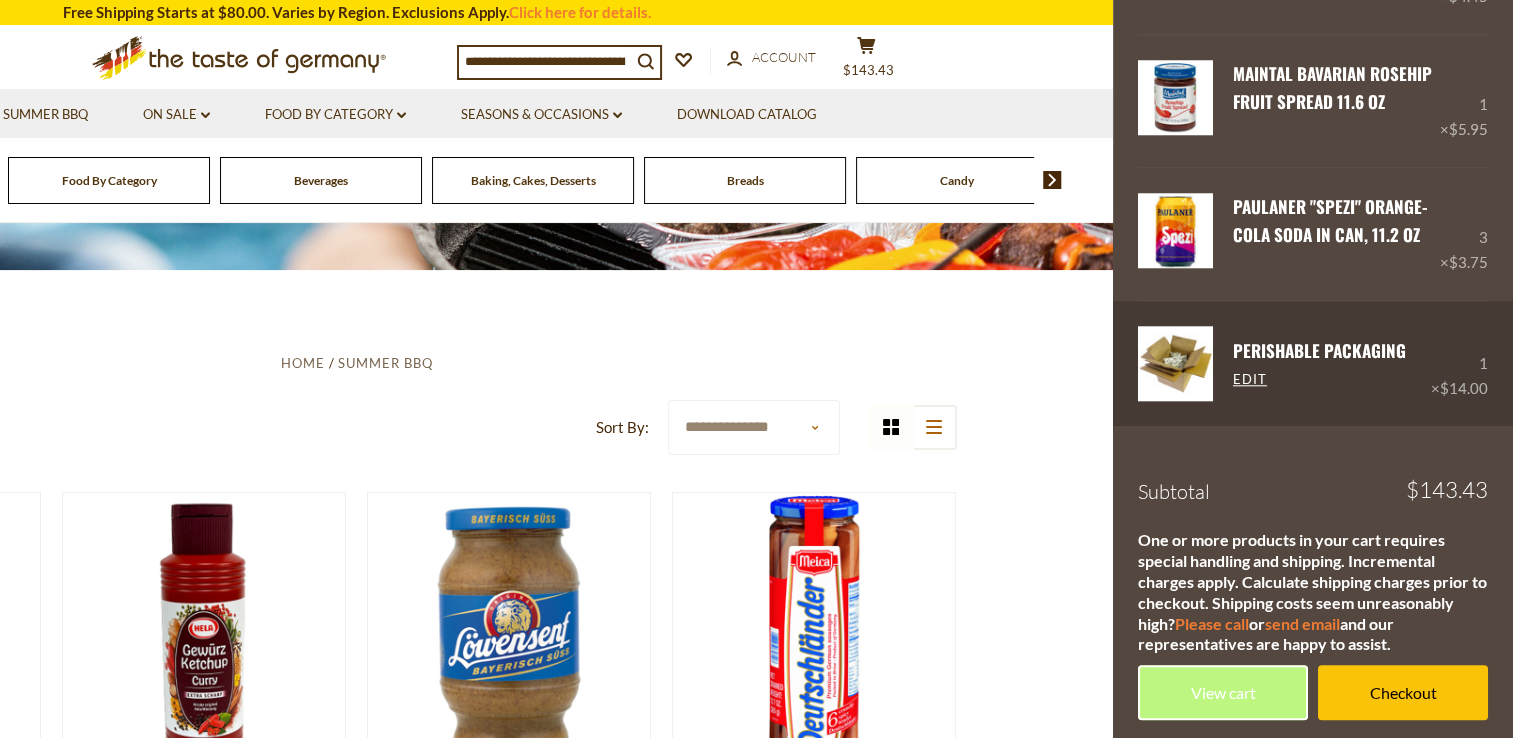 scroll, scrollTop: 1928, scrollLeft: 0, axis: vertical 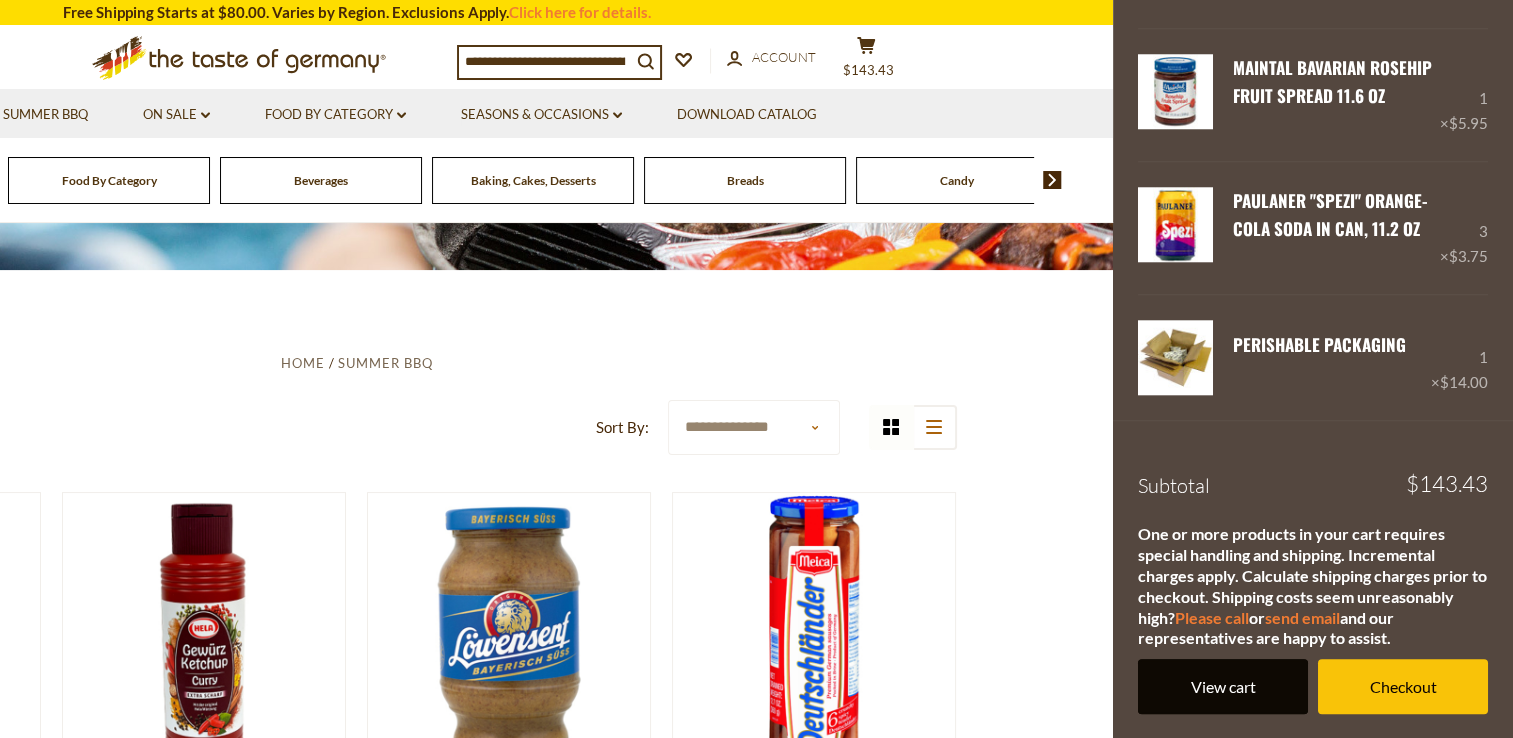 click on "View cart" at bounding box center [1223, 686] 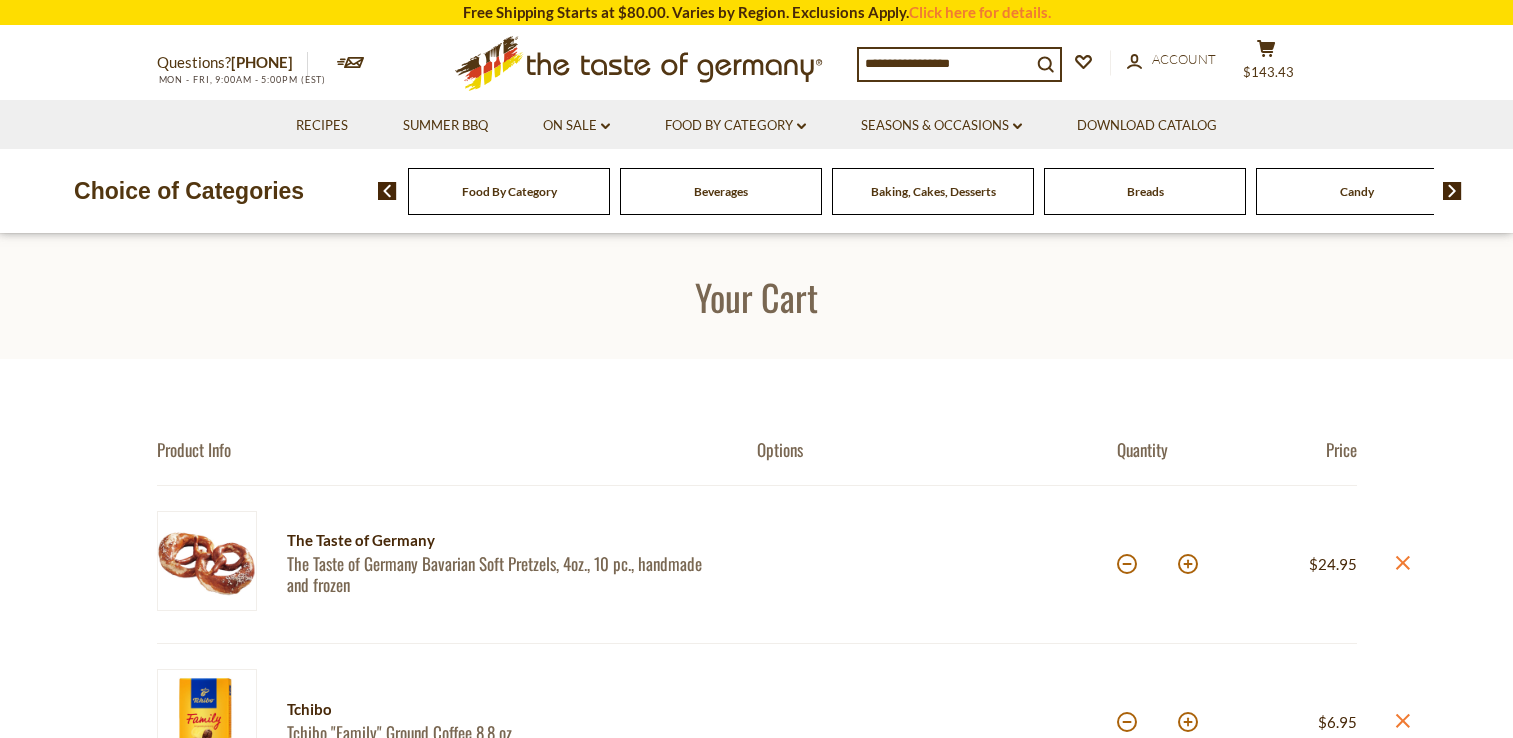 scroll, scrollTop: 0, scrollLeft: 0, axis: both 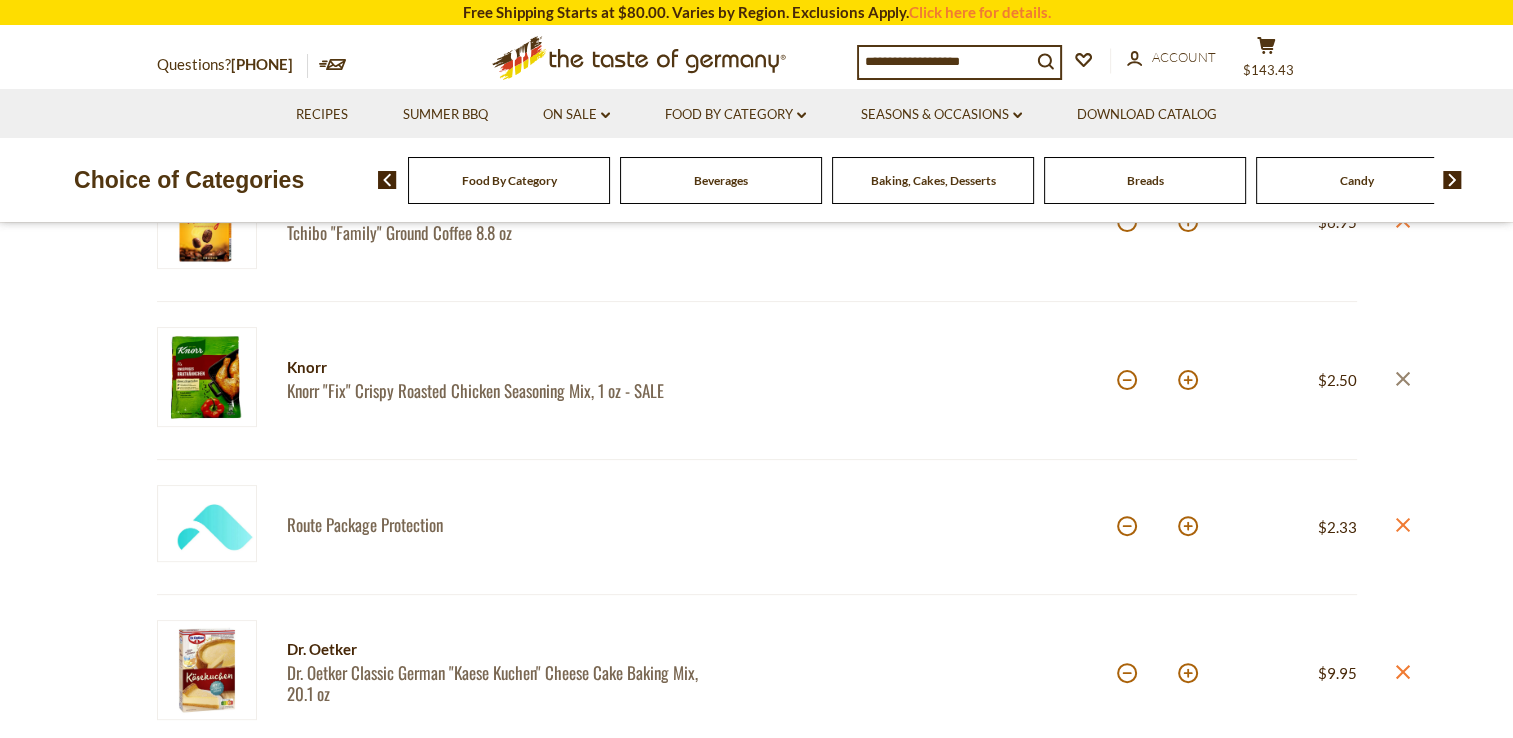click 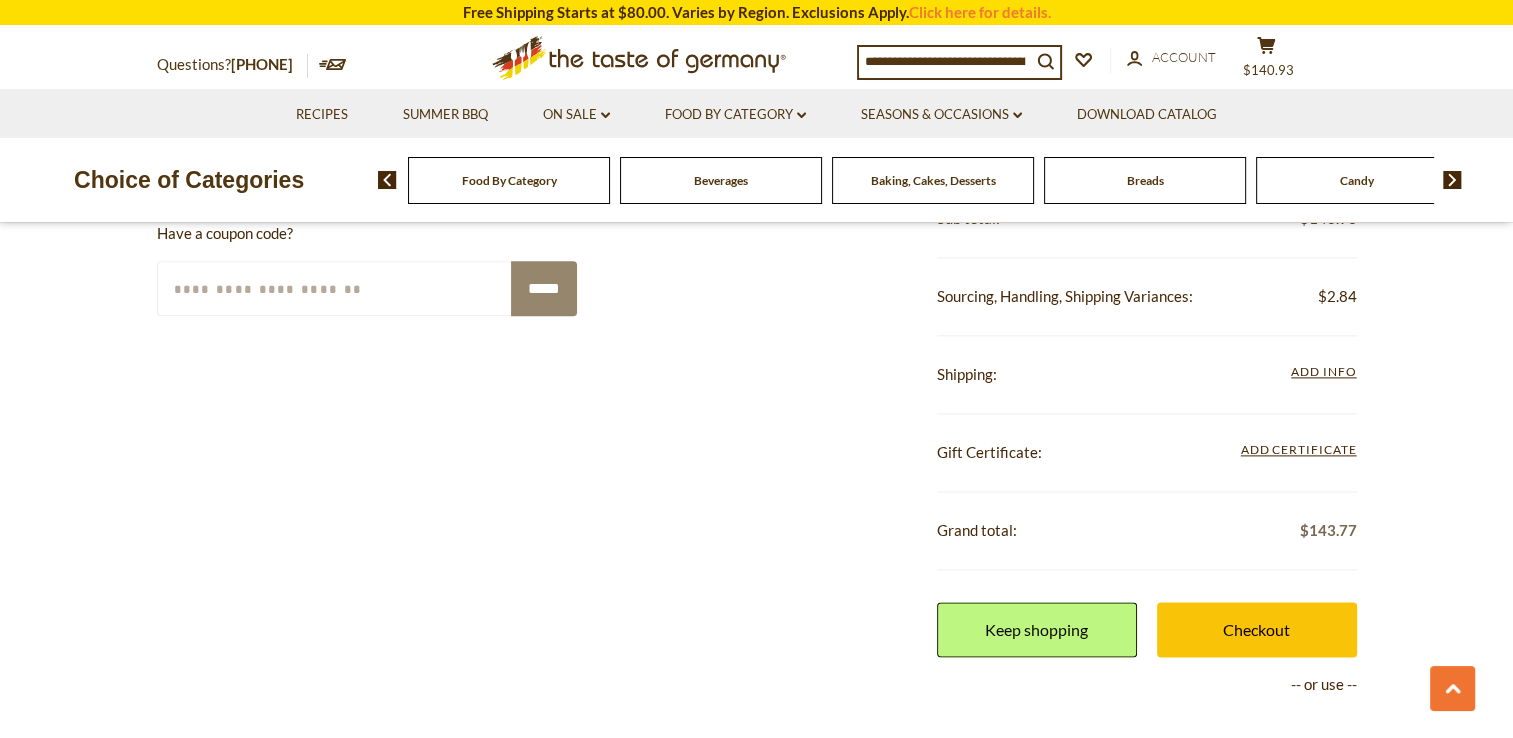scroll, scrollTop: 2500, scrollLeft: 0, axis: vertical 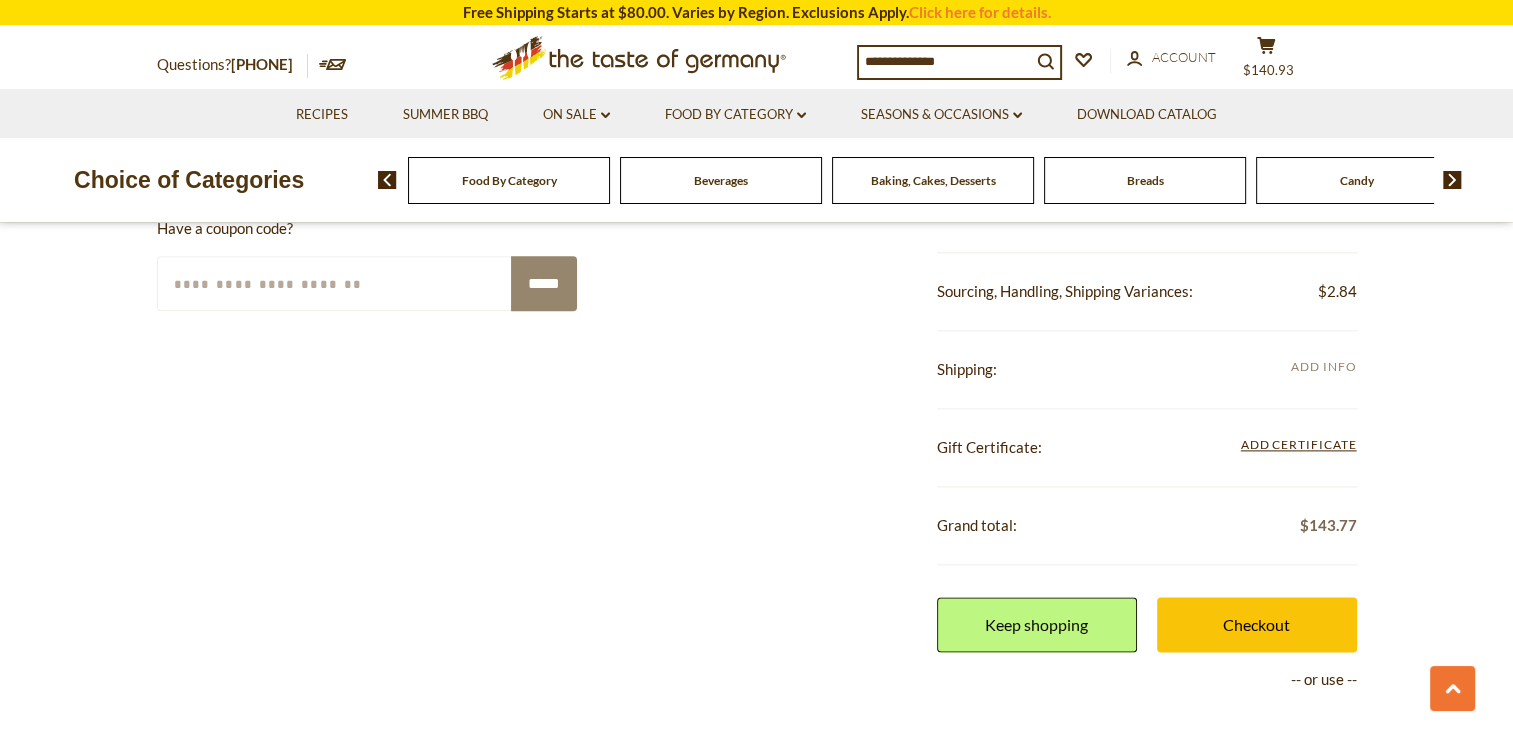 click on "Add Info" at bounding box center (1323, 366) 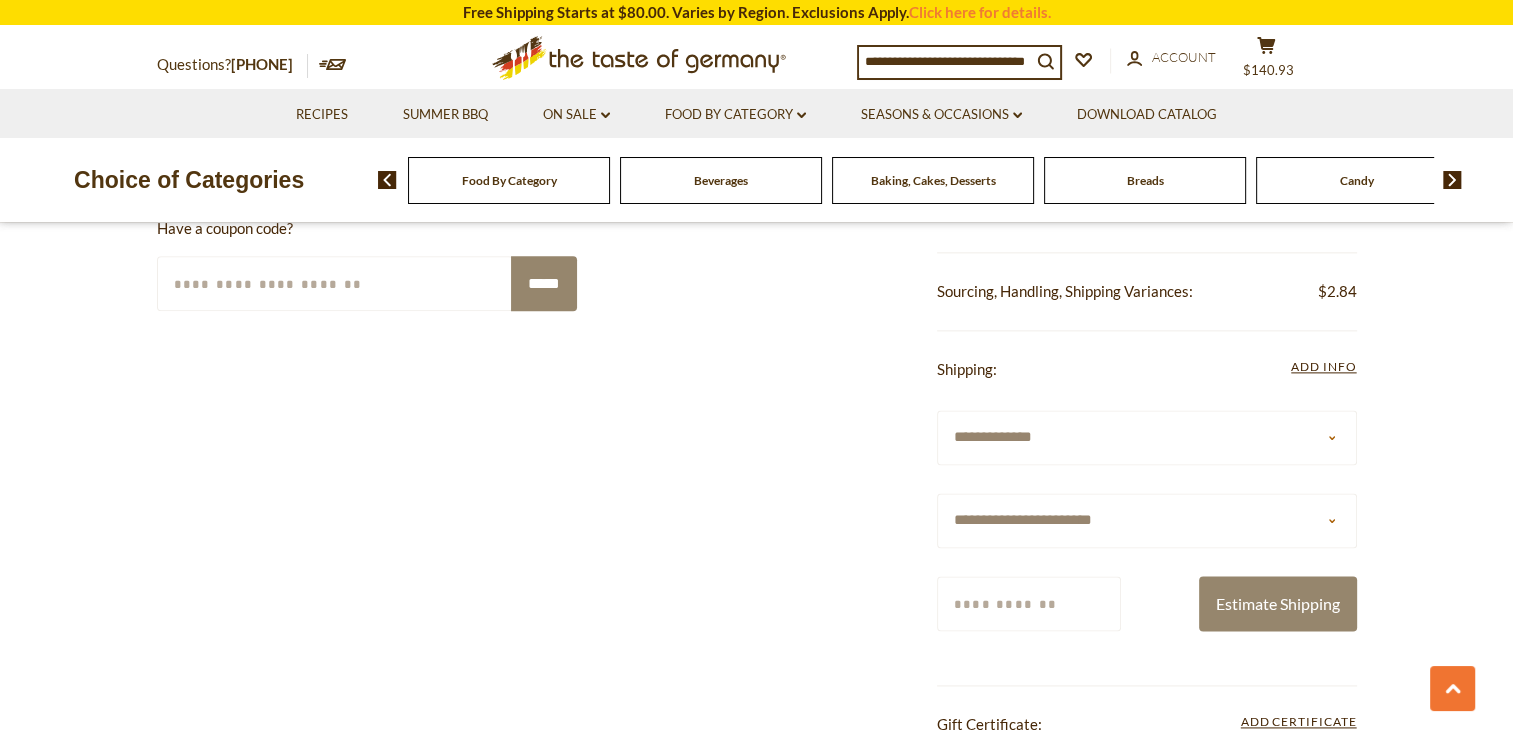 click on "Zip/Postcode" at bounding box center (1029, 603) 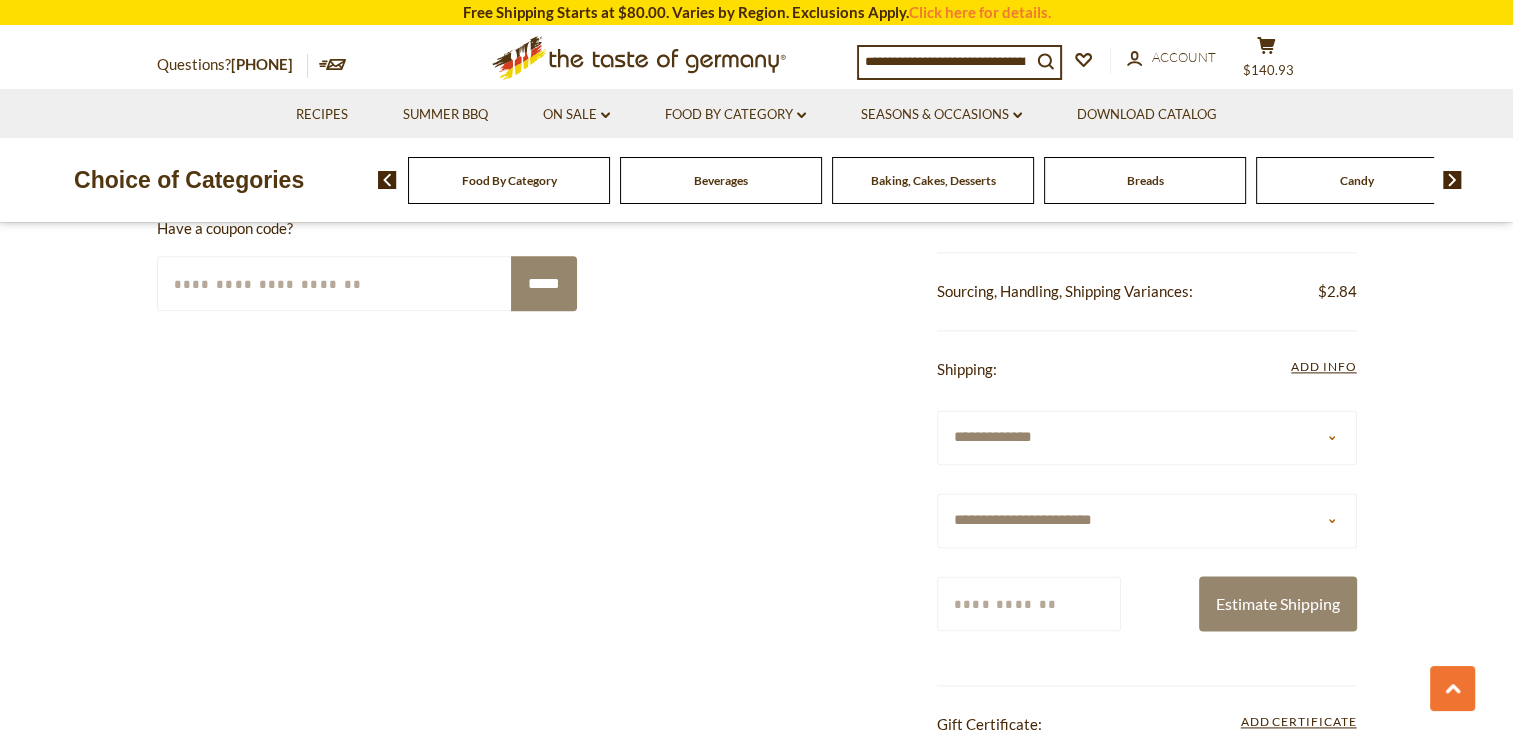 type on "*****" 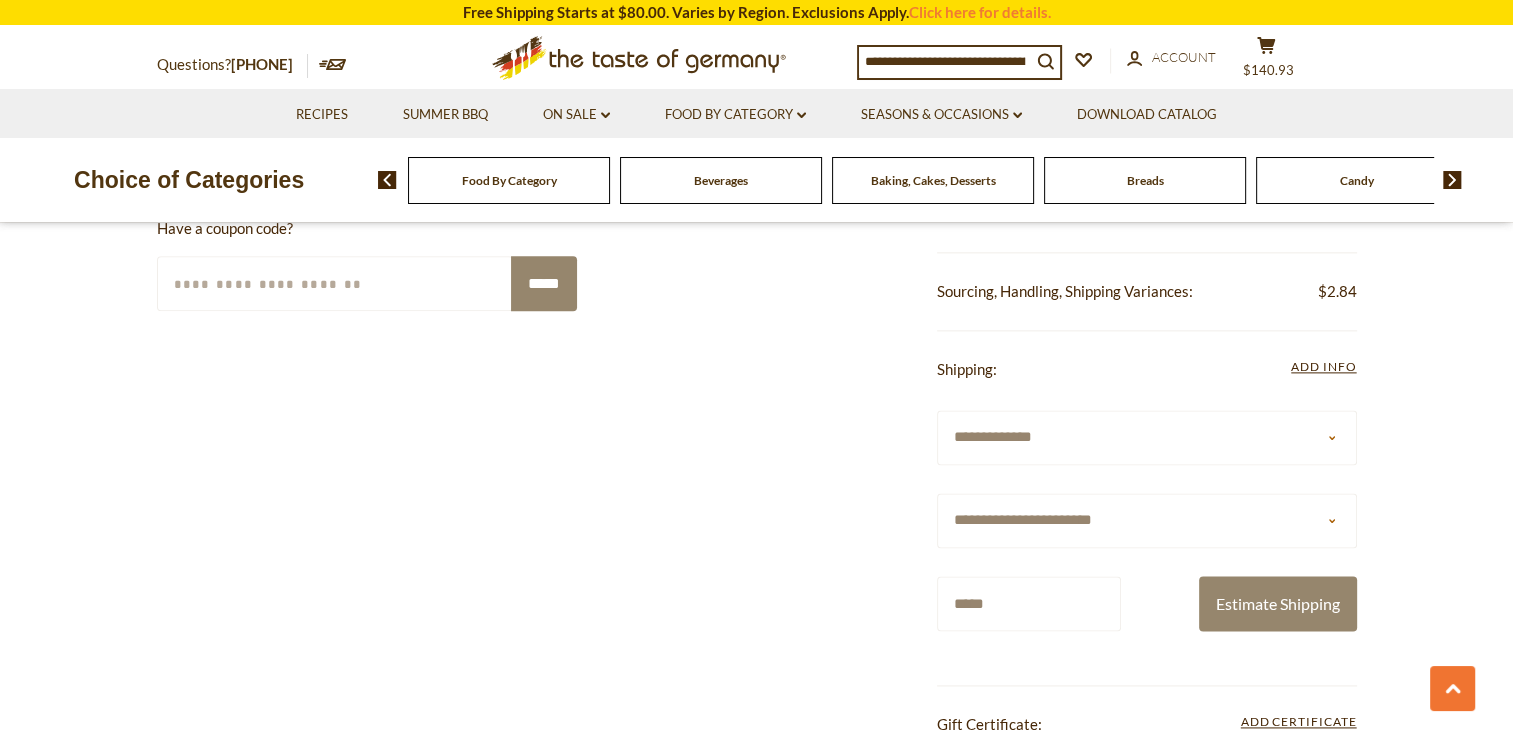 select on "**" 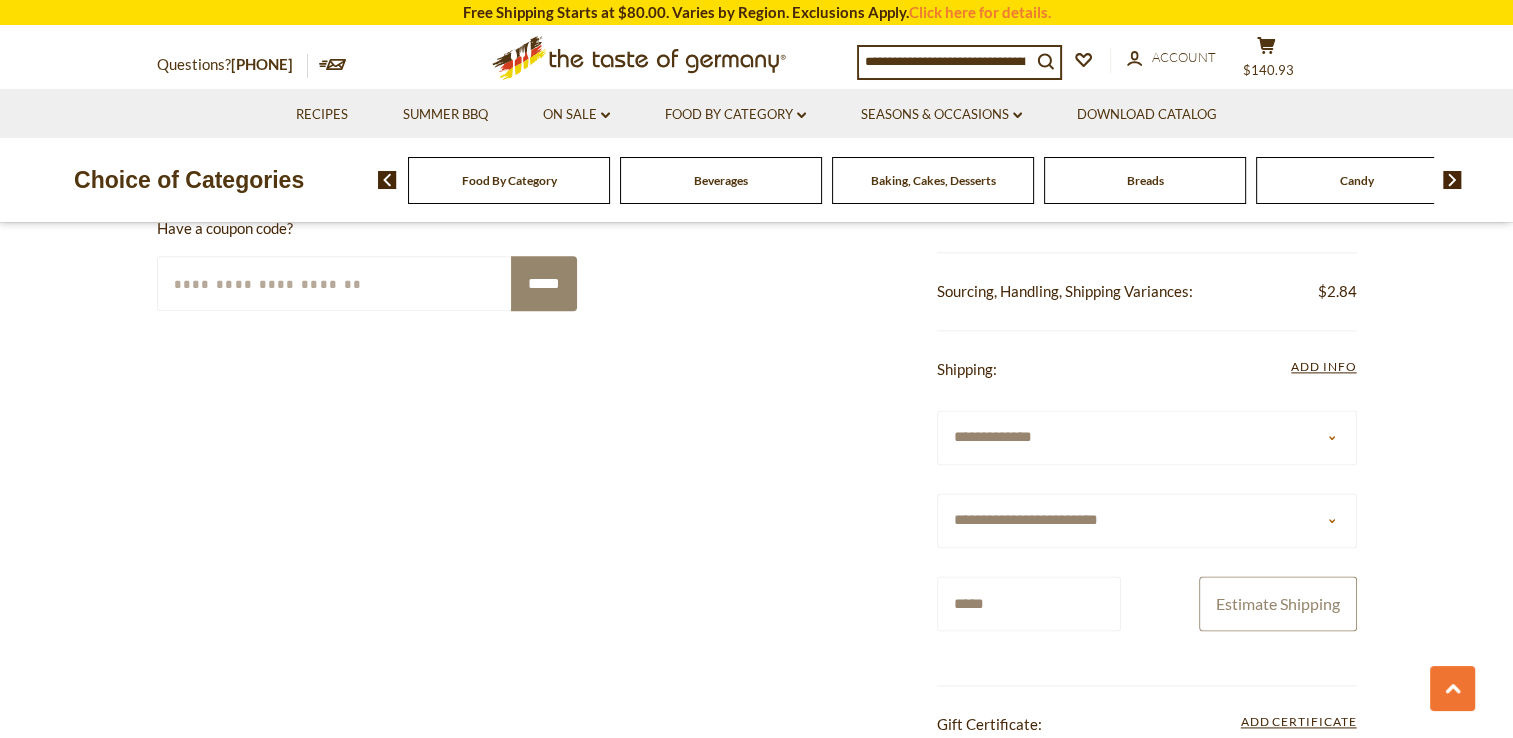 click on "Estimate Shipping" at bounding box center [1278, 603] 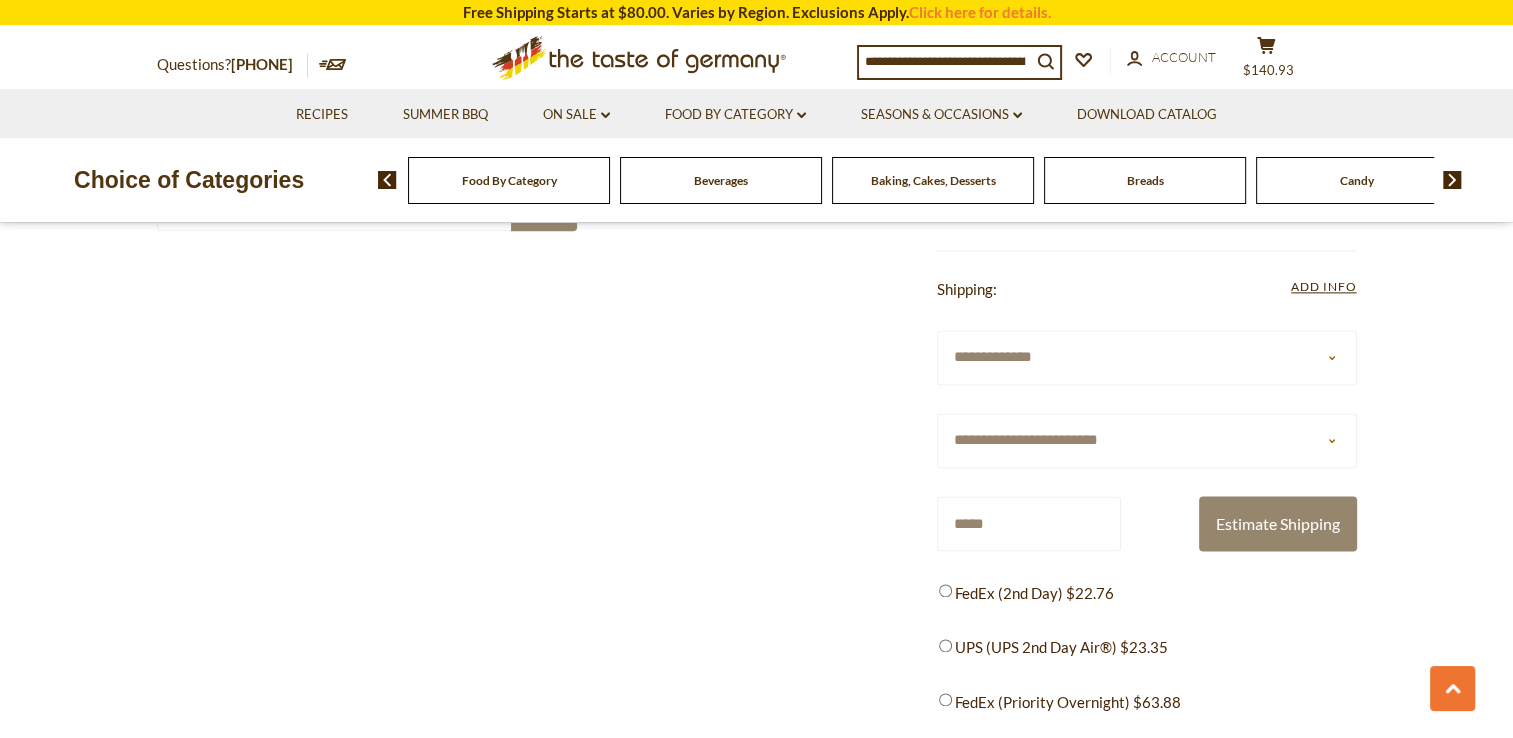 scroll, scrollTop: 2700, scrollLeft: 0, axis: vertical 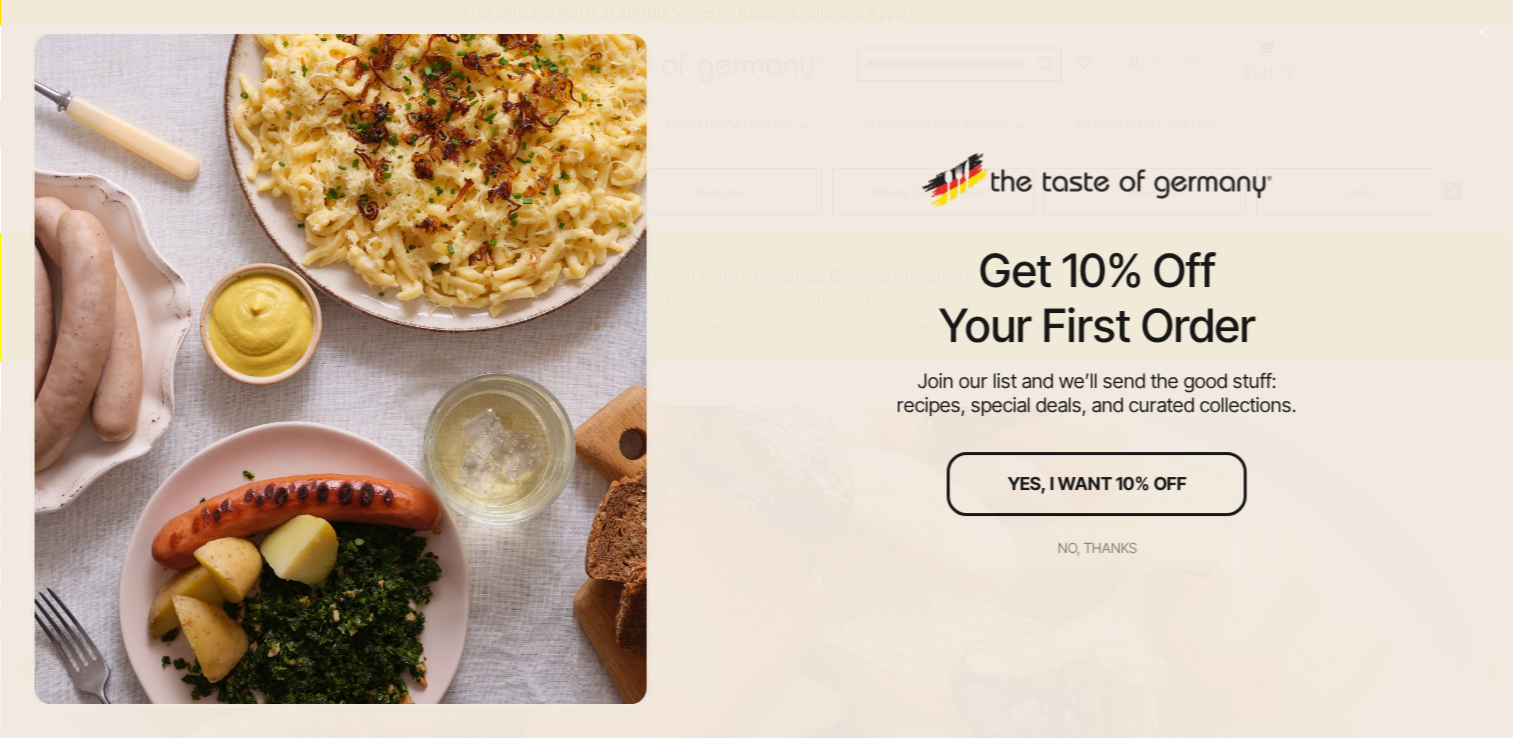 click on "No, thanks" at bounding box center [1096, 548] 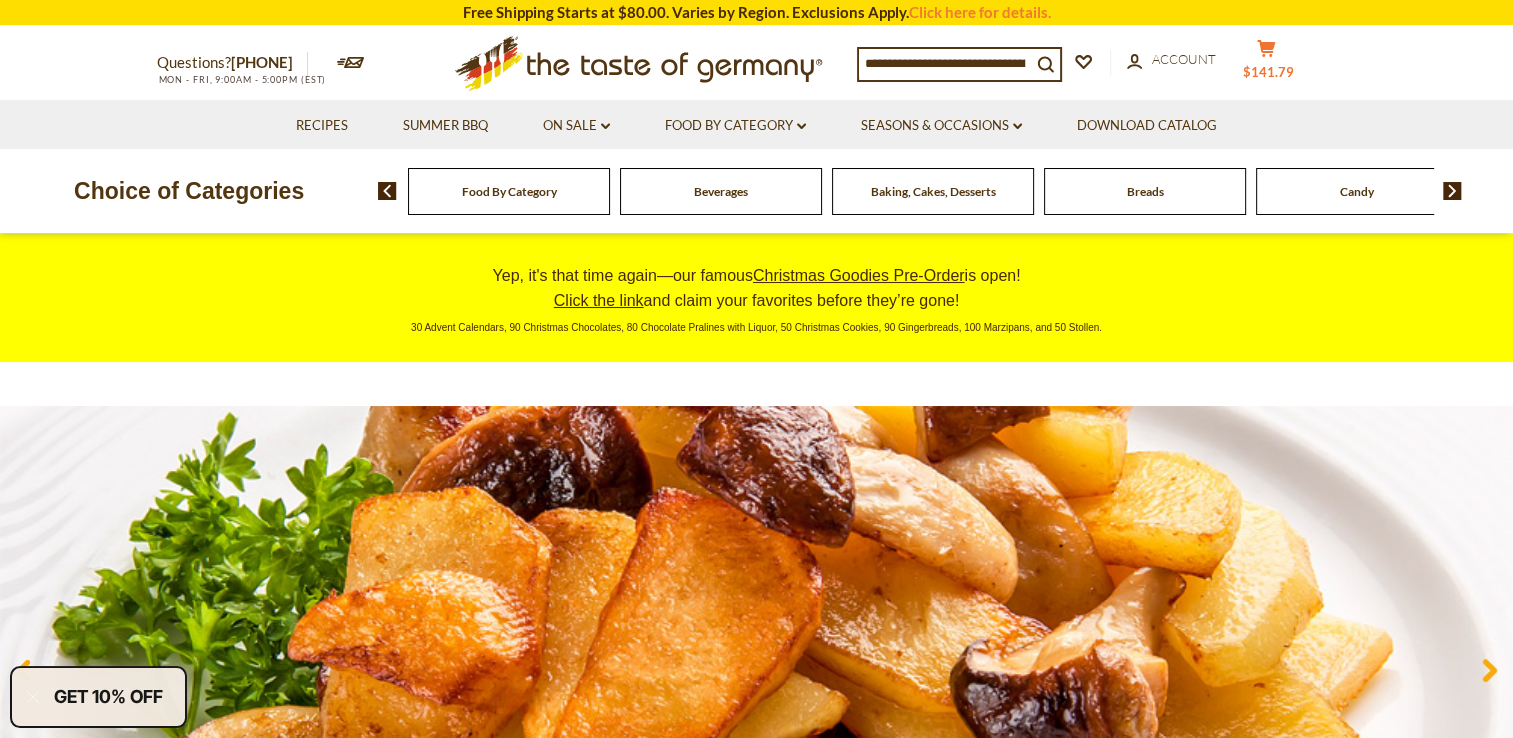 click on "cart
$141.79" at bounding box center (1267, 64) 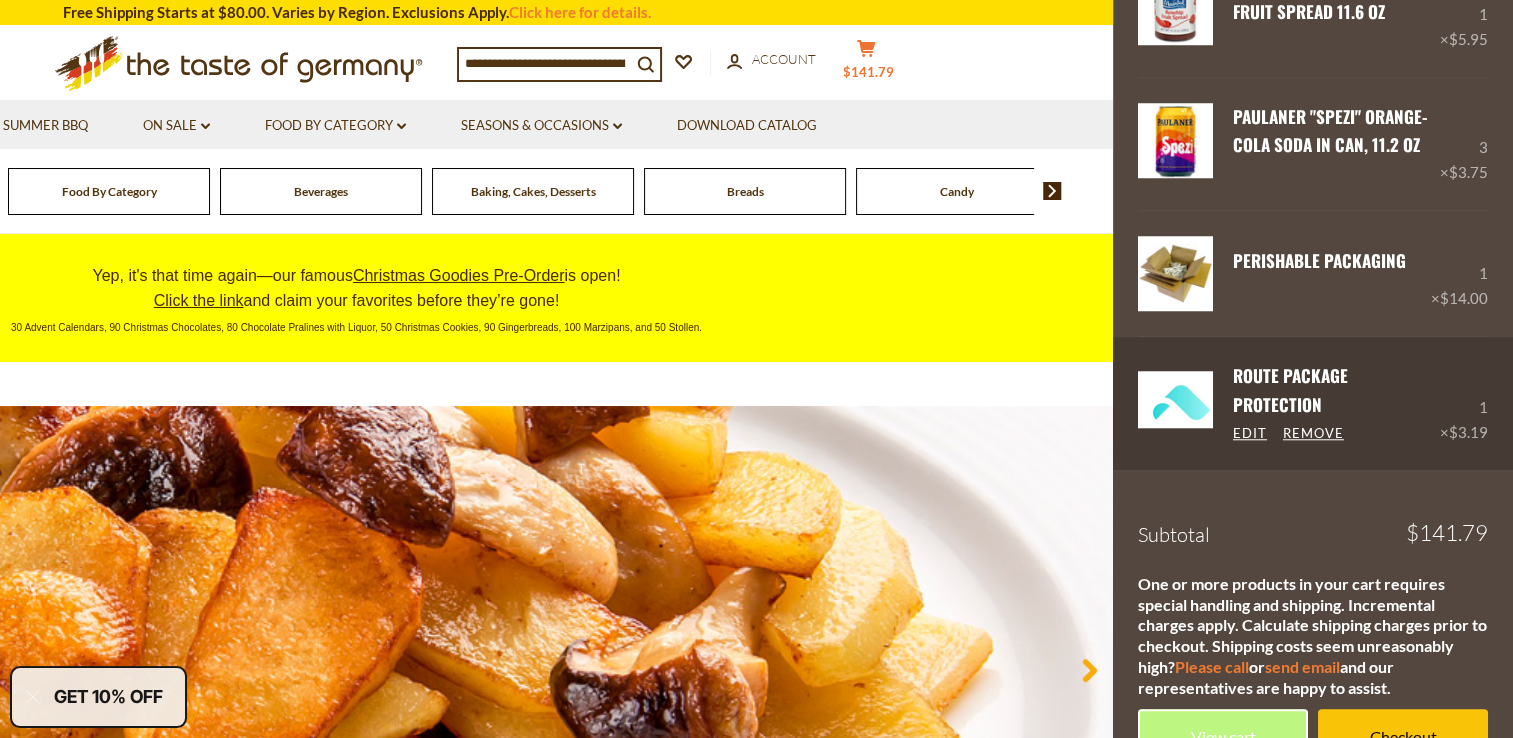 scroll, scrollTop: 1767, scrollLeft: 0, axis: vertical 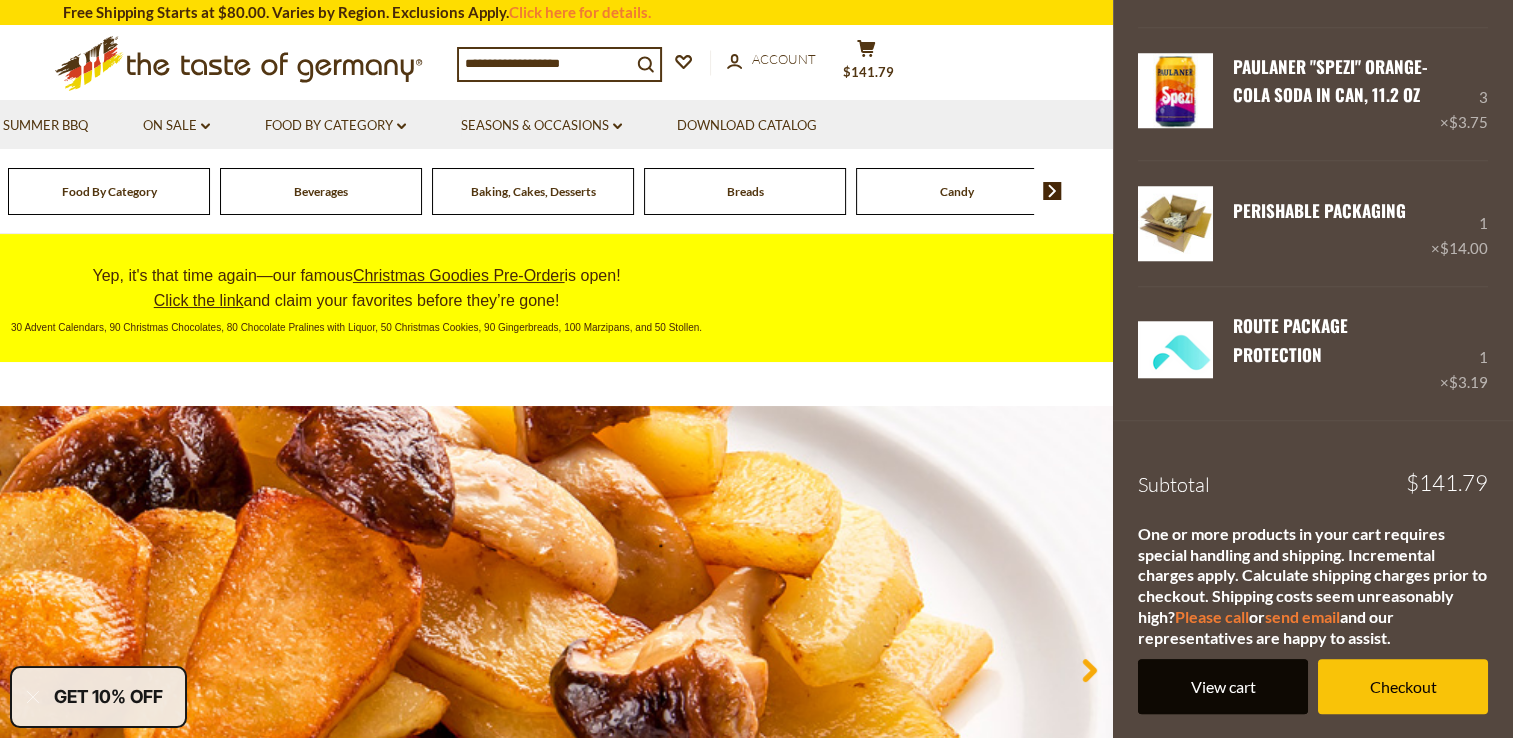 click on "View cart" at bounding box center (1223, 686) 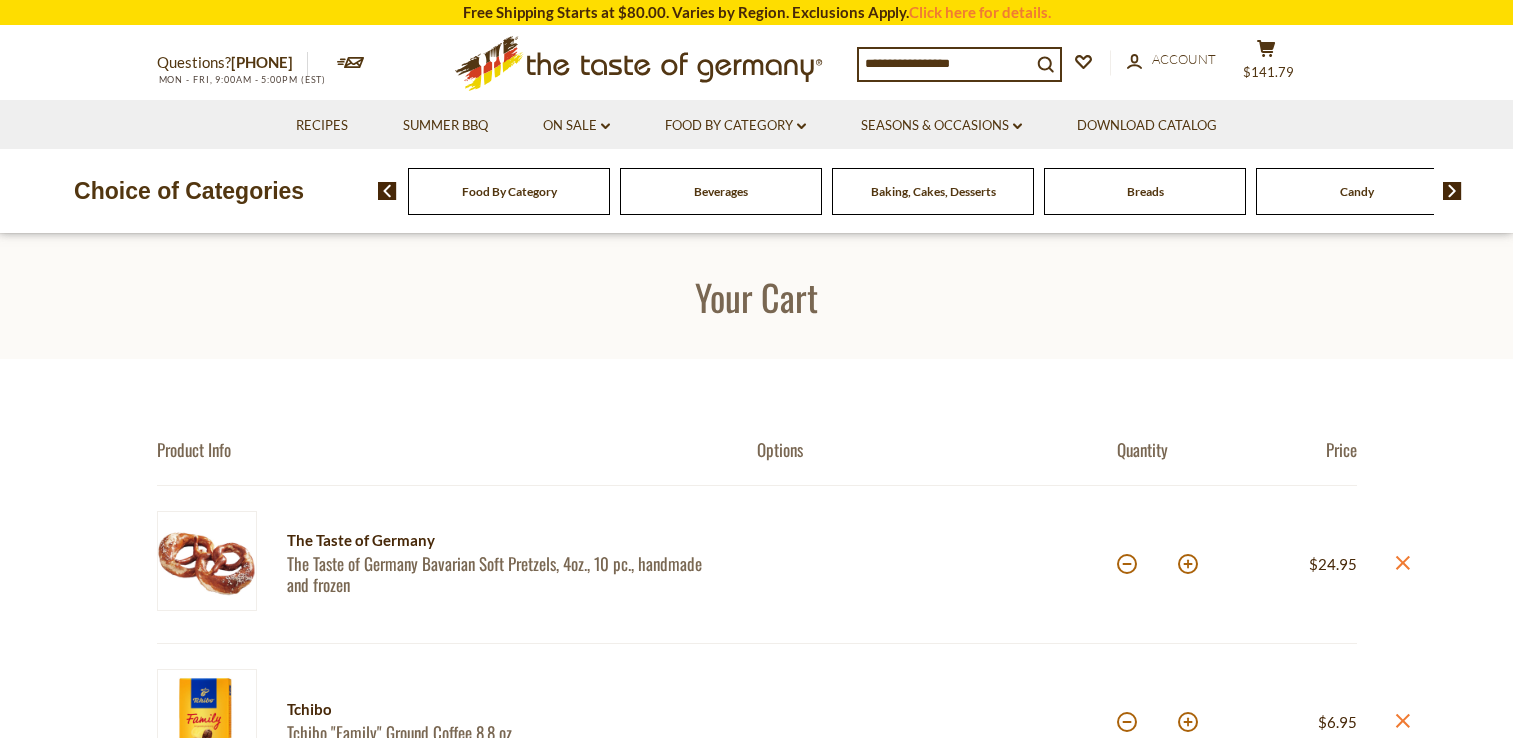 scroll, scrollTop: 0, scrollLeft: 0, axis: both 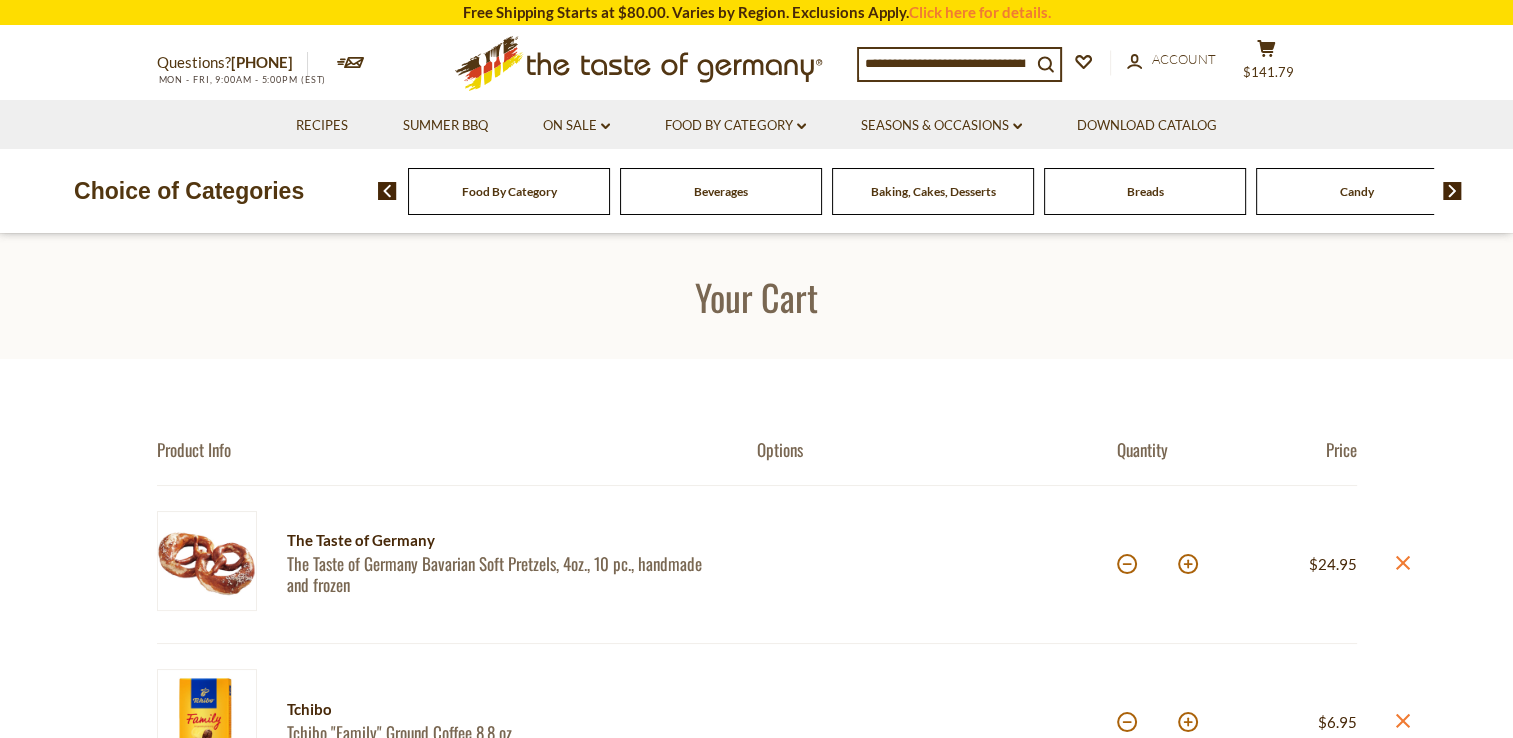 click on "account
Account" at bounding box center (1180, 61) 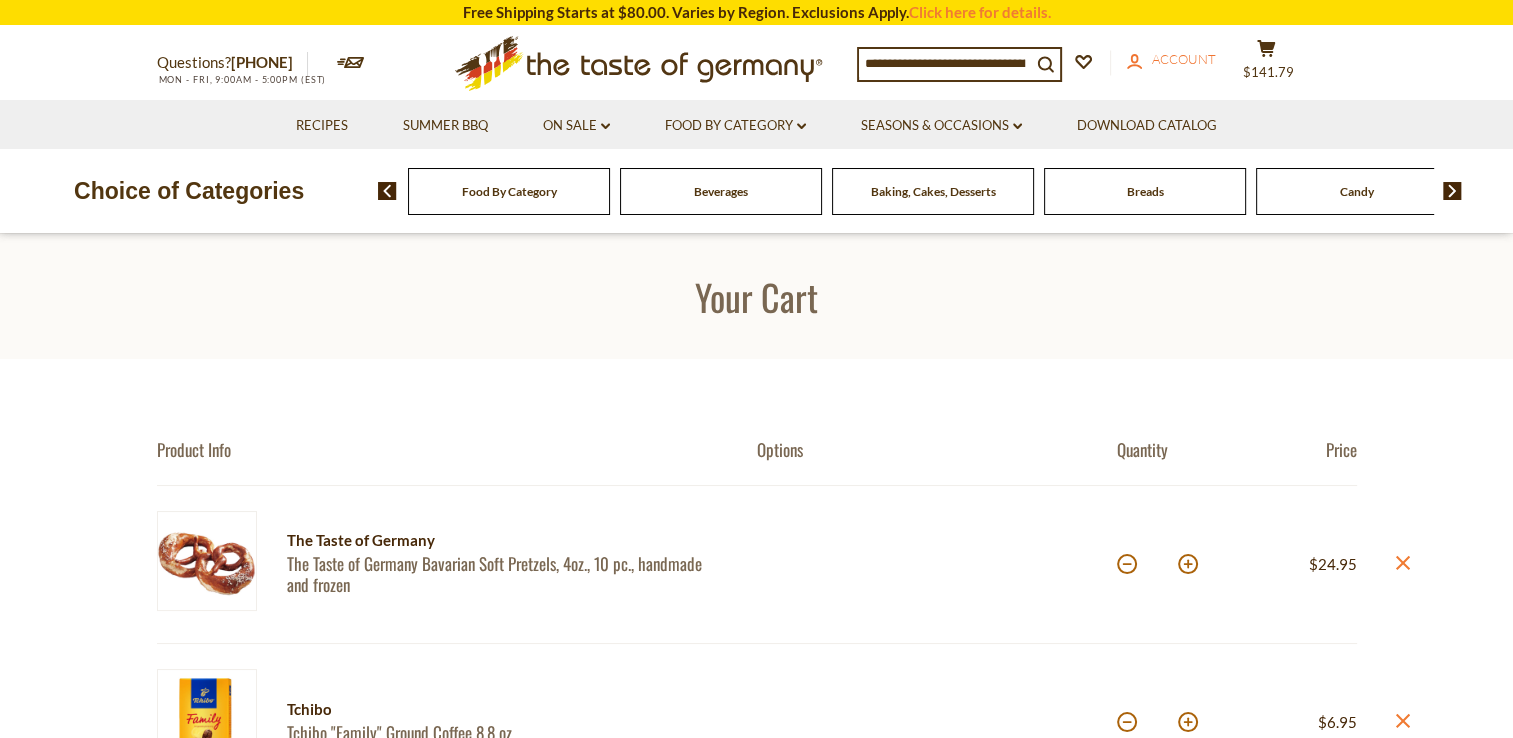 click on "Account" at bounding box center (1184, 59) 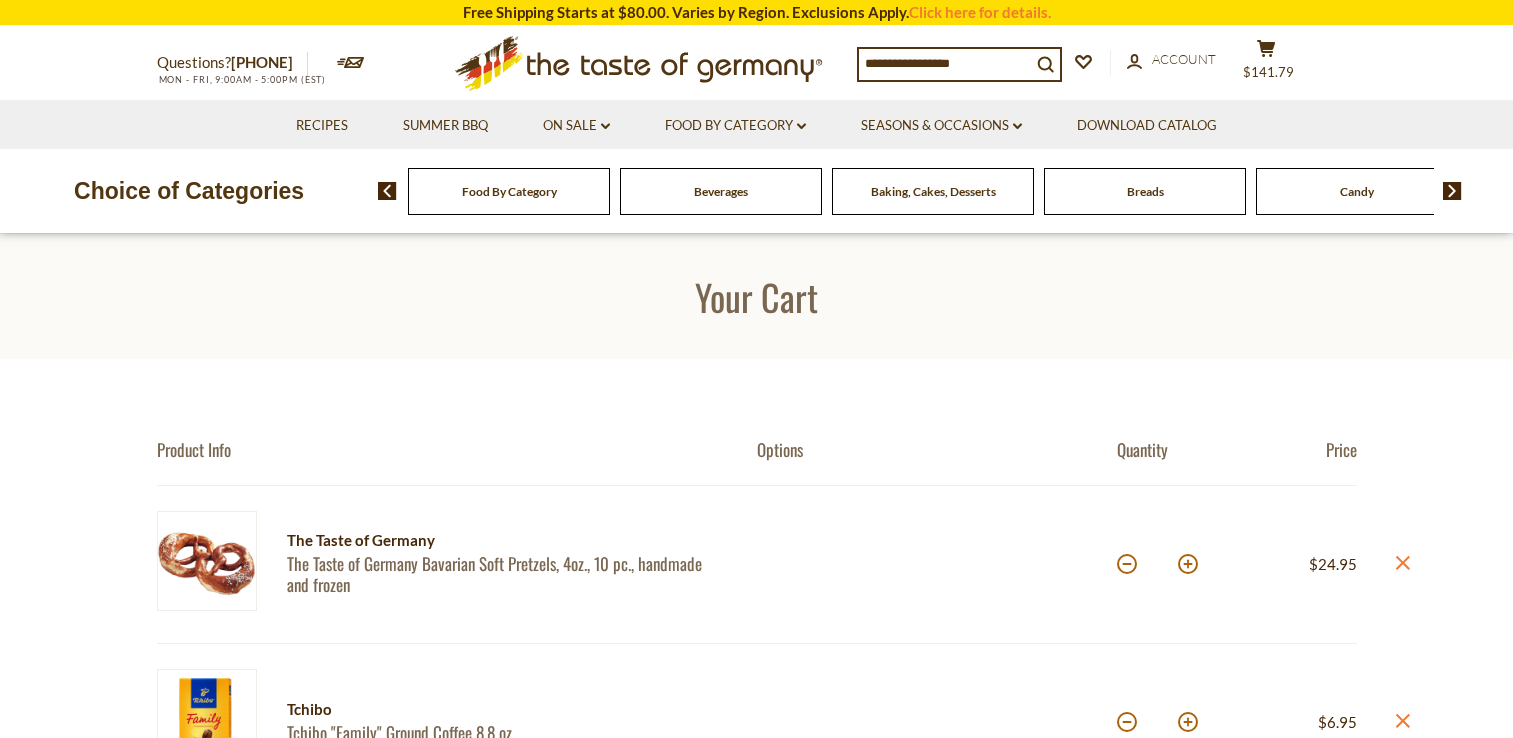 scroll, scrollTop: 0, scrollLeft: 0, axis: both 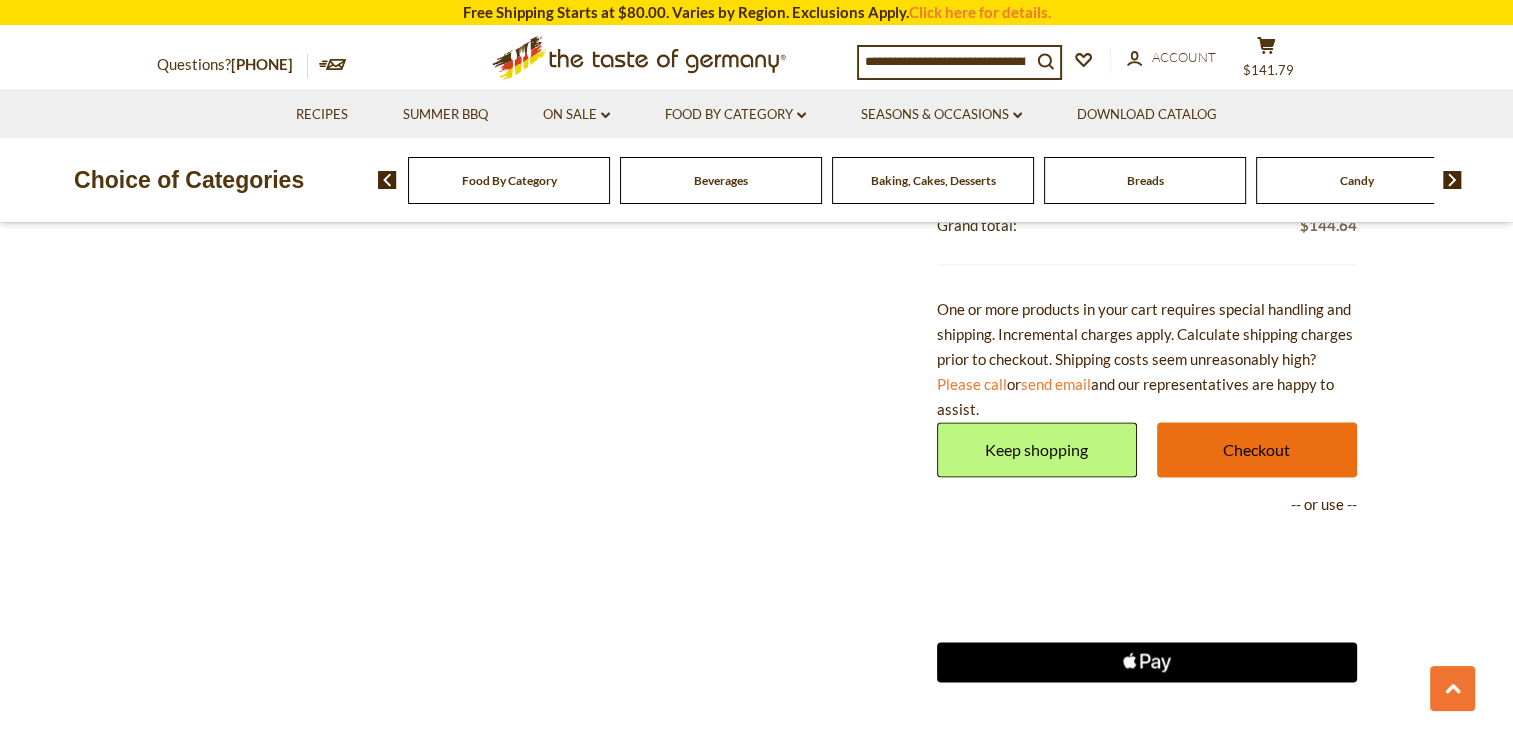 click on "Checkout" at bounding box center (1257, 449) 